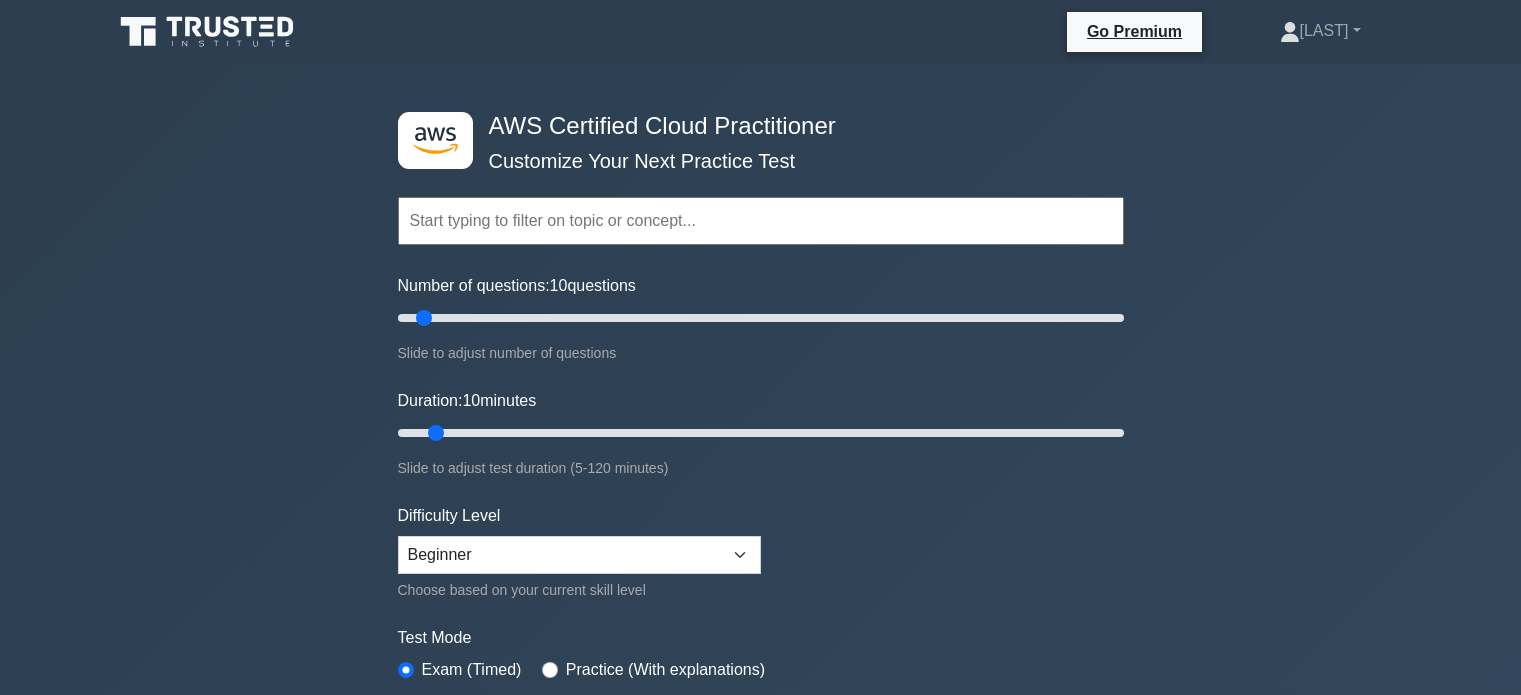 scroll, scrollTop: 0, scrollLeft: 0, axis: both 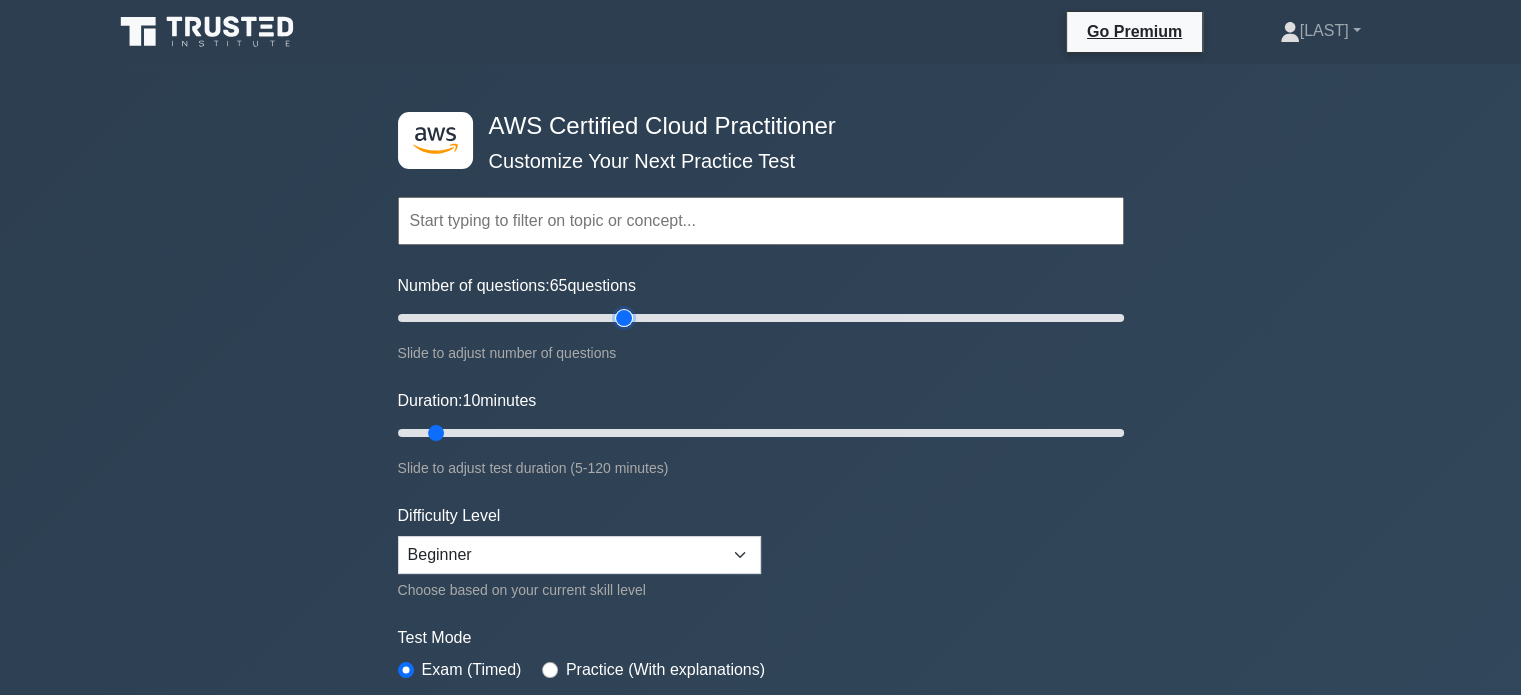 click on "Number of questions:  65  questions" at bounding box center (761, 318) 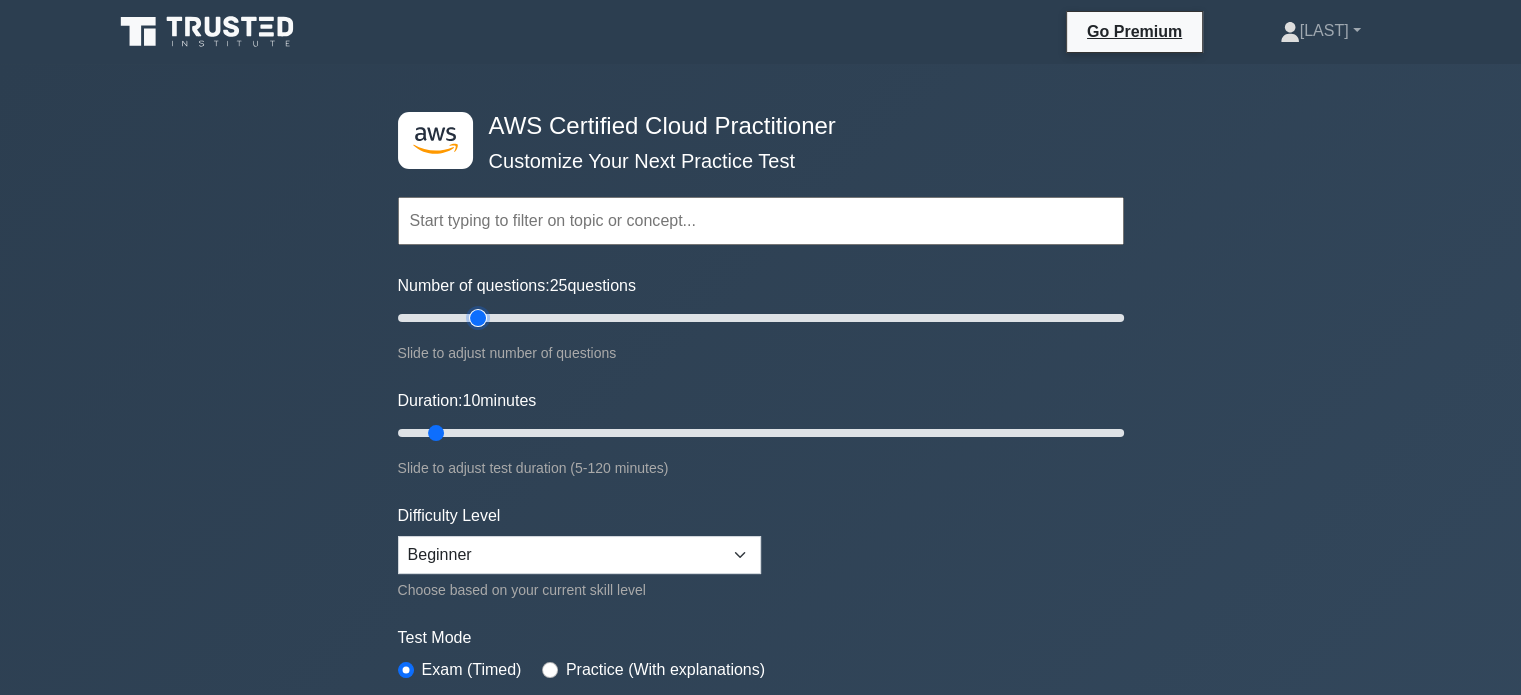 click on "Number of questions:  25  questions" at bounding box center (761, 318) 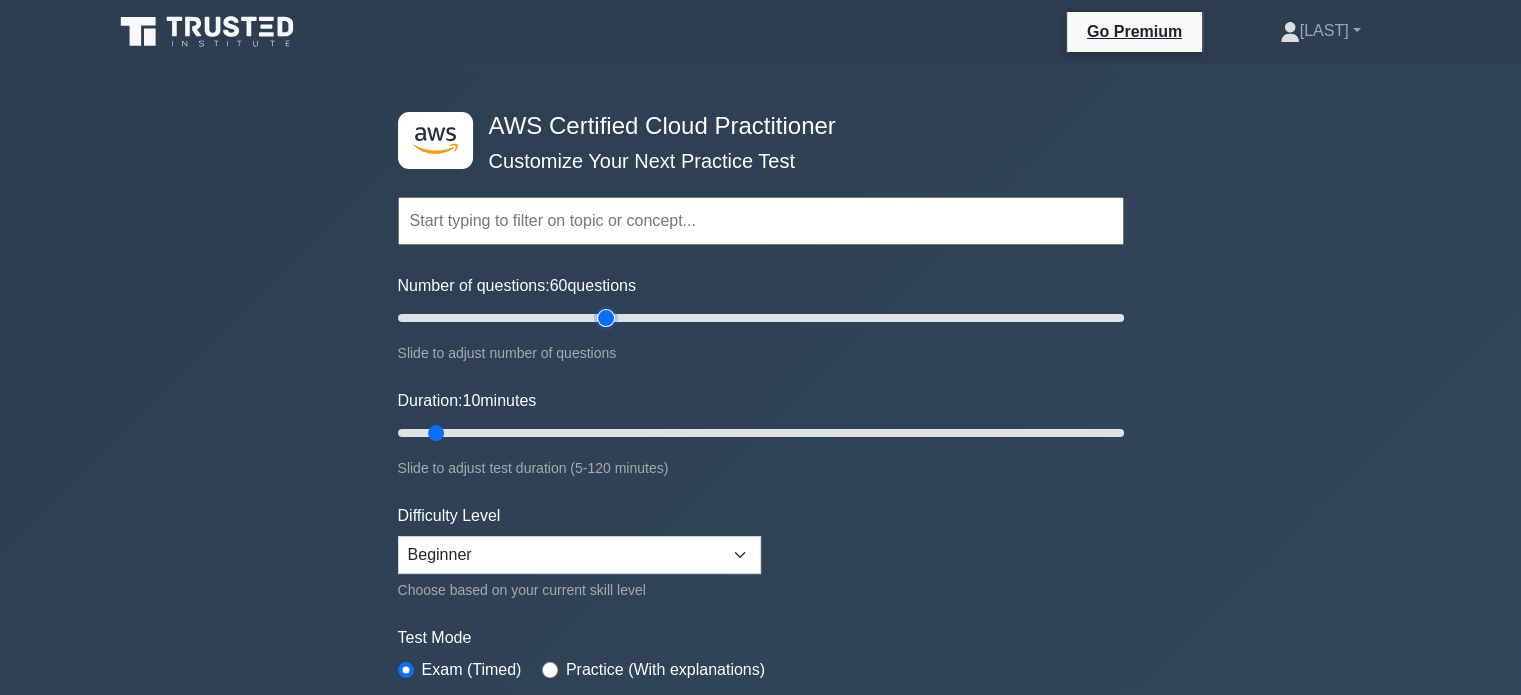 click on "Number of questions:  60  questions" at bounding box center (761, 318) 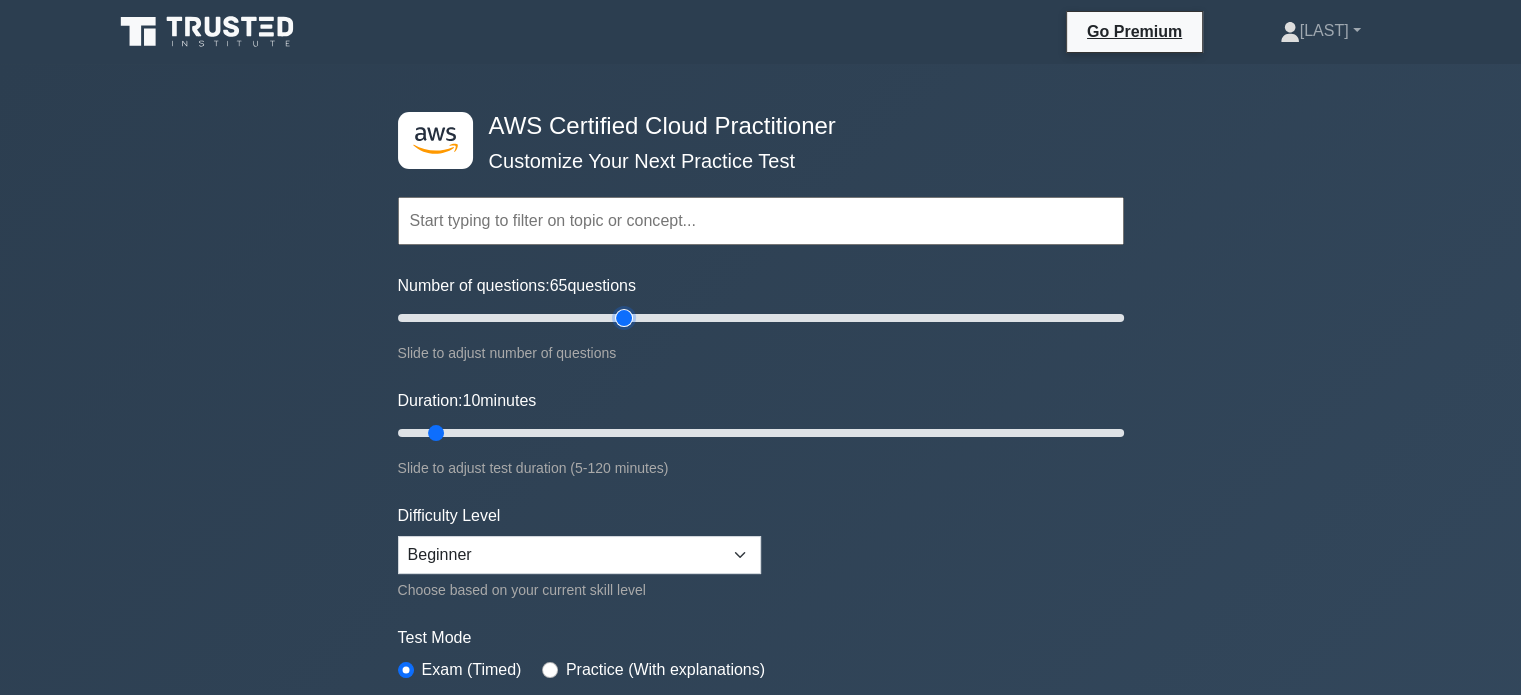 type on "65" 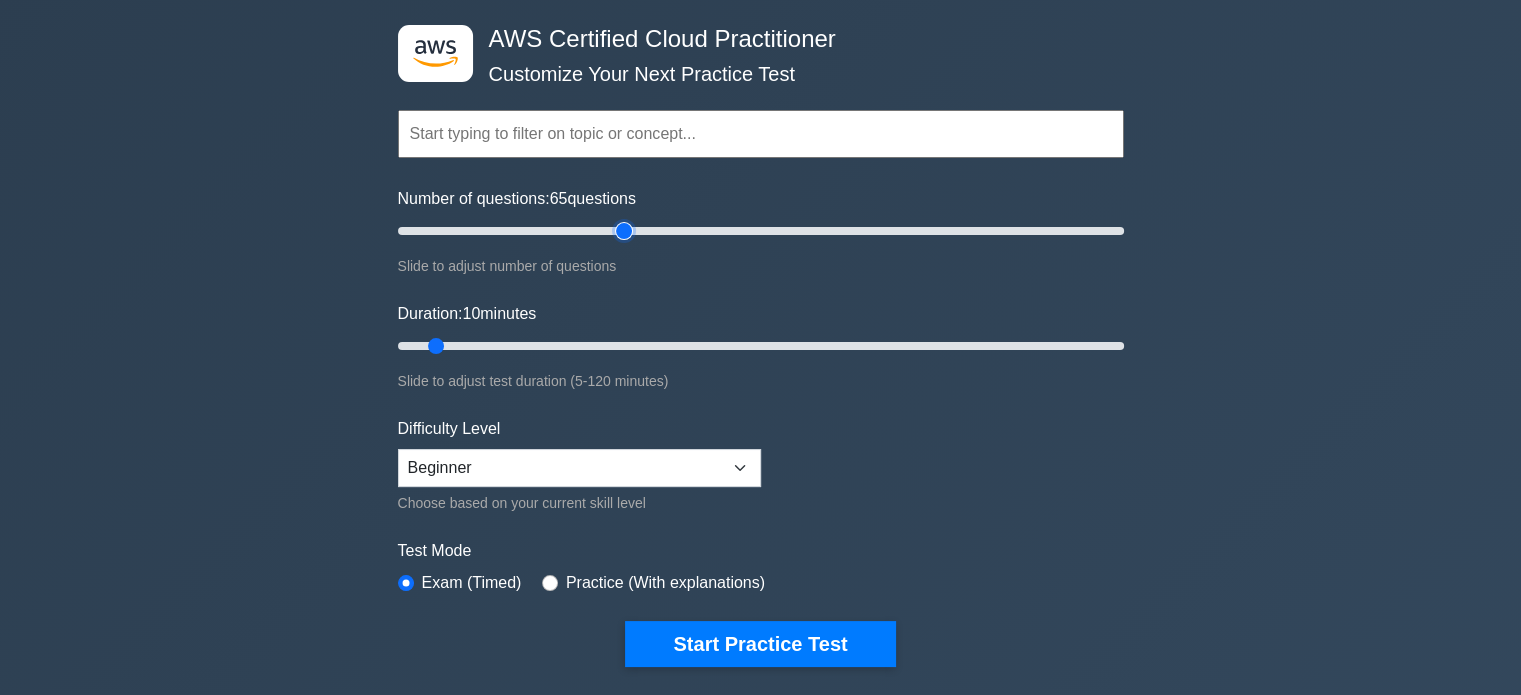 scroll, scrollTop: 88, scrollLeft: 0, axis: vertical 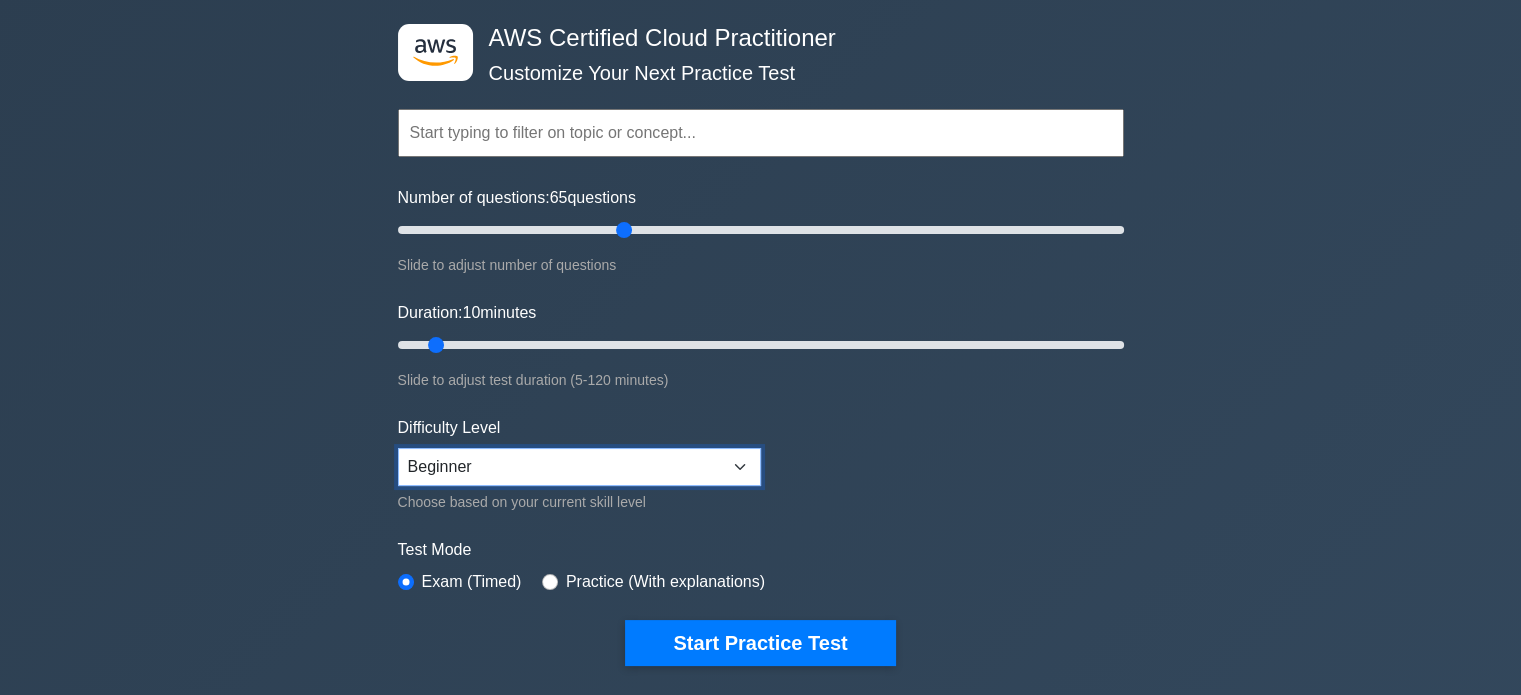 click on "Beginner
Intermediate
Expert" at bounding box center (579, 467) 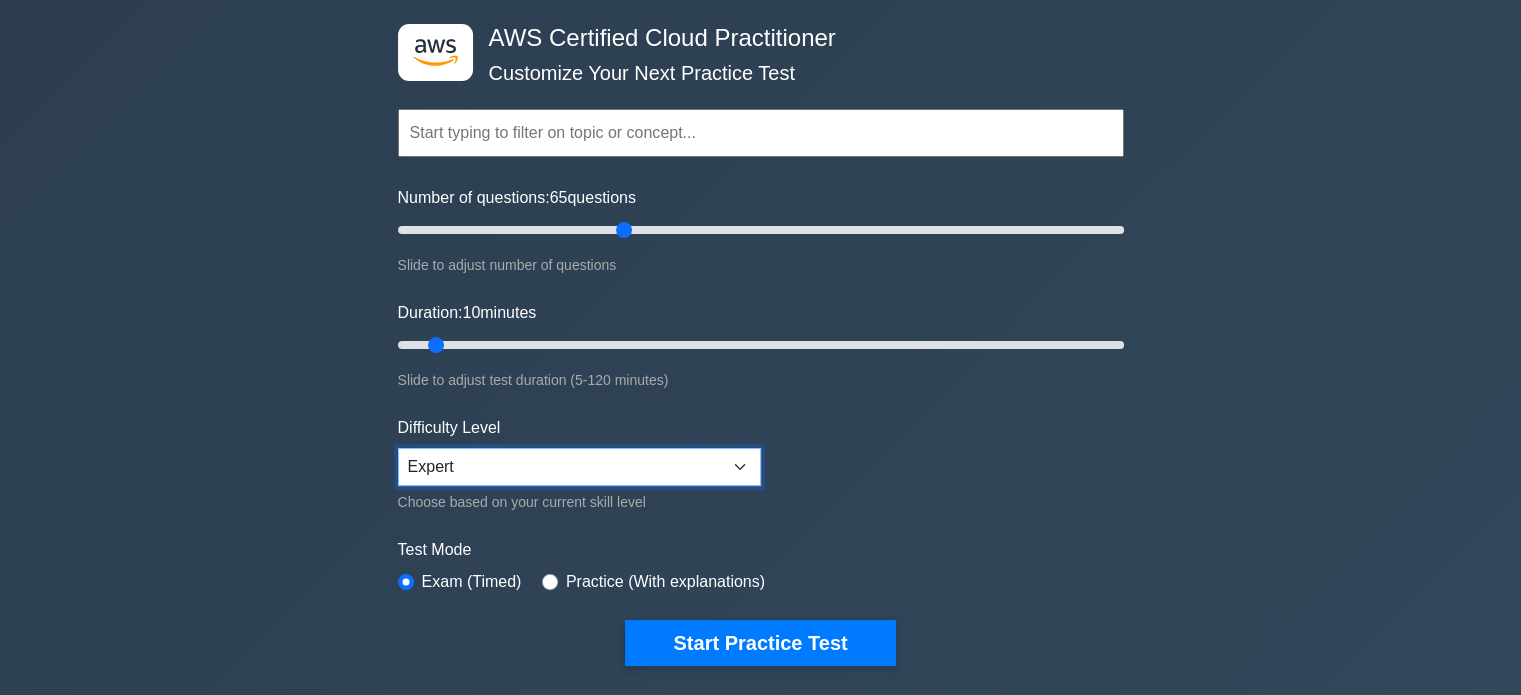 click on "Beginner
Intermediate
Expert" at bounding box center [579, 467] 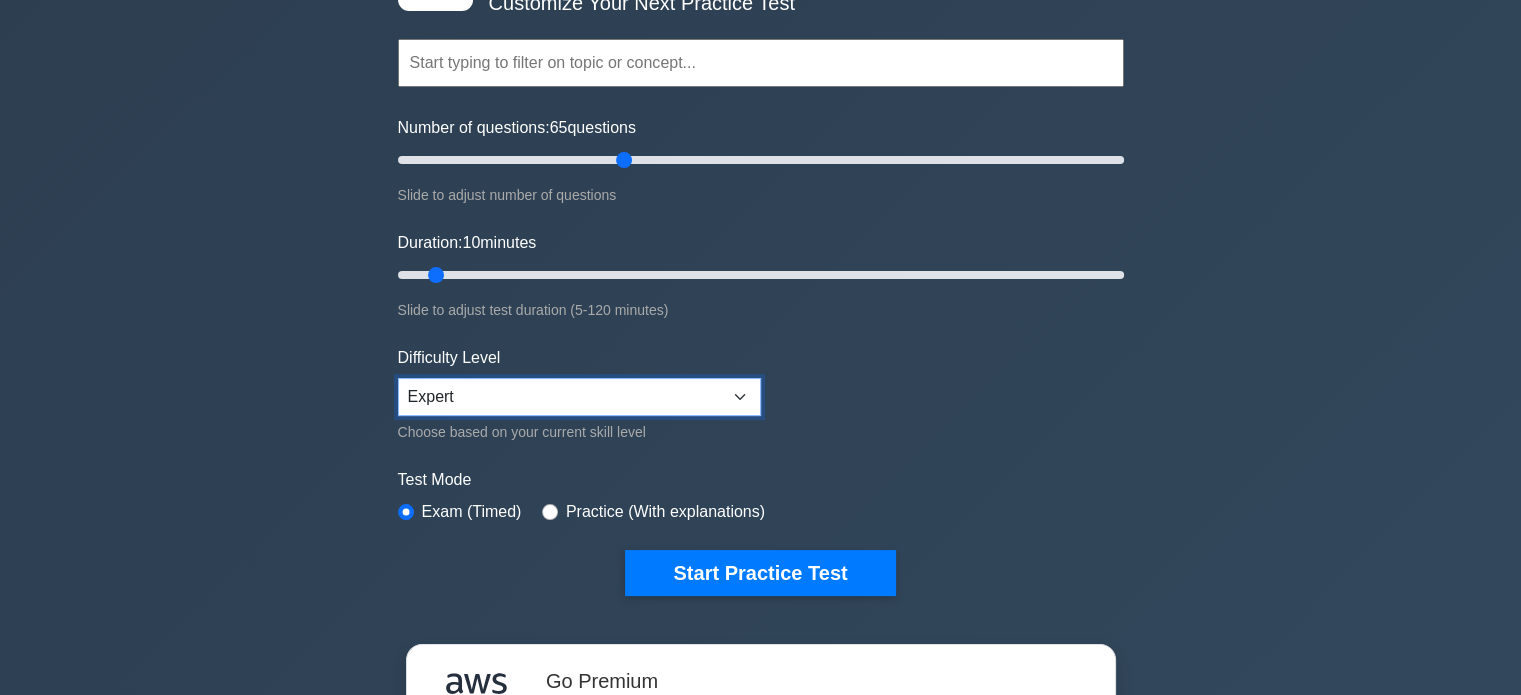 scroll, scrollTop: 159, scrollLeft: 0, axis: vertical 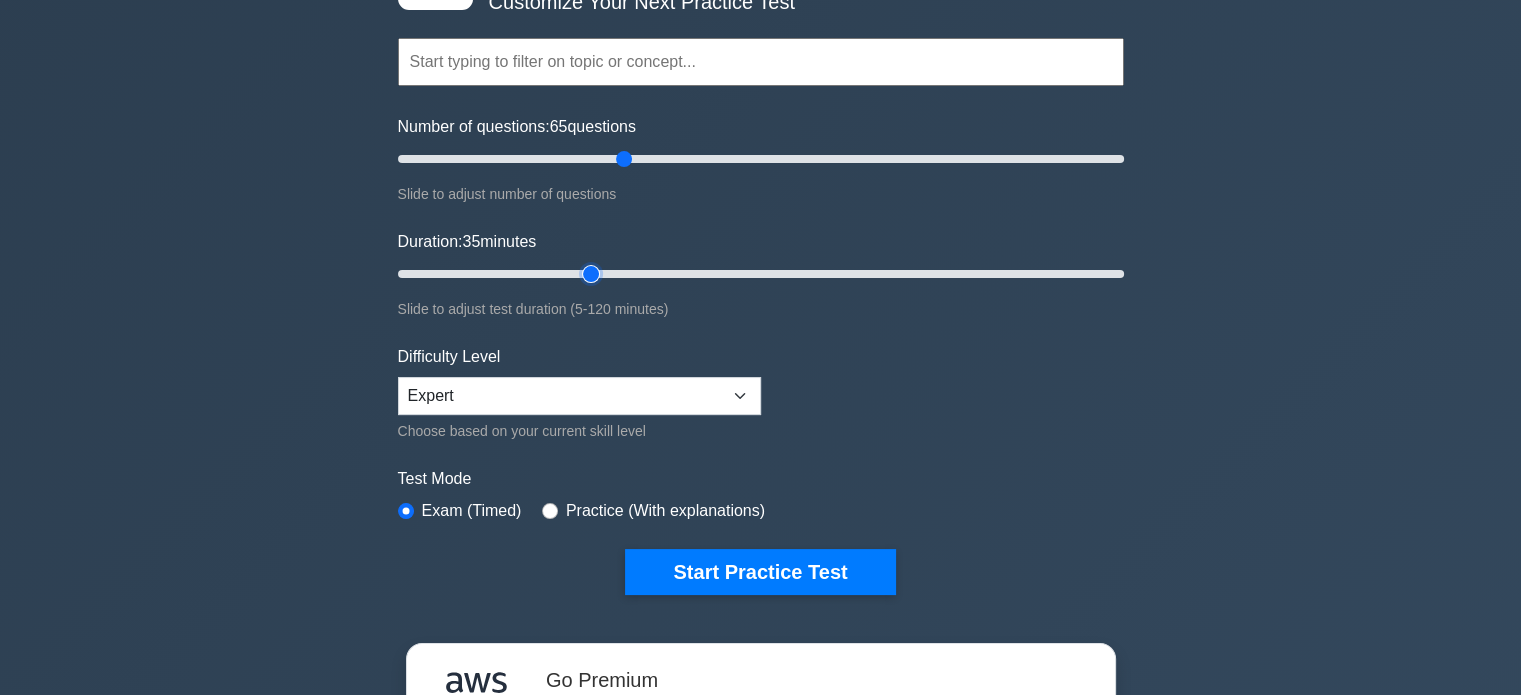 click on "Duration:  35  minutes" at bounding box center [761, 274] 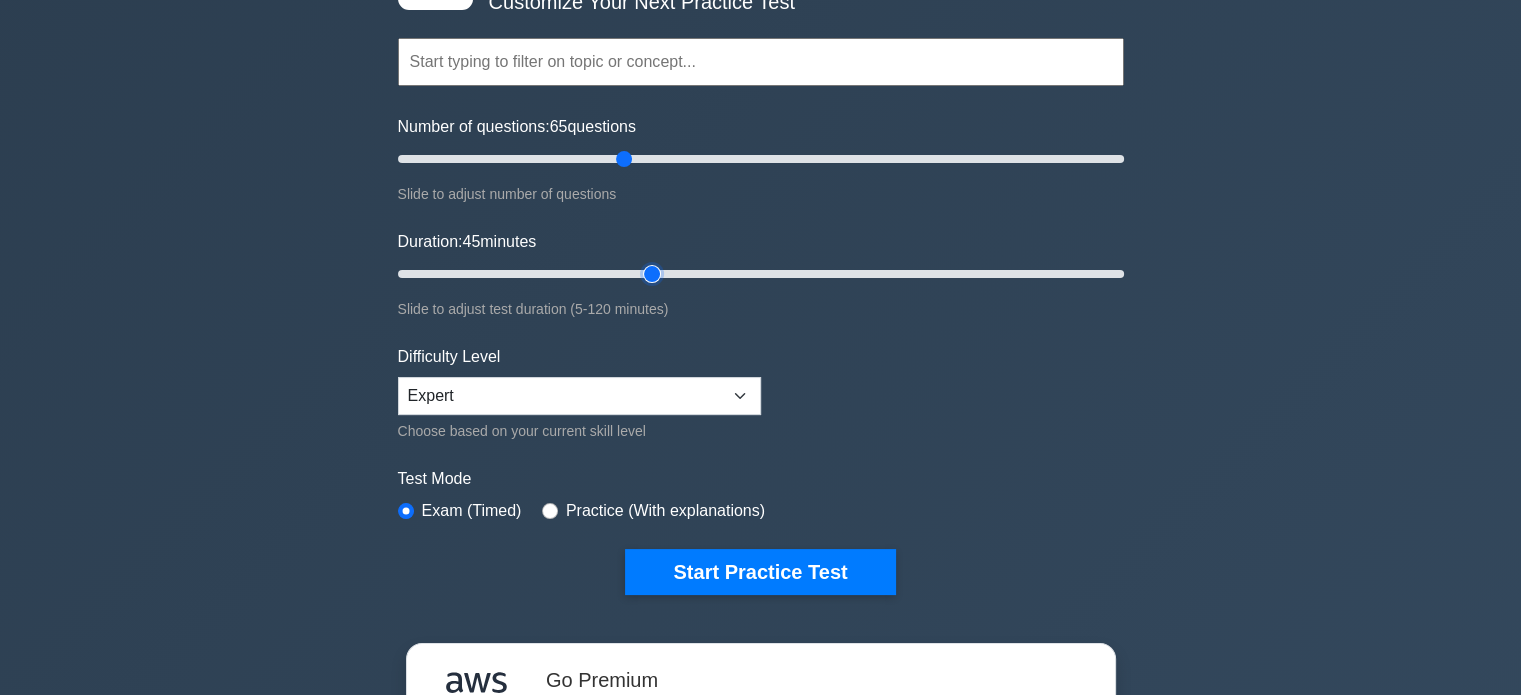 type on "45" 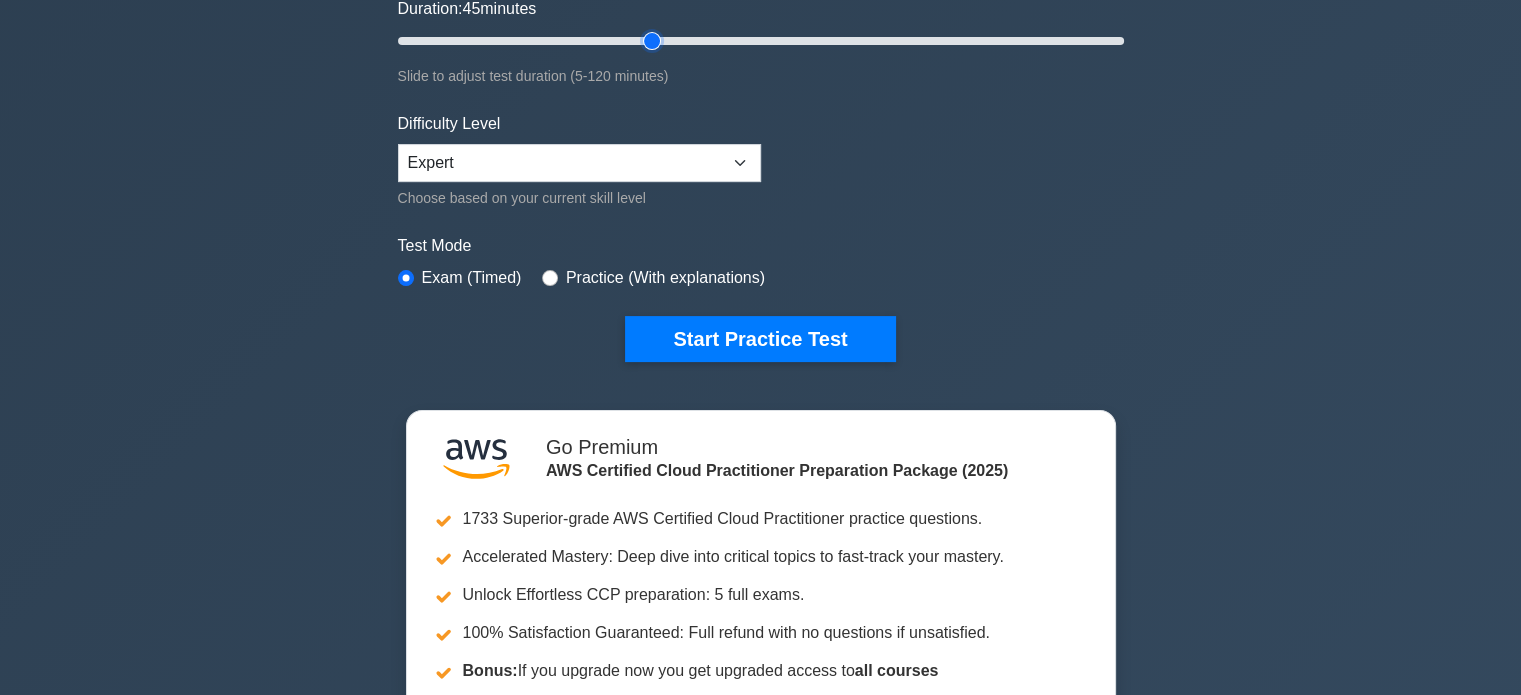 scroll, scrollTop: 395, scrollLeft: 0, axis: vertical 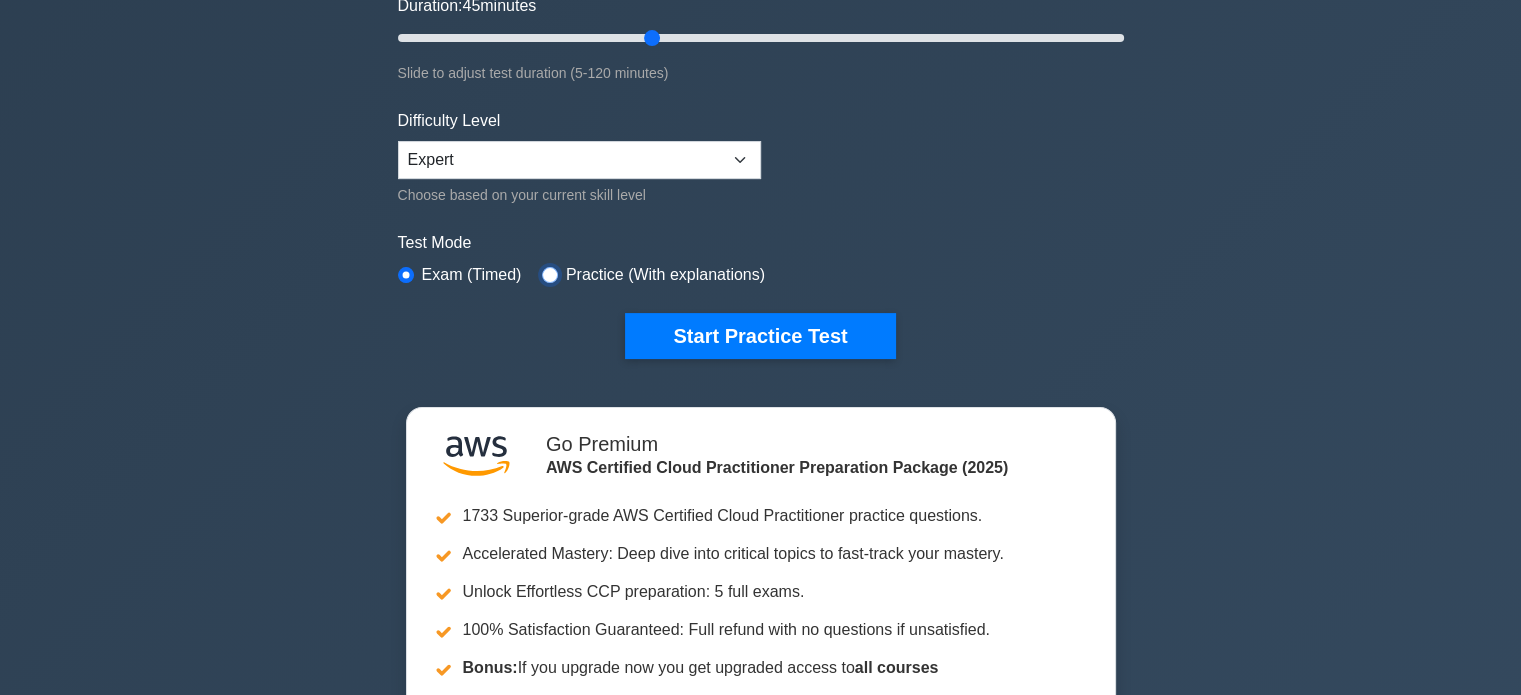 click at bounding box center (550, 275) 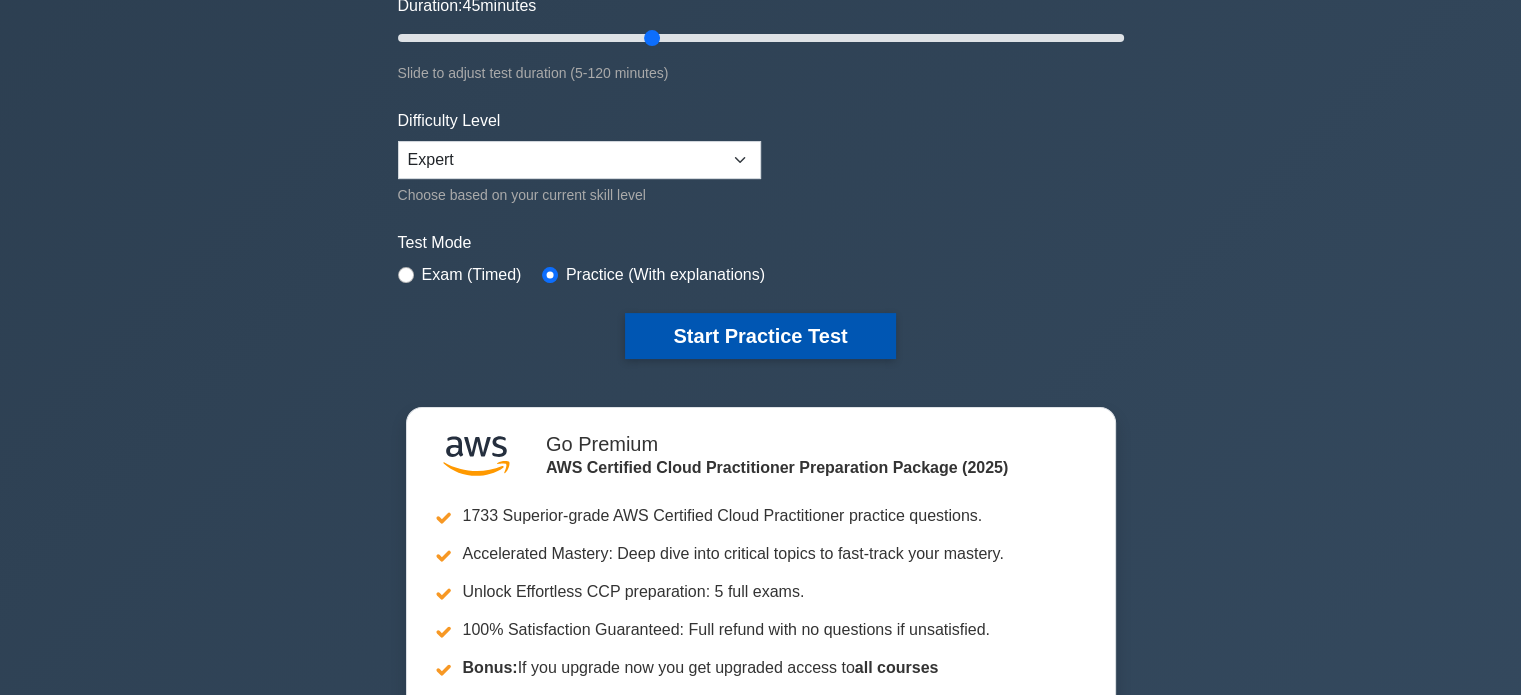 click on "Start Practice Test" at bounding box center [760, 336] 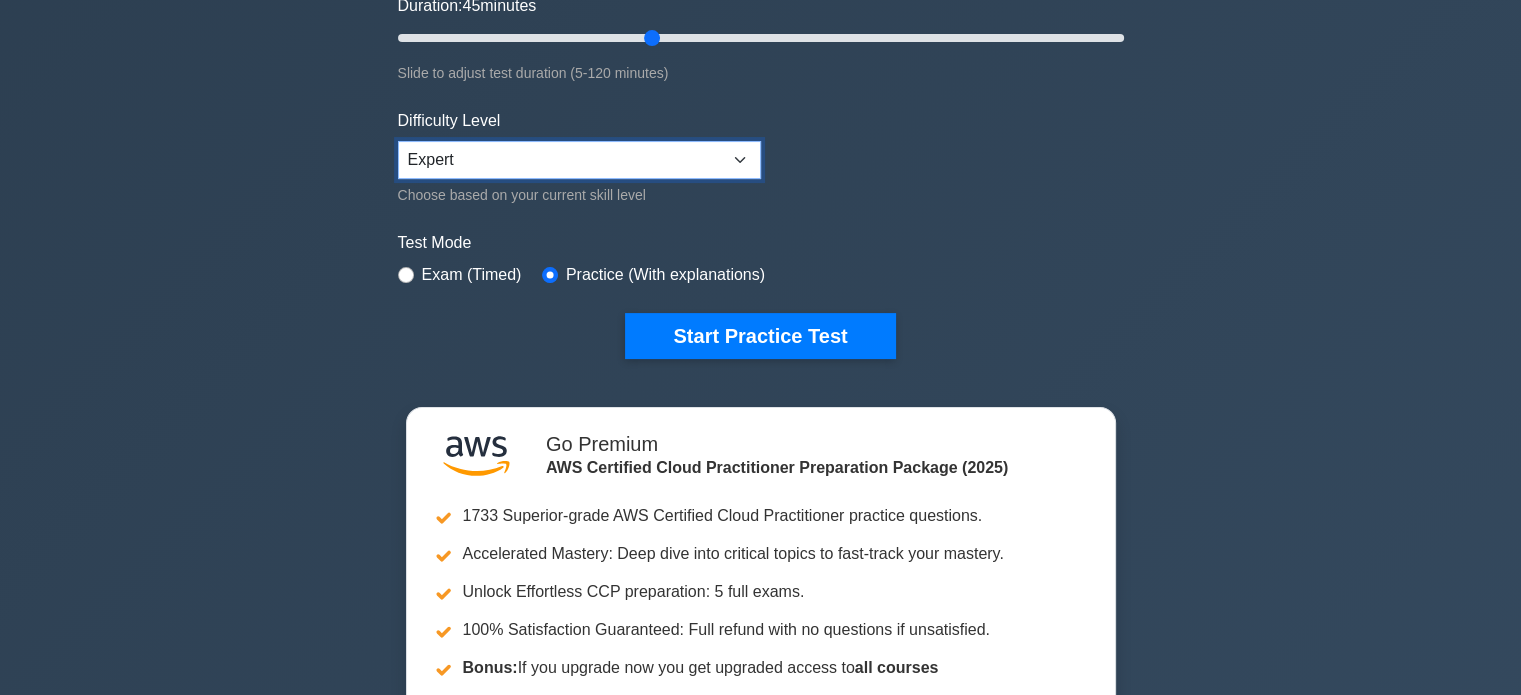 click on "Beginner
Intermediate
Expert" at bounding box center (579, 160) 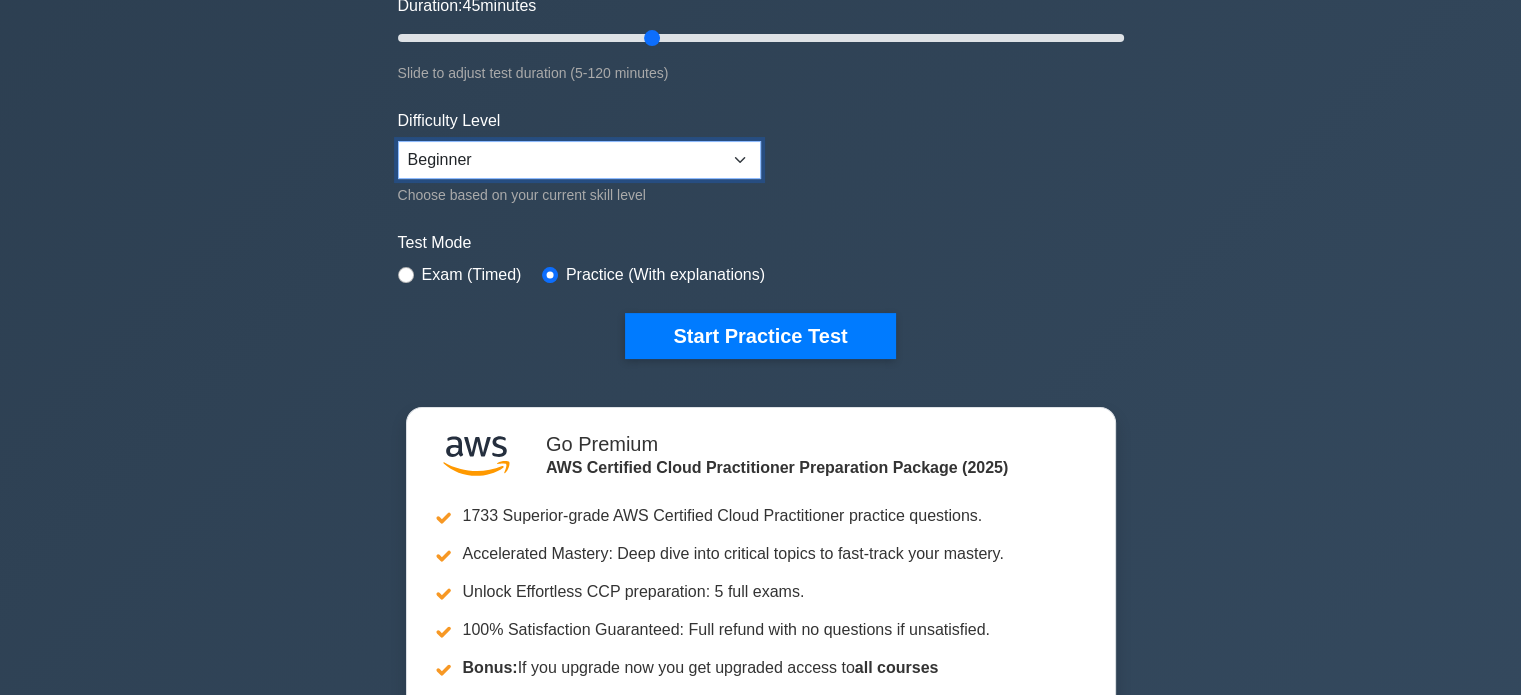 click on "Beginner
Intermediate
Expert" at bounding box center (579, 160) 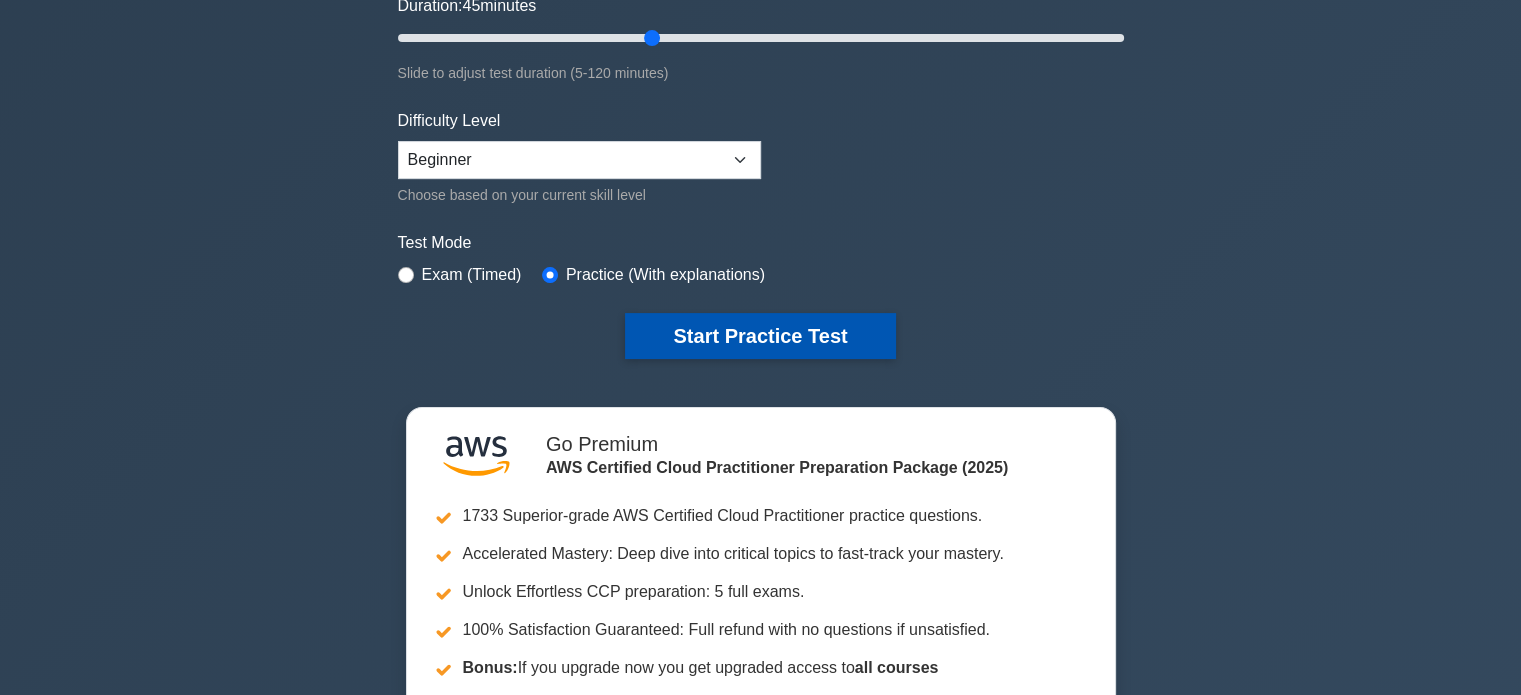 click on "Start Practice Test" at bounding box center [760, 336] 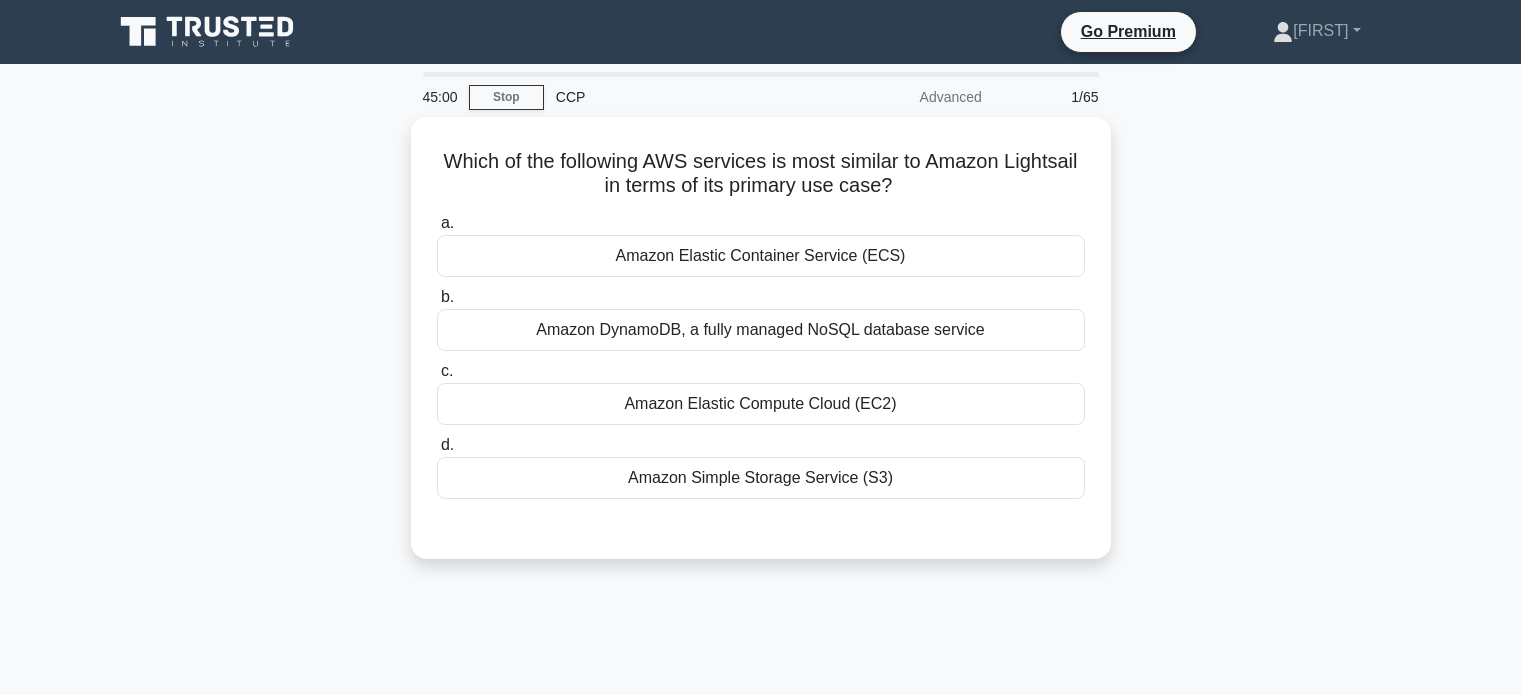 scroll, scrollTop: 0, scrollLeft: 0, axis: both 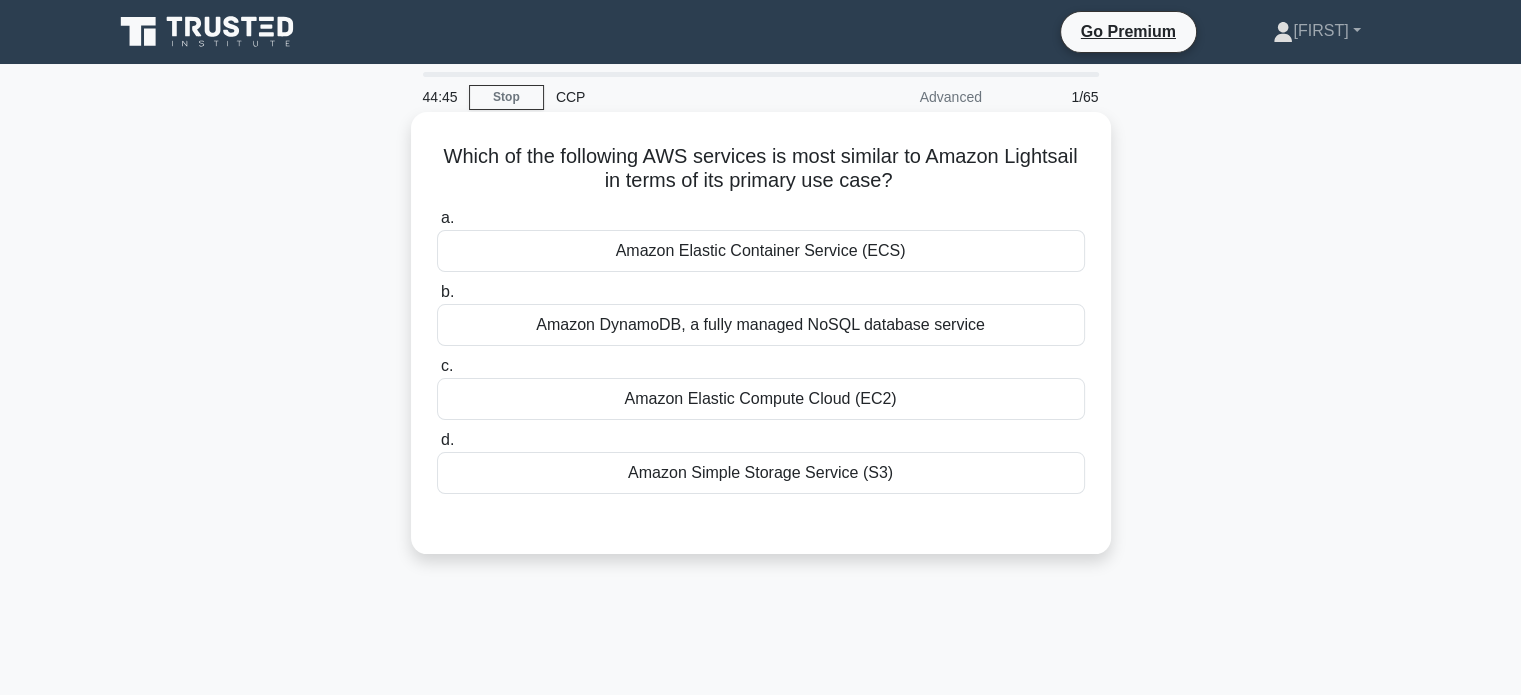 click on "Amazon DynamoDB, a fully managed NoSQL database service" at bounding box center [761, 325] 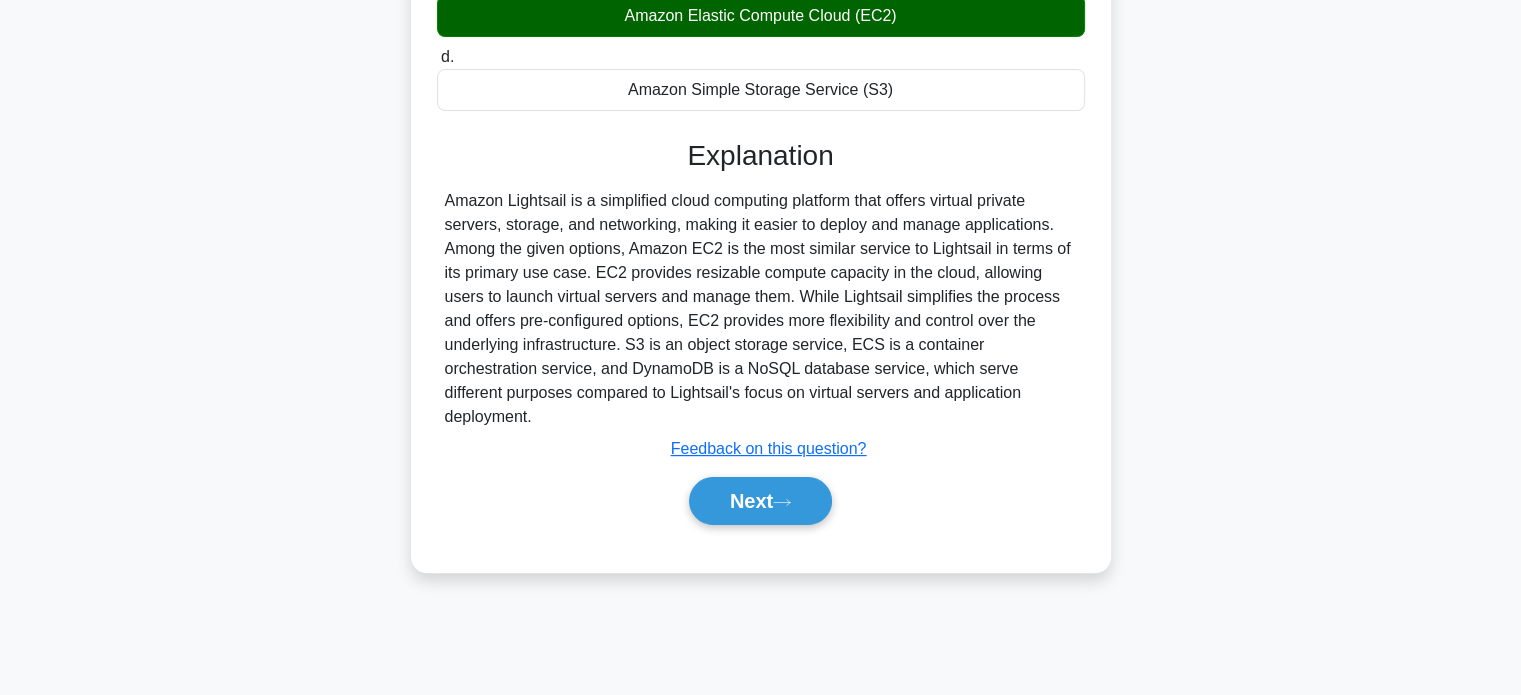 scroll, scrollTop: 376, scrollLeft: 0, axis: vertical 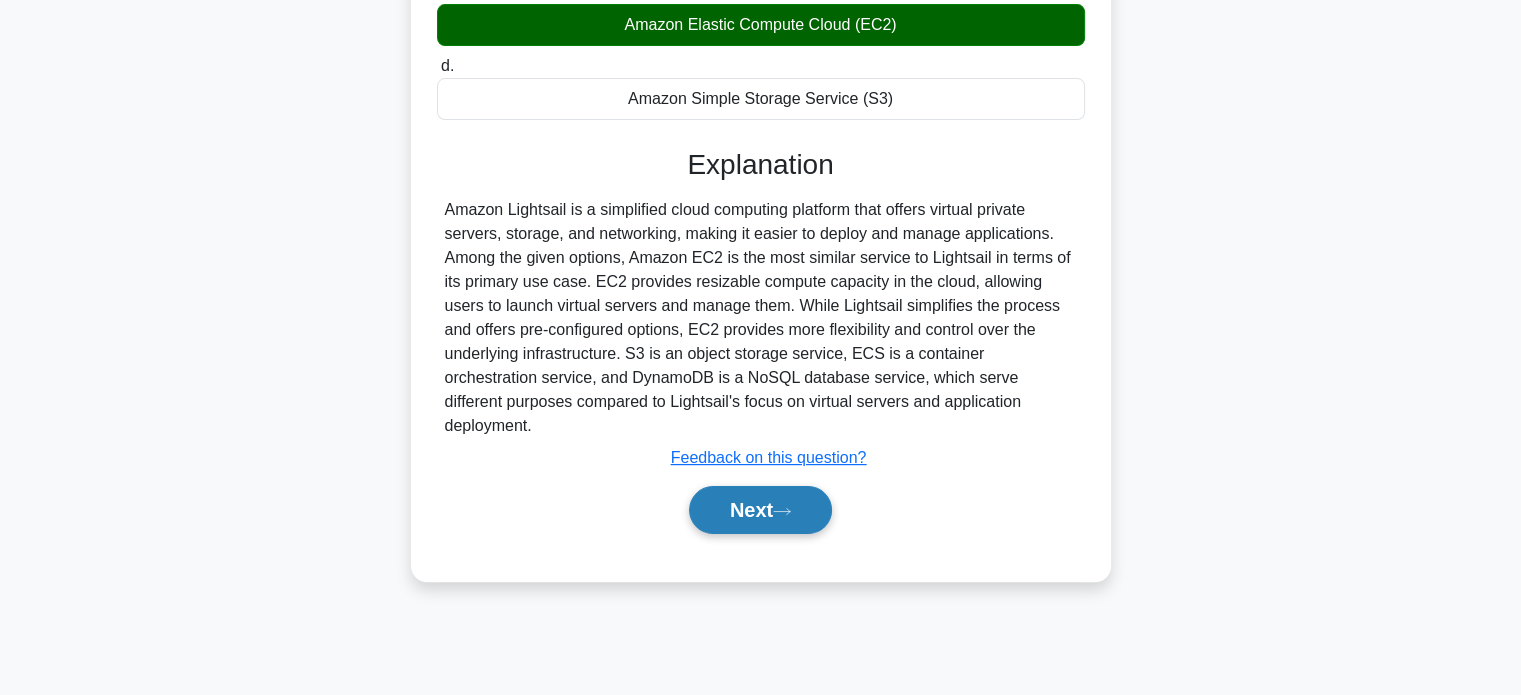 click on "Next" at bounding box center (760, 510) 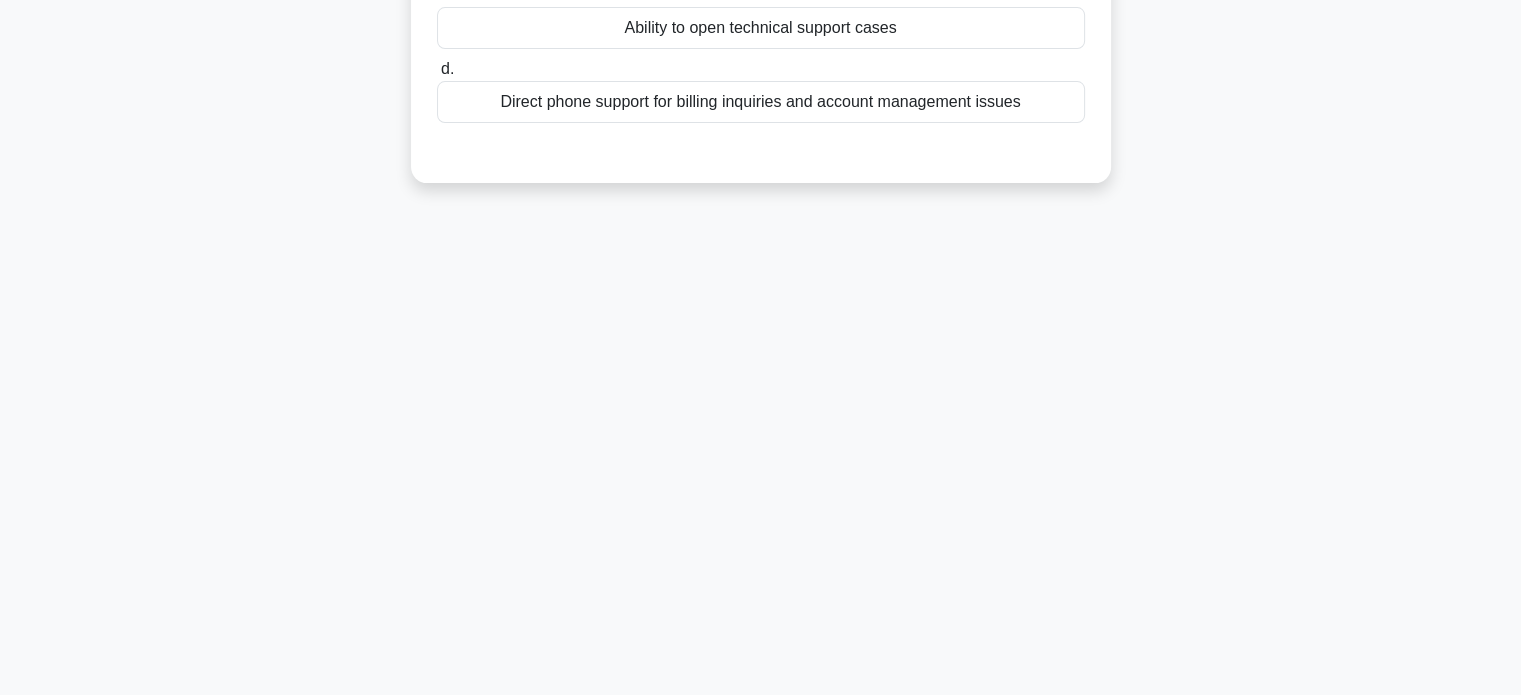 scroll, scrollTop: 0, scrollLeft: 0, axis: both 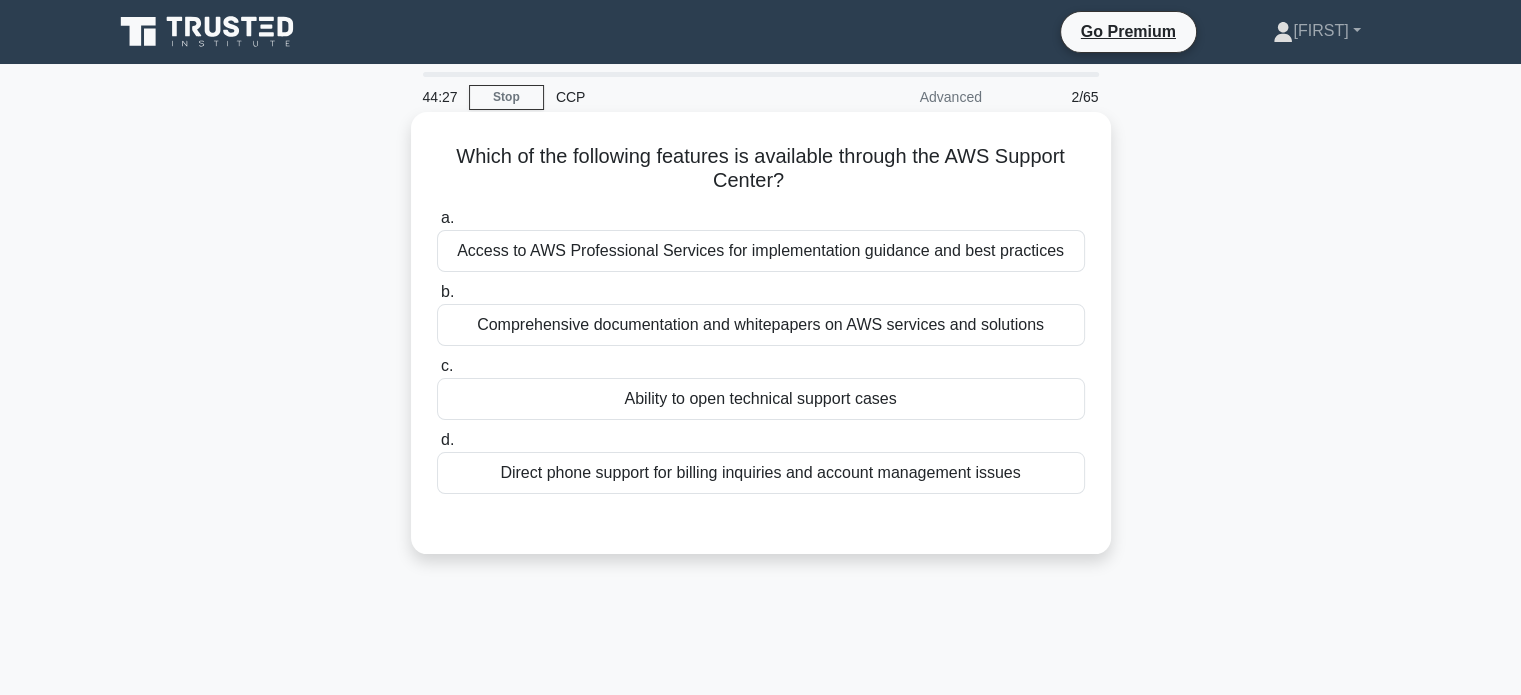 click on "Direct phone support for billing inquiries and account management issues" at bounding box center (761, 473) 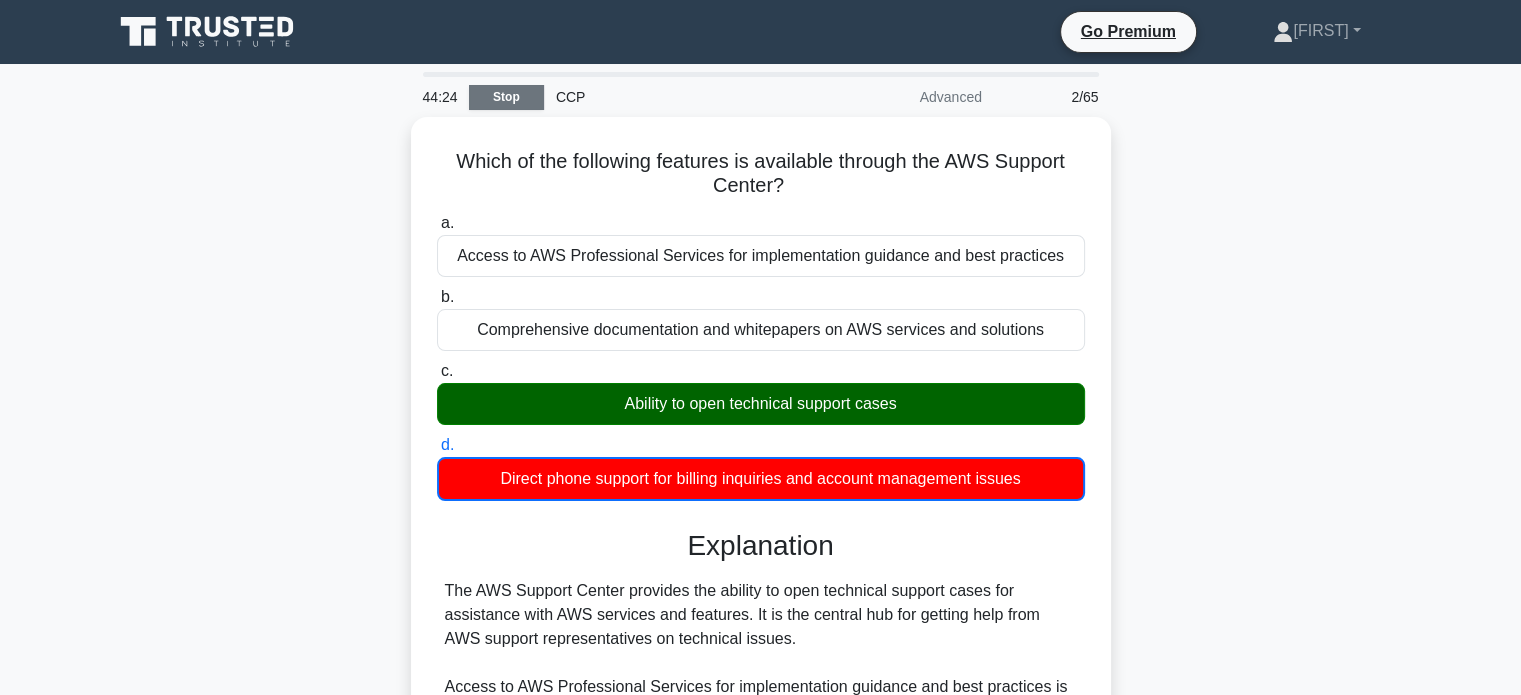 click on "Stop" at bounding box center (506, 97) 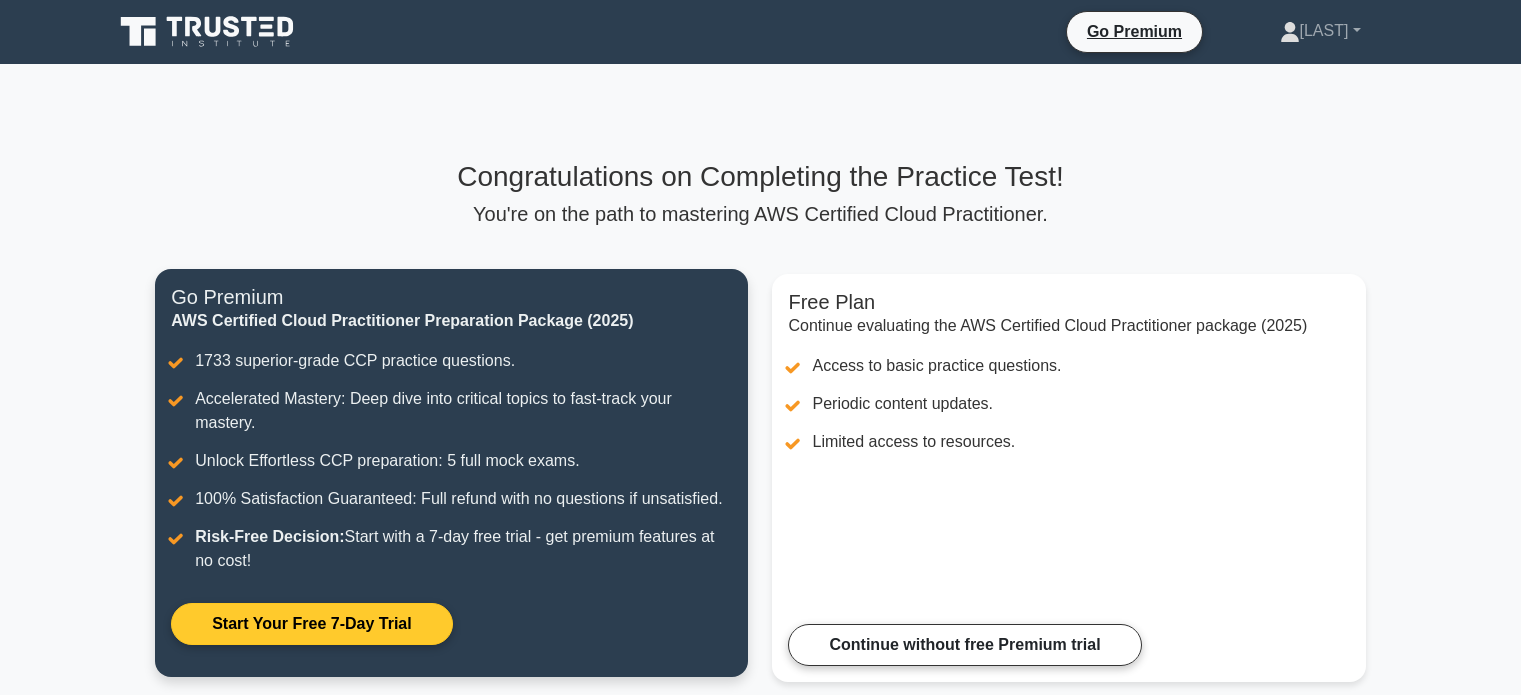scroll, scrollTop: 0, scrollLeft: 0, axis: both 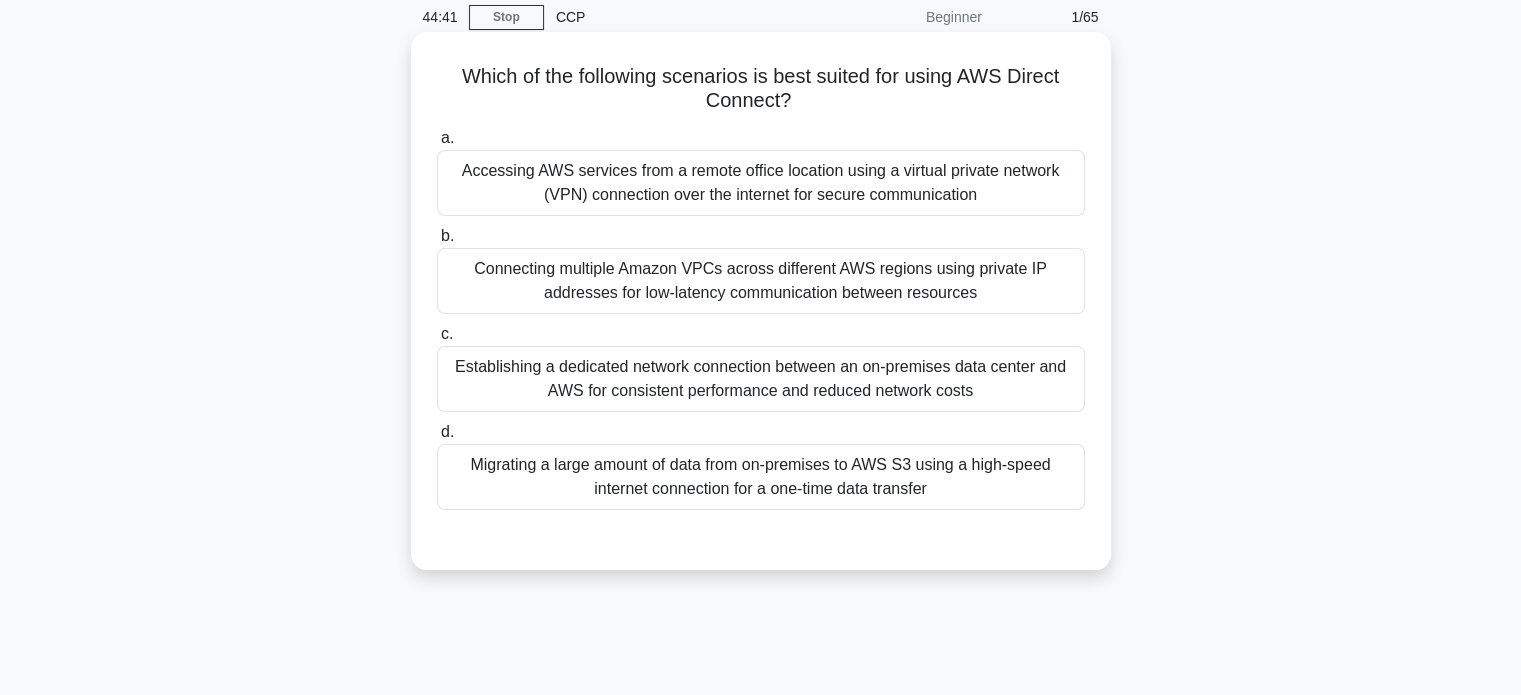 click on "Establishing a dedicated network connection between an on-premises data center and AWS for consistent performance and reduced network costs" at bounding box center [761, 379] 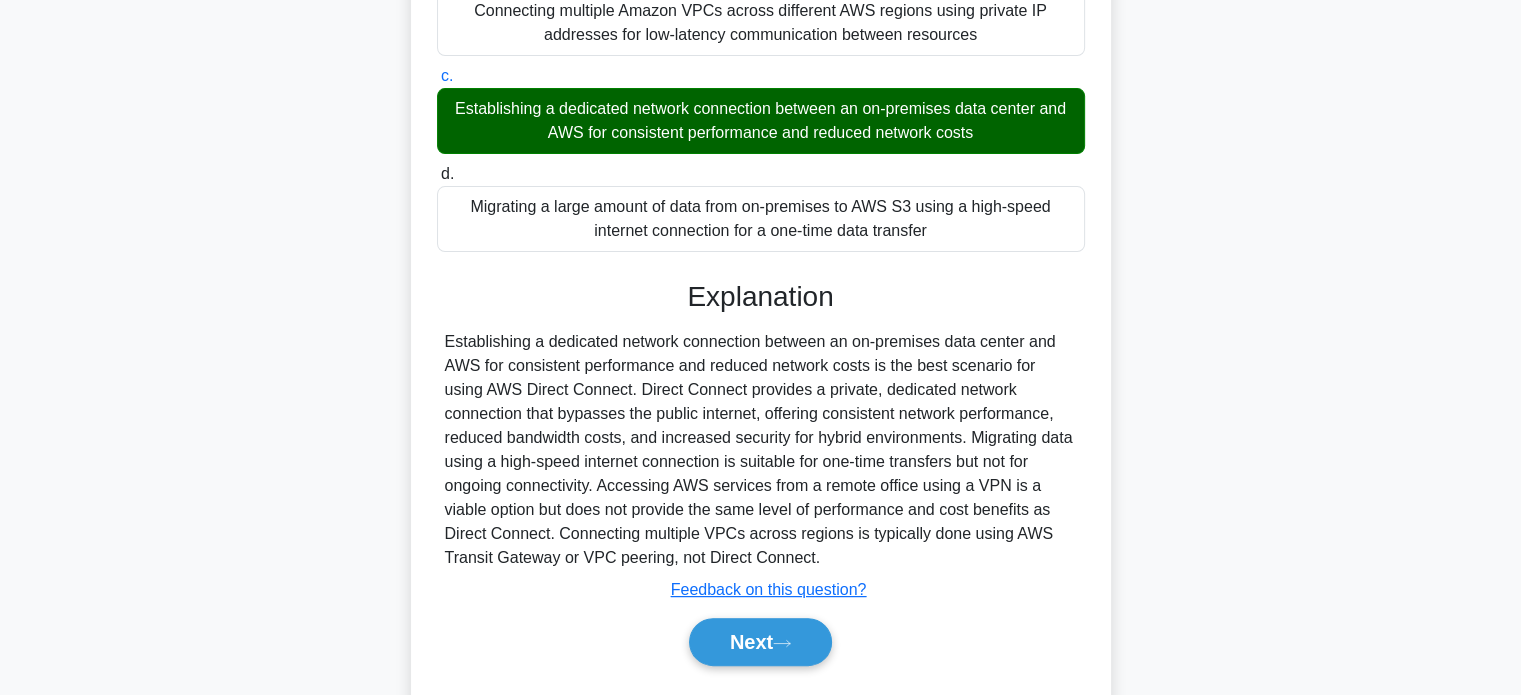 scroll, scrollTop: 392, scrollLeft: 0, axis: vertical 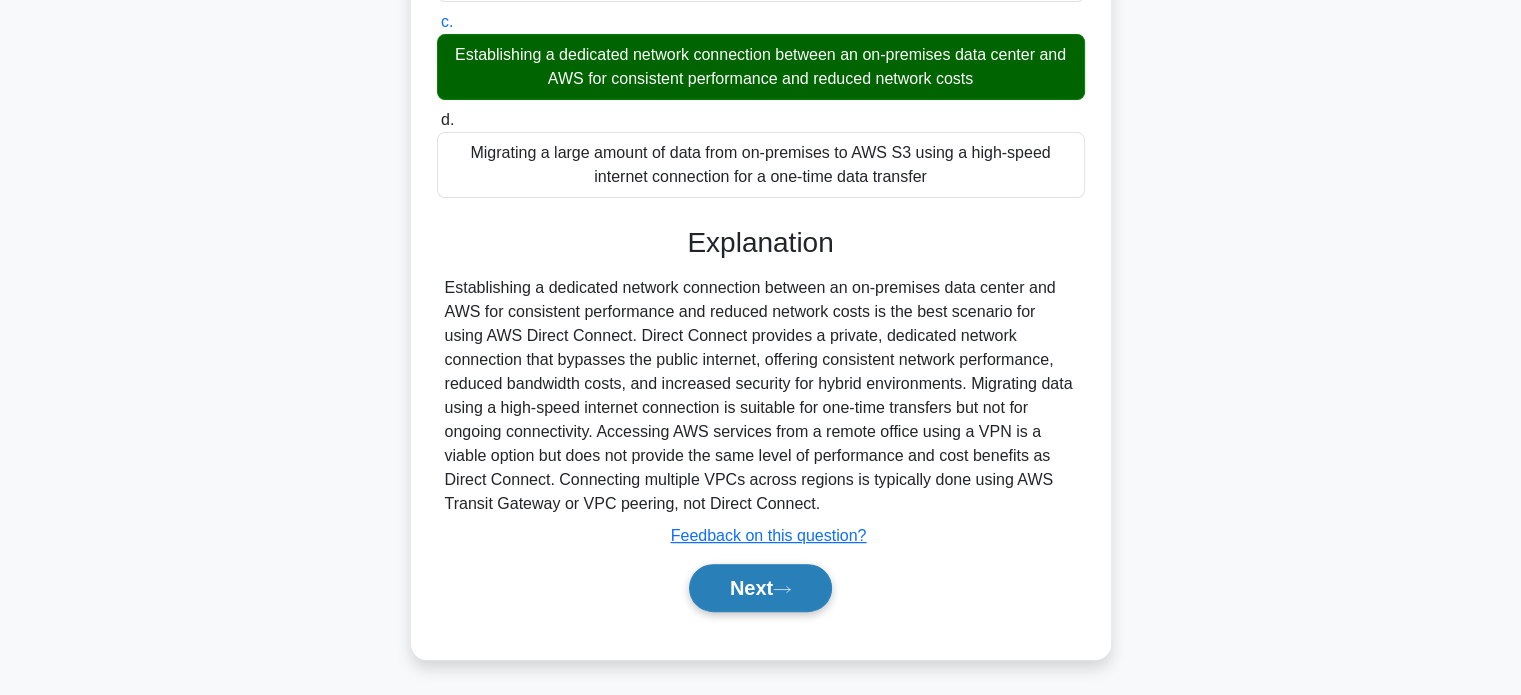 click on "Next" at bounding box center [760, 588] 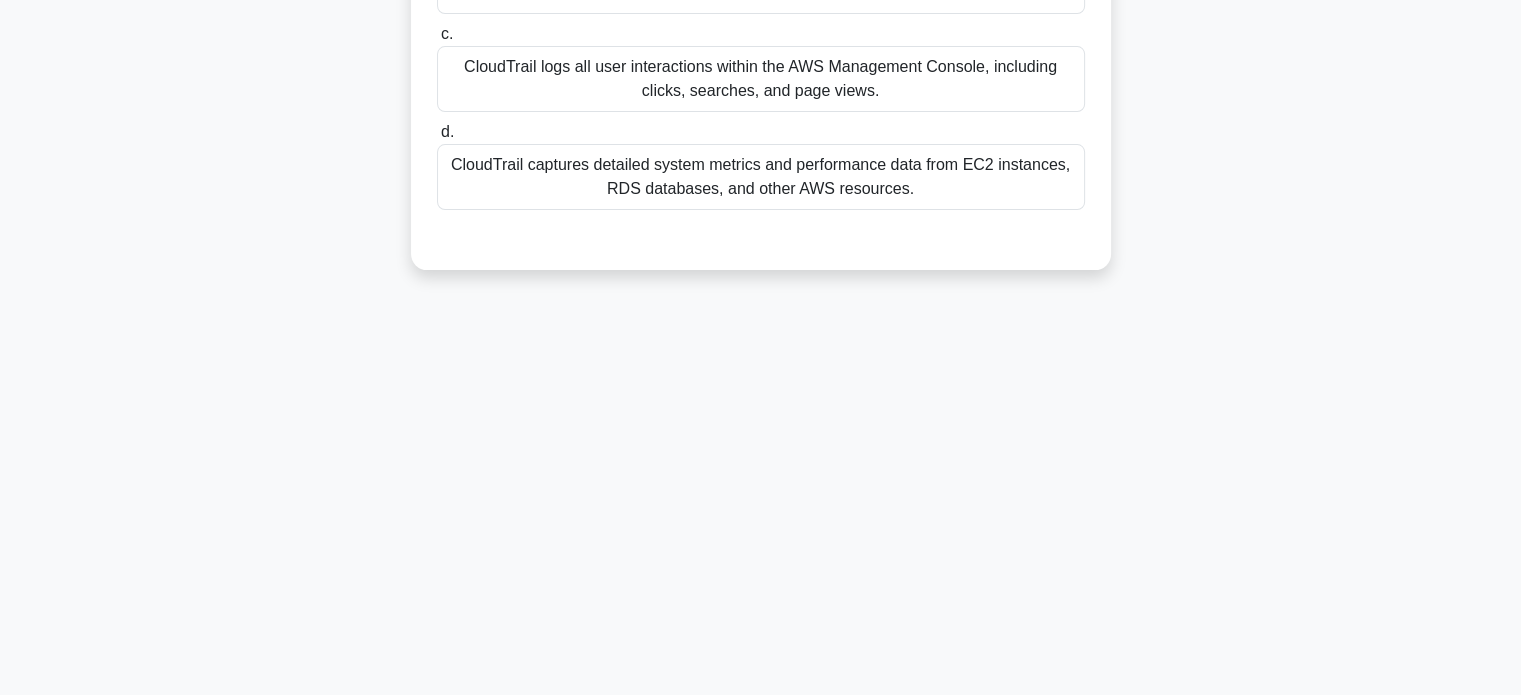 scroll, scrollTop: 0, scrollLeft: 0, axis: both 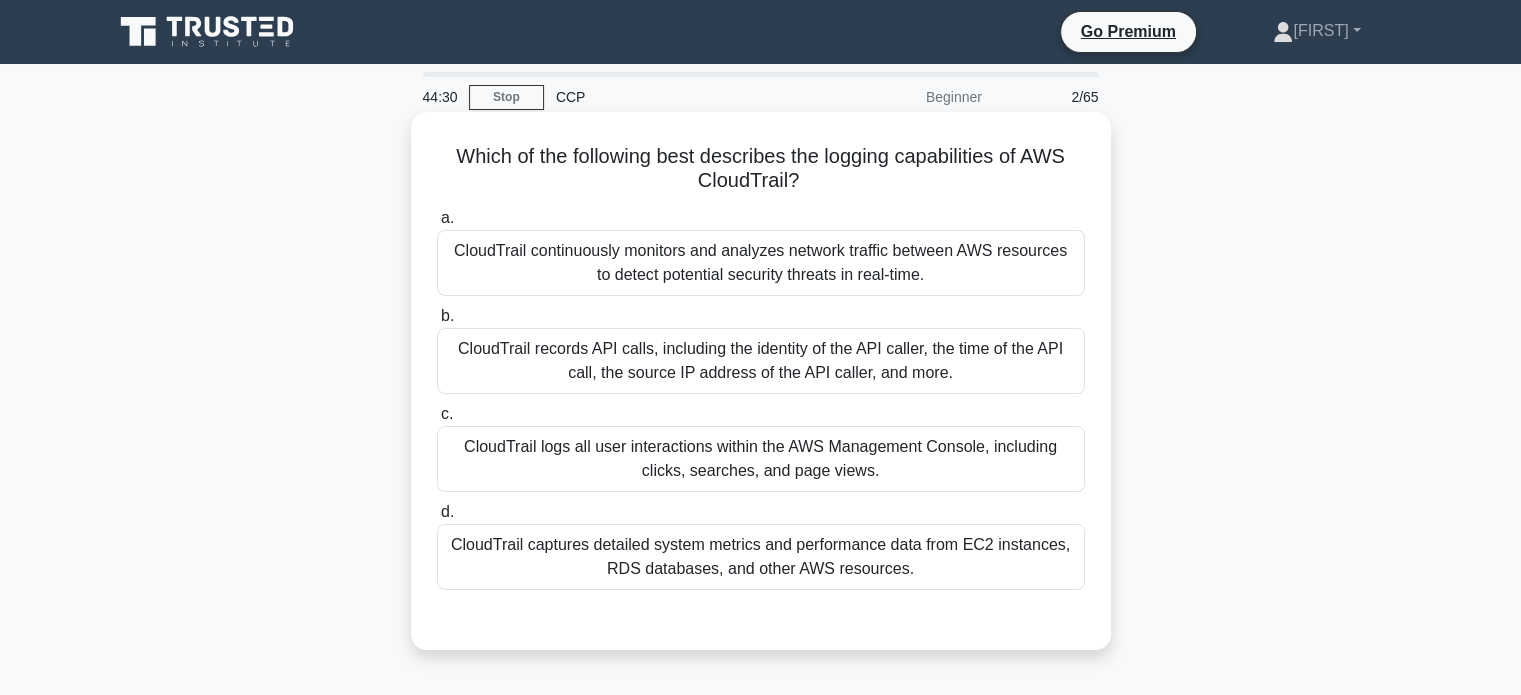 click on "CloudTrail records API calls, including the identity of the API caller, the time of the API call, the source IP address of the API caller, and more." at bounding box center (761, 361) 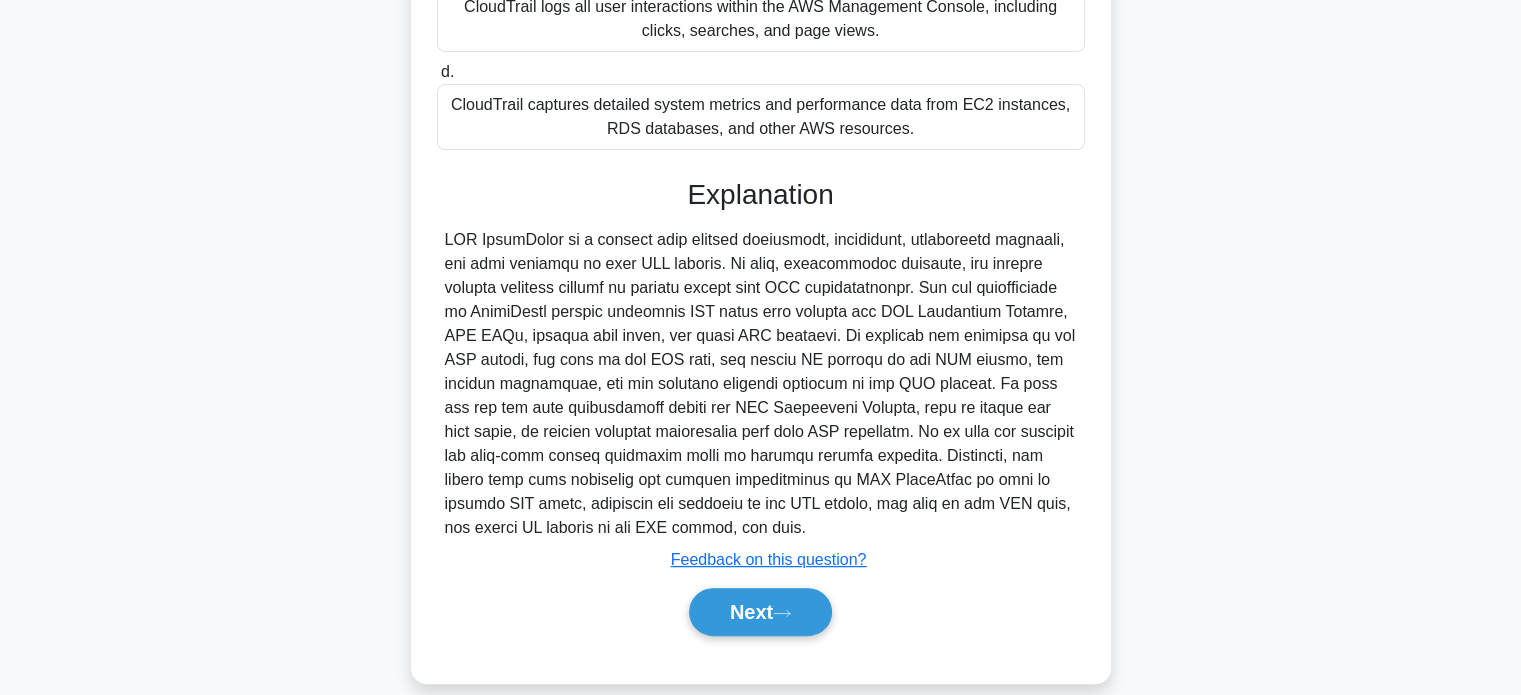 scroll, scrollTop: 464, scrollLeft: 0, axis: vertical 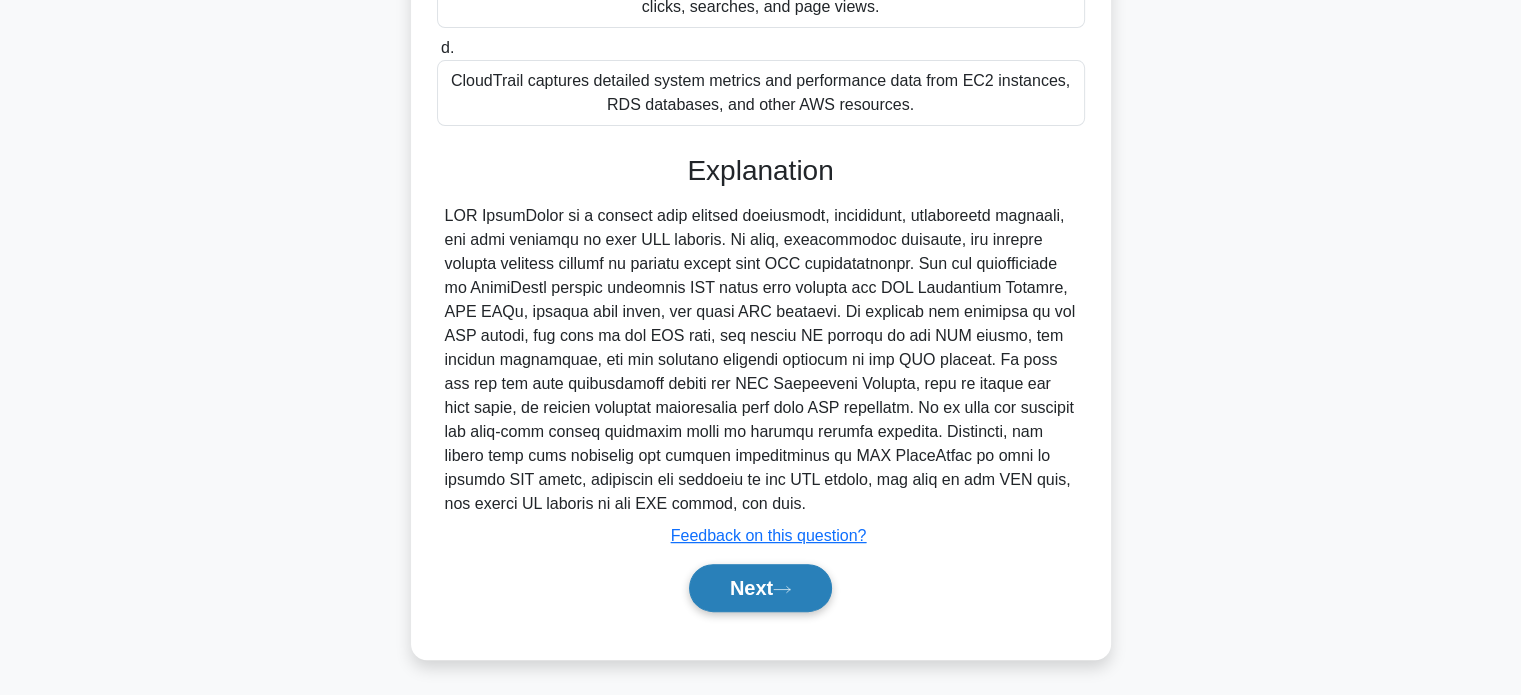 click on "Next" at bounding box center [760, 588] 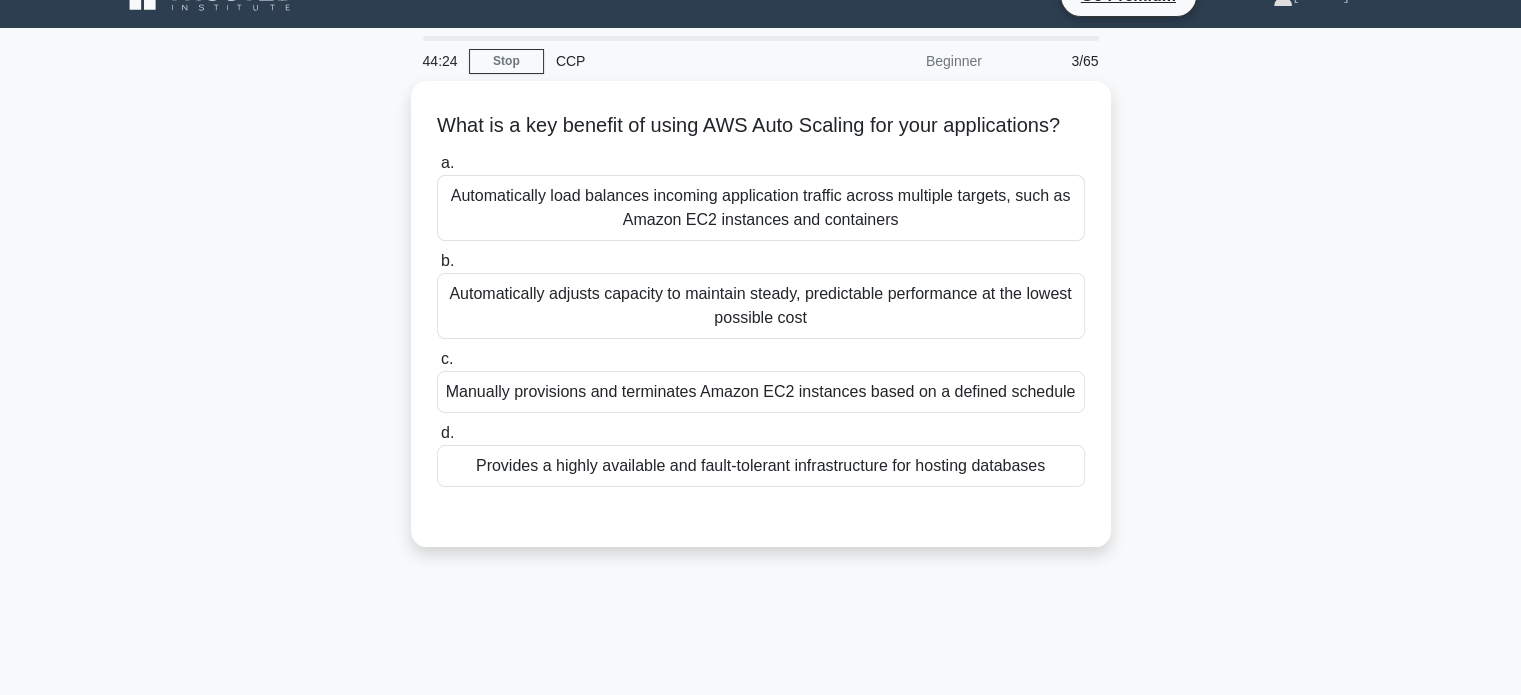 scroll, scrollTop: 0, scrollLeft: 0, axis: both 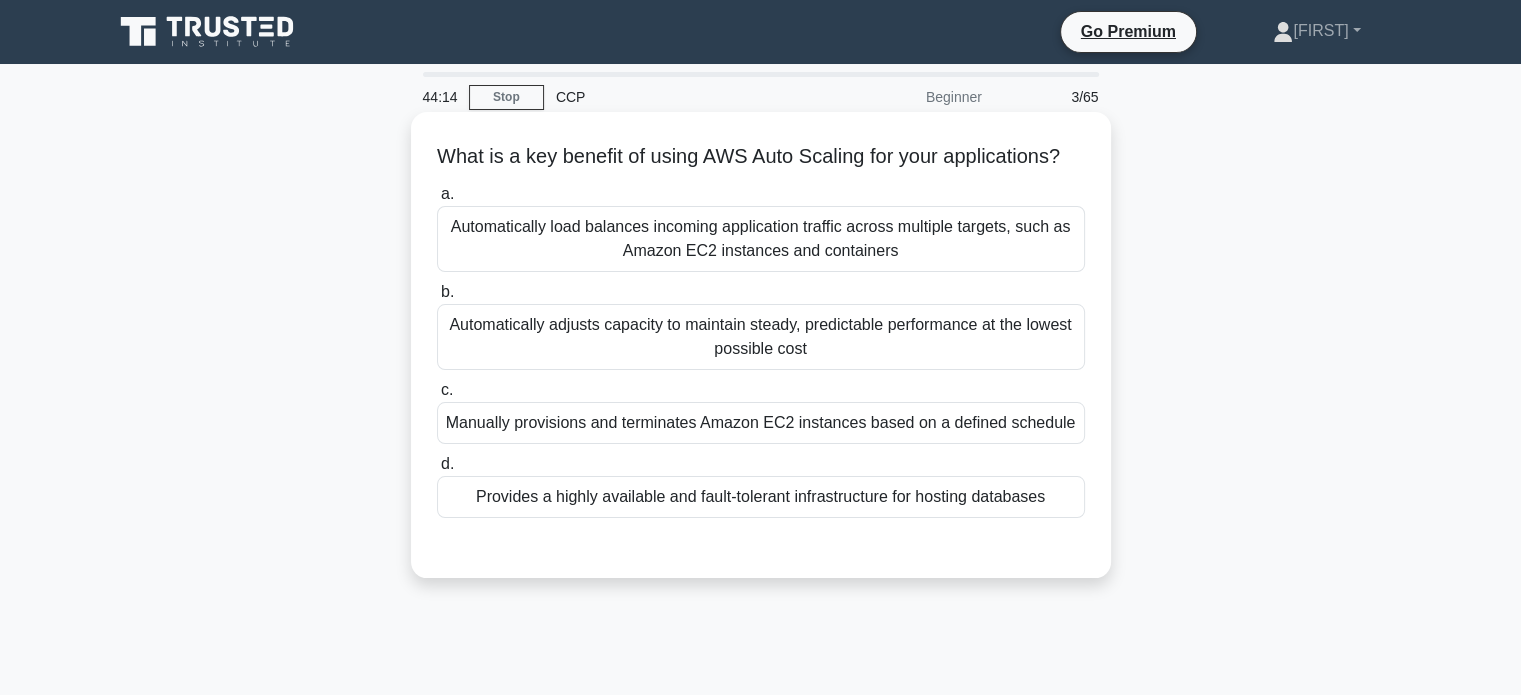 click on "Automatically adjusts capacity to maintain steady, predictable performance at the lowest possible cost" at bounding box center (761, 337) 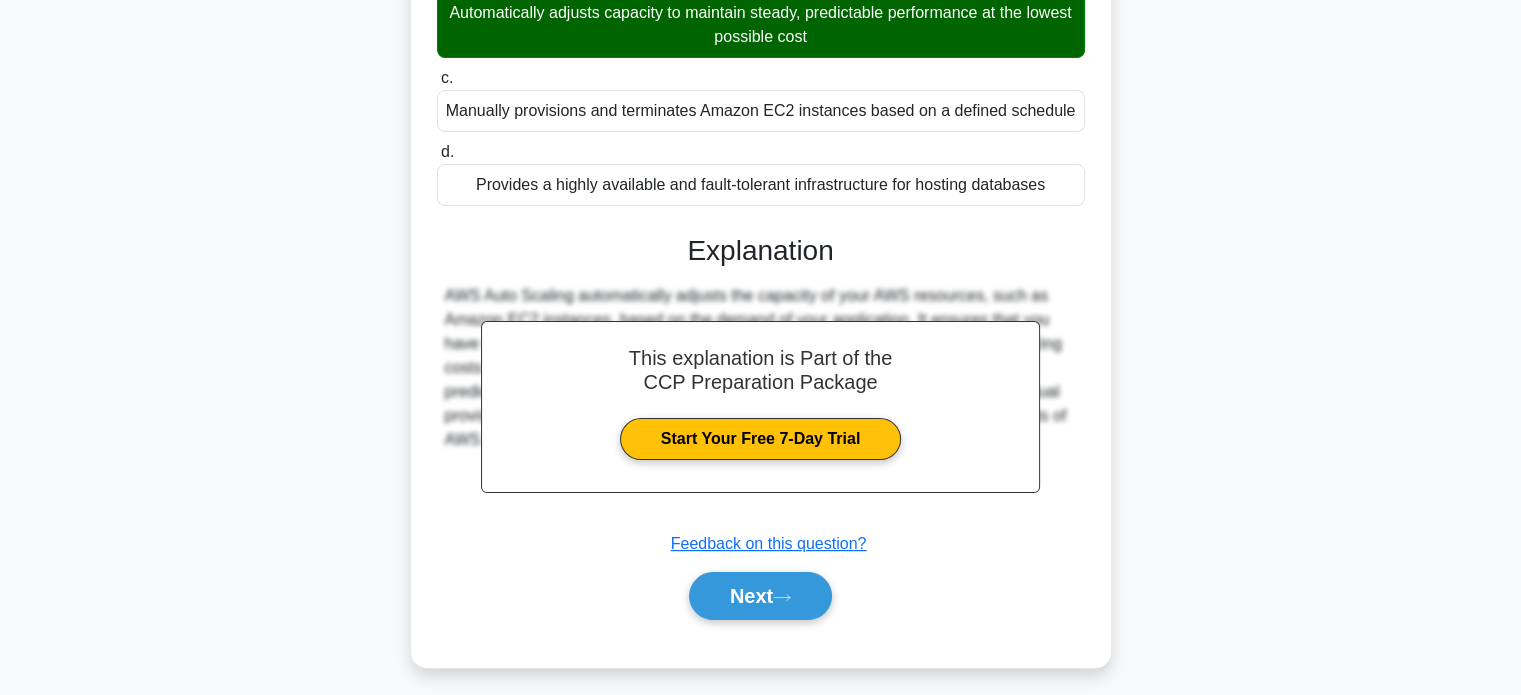 scroll, scrollTop: 324, scrollLeft: 0, axis: vertical 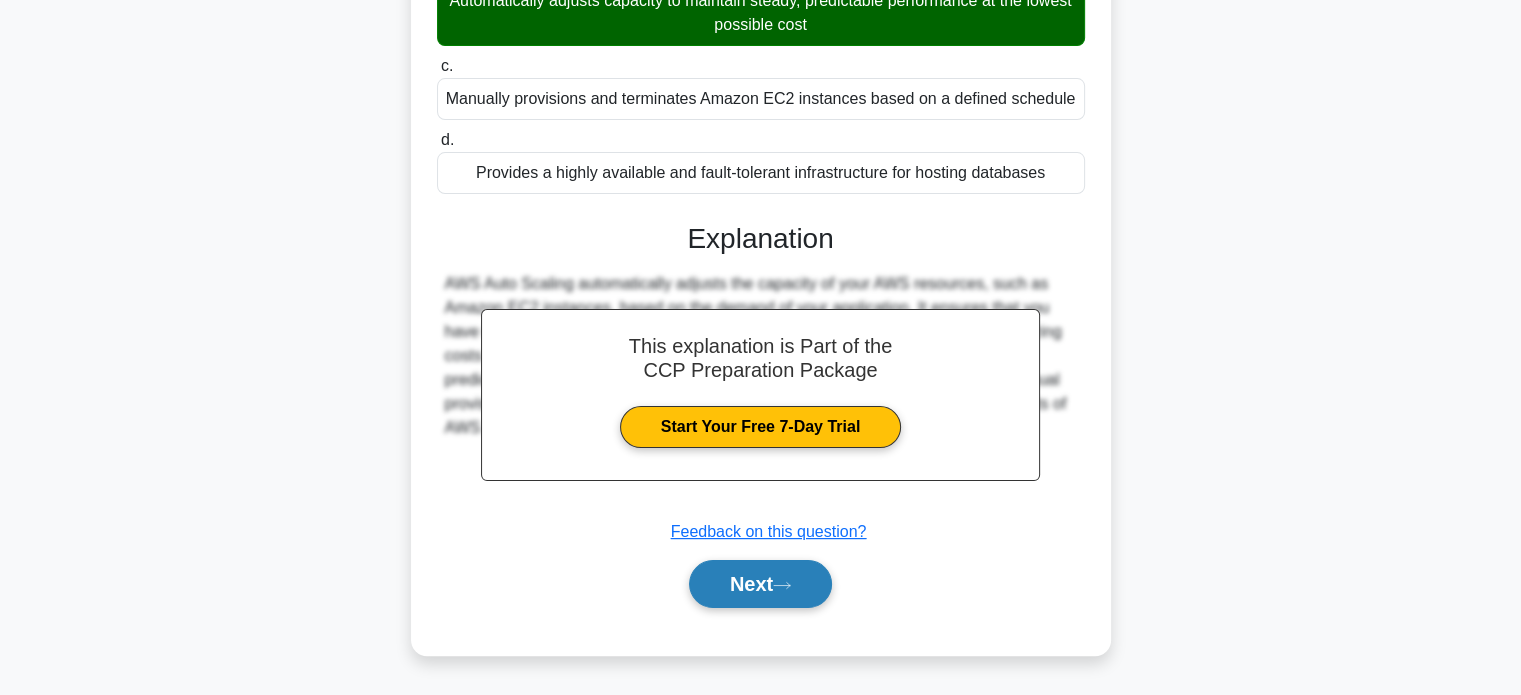 click on "Next" at bounding box center [760, 584] 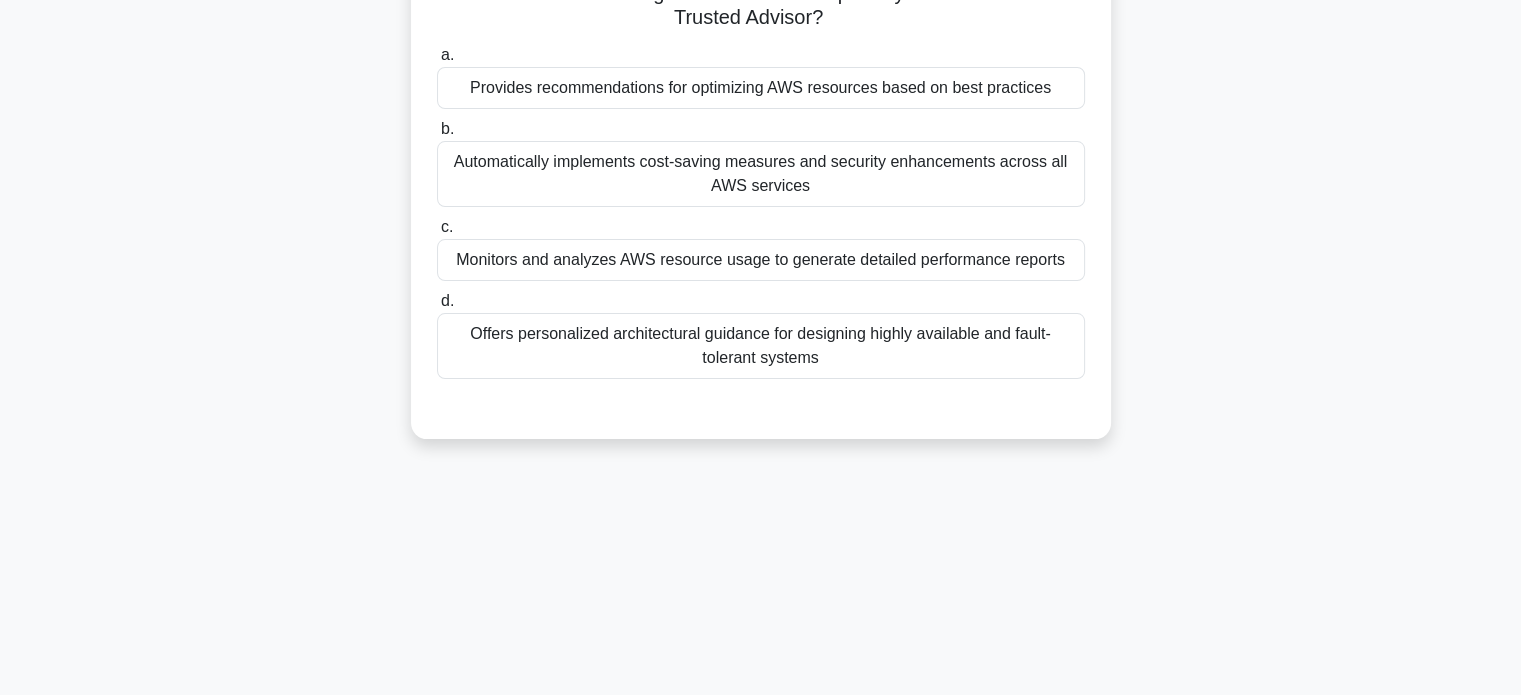 scroll, scrollTop: 0, scrollLeft: 0, axis: both 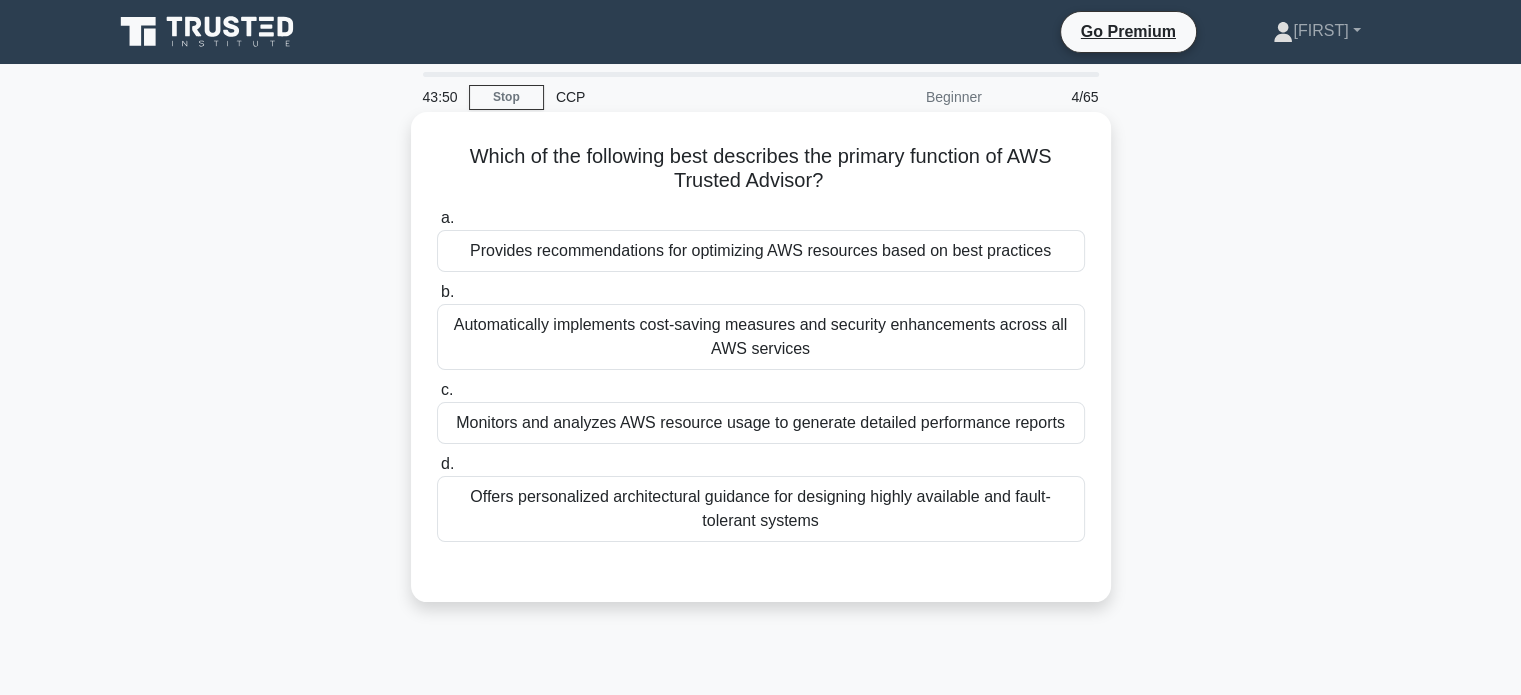 click on "Automatically implements cost-saving measures and security enhancements across all AWS services" at bounding box center (761, 337) 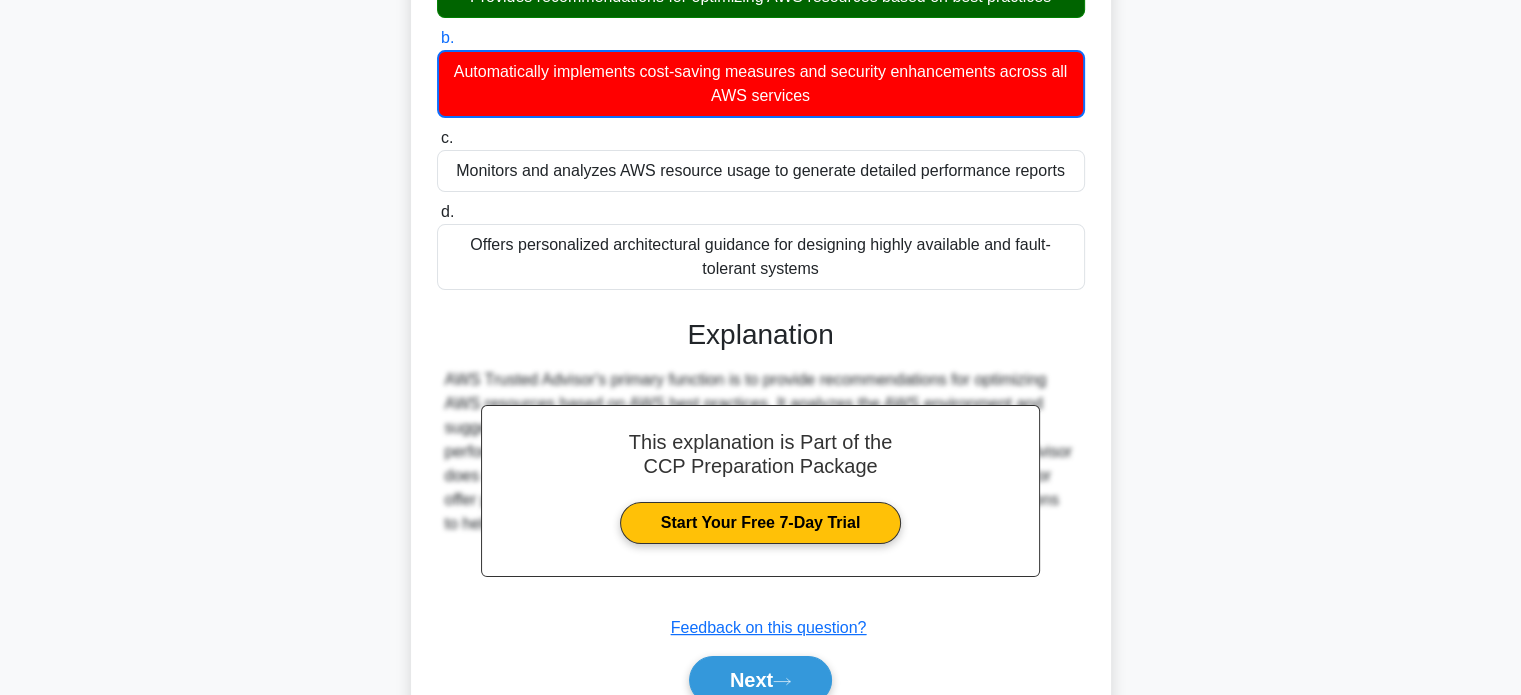 scroll, scrollTop: 263, scrollLeft: 0, axis: vertical 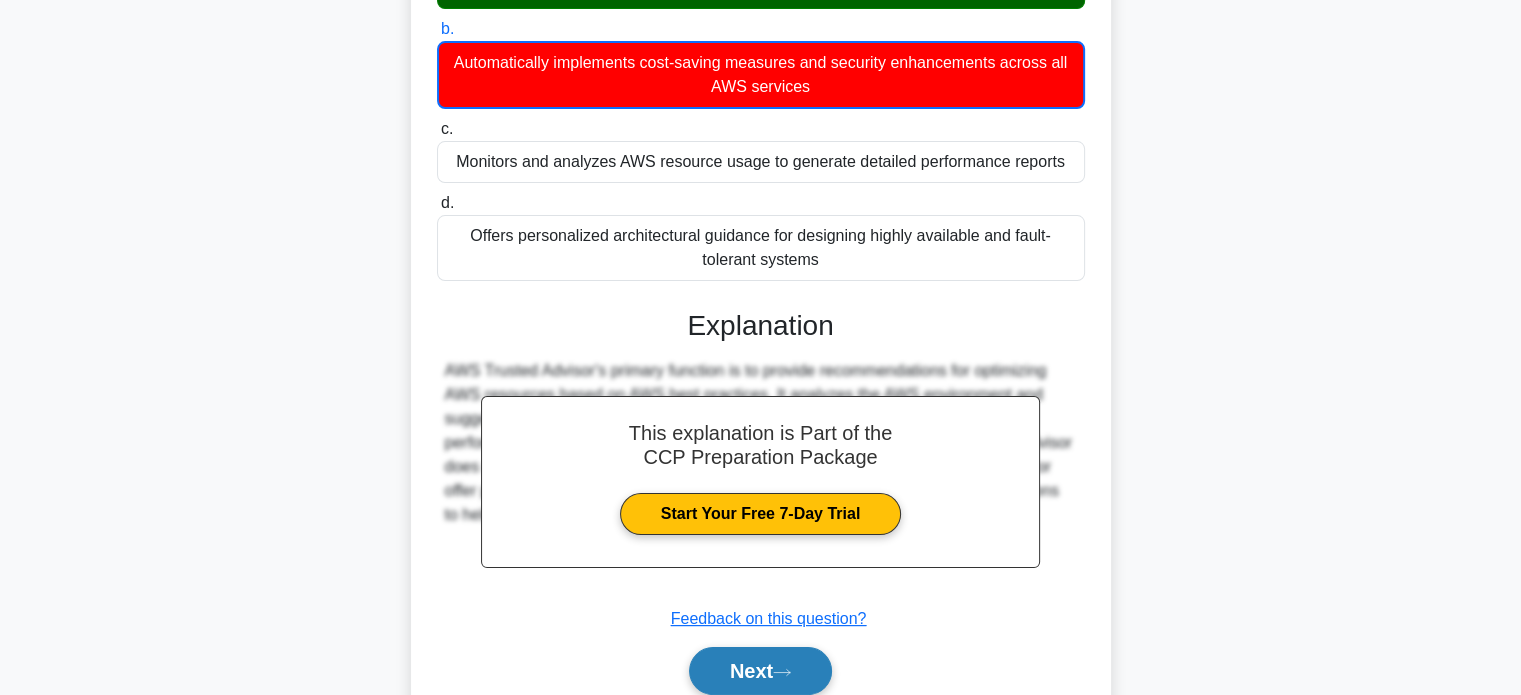 click on "Next" at bounding box center [760, 671] 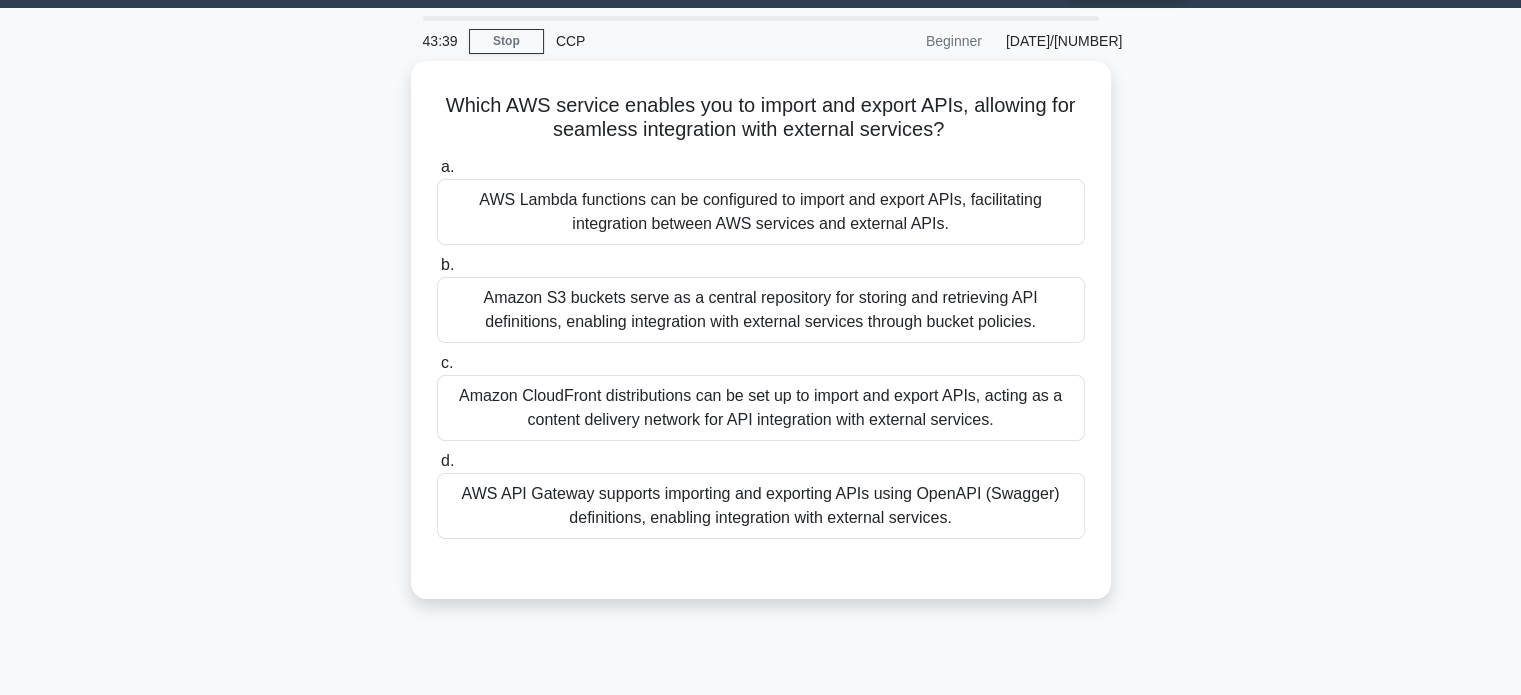 scroll, scrollTop: 58, scrollLeft: 0, axis: vertical 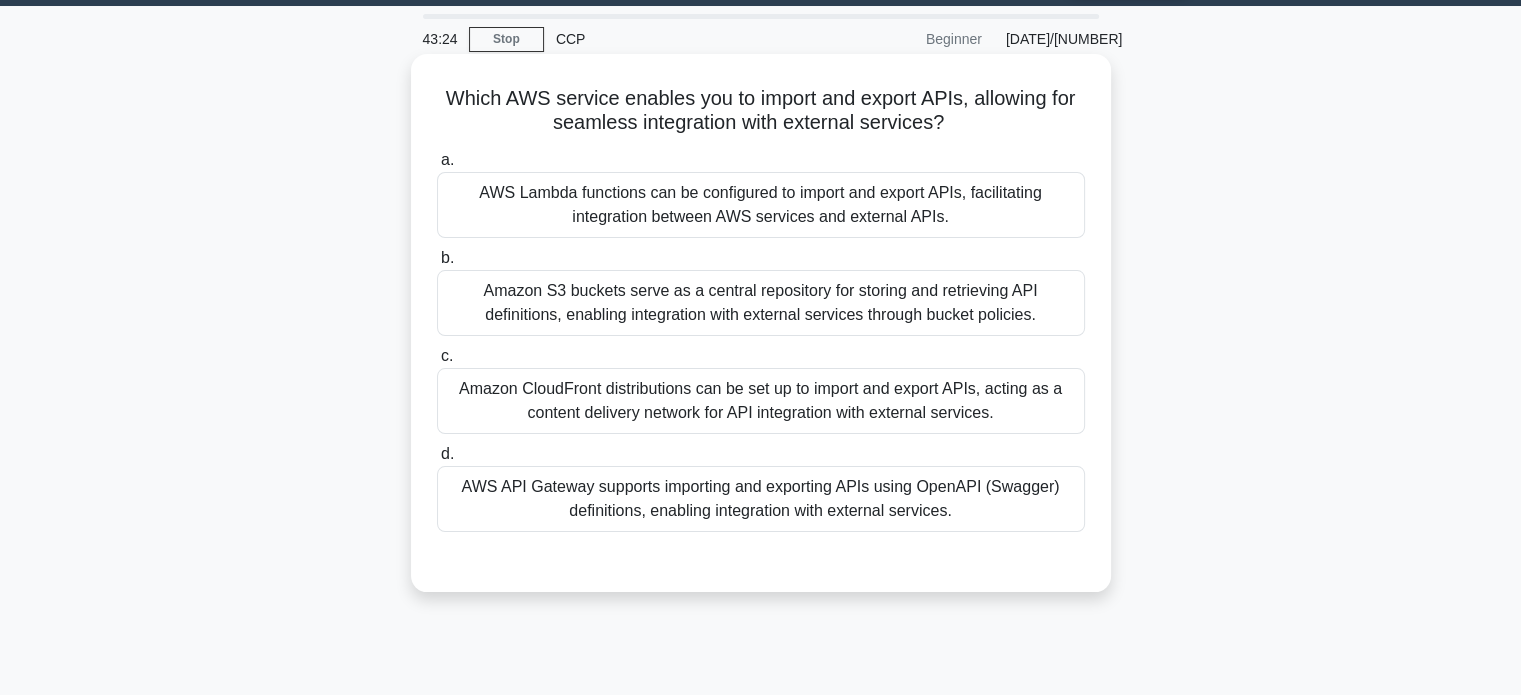 click on "Amazon CloudFront distributions can be set up to import and export APIs, acting as a content delivery network for API integration with external services." at bounding box center (761, 401) 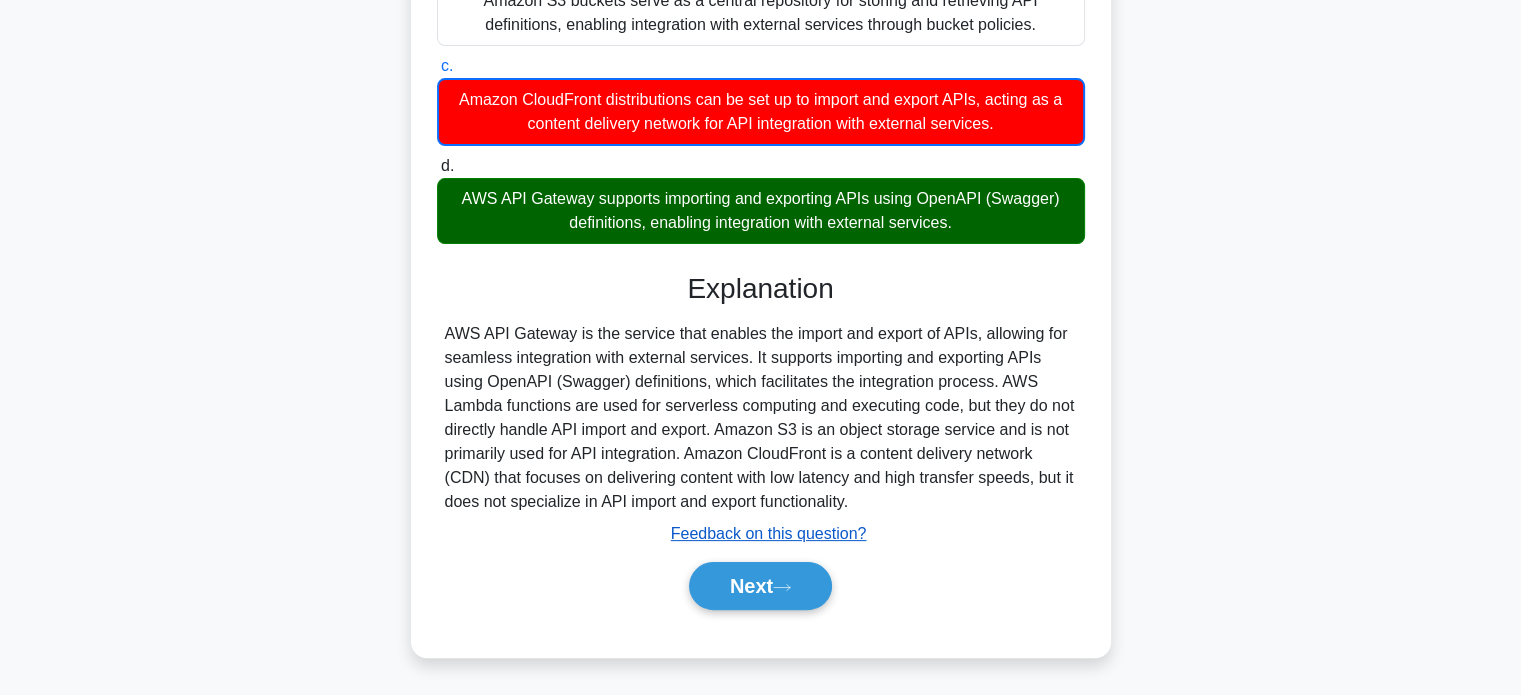 scroll, scrollTop: 359, scrollLeft: 0, axis: vertical 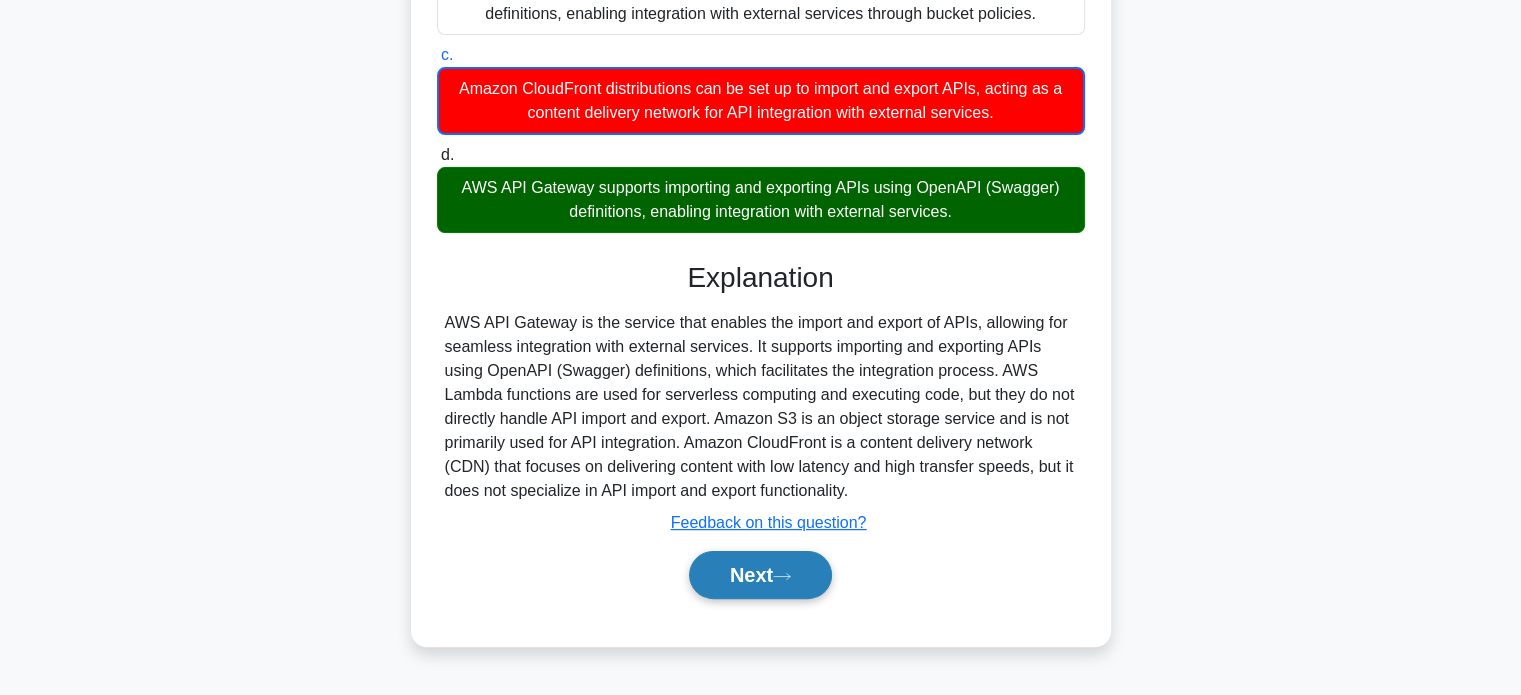 drag, startPoint x: 672, startPoint y: 214, endPoint x: 762, endPoint y: 588, distance: 384.67648 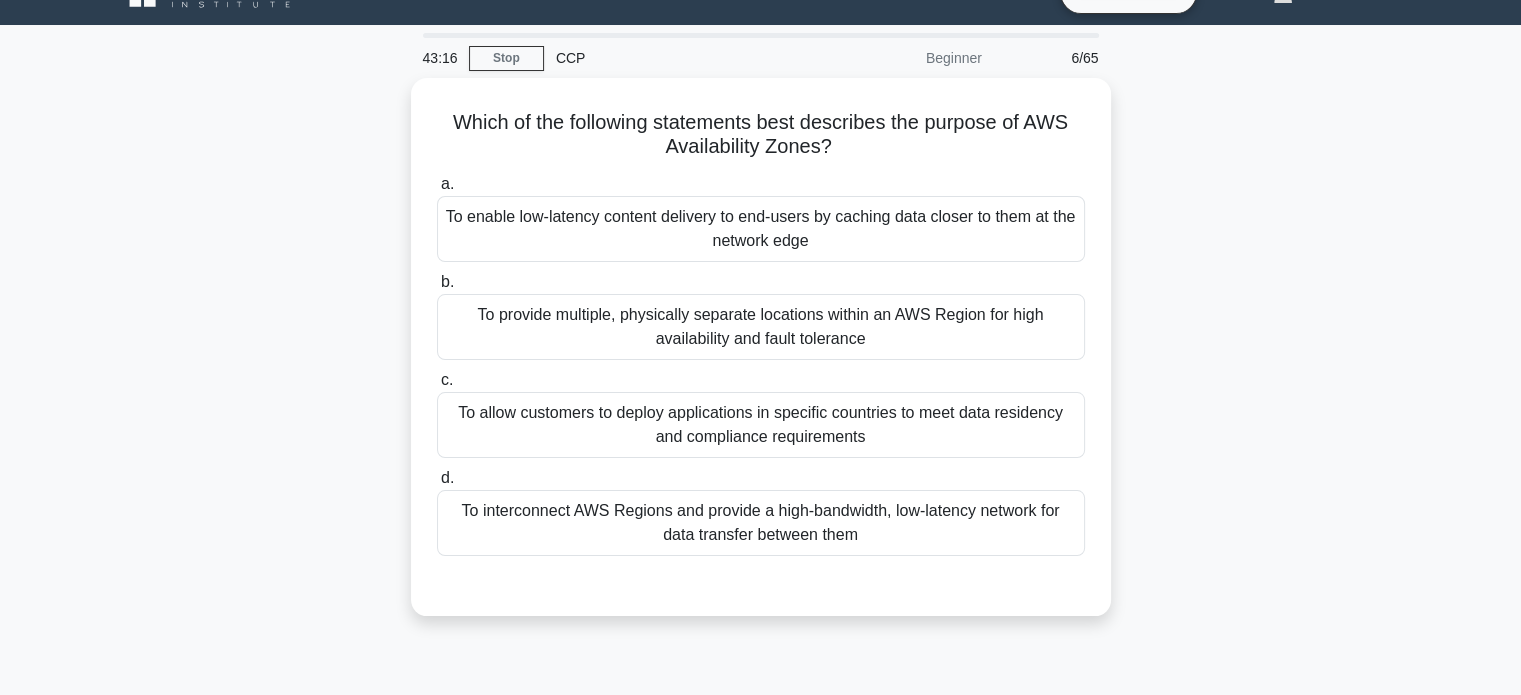 scroll, scrollTop: 40, scrollLeft: 0, axis: vertical 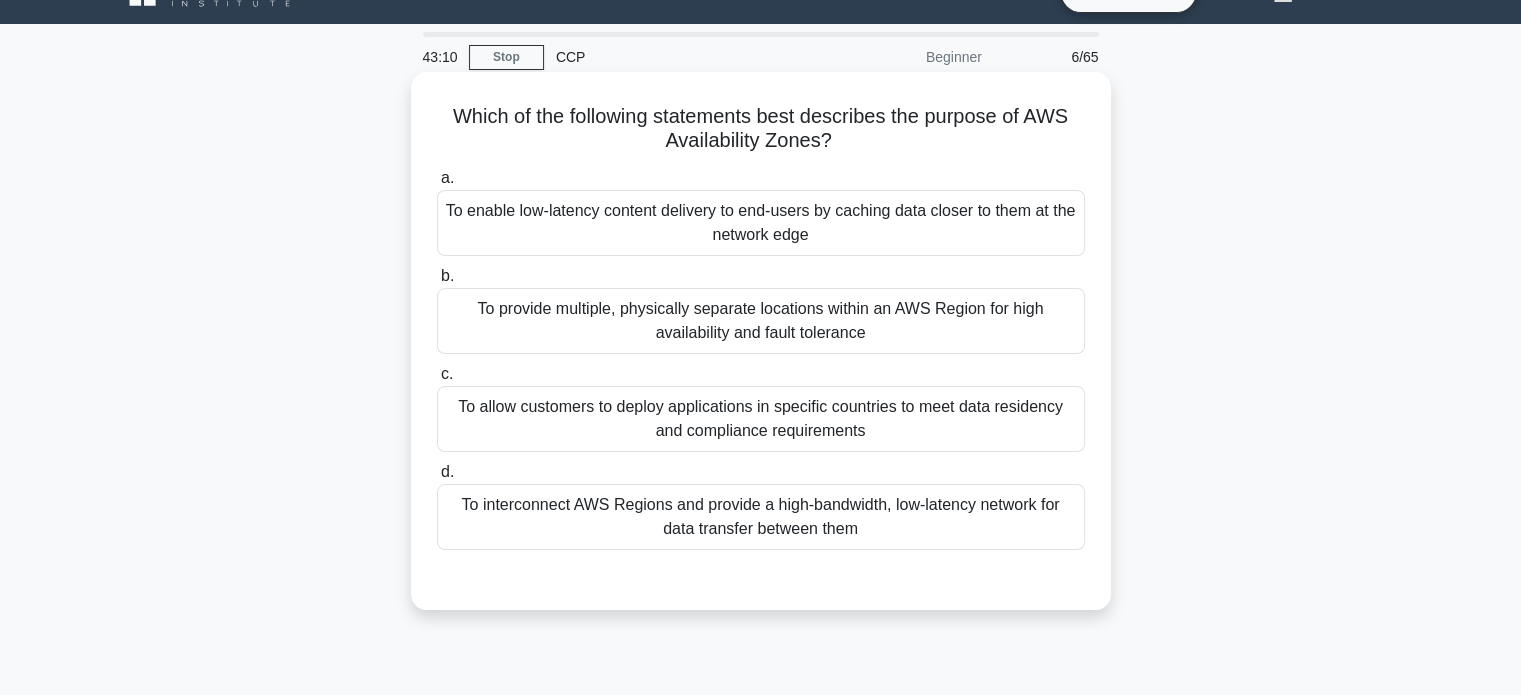 click on "To provide multiple, physically separate locations within an AWS Region for high availability and fault tolerance" at bounding box center [761, 321] 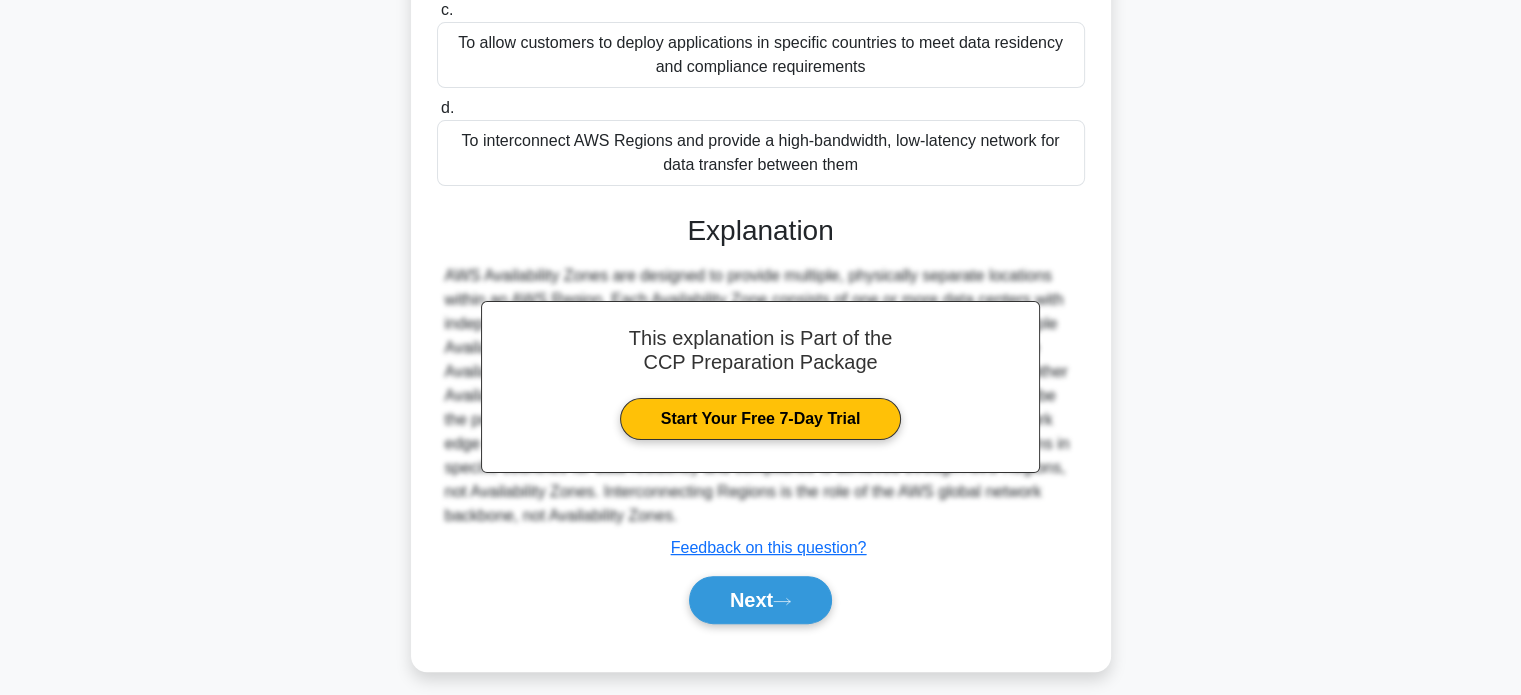 scroll, scrollTop: 416, scrollLeft: 0, axis: vertical 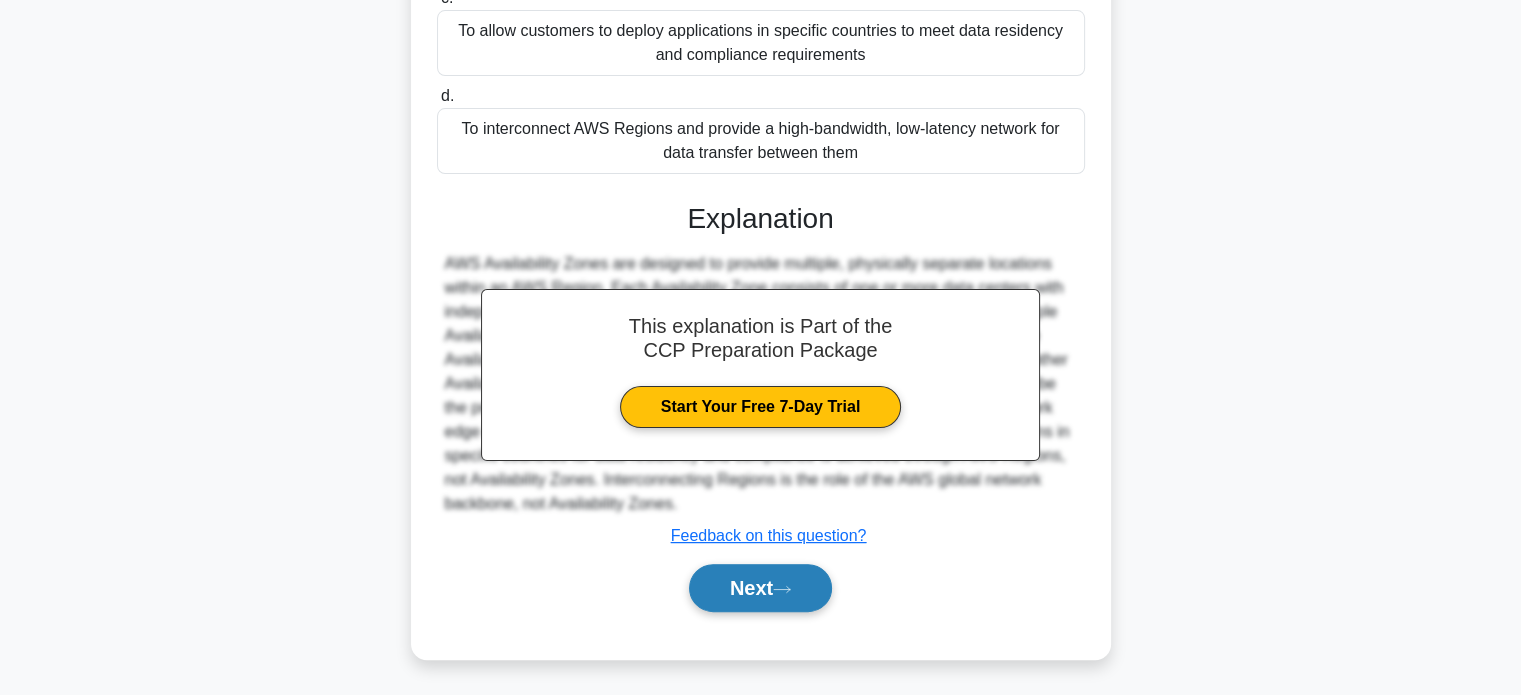 click on "Next" at bounding box center [760, 588] 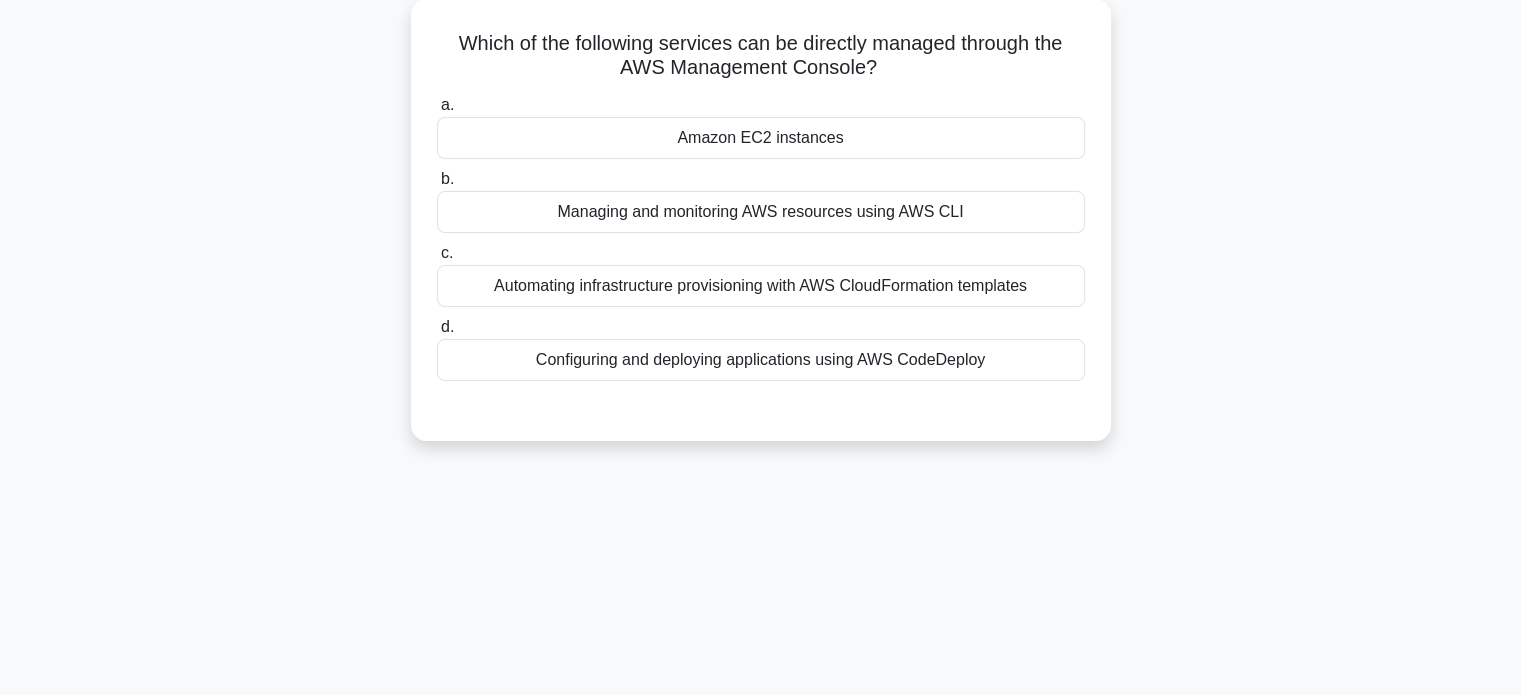 scroll, scrollTop: 57, scrollLeft: 0, axis: vertical 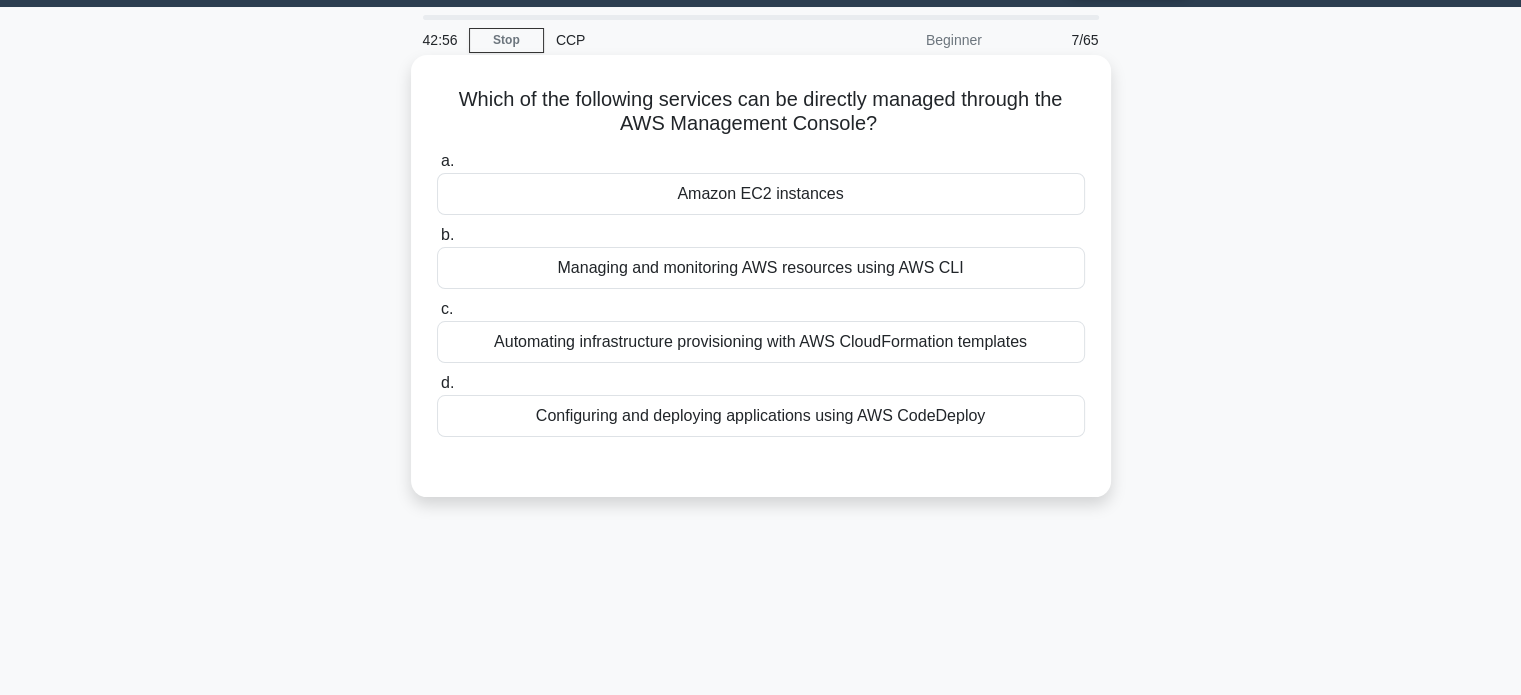 click on "Managing and monitoring AWS resources using AWS CLI" at bounding box center (761, 268) 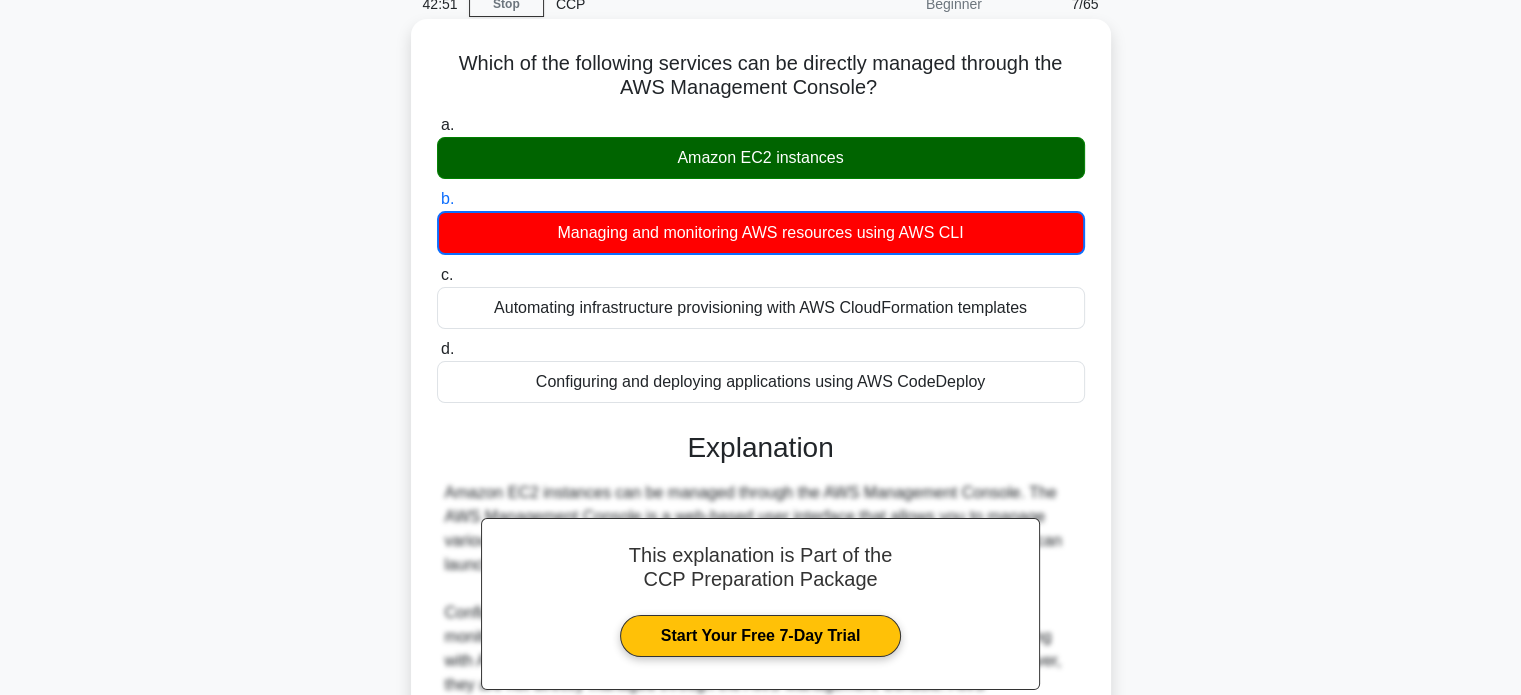 scroll, scrollTop: 385, scrollLeft: 0, axis: vertical 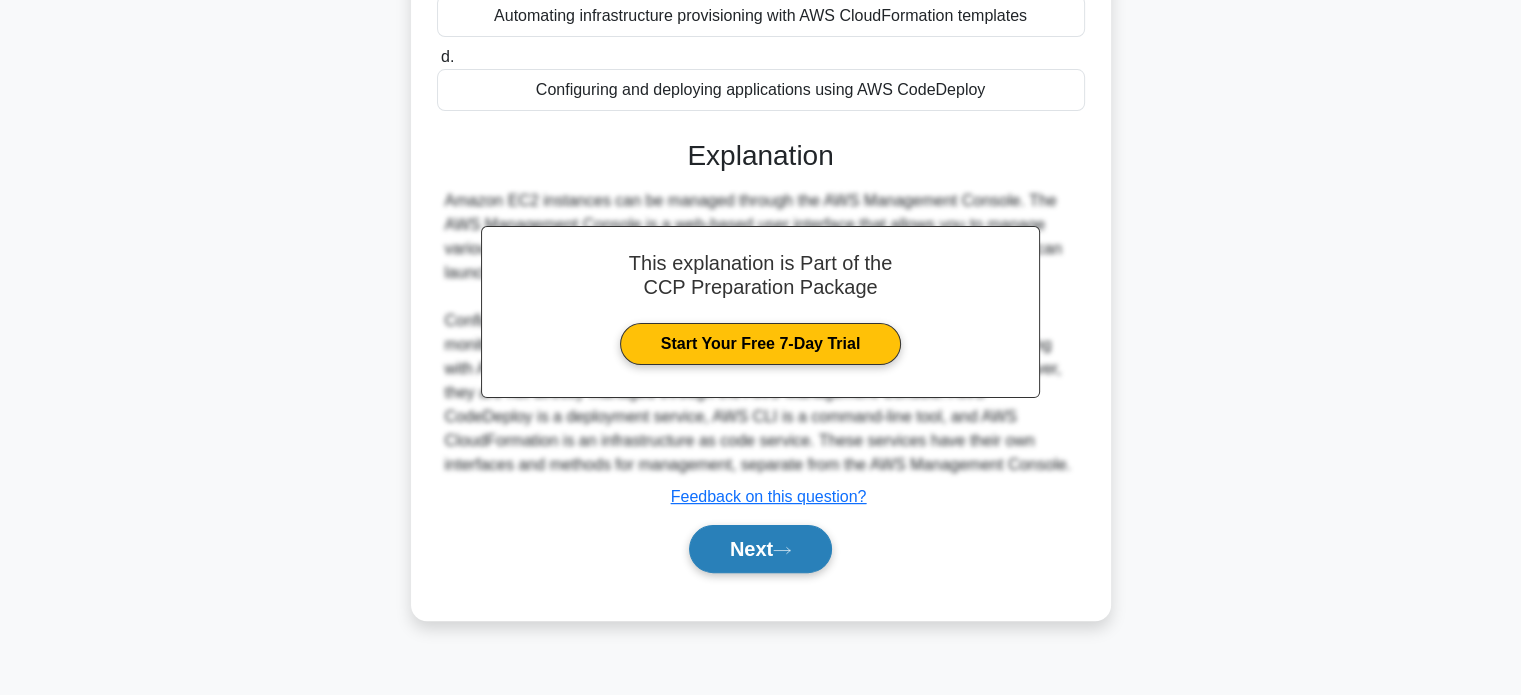 click on "Next" at bounding box center [760, 549] 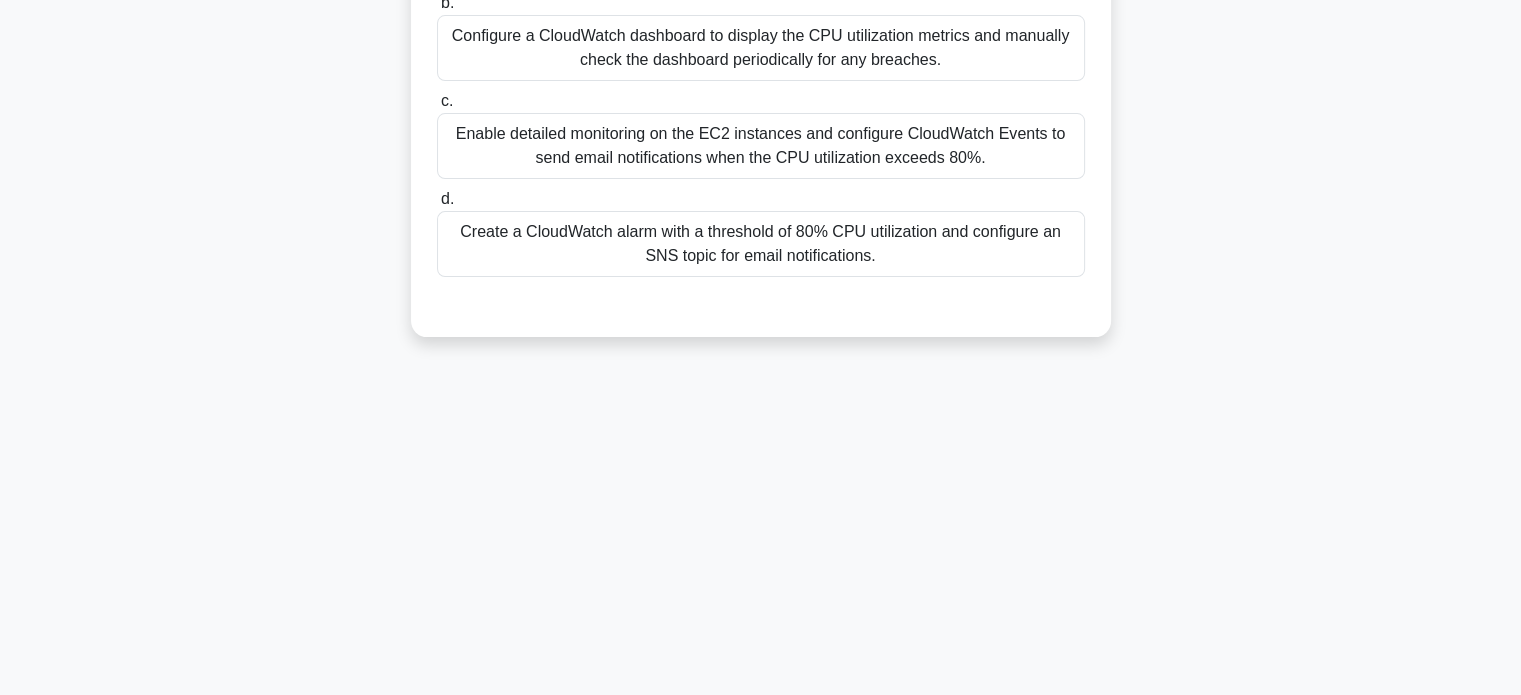 scroll, scrollTop: 0, scrollLeft: 0, axis: both 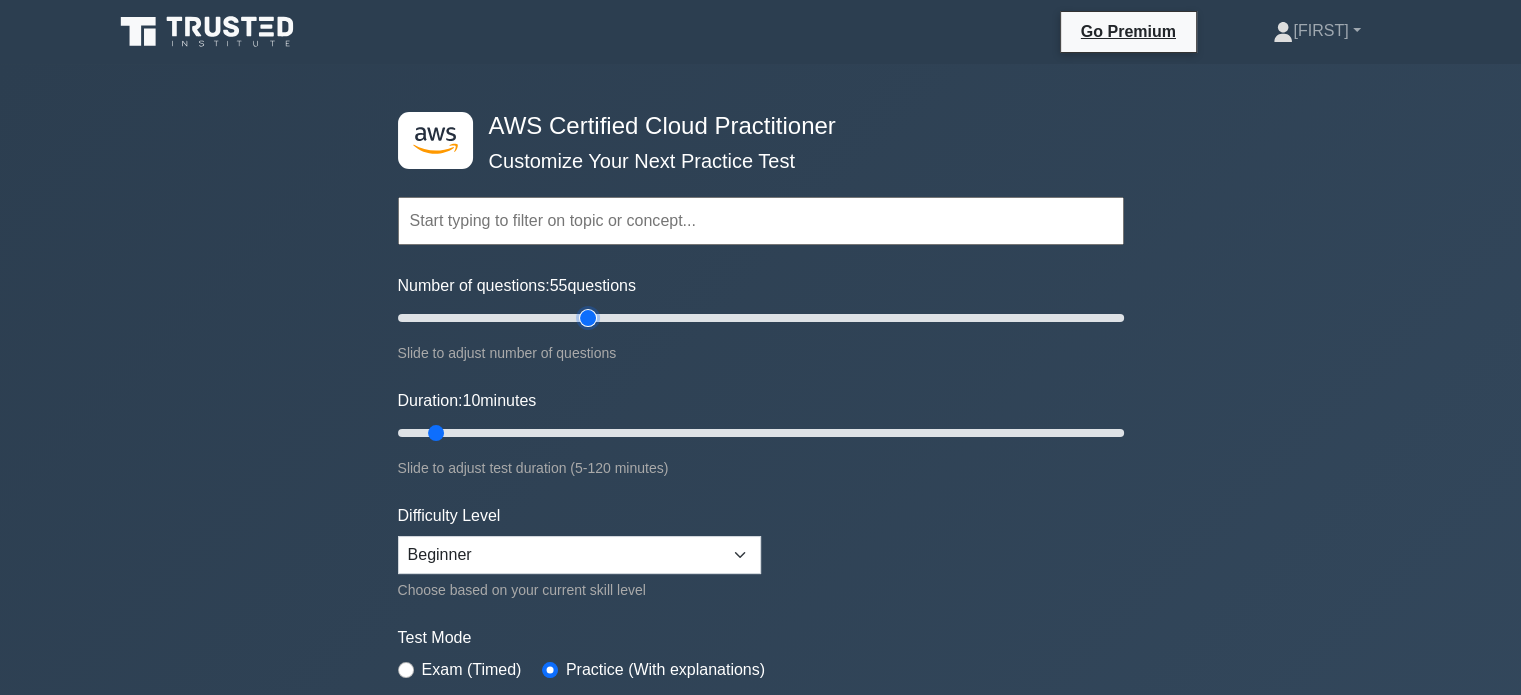 click on "Number of questions:  55  questions" at bounding box center (761, 318) 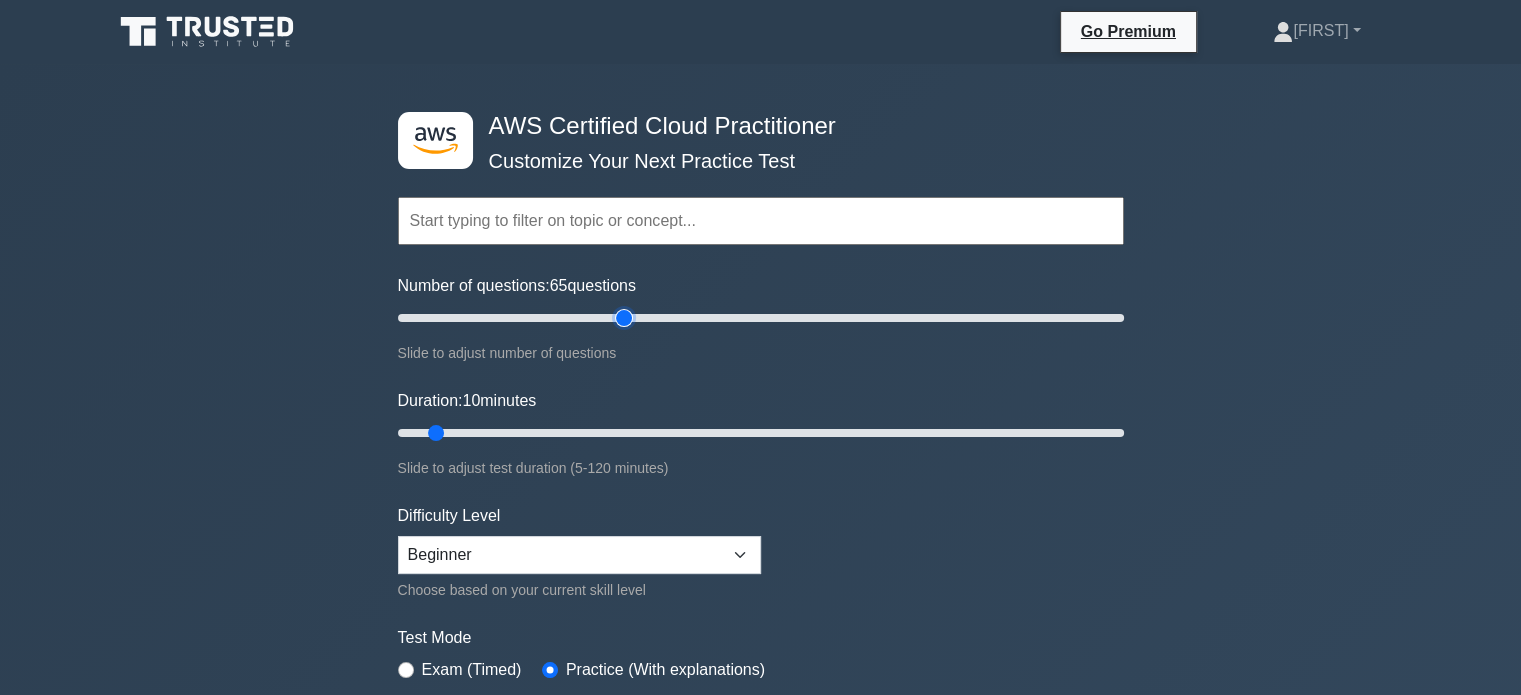 type on "65" 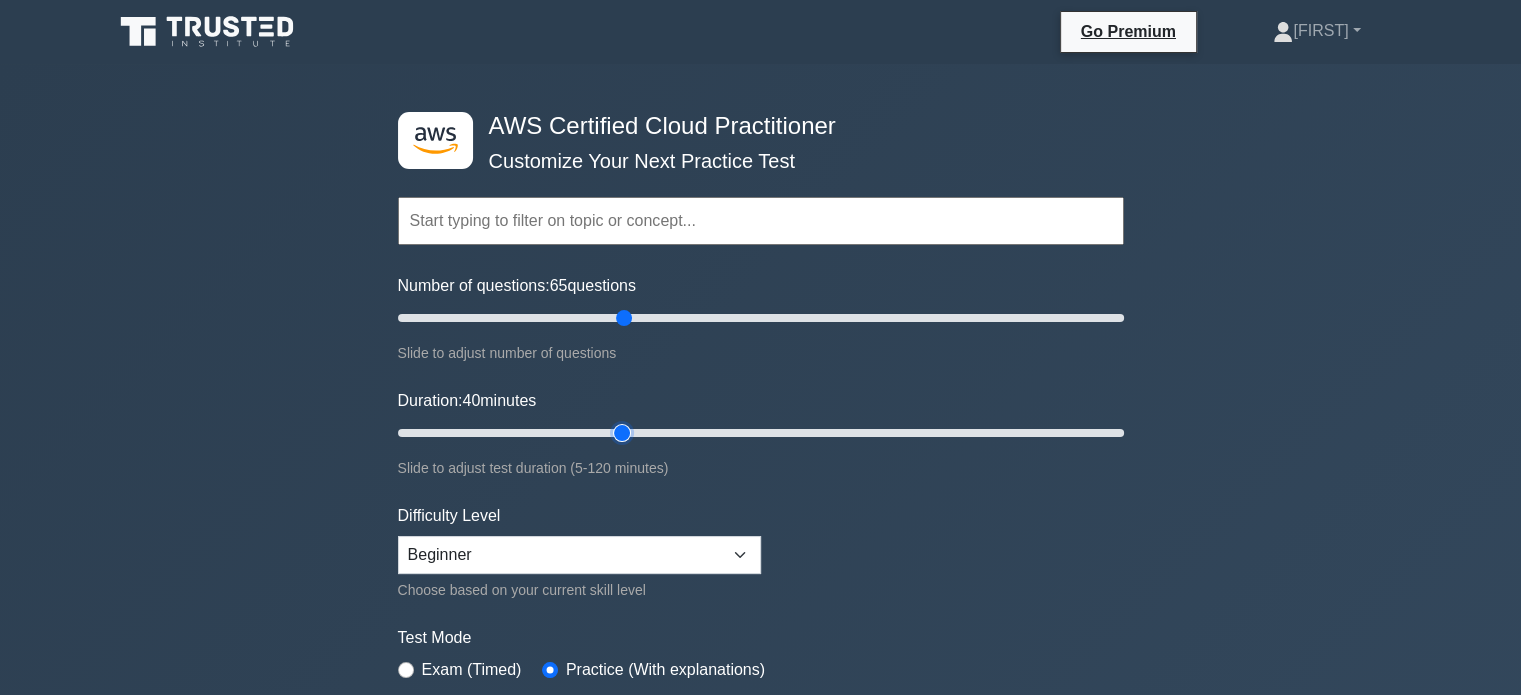 click on "Duration:  40  minutes" at bounding box center (761, 433) 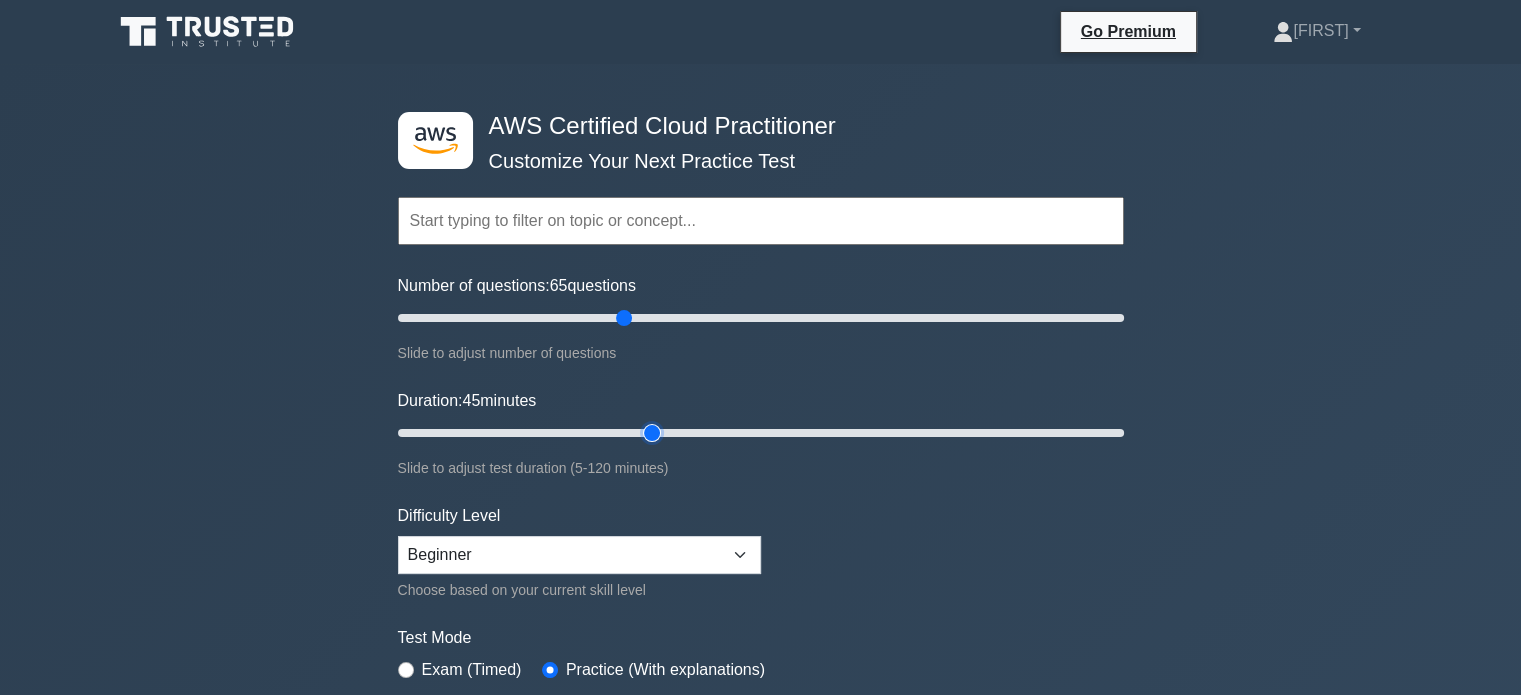 click on "Duration:  45  minutes" at bounding box center [761, 433] 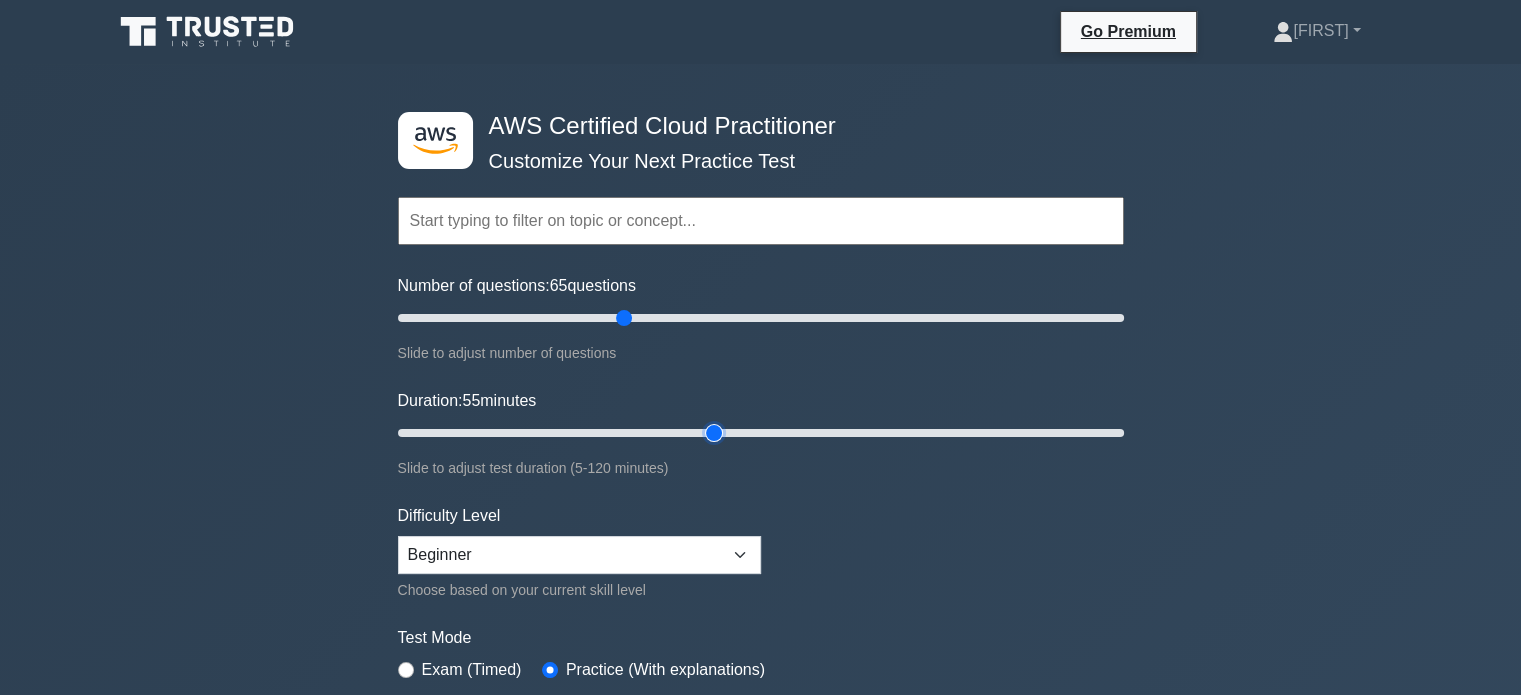 click on "Duration:  55  minutes" at bounding box center [761, 433] 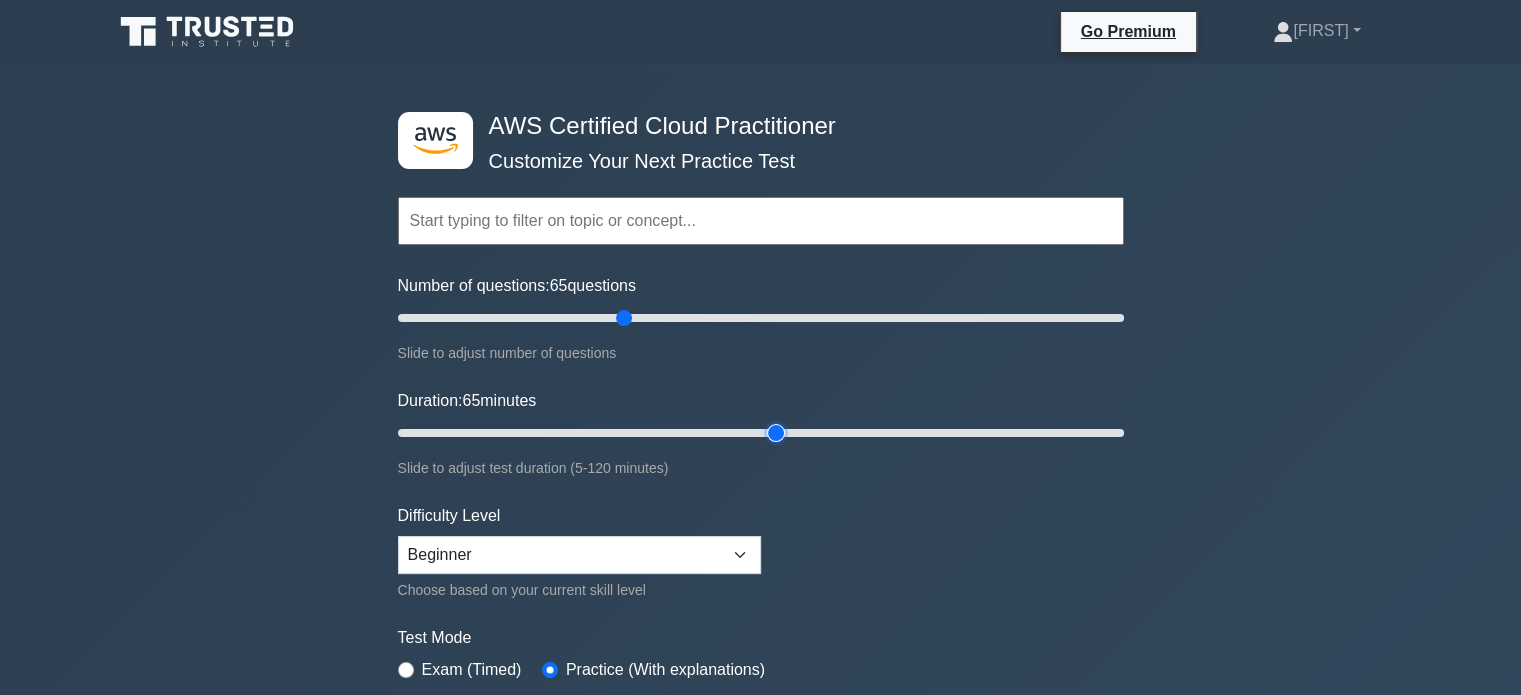 click on "Duration:  65  minutes" at bounding box center [761, 433] 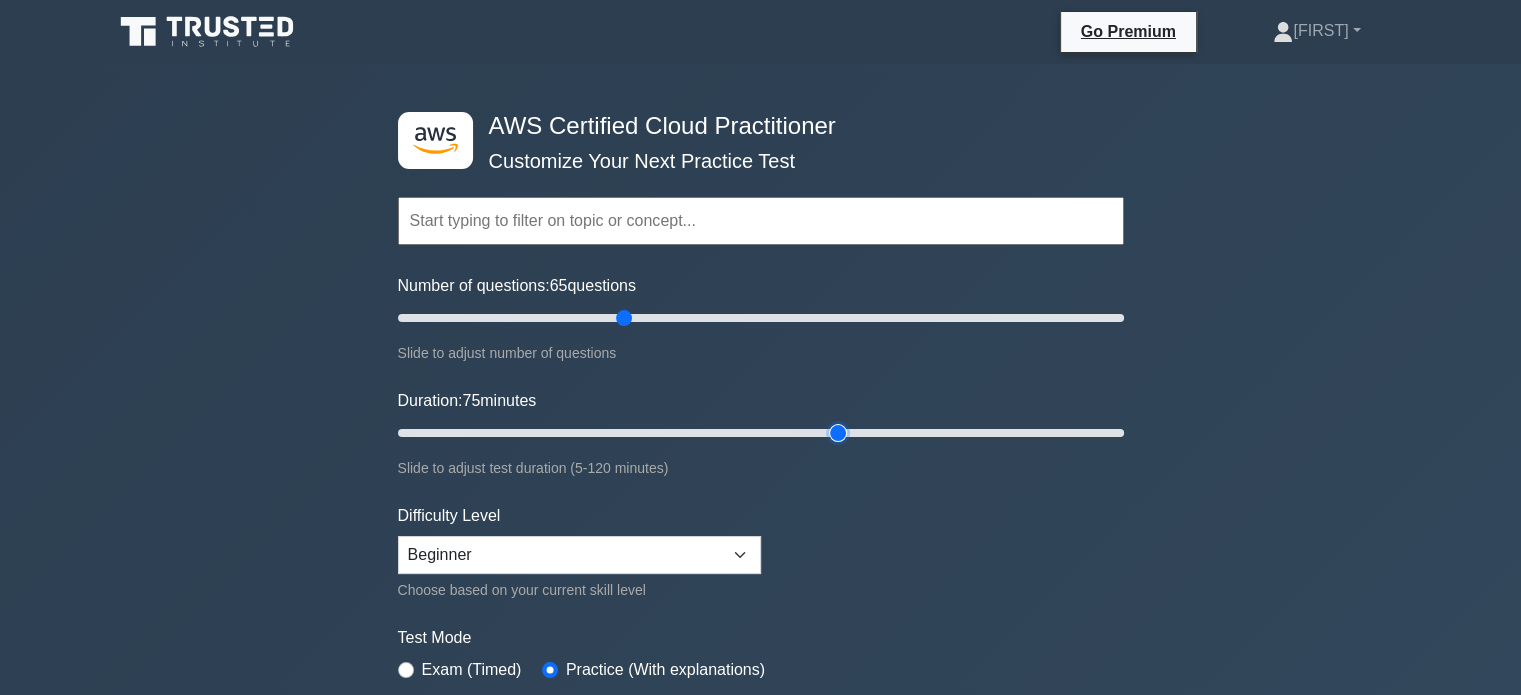 click on "Duration:  75  minutes" at bounding box center (761, 433) 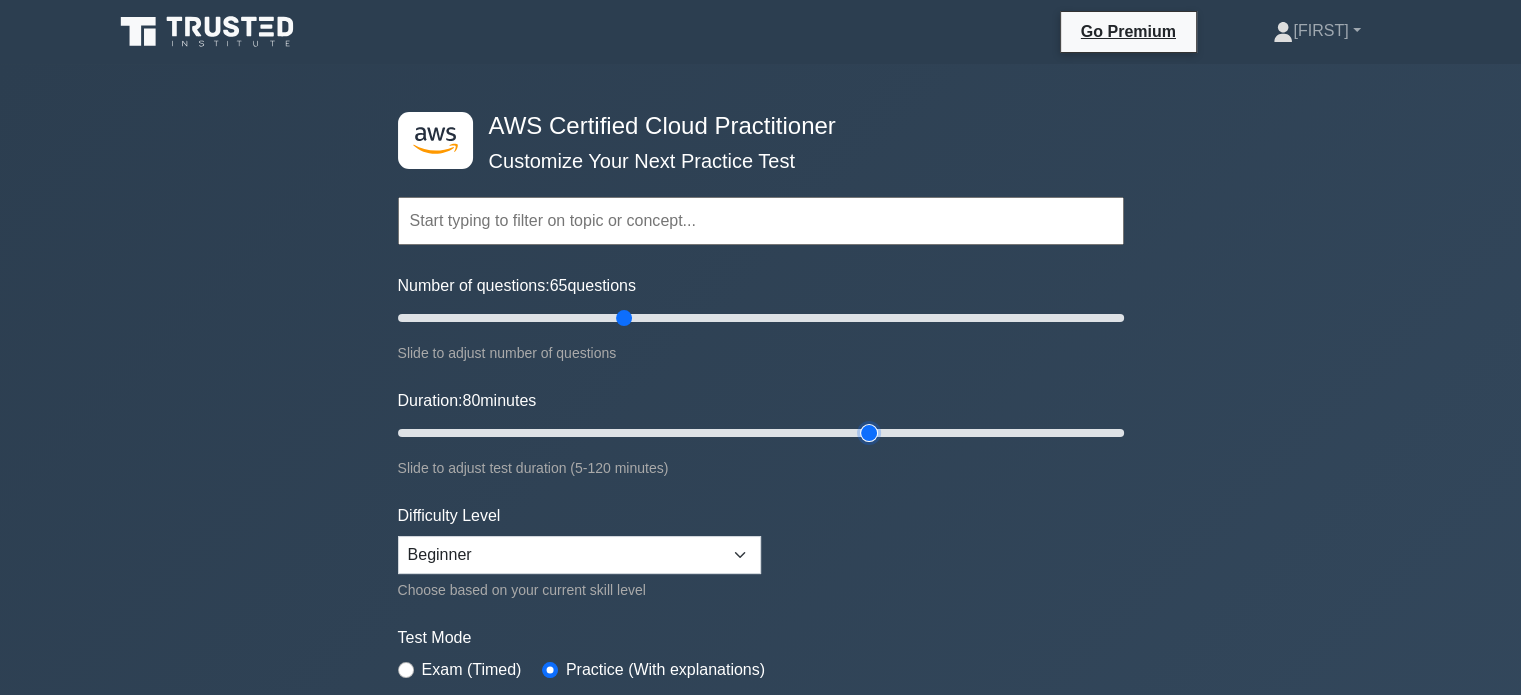click on "Duration:  80  minutes" at bounding box center [761, 433] 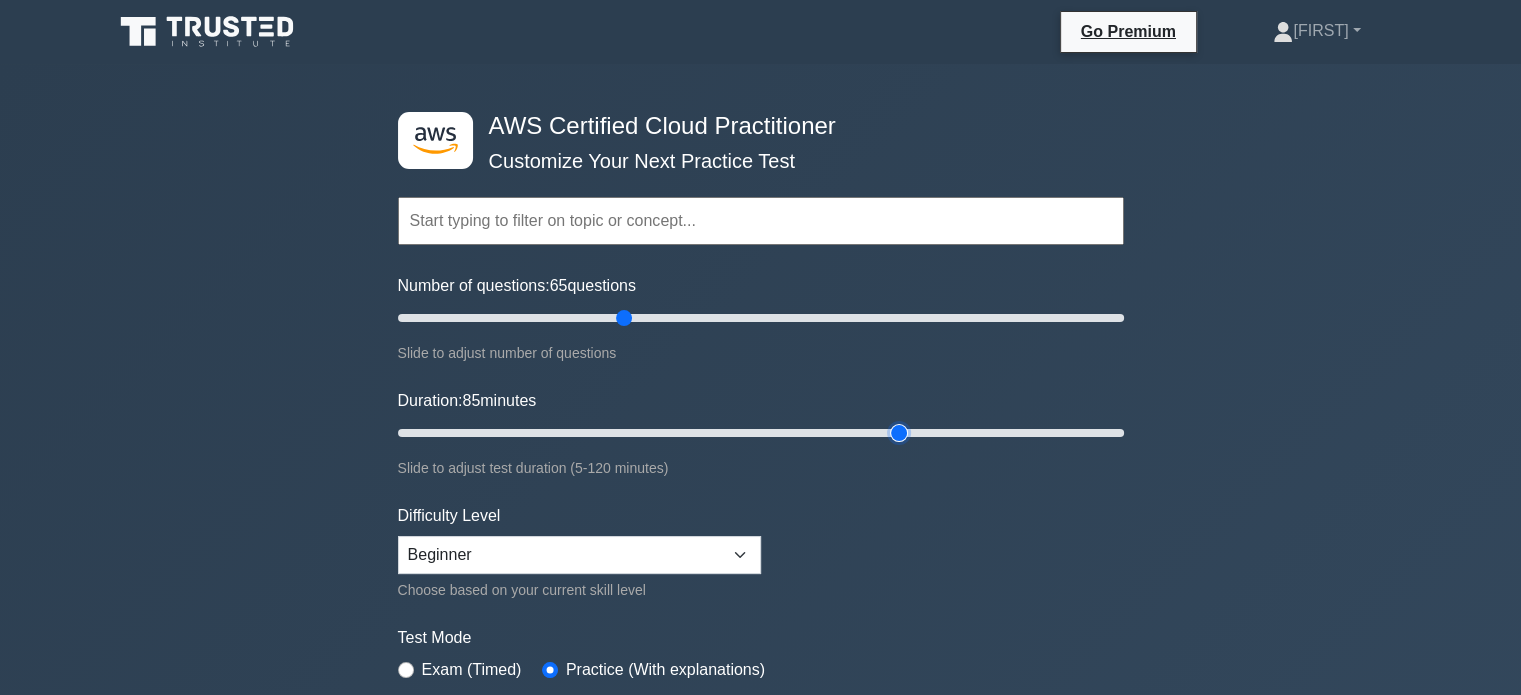 click on "Duration:  85  minutes" at bounding box center (761, 433) 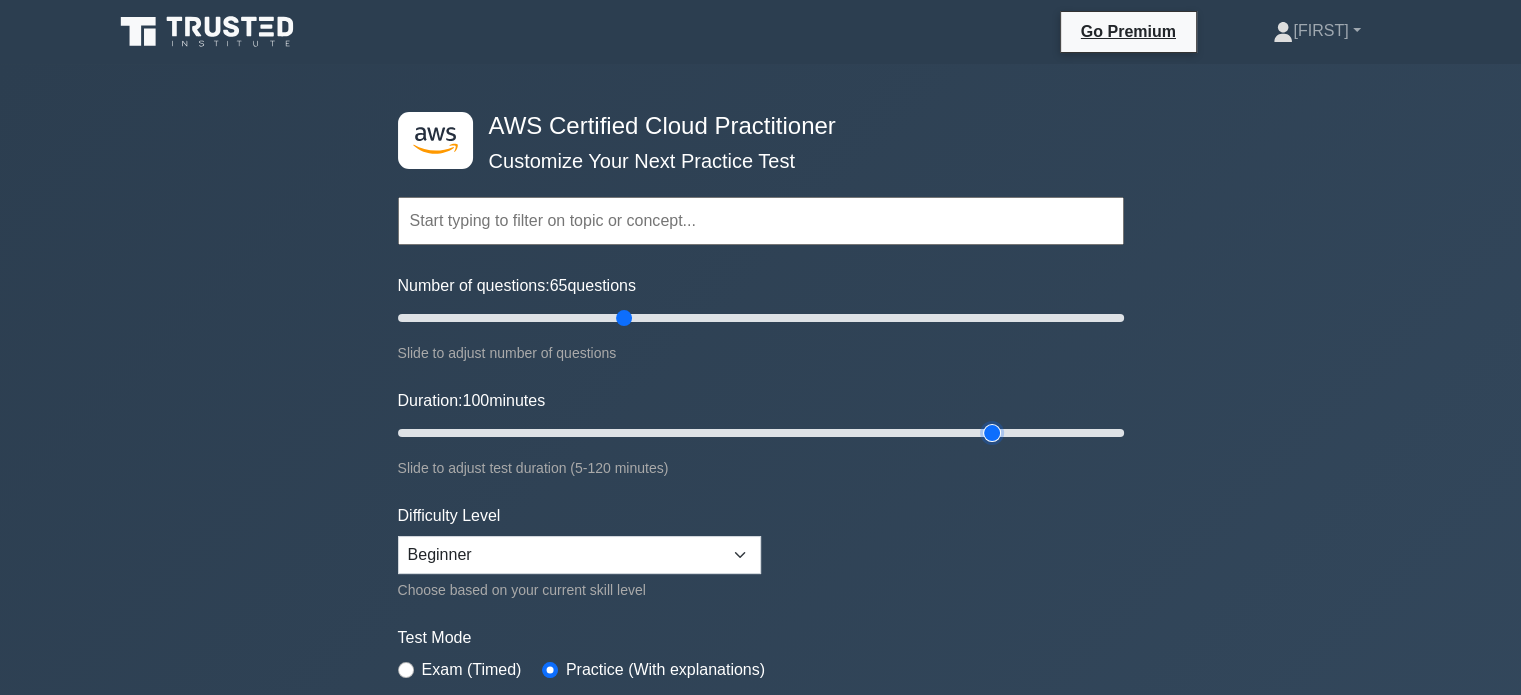 type on "100" 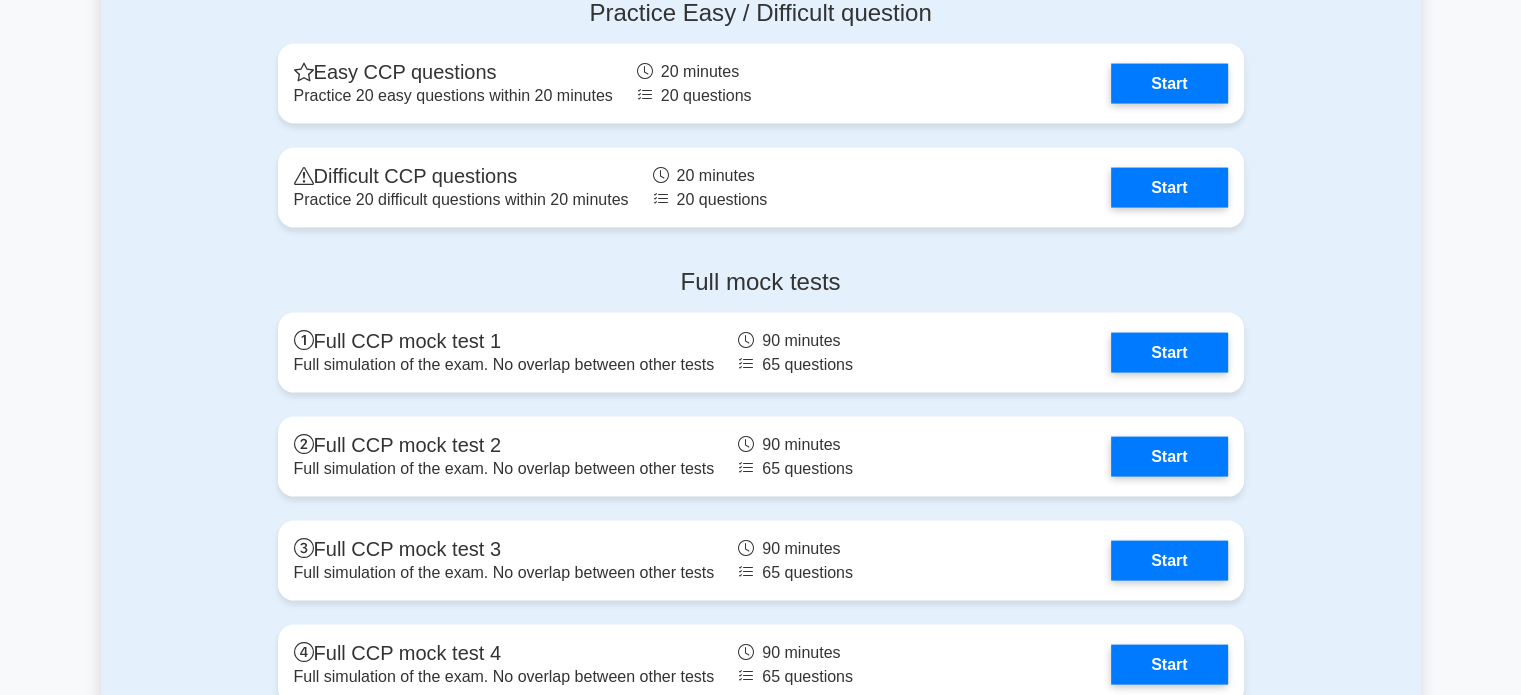 scroll, scrollTop: 4106, scrollLeft: 0, axis: vertical 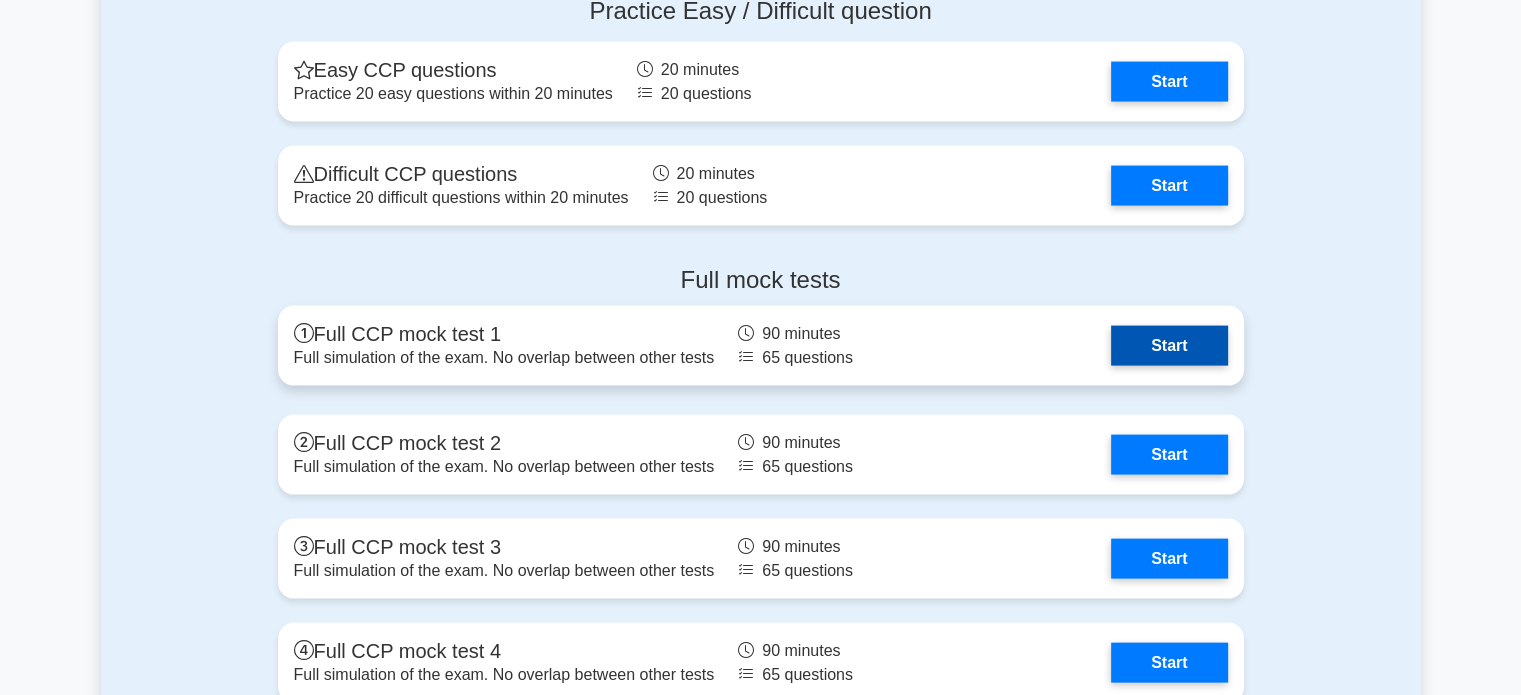 click on "Start" at bounding box center (1169, 346) 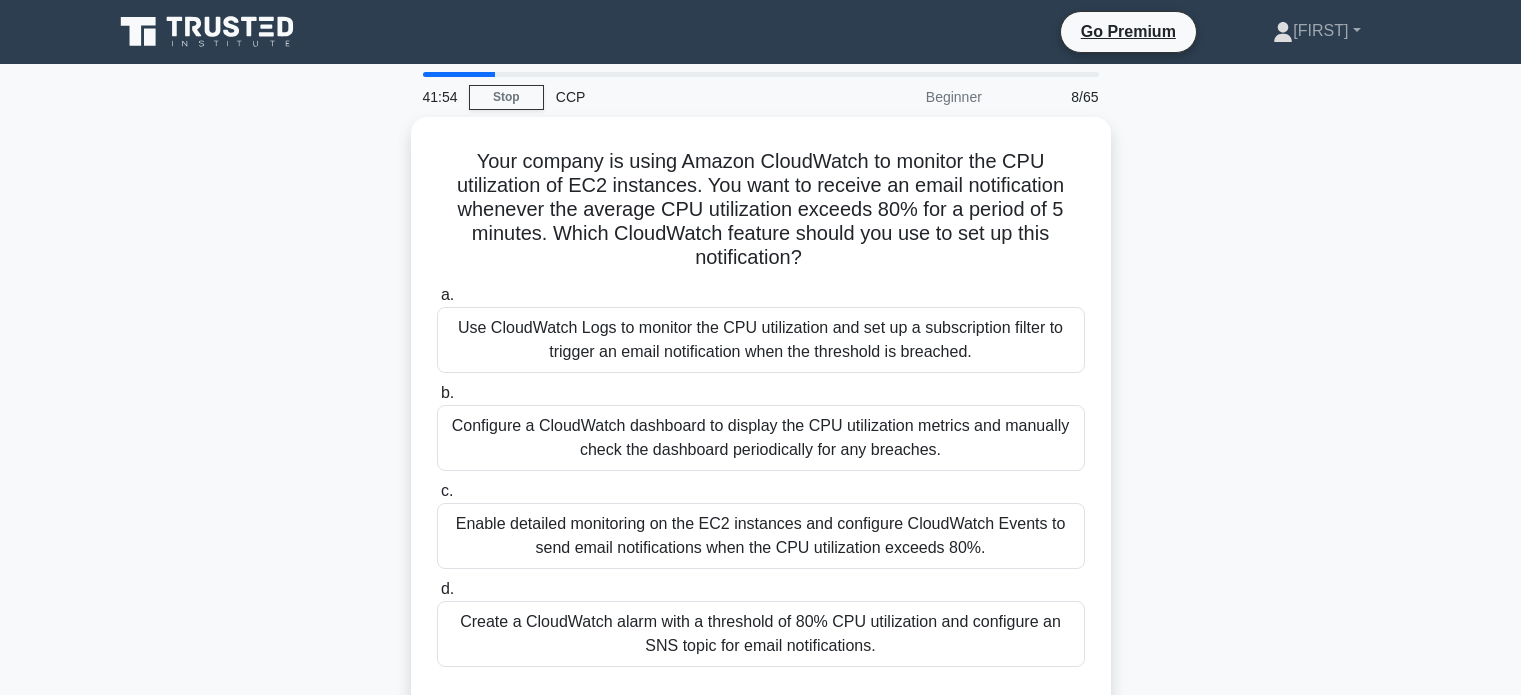 scroll, scrollTop: 0, scrollLeft: 0, axis: both 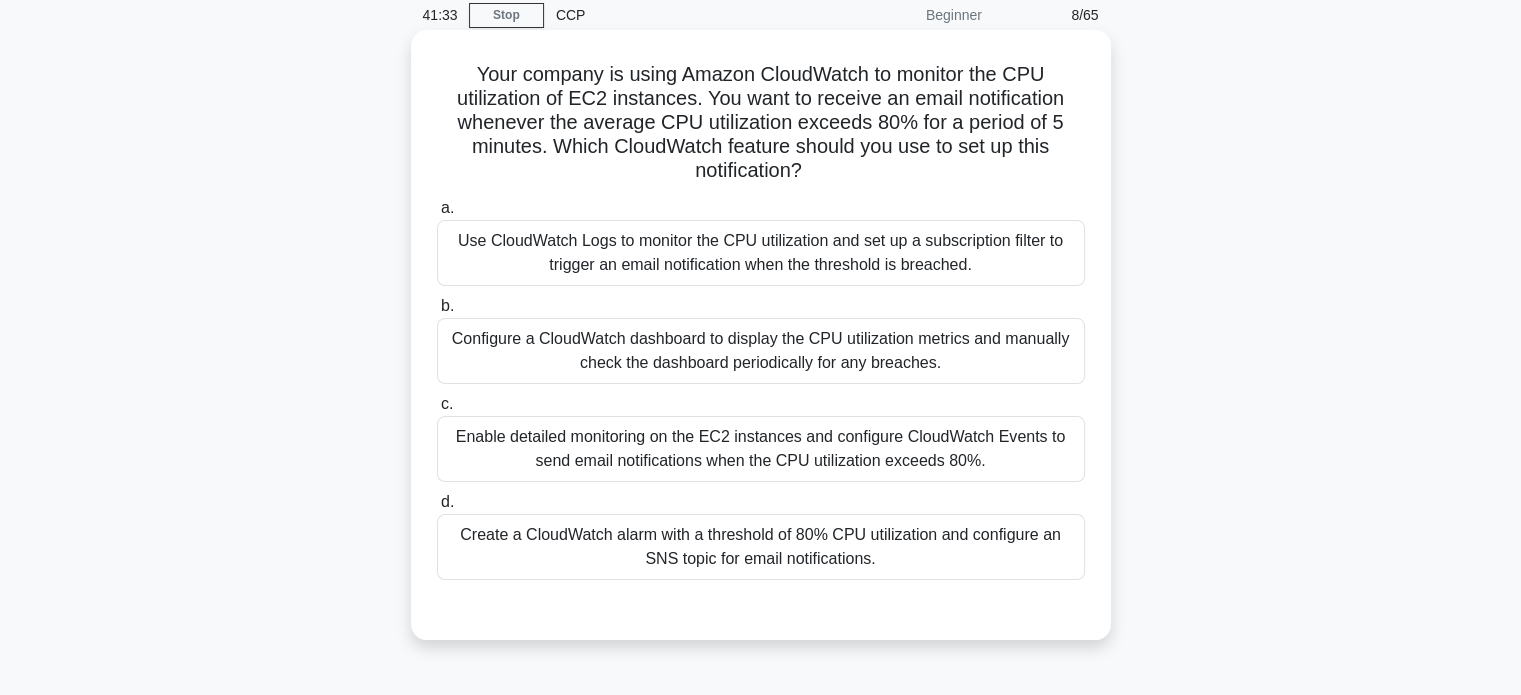 click on "Create a CloudWatch alarm with a threshold of 80% CPU utilization and configure an SNS topic for email notifications." at bounding box center [761, 547] 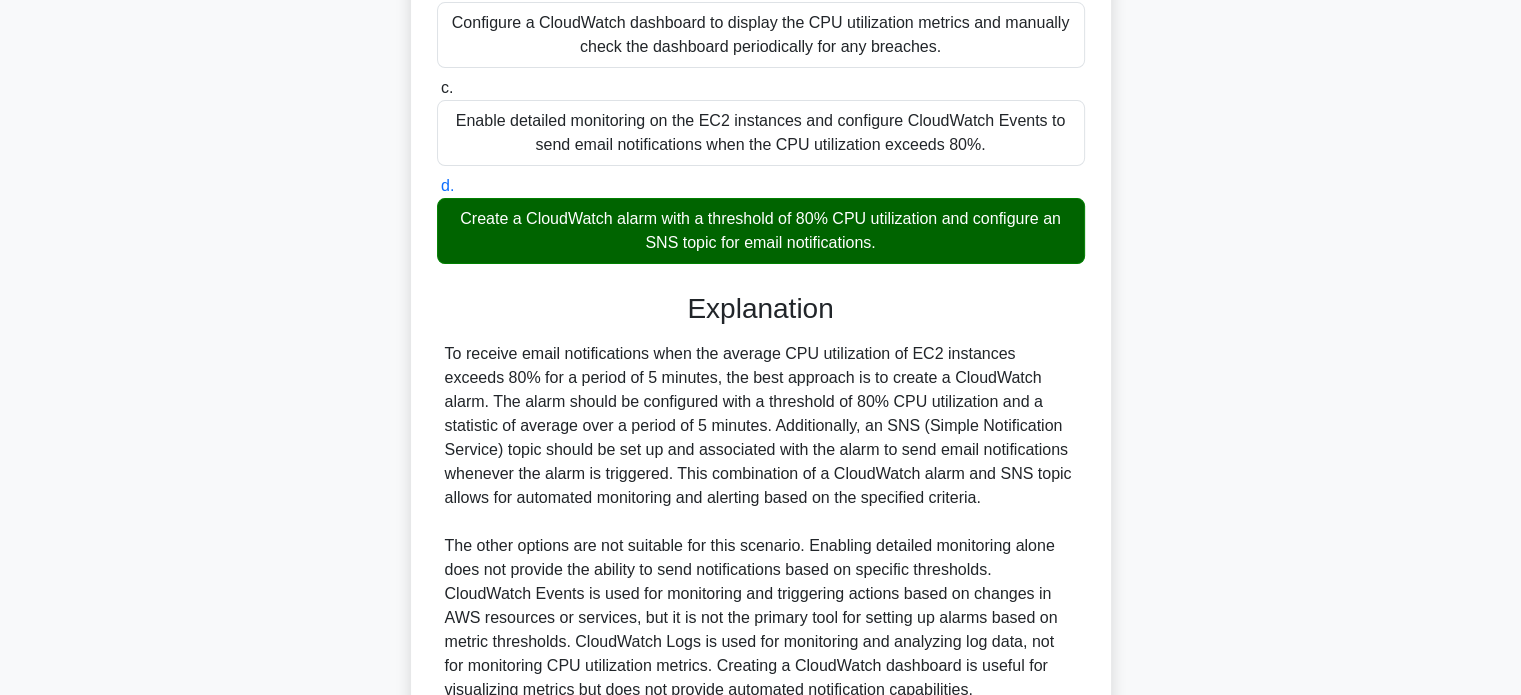 scroll, scrollTop: 584, scrollLeft: 0, axis: vertical 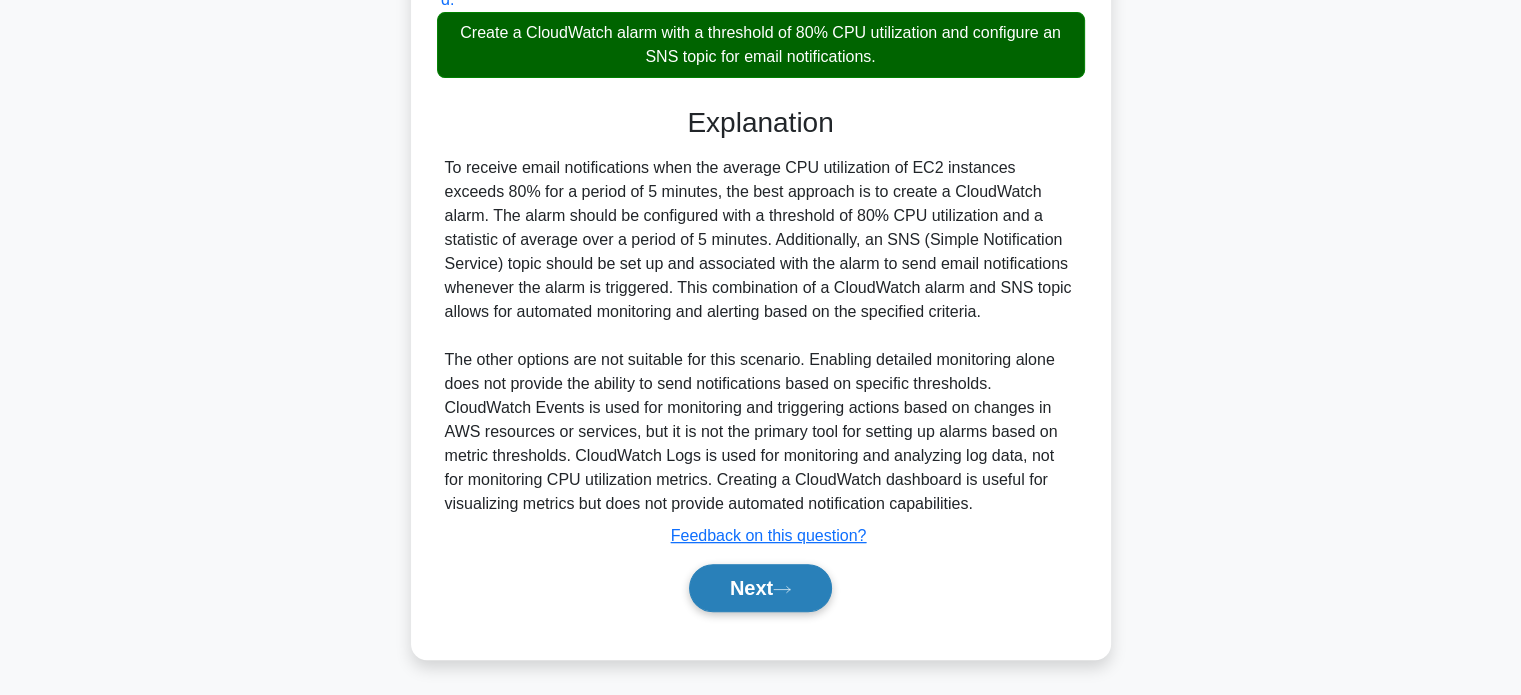 click 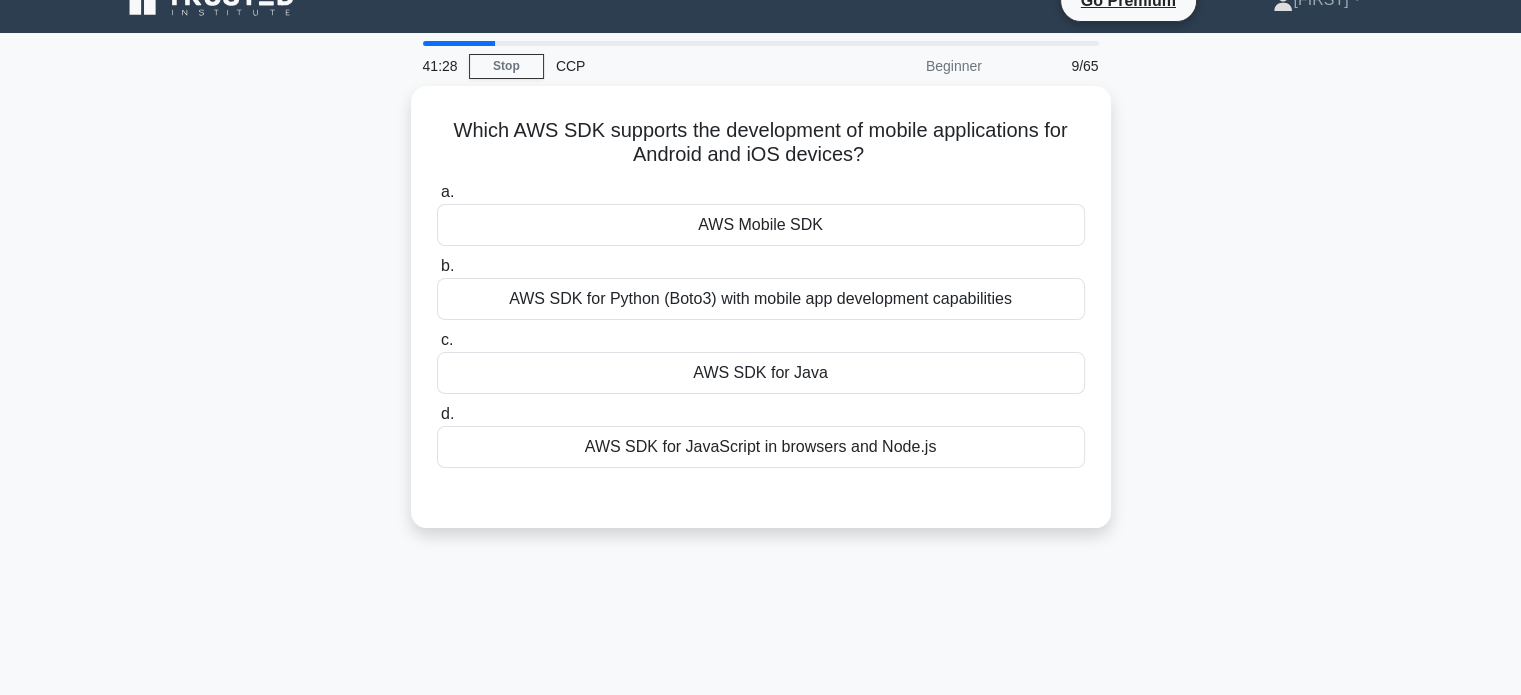 scroll, scrollTop: 0, scrollLeft: 0, axis: both 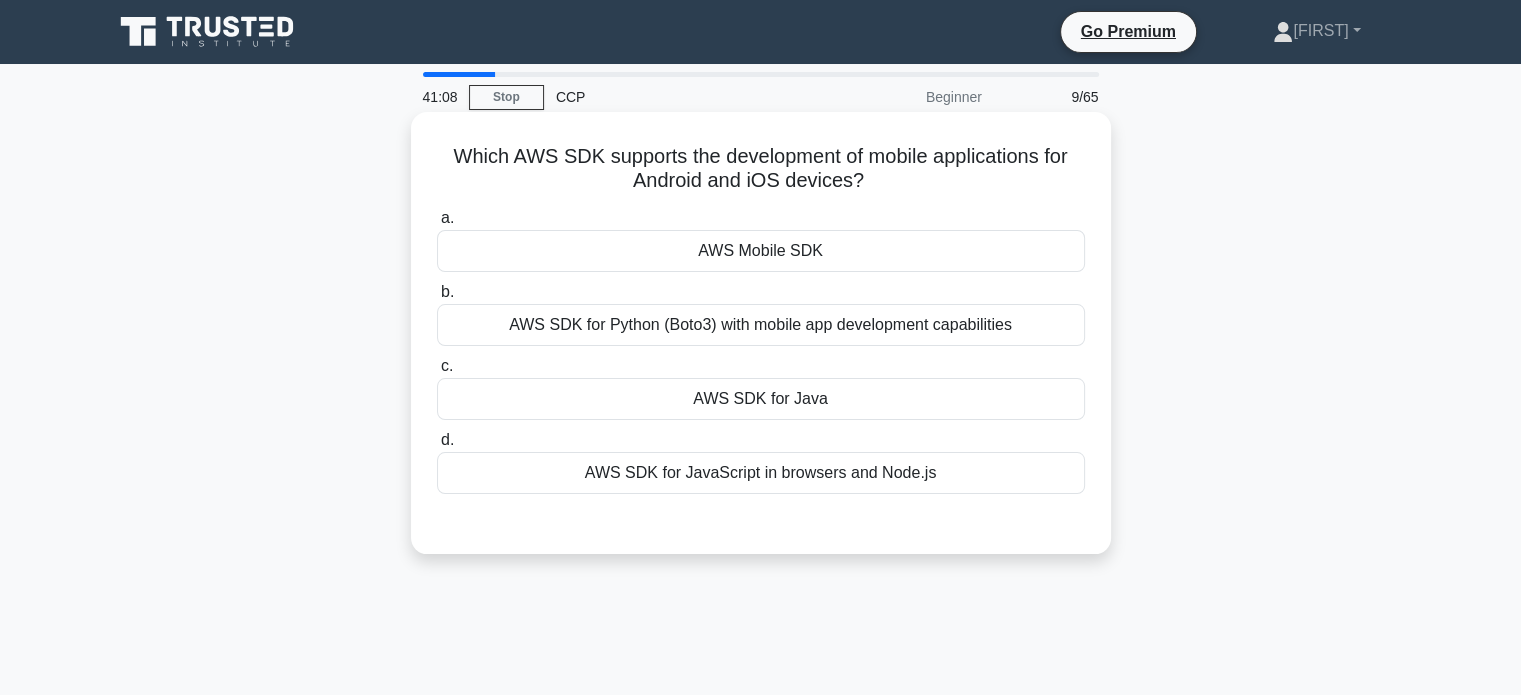 click on "AWS SDK for Java" at bounding box center (761, 399) 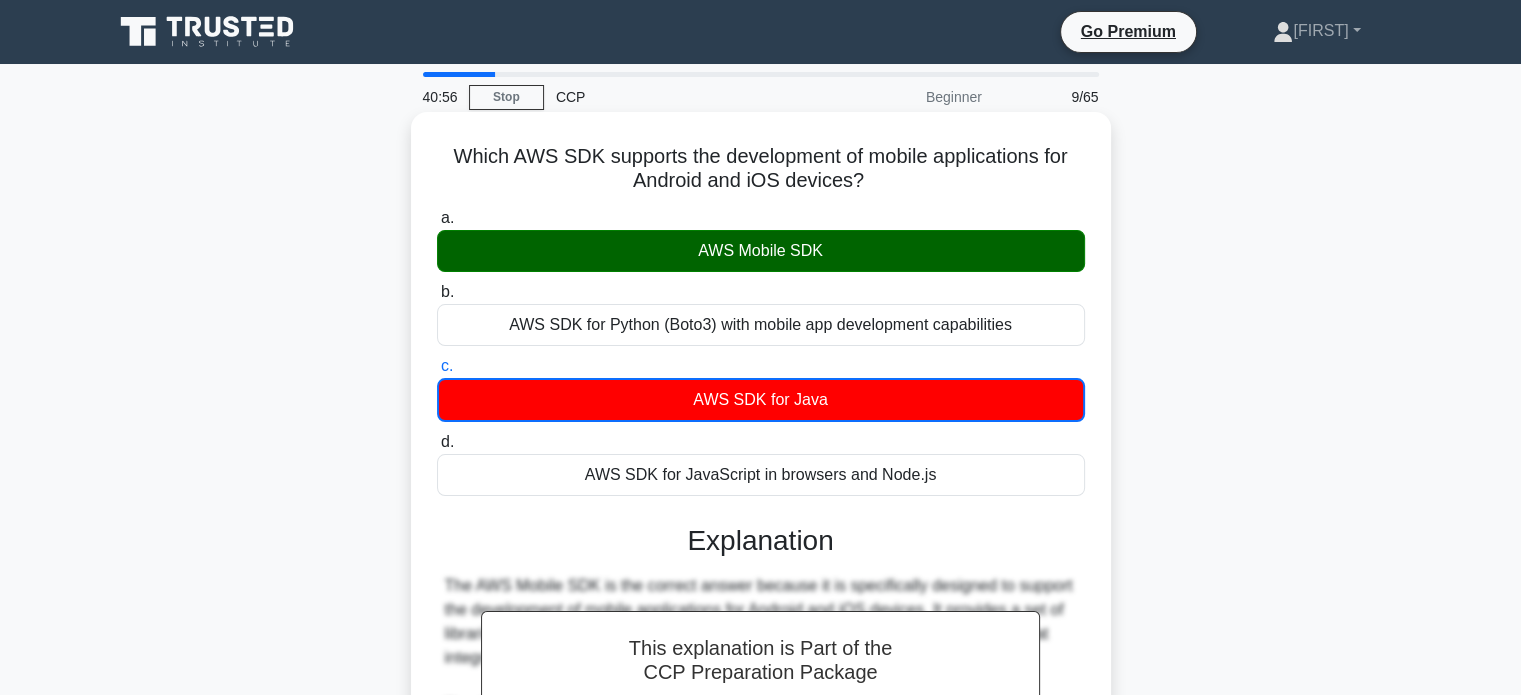 scroll, scrollTop: 385, scrollLeft: 0, axis: vertical 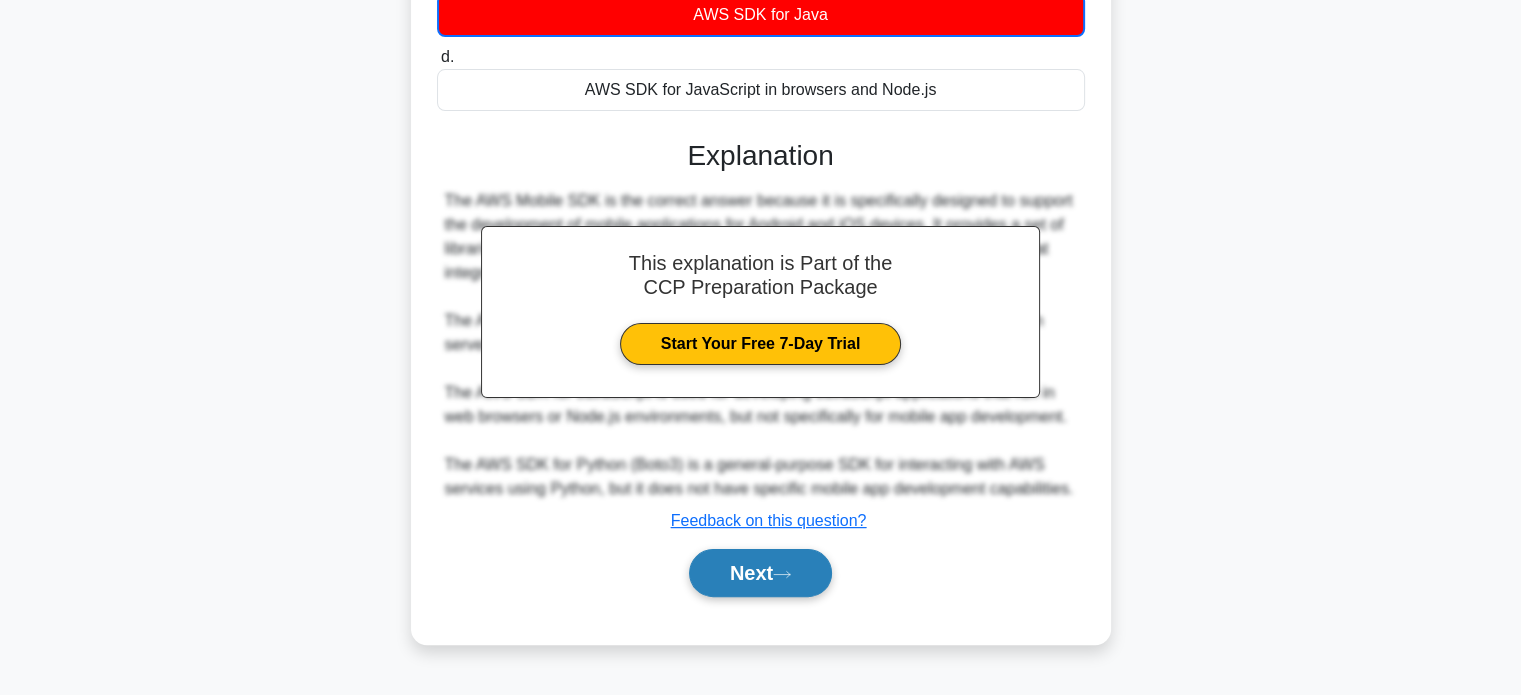 click on "Next" at bounding box center (760, 573) 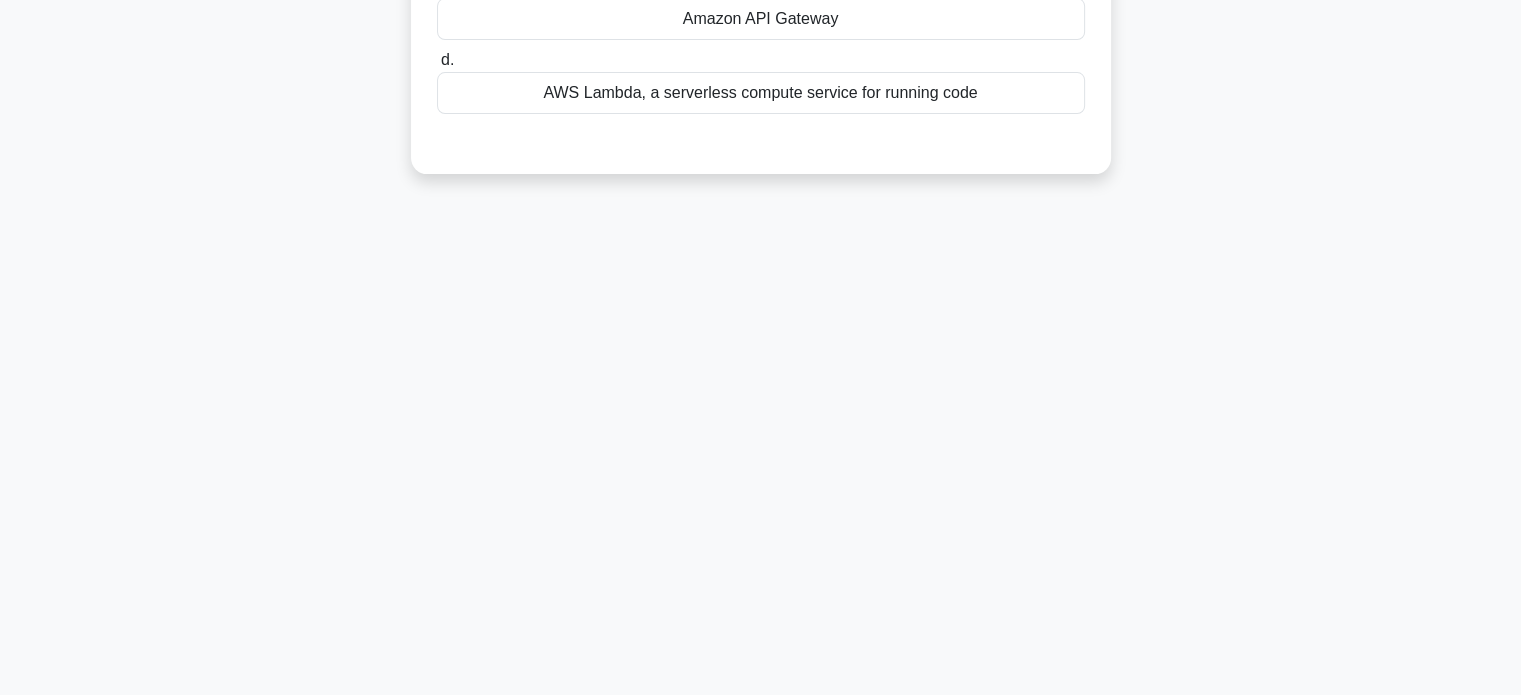 scroll, scrollTop: 0, scrollLeft: 0, axis: both 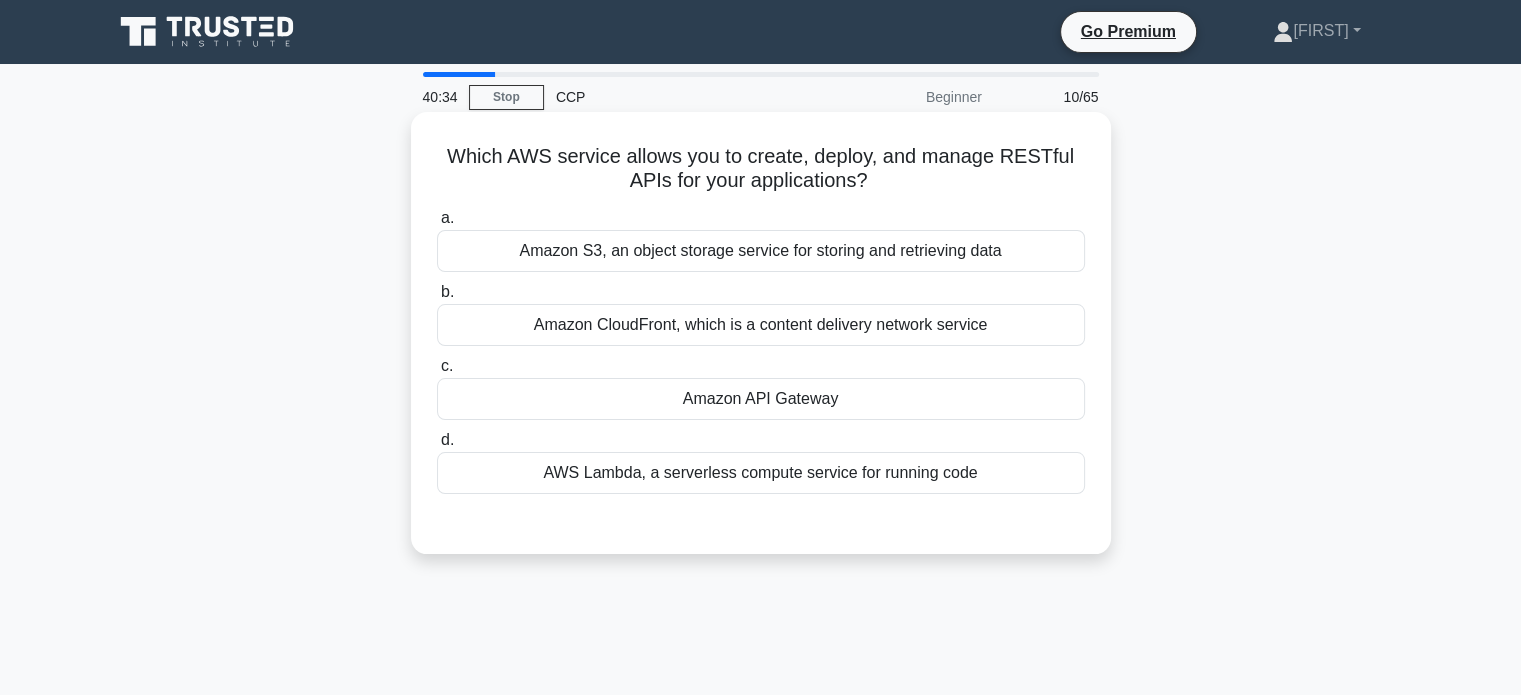 click on "Amazon API Gateway" at bounding box center [761, 399] 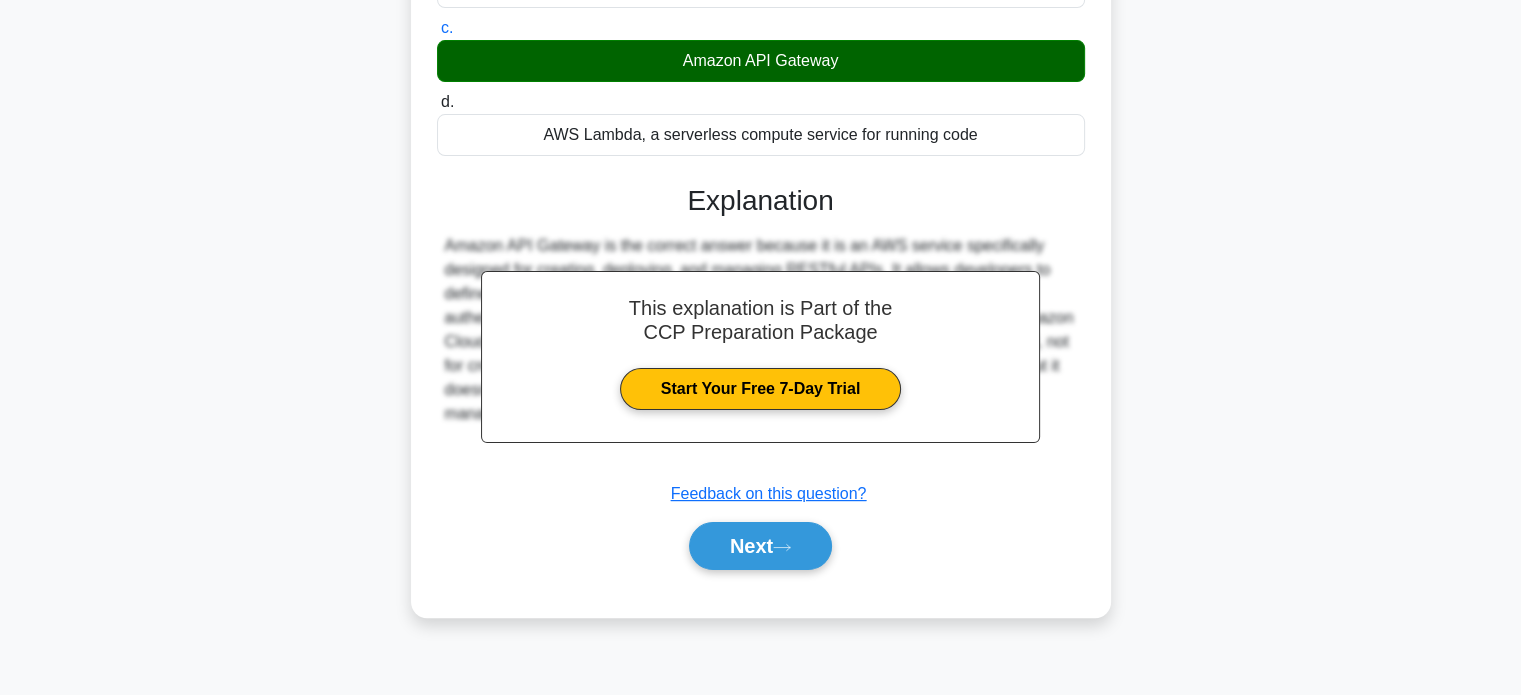 scroll, scrollTop: 382, scrollLeft: 0, axis: vertical 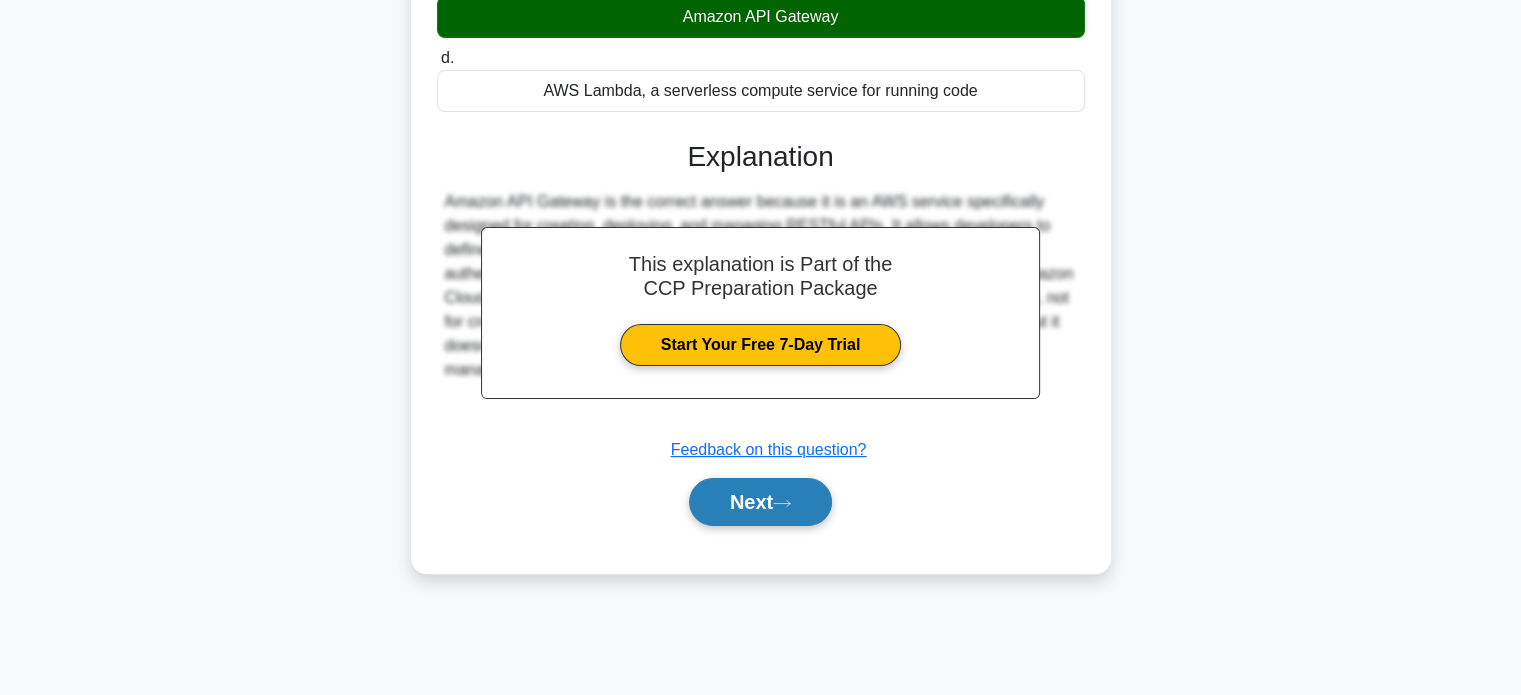 click on "Next" at bounding box center (760, 502) 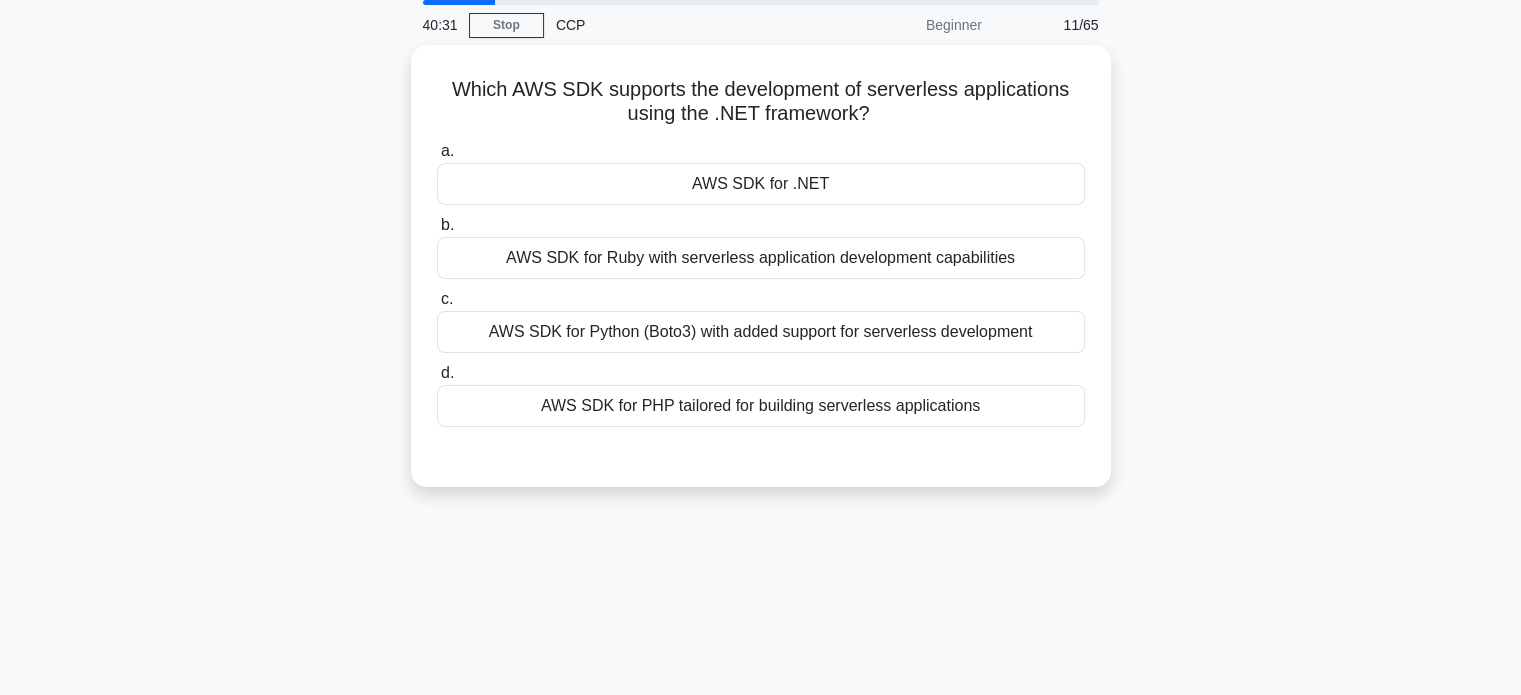 scroll, scrollTop: 0, scrollLeft: 0, axis: both 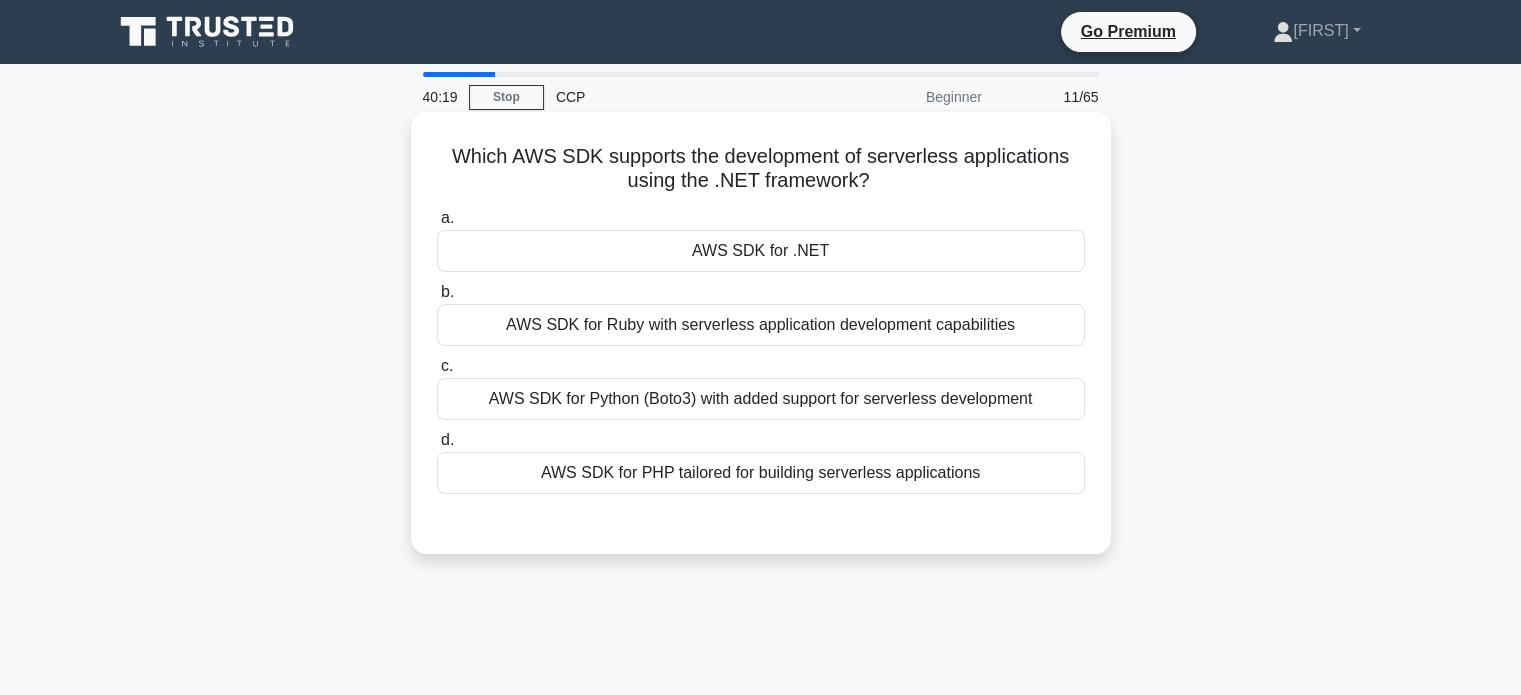 click on "AWS SDK for .NET" at bounding box center (761, 251) 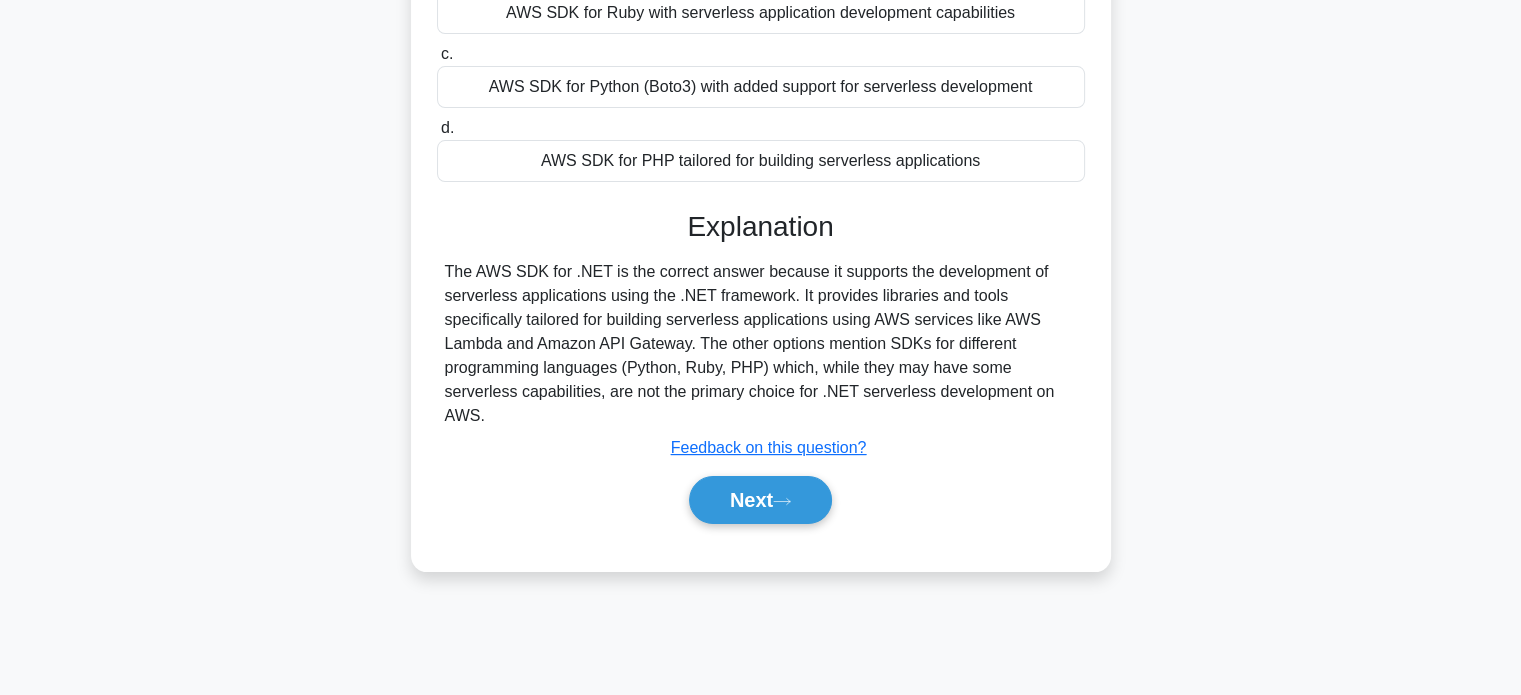 scroll, scrollTop: 385, scrollLeft: 0, axis: vertical 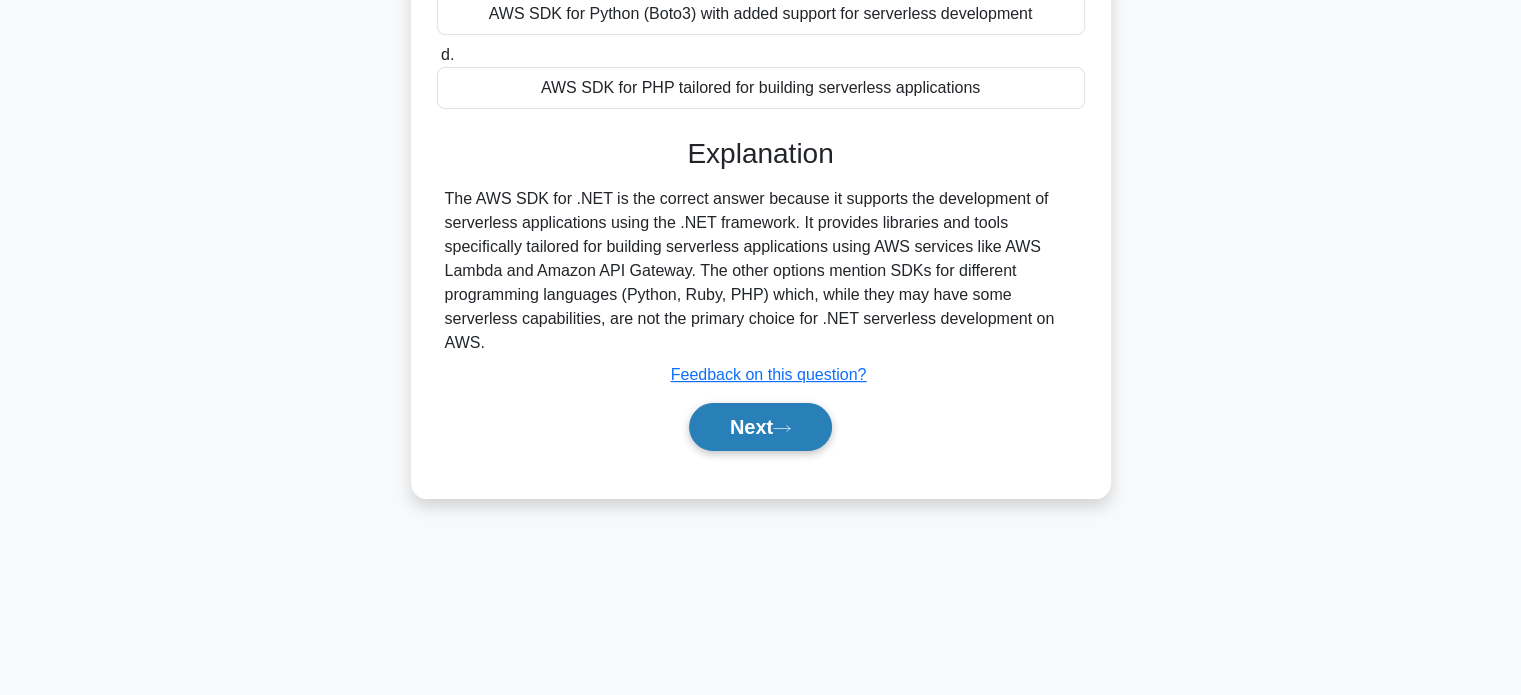 click 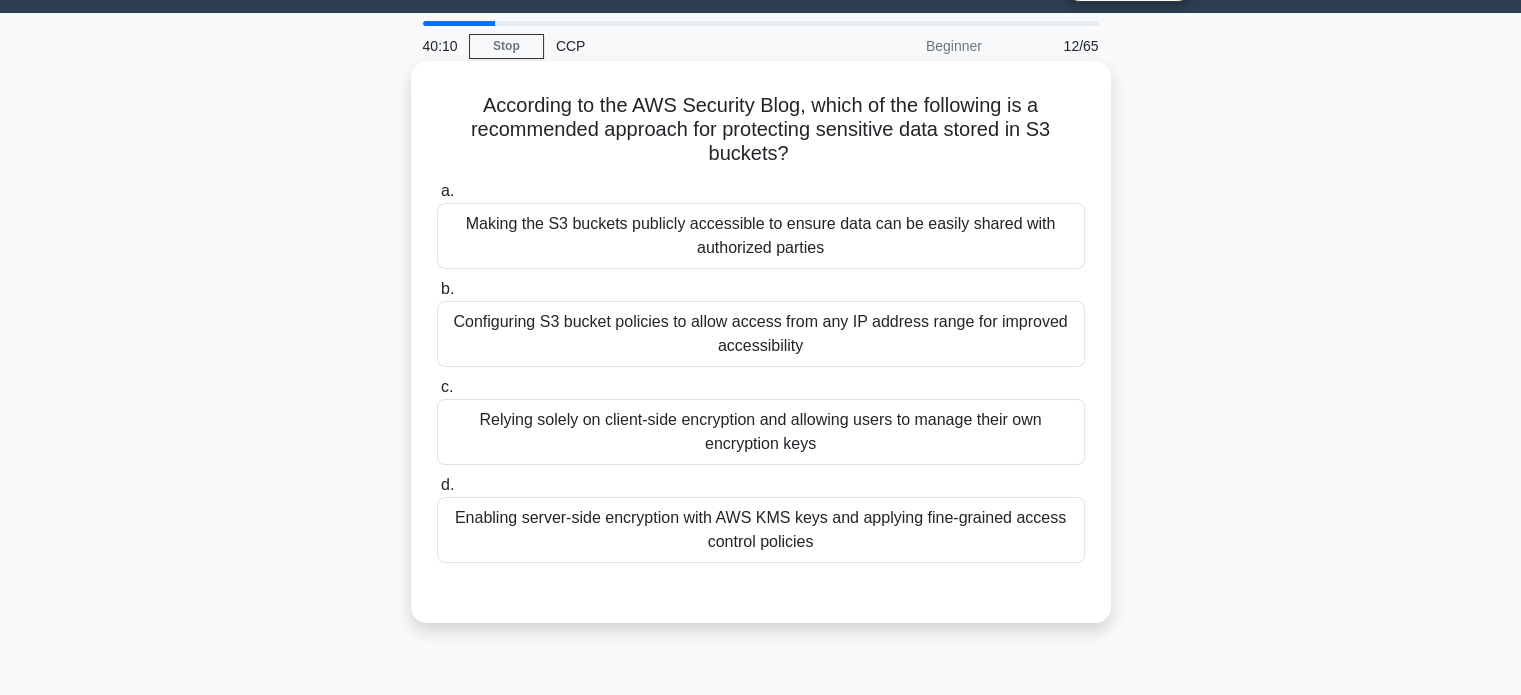 scroll, scrollTop: 56, scrollLeft: 0, axis: vertical 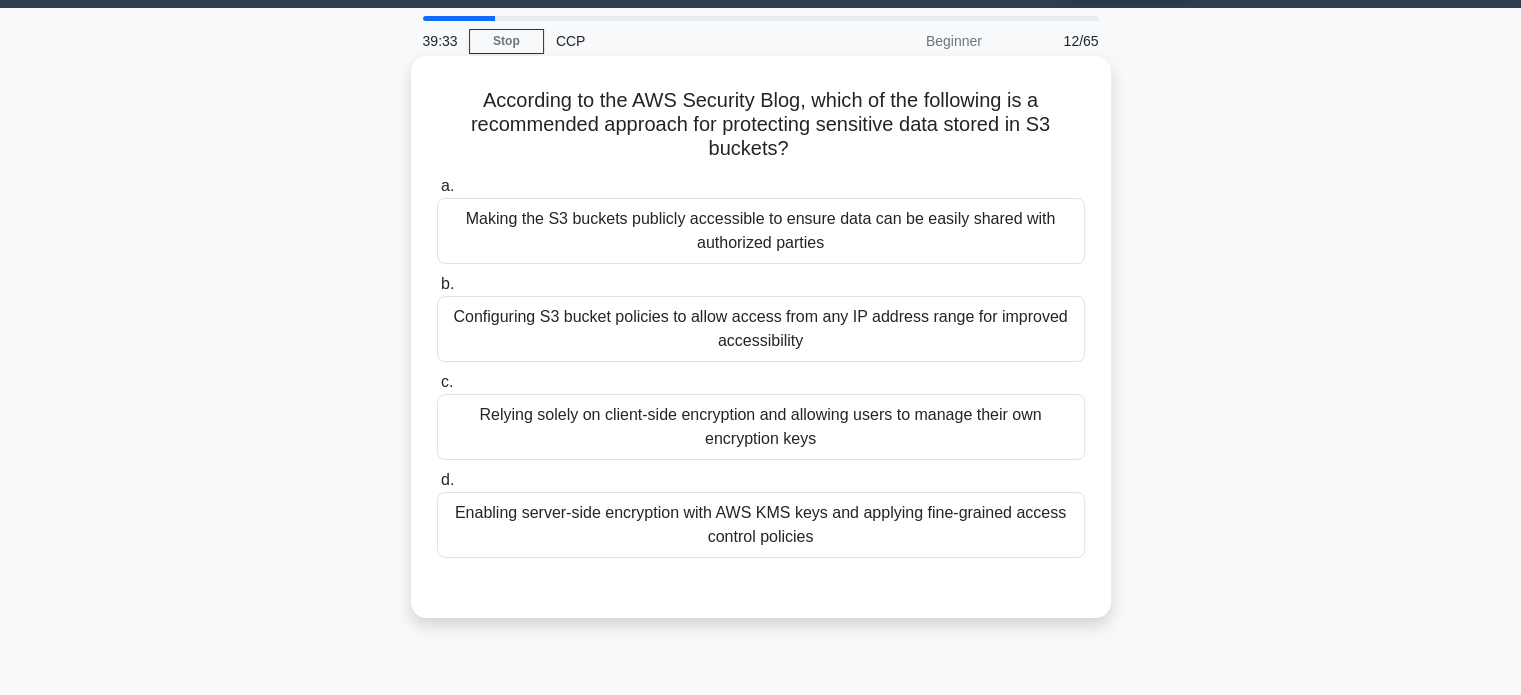 click on "Enabling server-side encryption with AWS KMS keys and applying fine-grained access control policies" at bounding box center [761, 525] 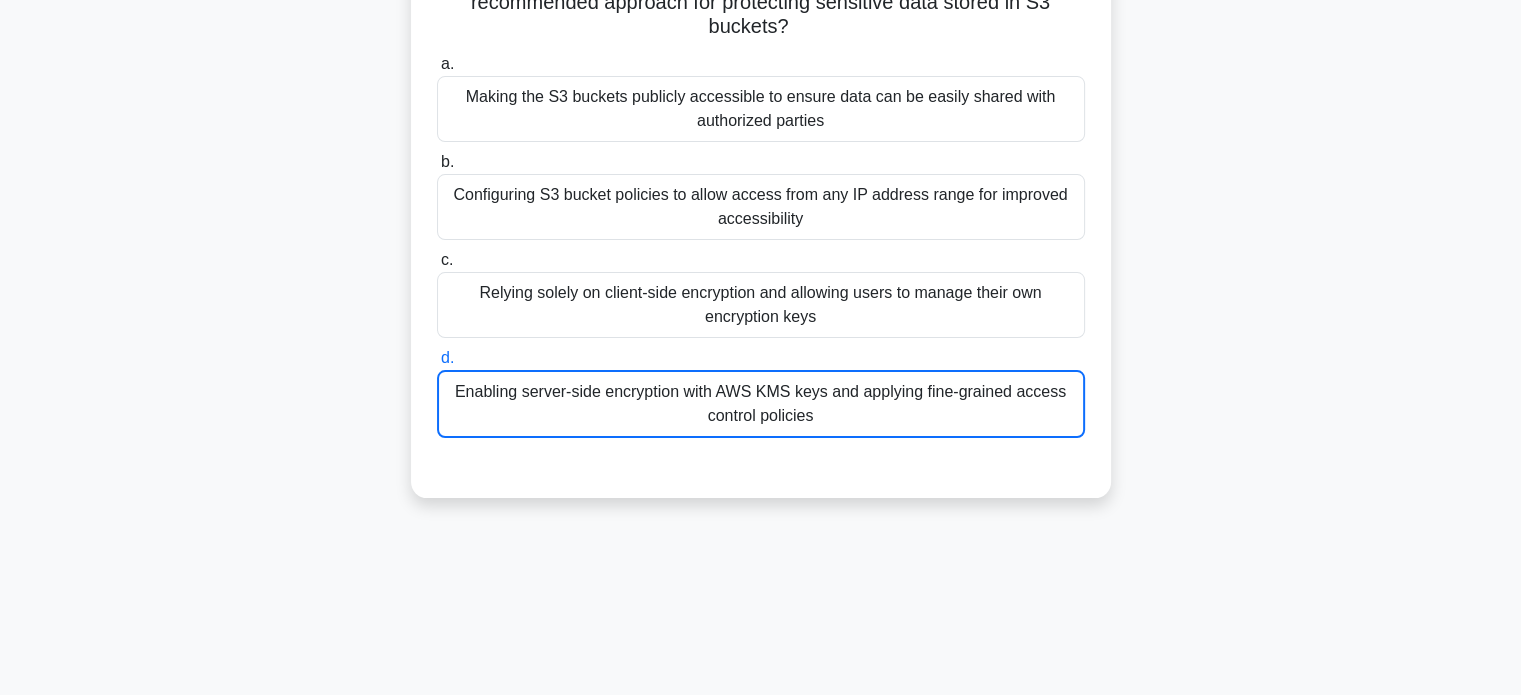 scroll, scrollTop: 0, scrollLeft: 0, axis: both 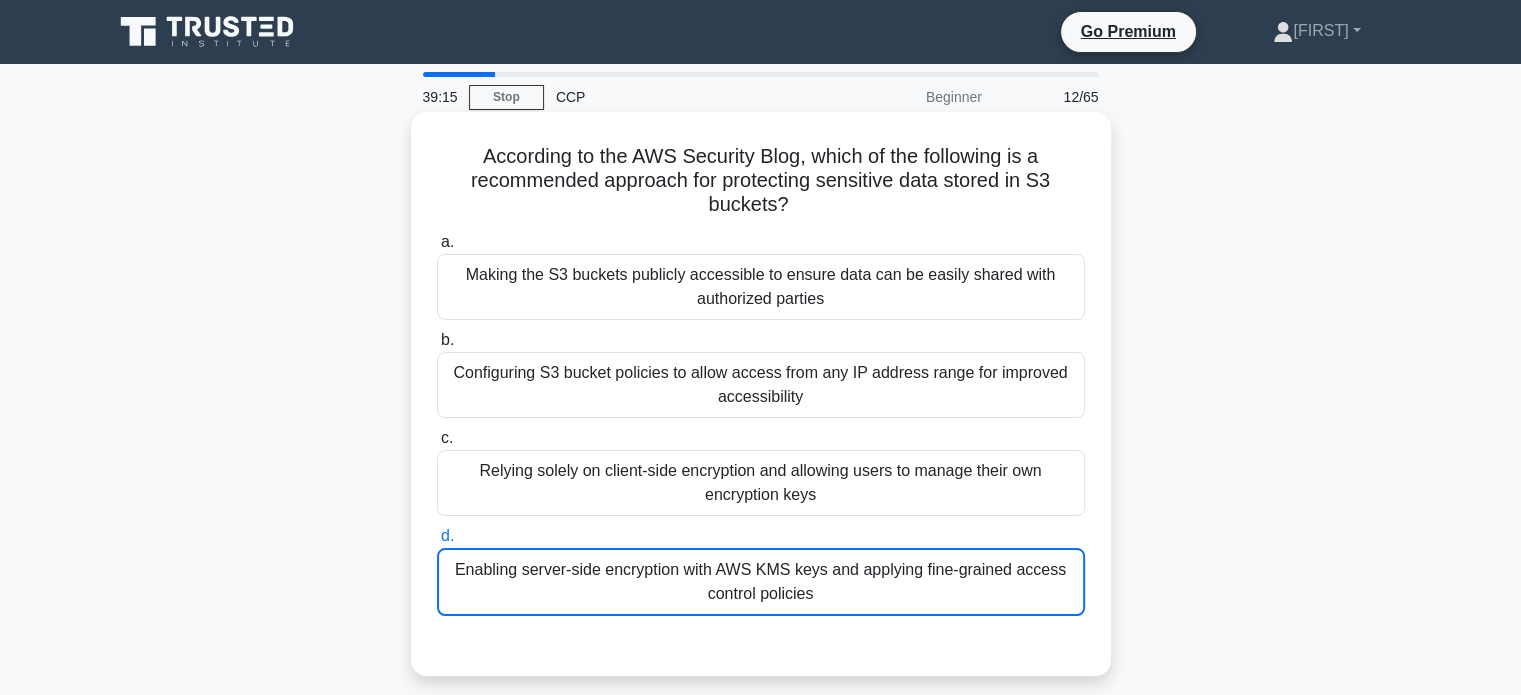 click on "Enabling server-side encryption with AWS KMS keys and applying fine-grained access control policies" at bounding box center [761, 582] 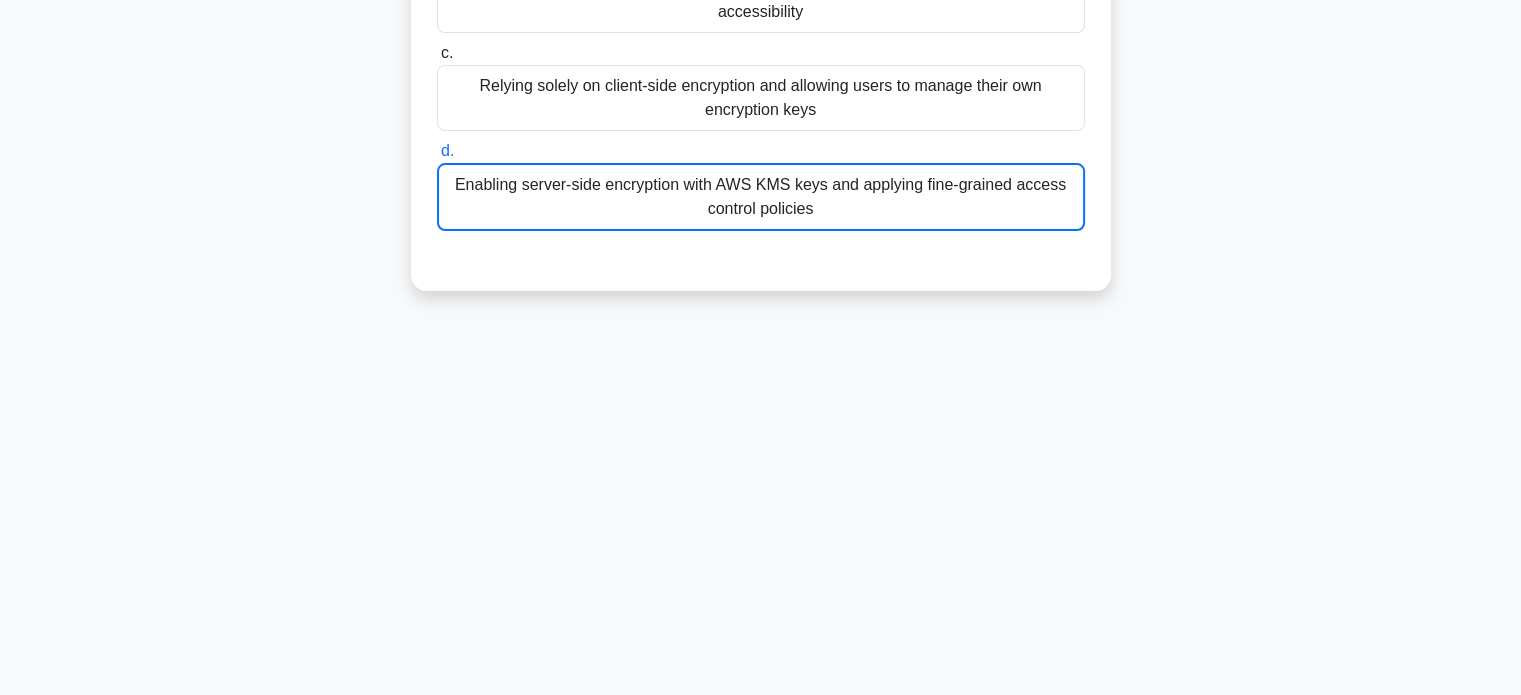 scroll, scrollTop: 0, scrollLeft: 0, axis: both 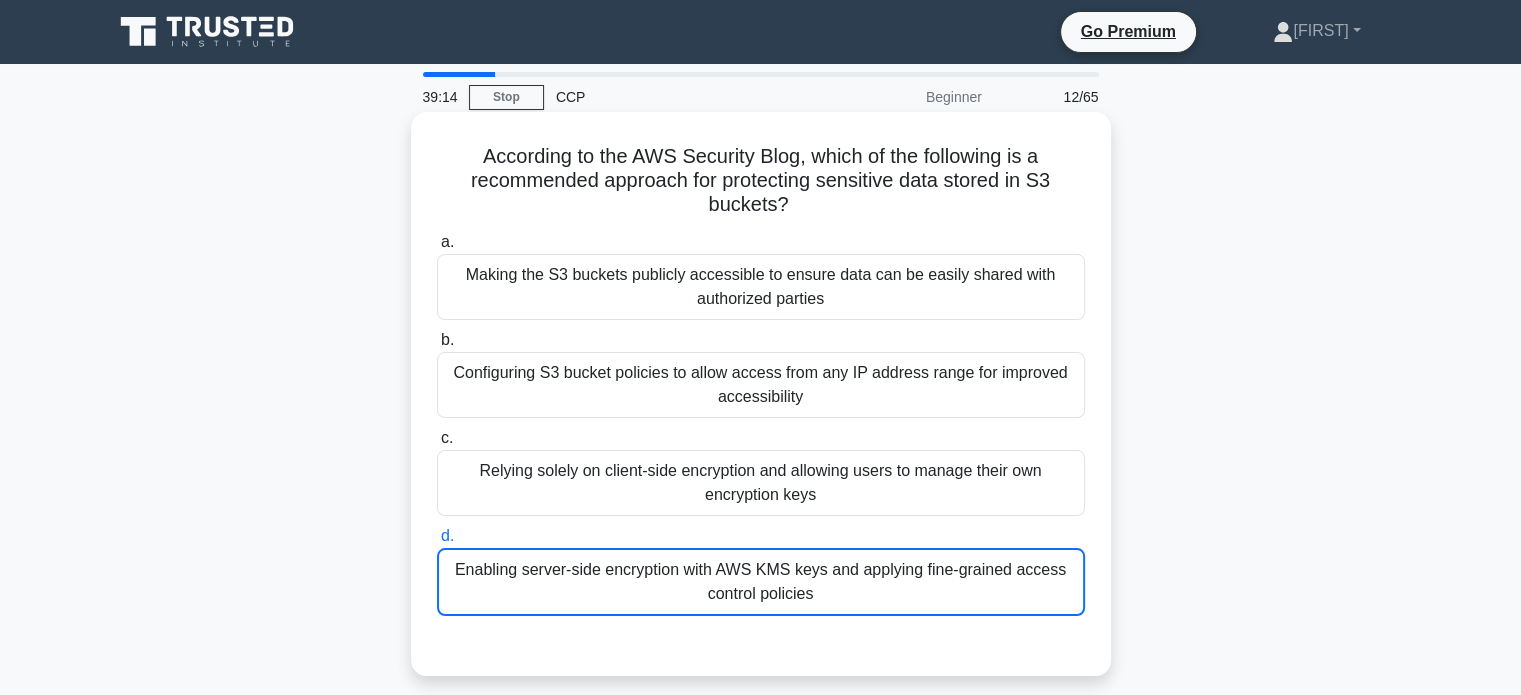 click on "Making the S3 buckets publicly accessible to ensure data can be easily shared with authorized parties" at bounding box center (761, 287) 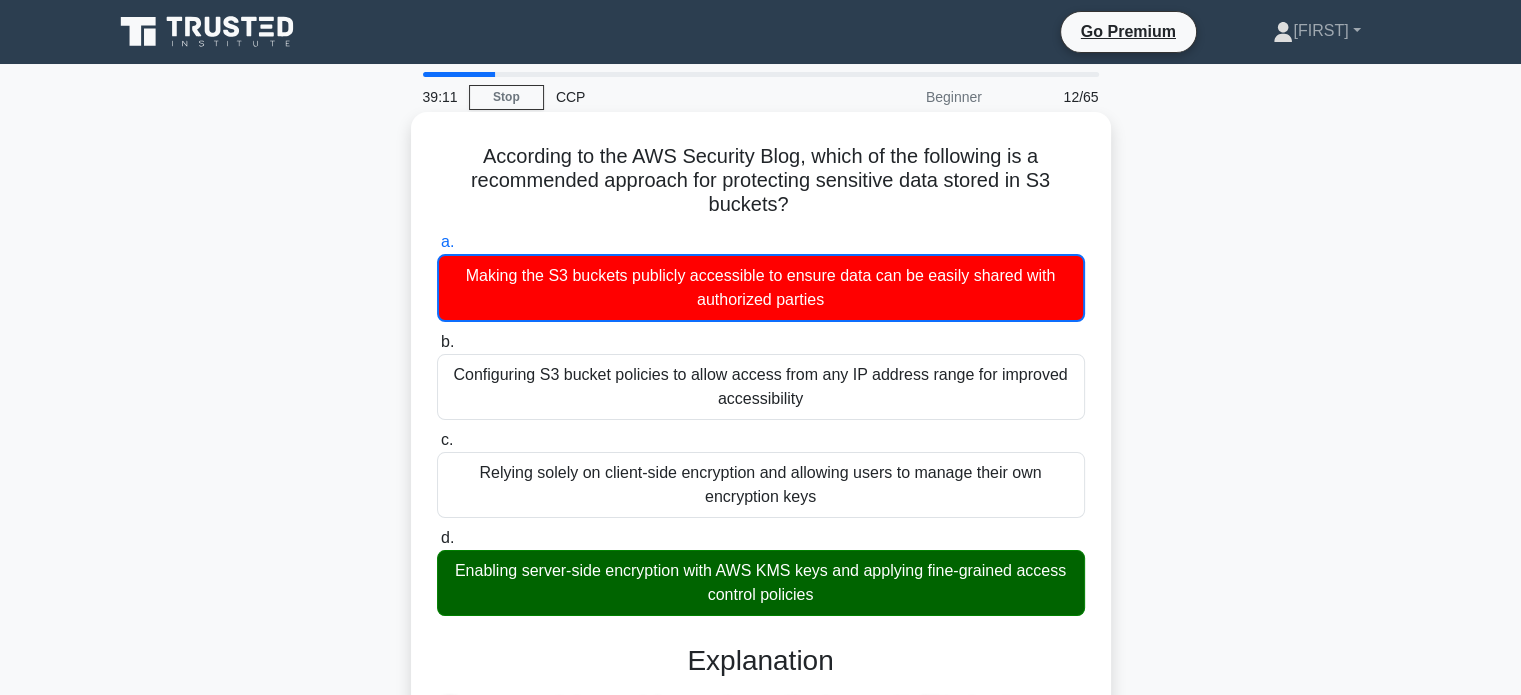click on "Enabling server-side encryption with AWS KMS keys and applying fine-grained access control policies" at bounding box center (761, 583) 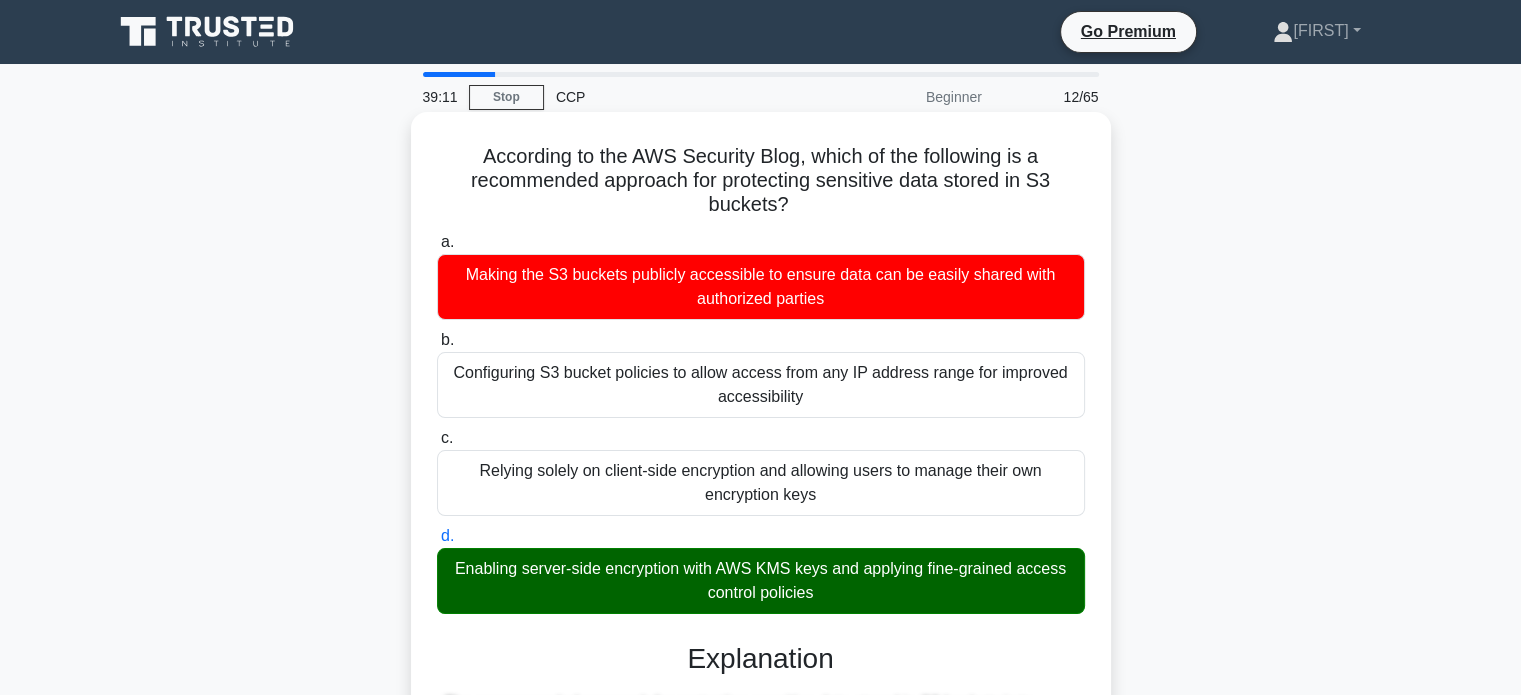 click on "Enabling server-side encryption with AWS KMS keys and applying fine-grained access control policies" at bounding box center [761, 581] 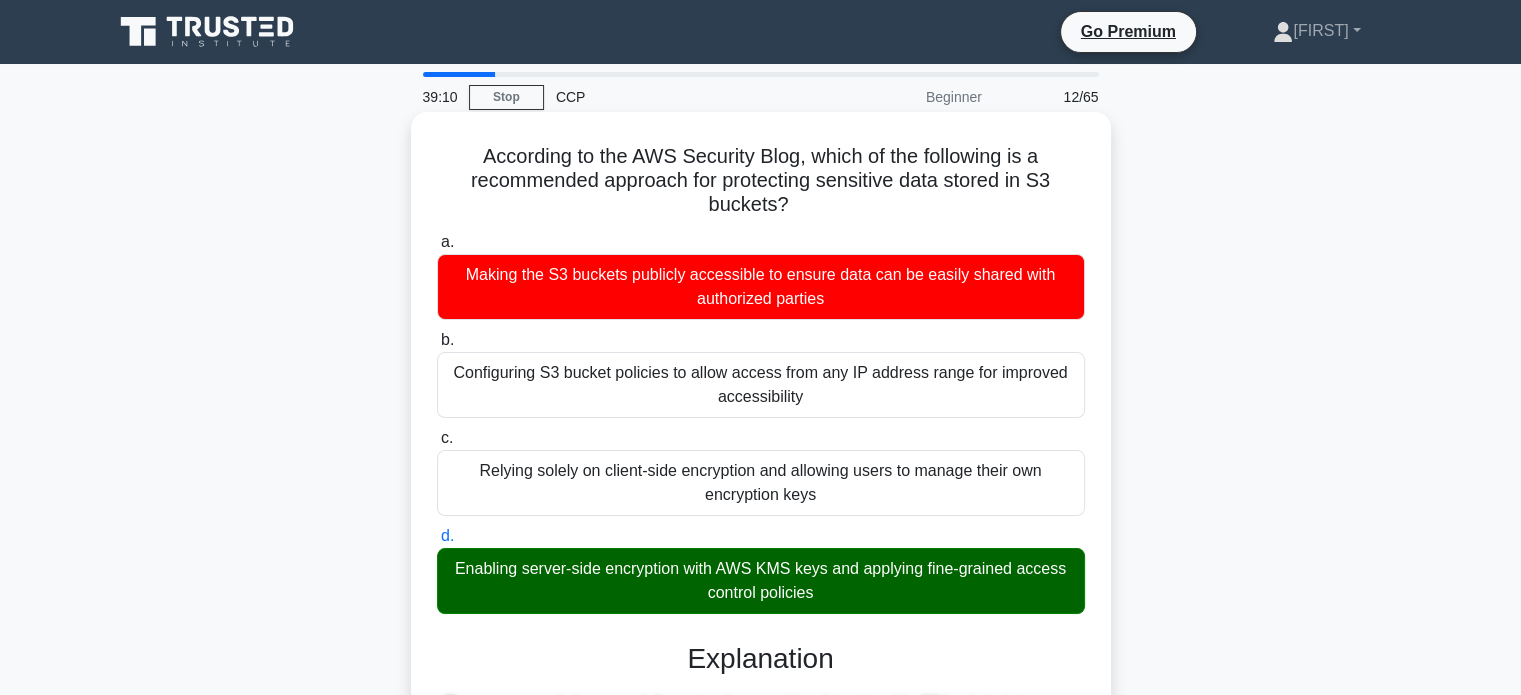 click on "Enabling server-side encryption with AWS KMS keys and applying fine-grained access control policies" at bounding box center (761, 581) 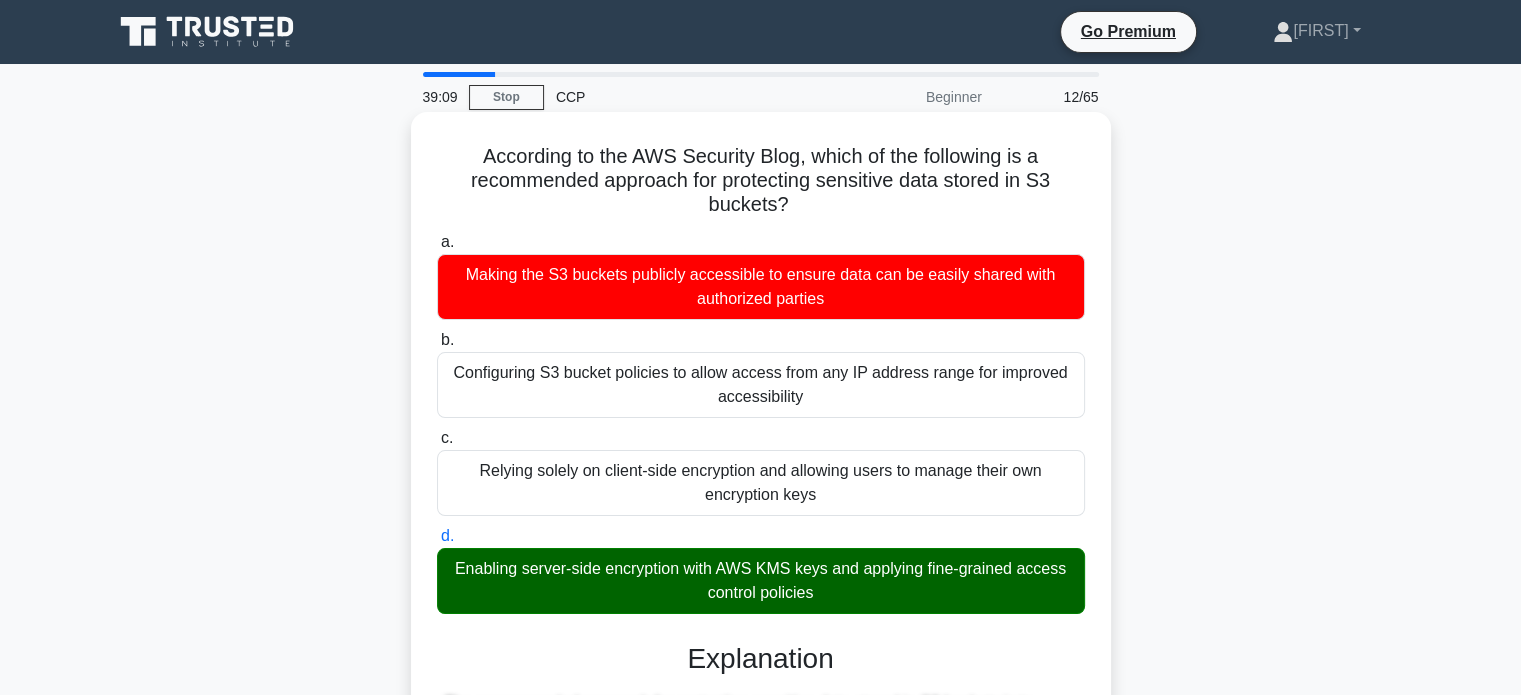 click on "Enabling server-side encryption with AWS KMS keys and applying fine-grained access control policies" at bounding box center (761, 581) 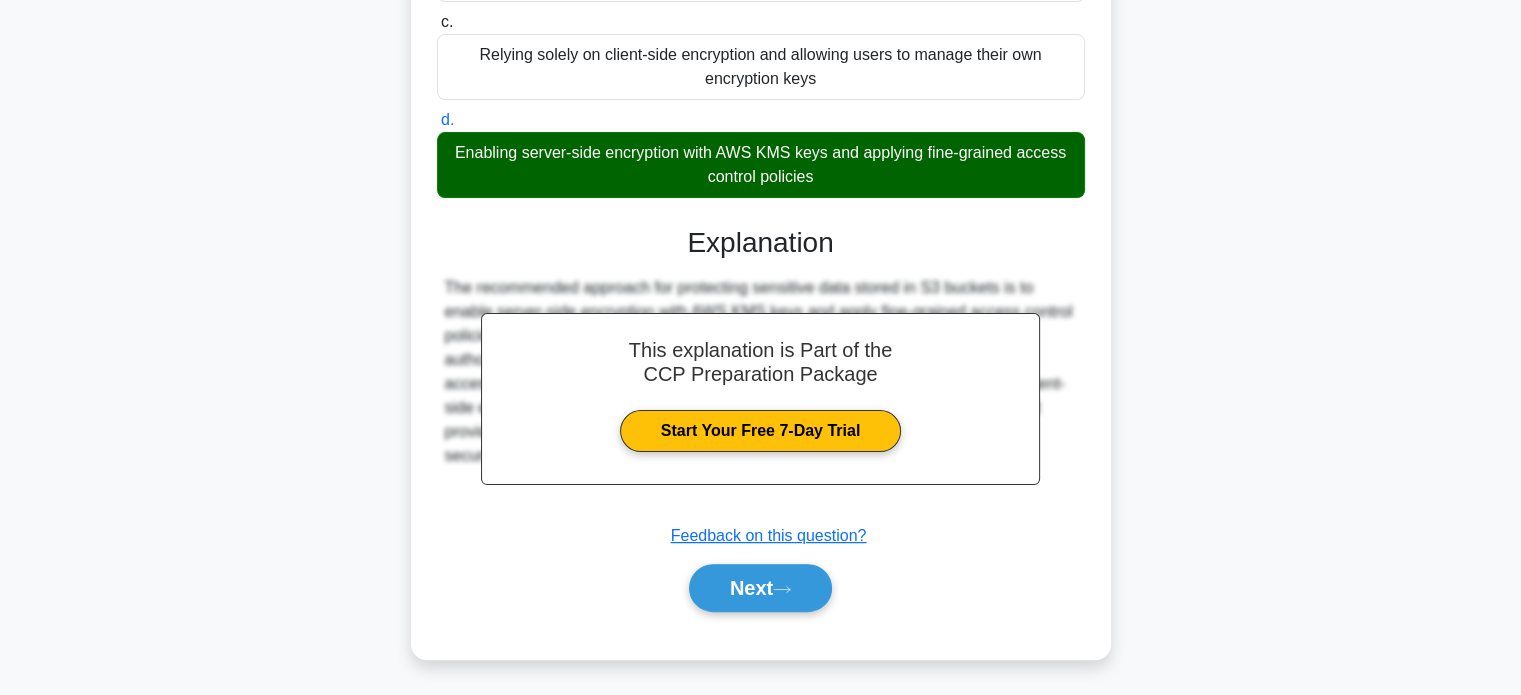 scroll, scrollTop: 0, scrollLeft: 0, axis: both 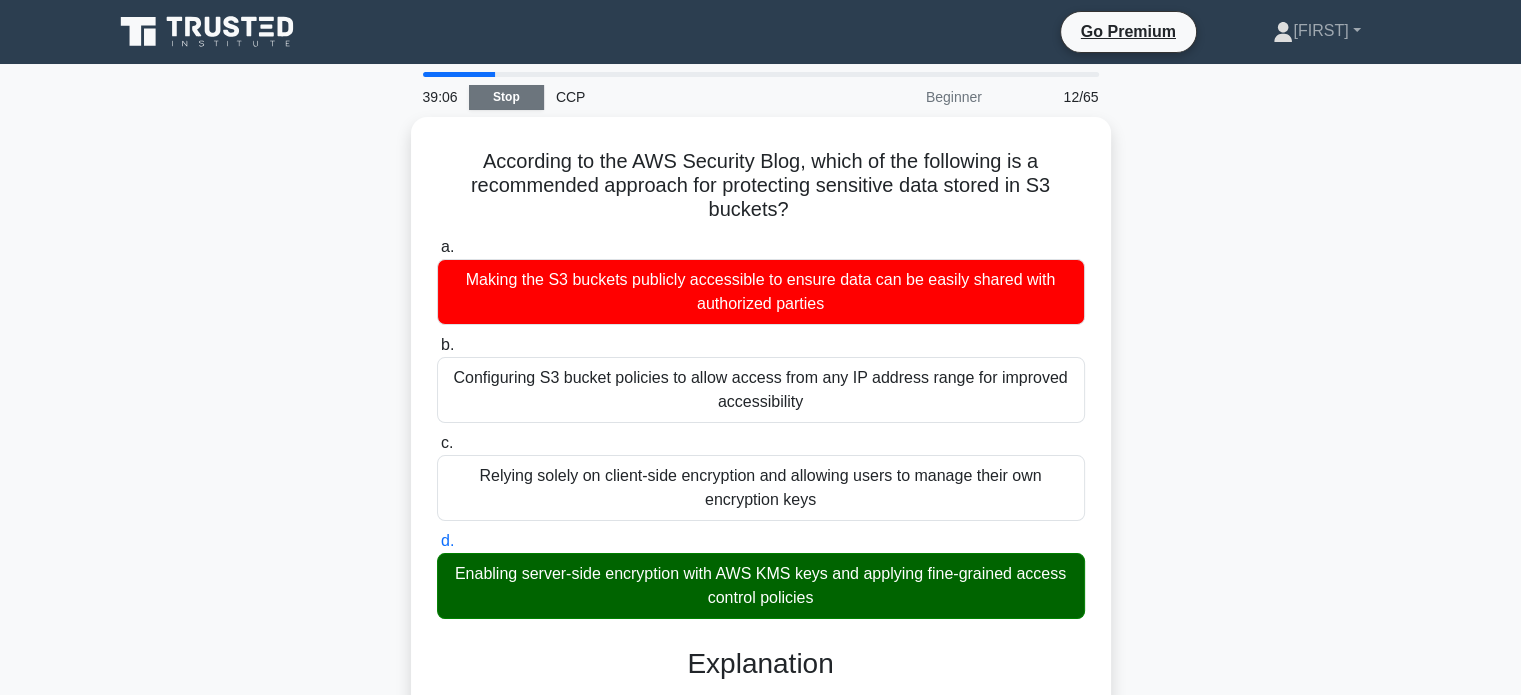 click on "Stop" at bounding box center [506, 97] 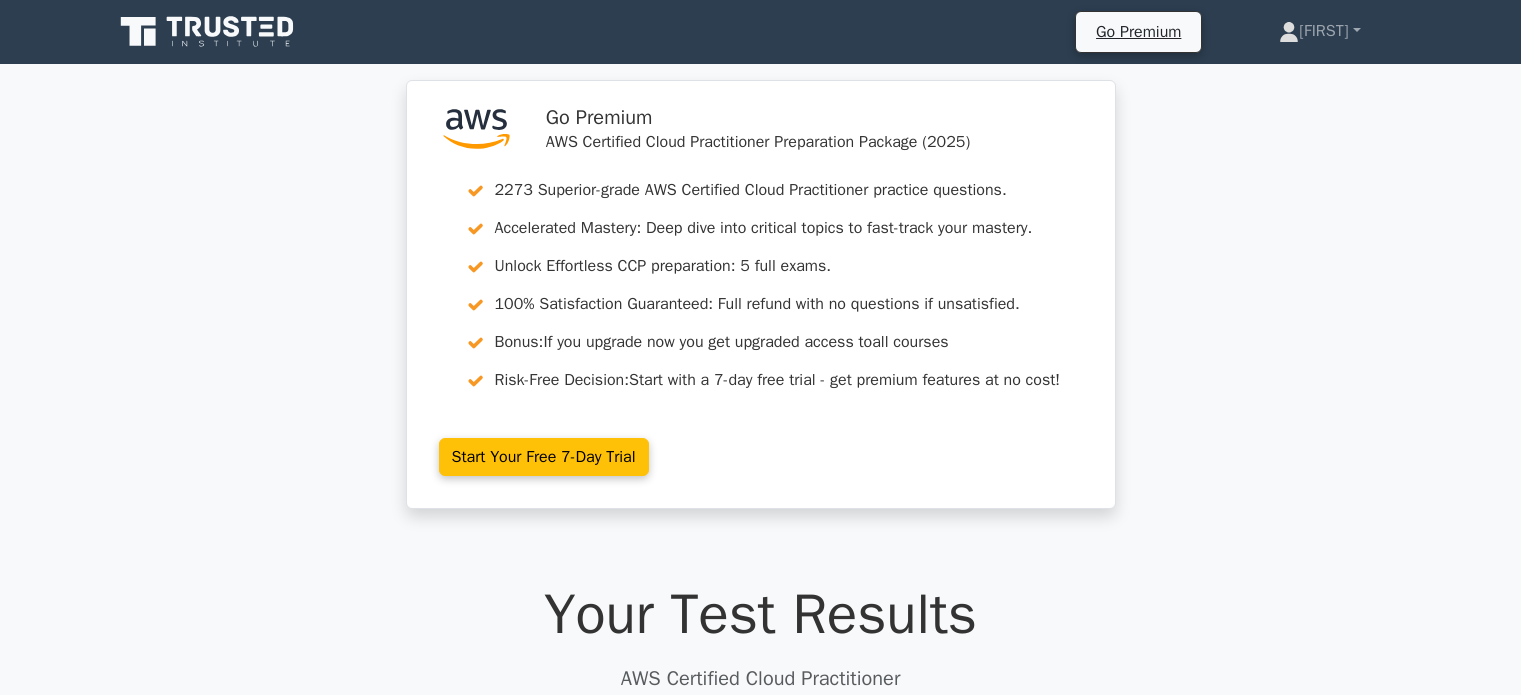 scroll, scrollTop: 0, scrollLeft: 0, axis: both 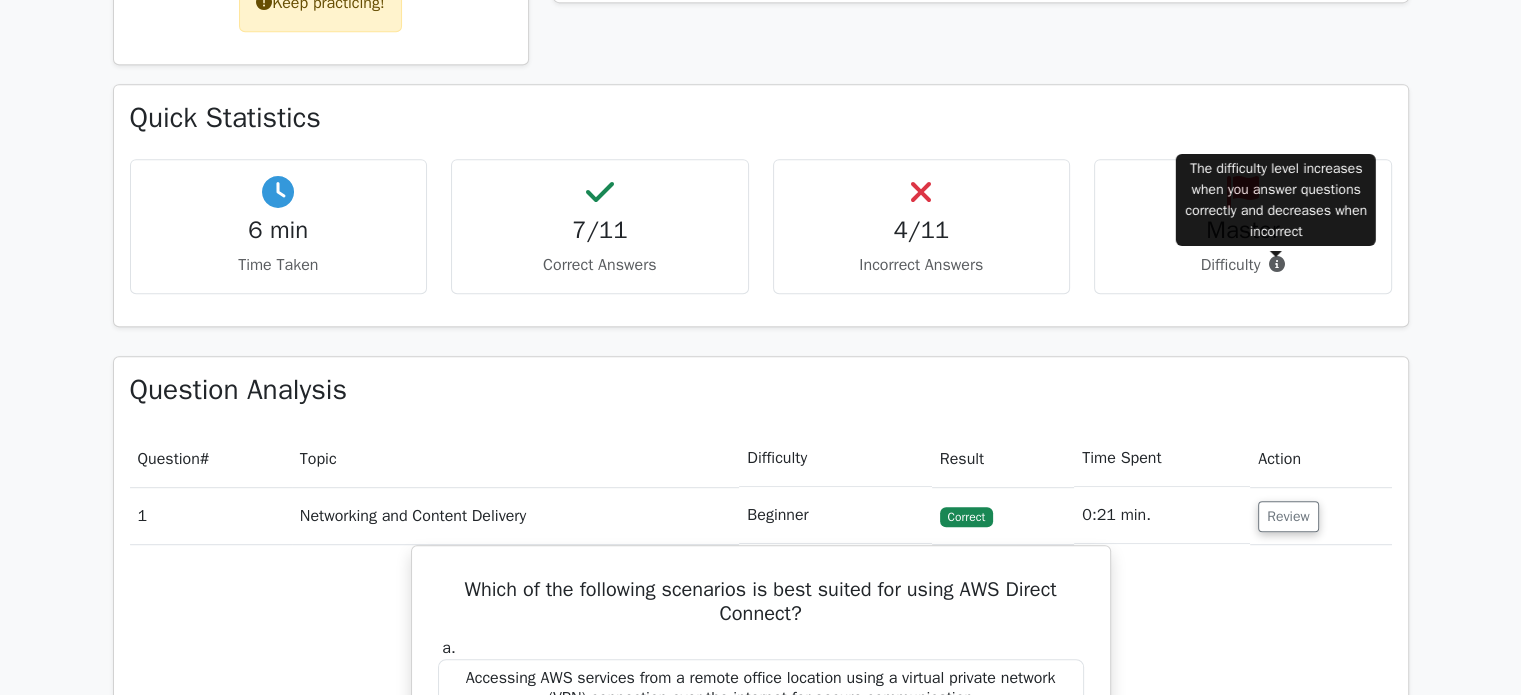 click at bounding box center (1277, 264) 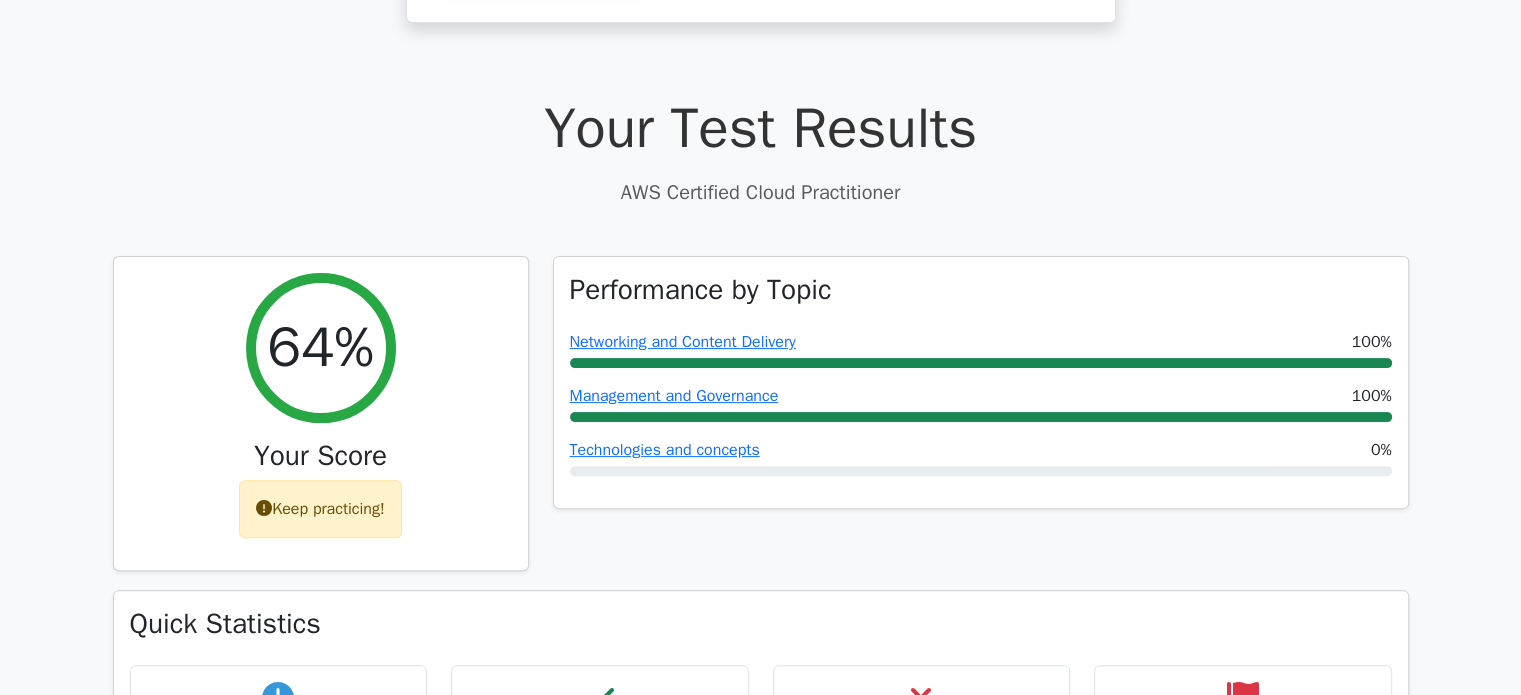 scroll, scrollTop: 468, scrollLeft: 0, axis: vertical 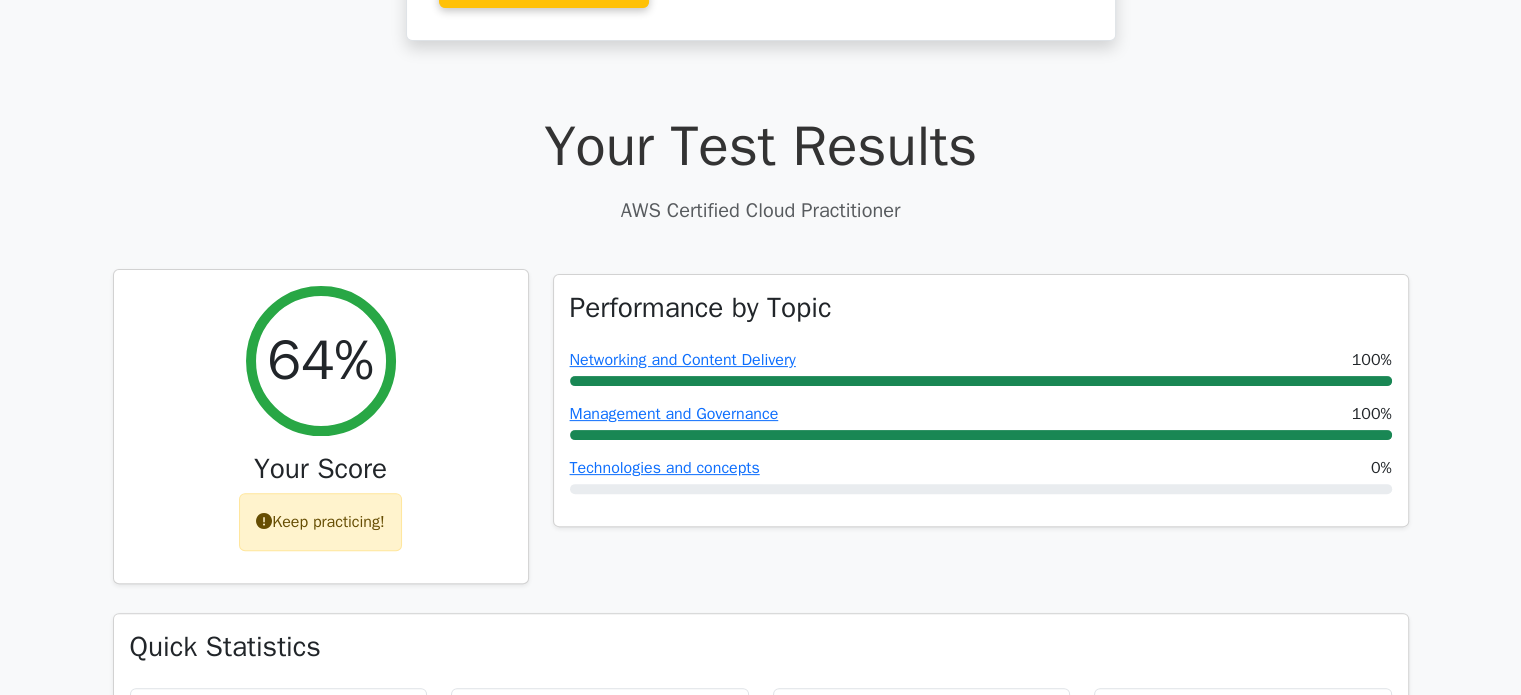 click on "Keep practicing!" at bounding box center [320, 522] 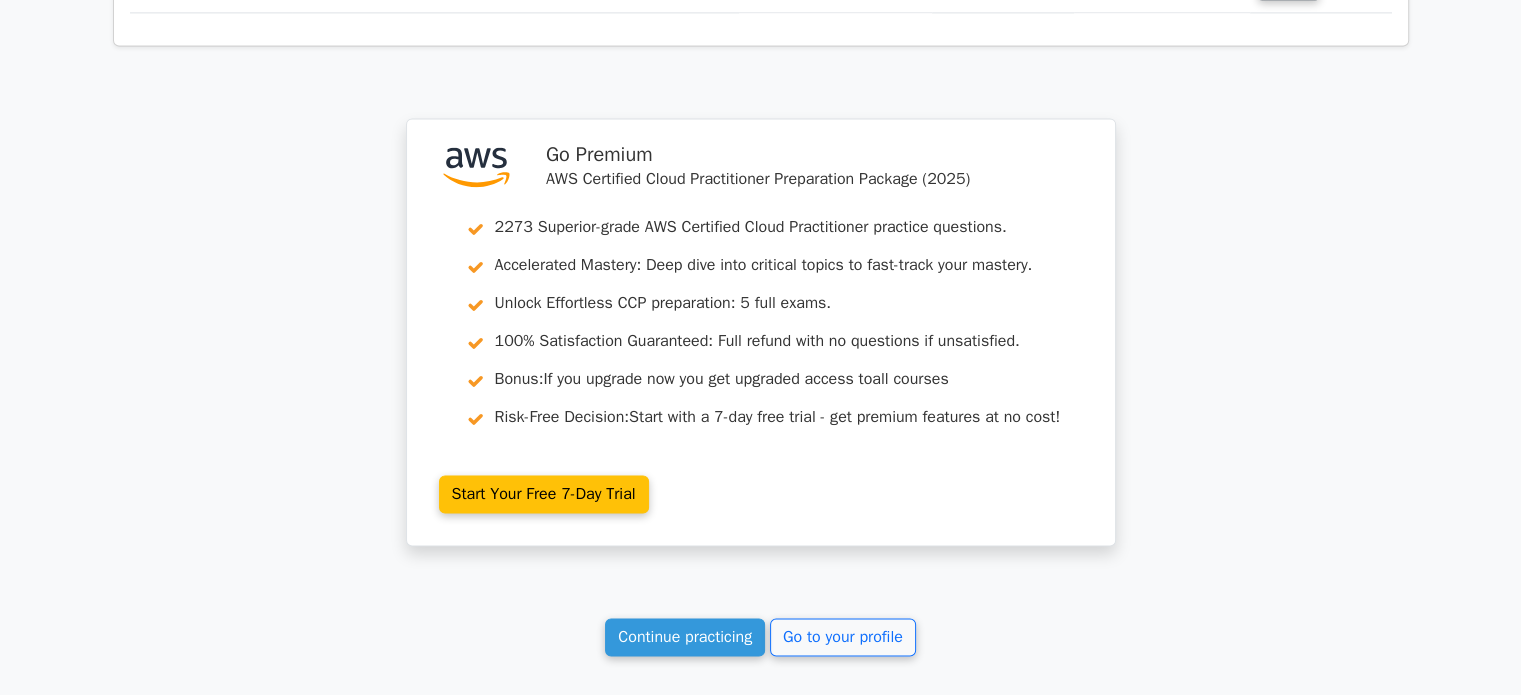 scroll, scrollTop: 3225, scrollLeft: 0, axis: vertical 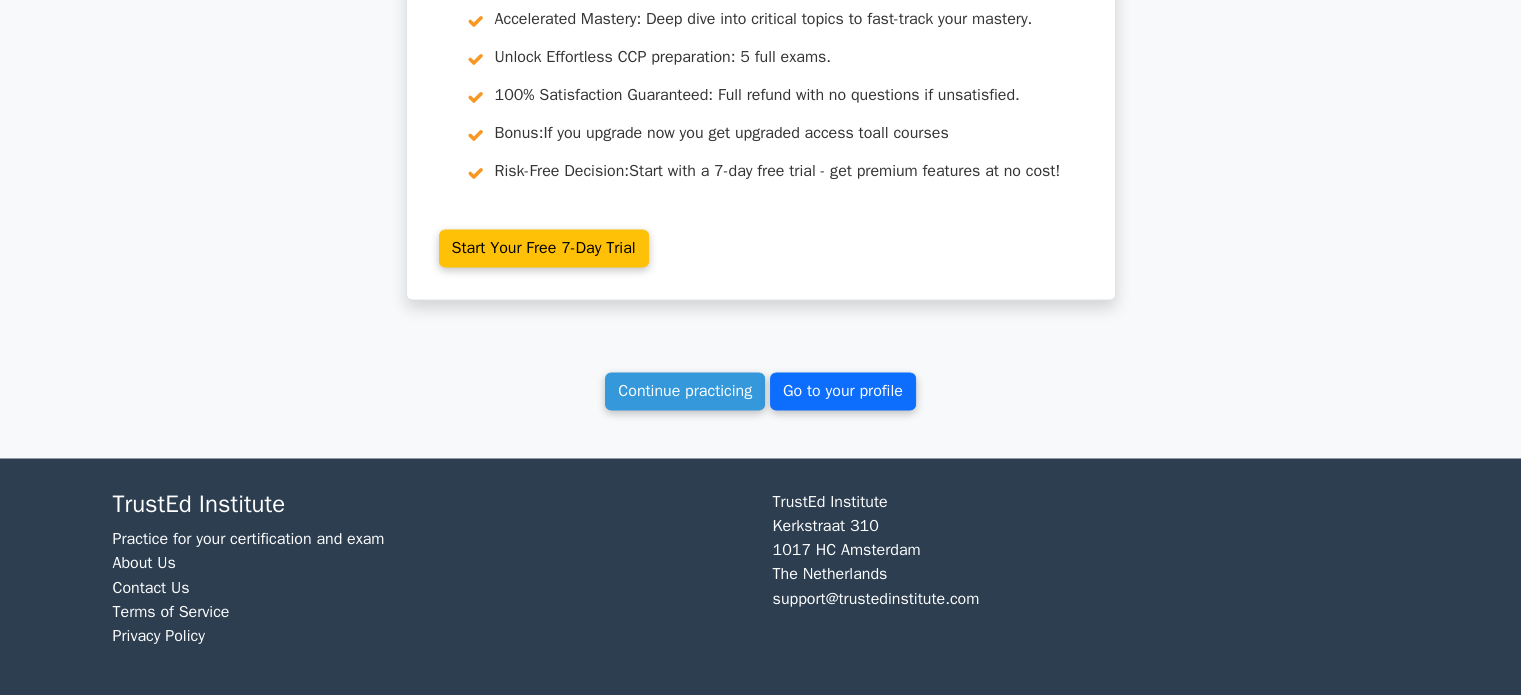 click on "Go to your profile" at bounding box center (843, 391) 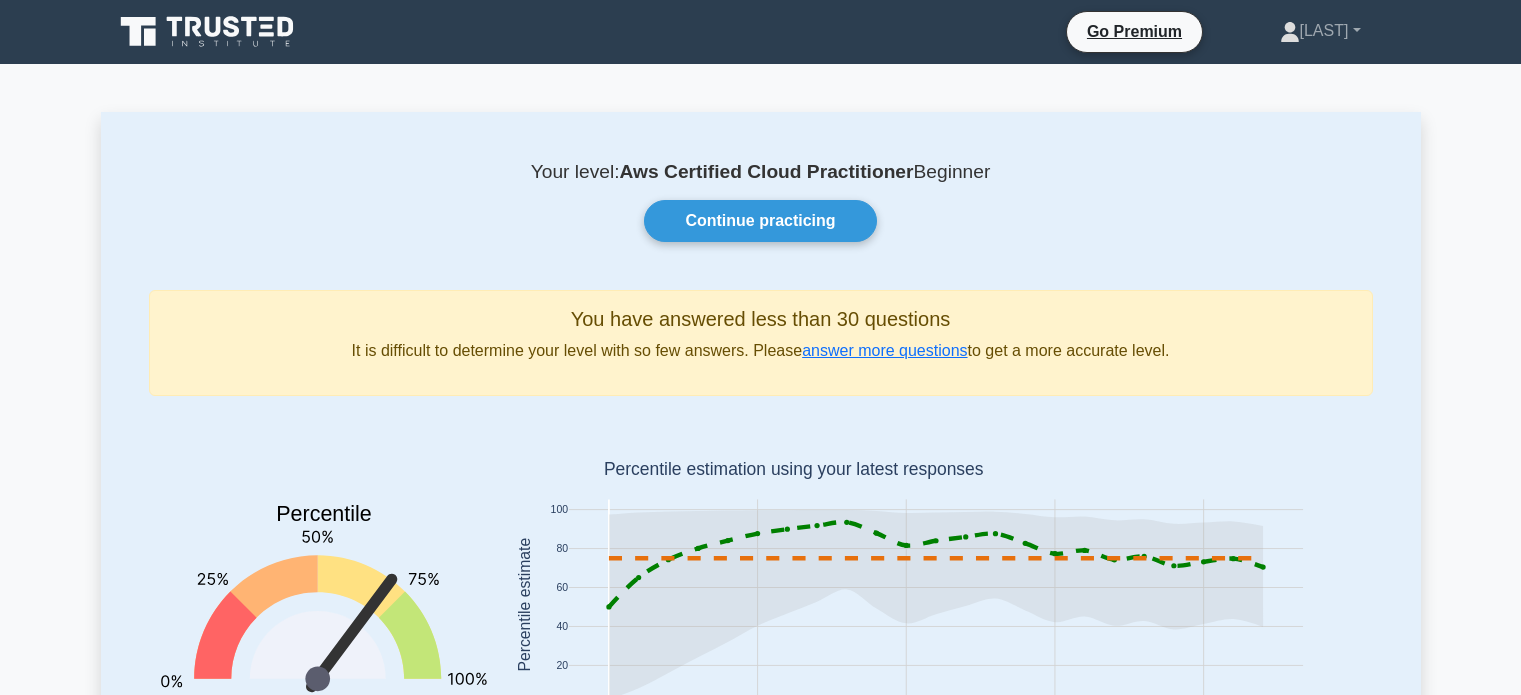 scroll, scrollTop: 0, scrollLeft: 0, axis: both 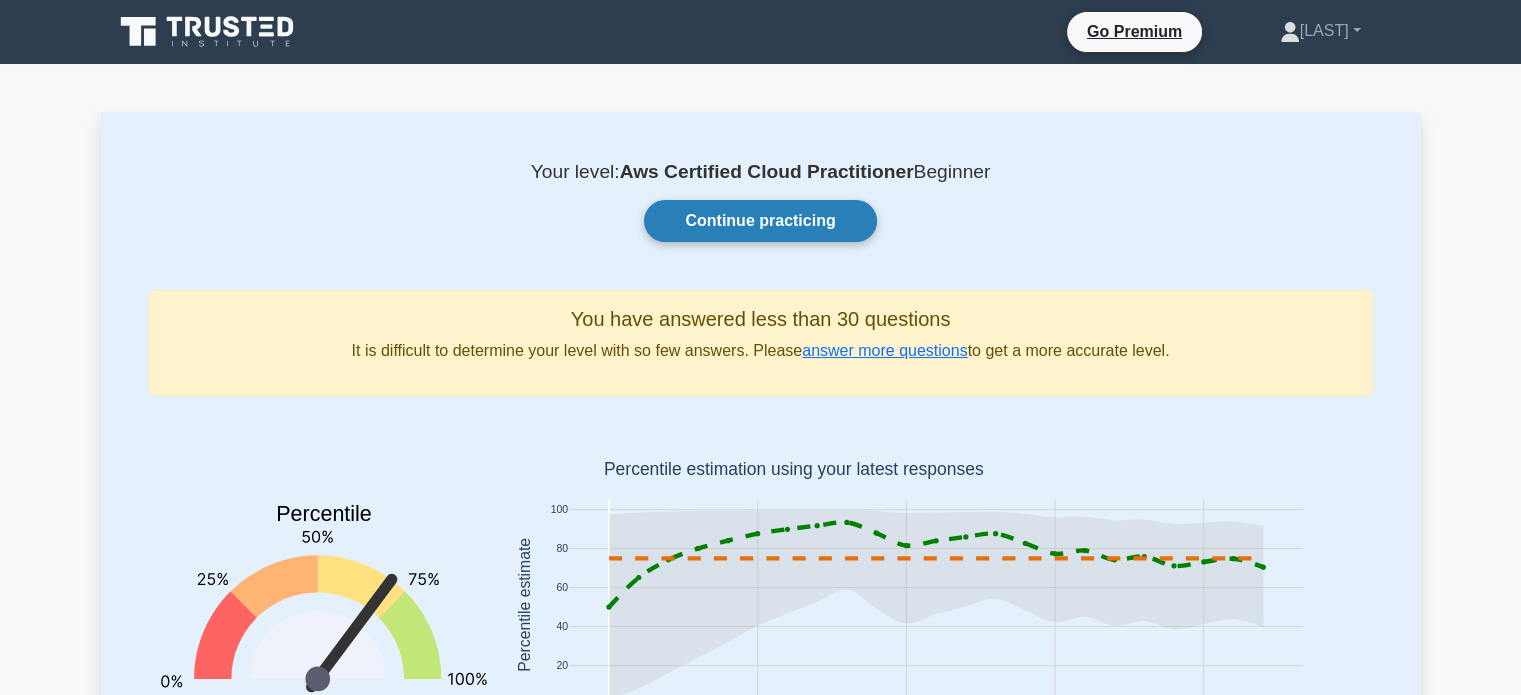 click on "Continue practicing" at bounding box center (760, 221) 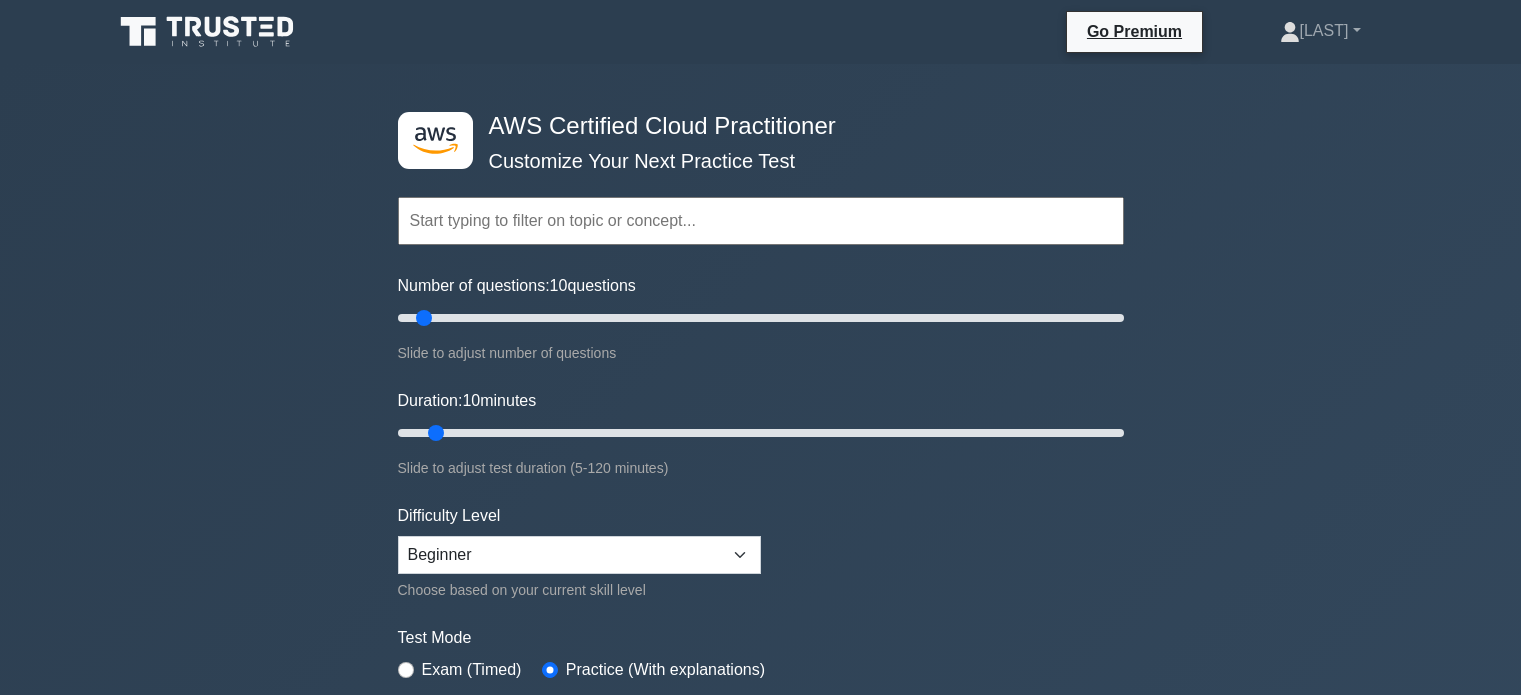 scroll, scrollTop: 0, scrollLeft: 0, axis: both 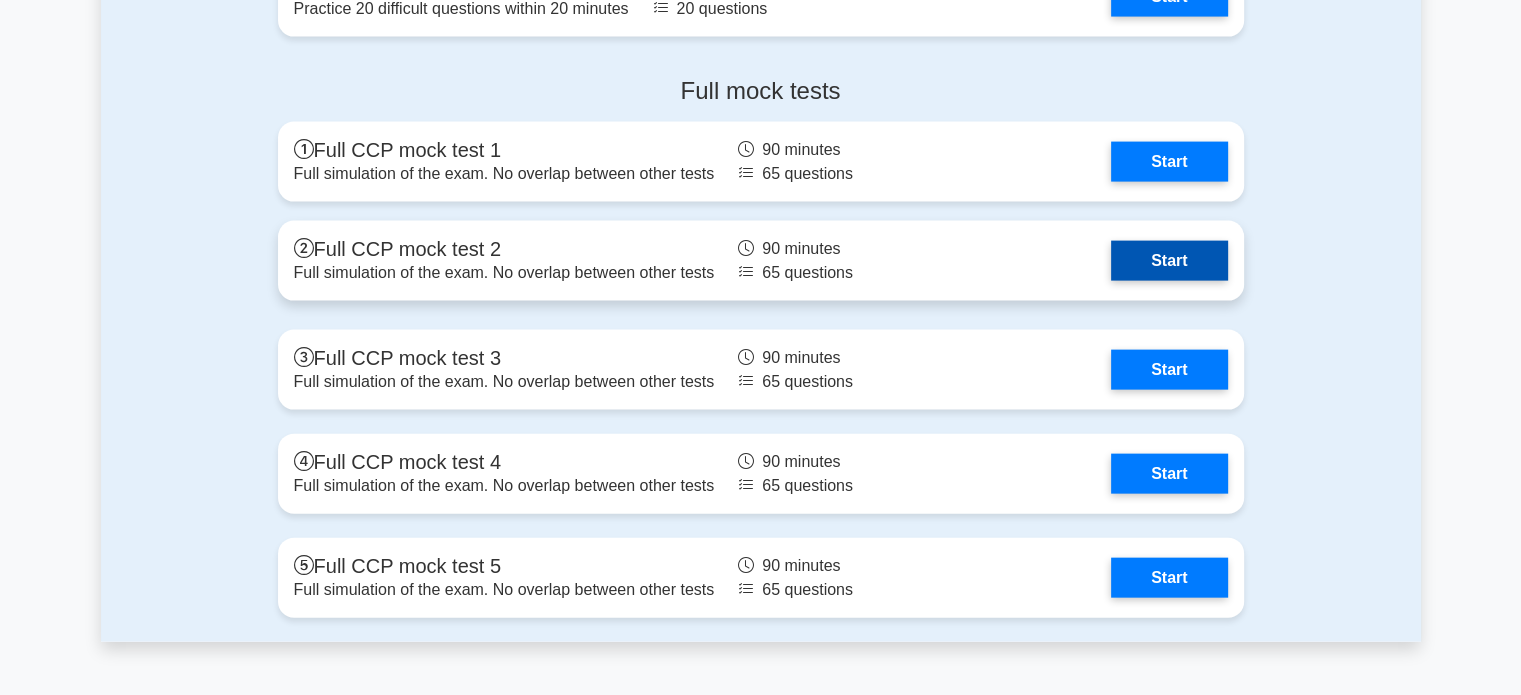 click on "Start" at bounding box center (1169, 261) 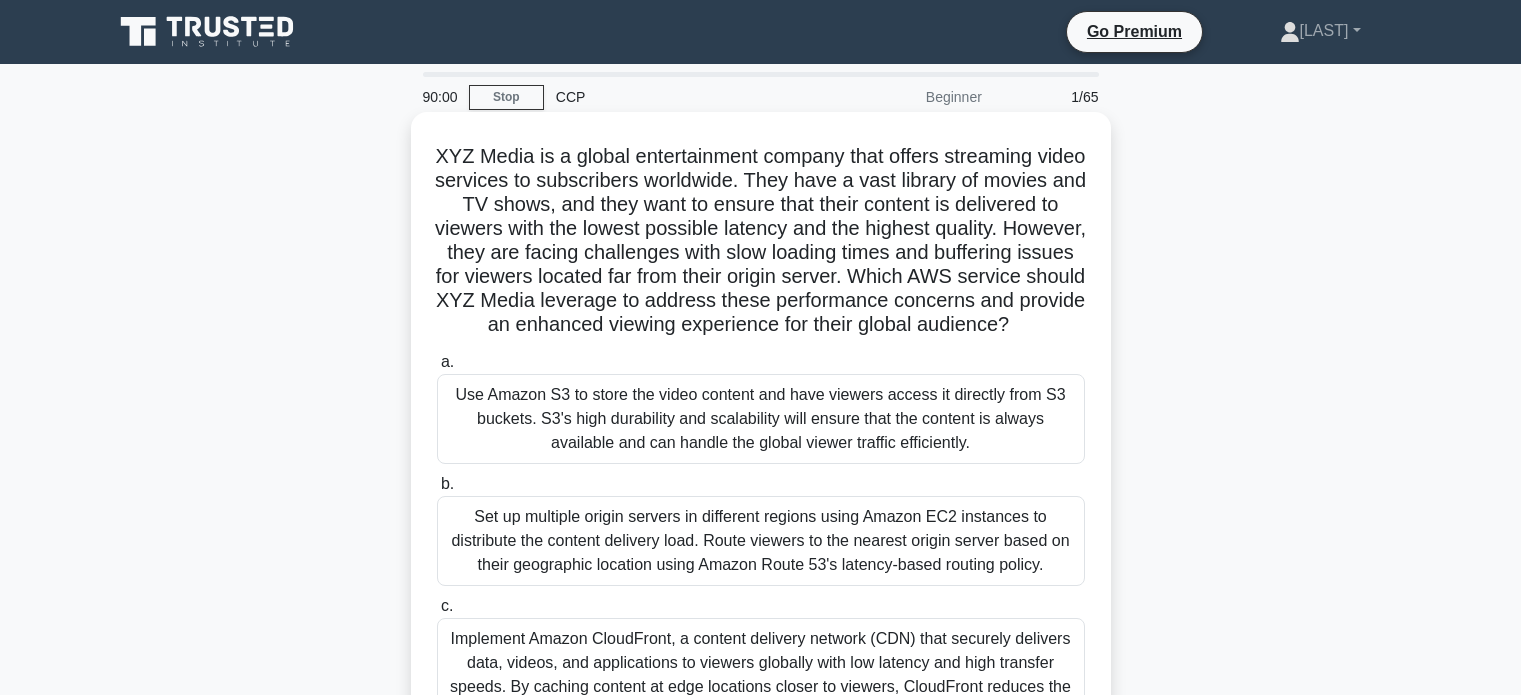 scroll, scrollTop: 0, scrollLeft: 0, axis: both 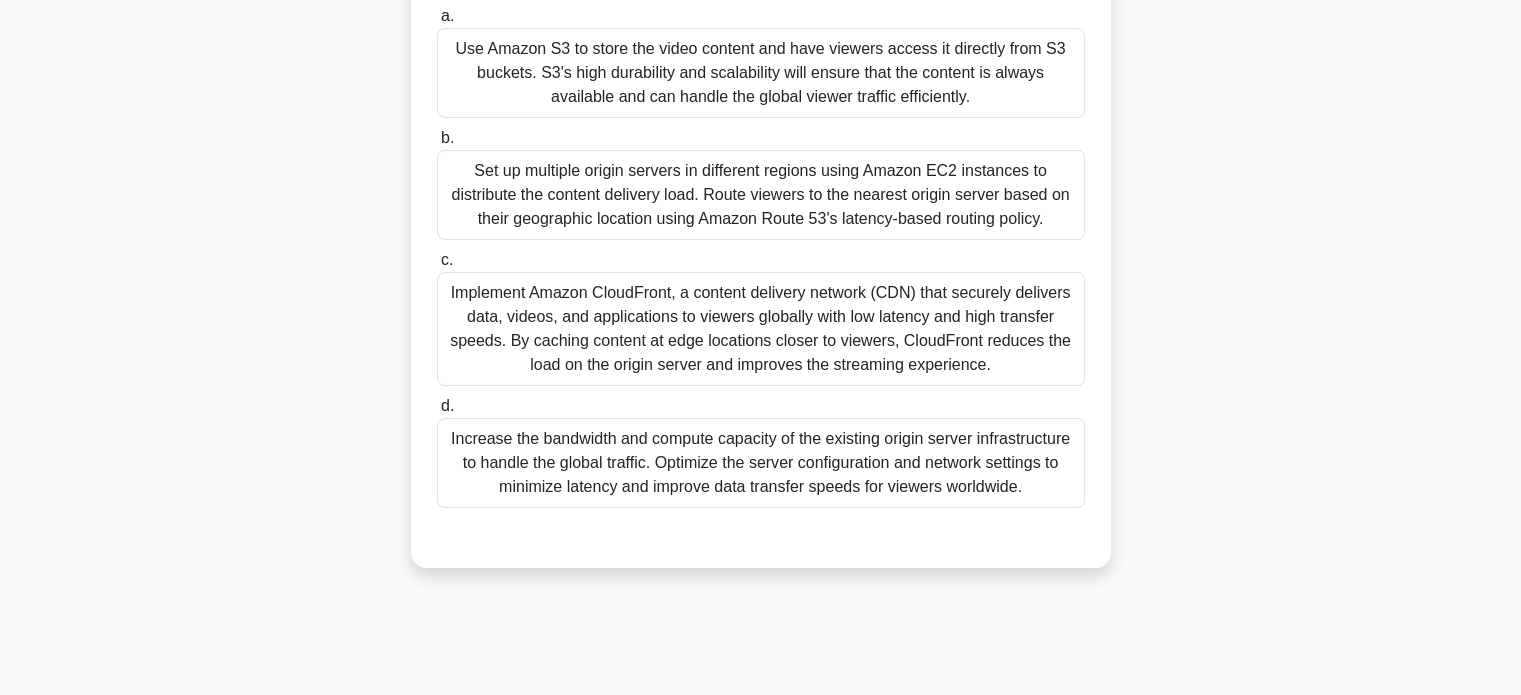 click on "Implement Amazon CloudFront, a content delivery network (CDN) that securely delivers data, videos, and applications to viewers globally with low latency and high transfer speeds. By caching content at edge locations closer to viewers, CloudFront reduces the load on the origin server and improves the streaming experience." at bounding box center [761, 329] 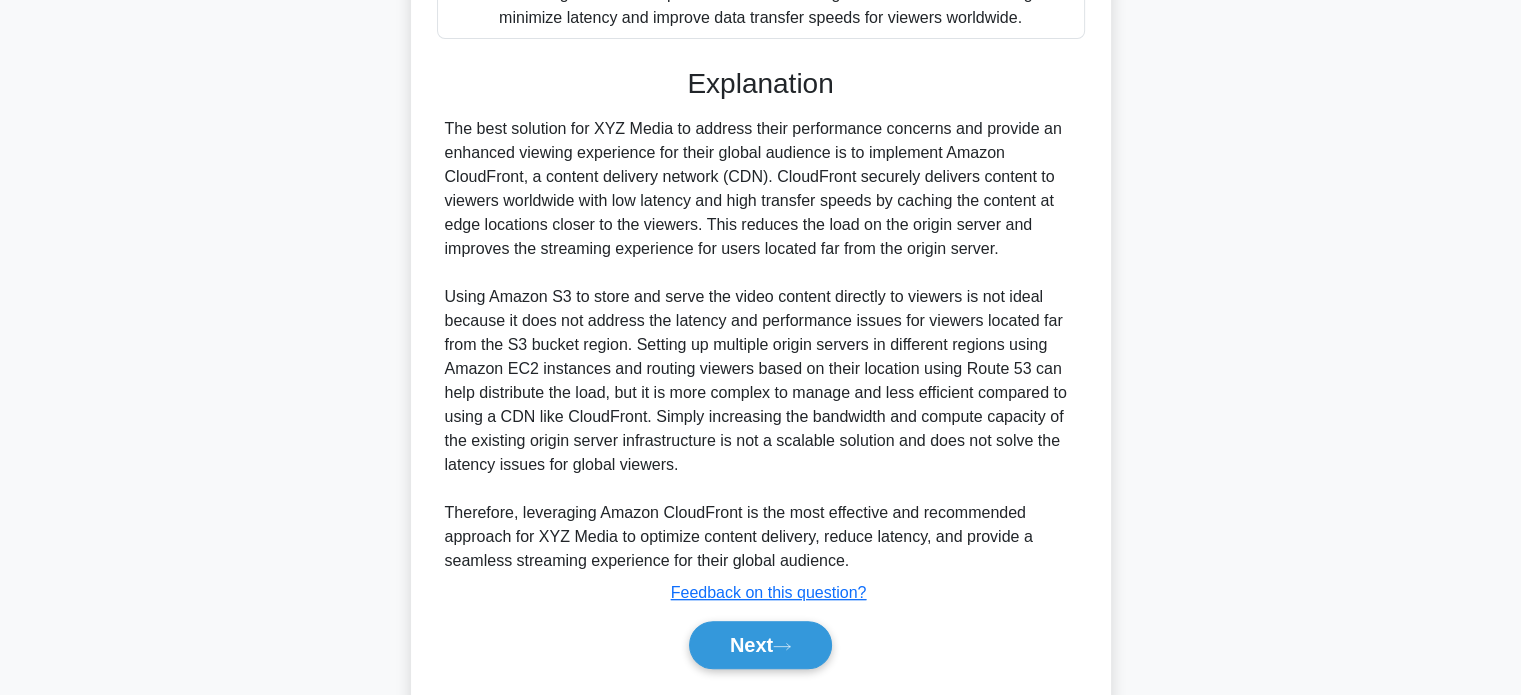 scroll, scrollTop: 896, scrollLeft: 0, axis: vertical 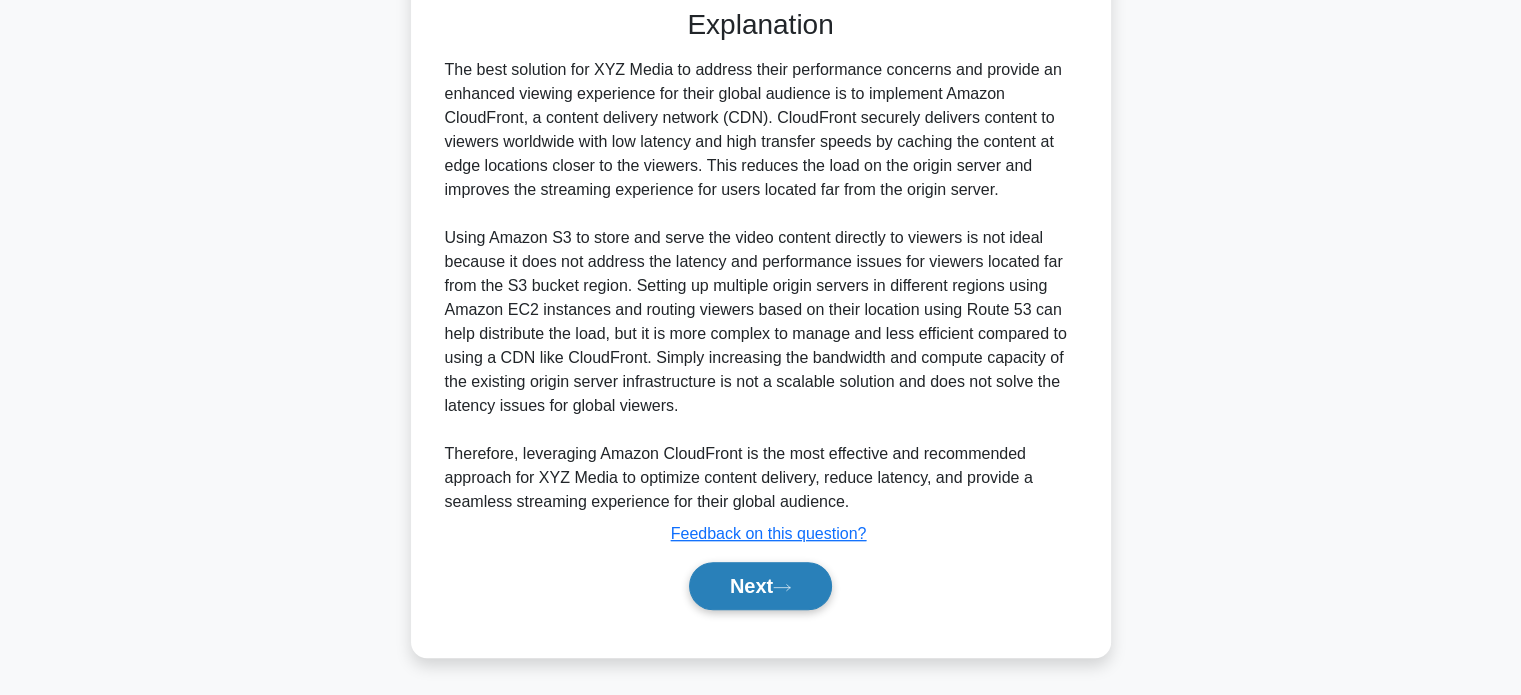 click on "Next" at bounding box center (760, 586) 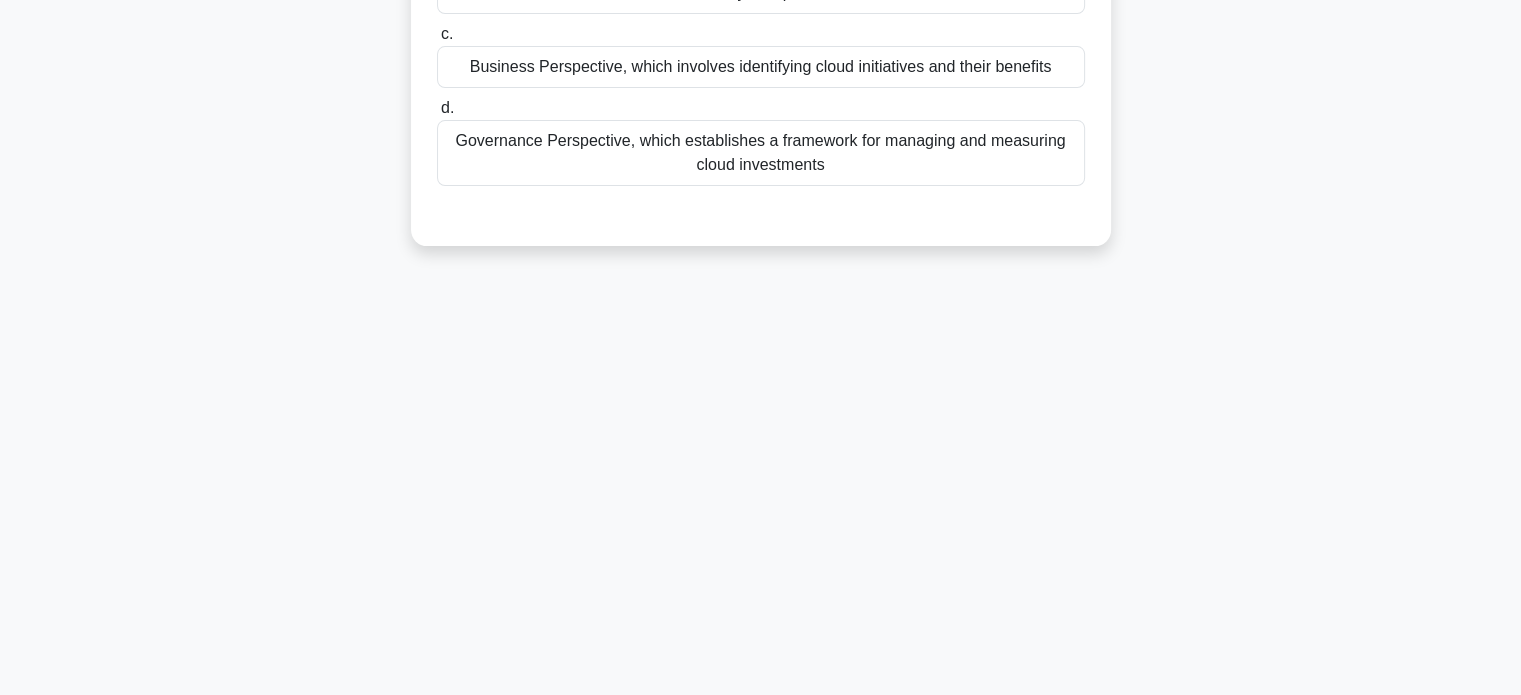 scroll, scrollTop: 0, scrollLeft: 0, axis: both 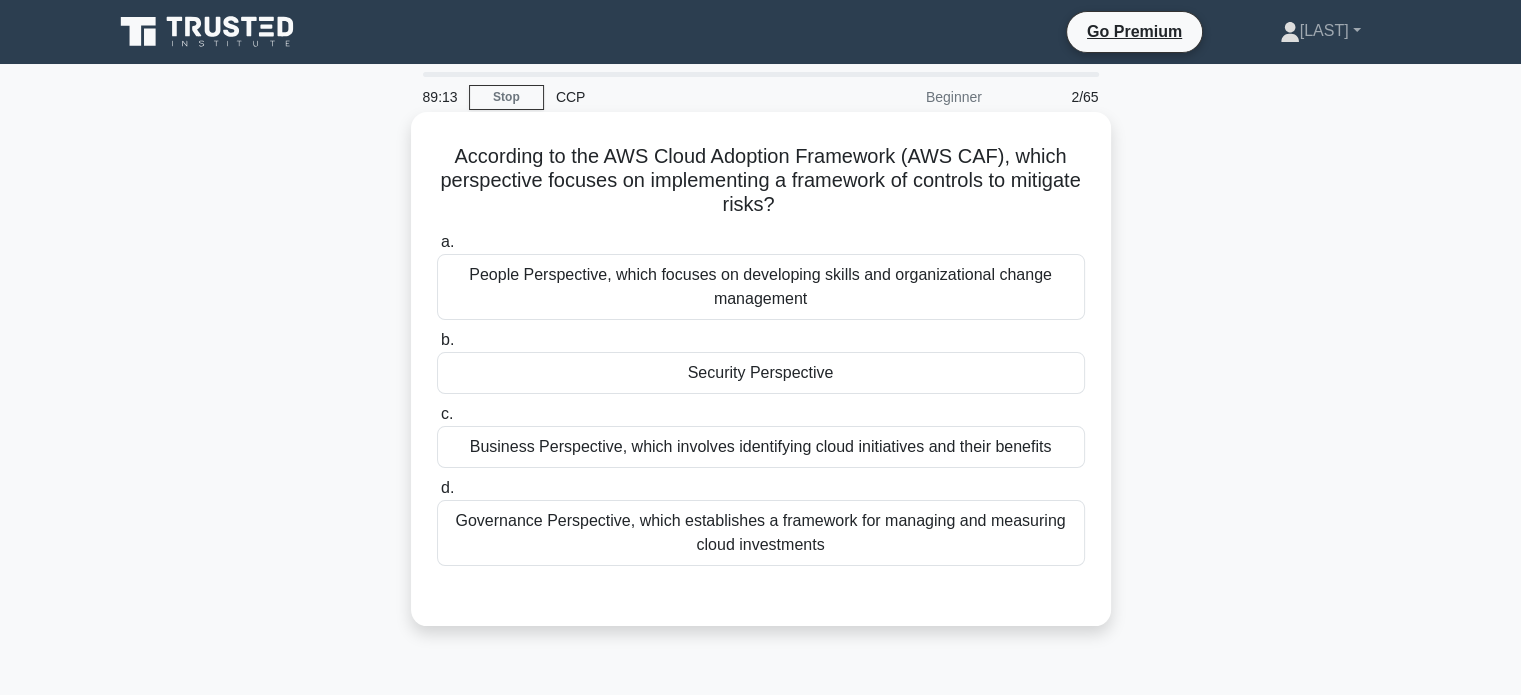 click on "Security Perspective" at bounding box center (761, 373) 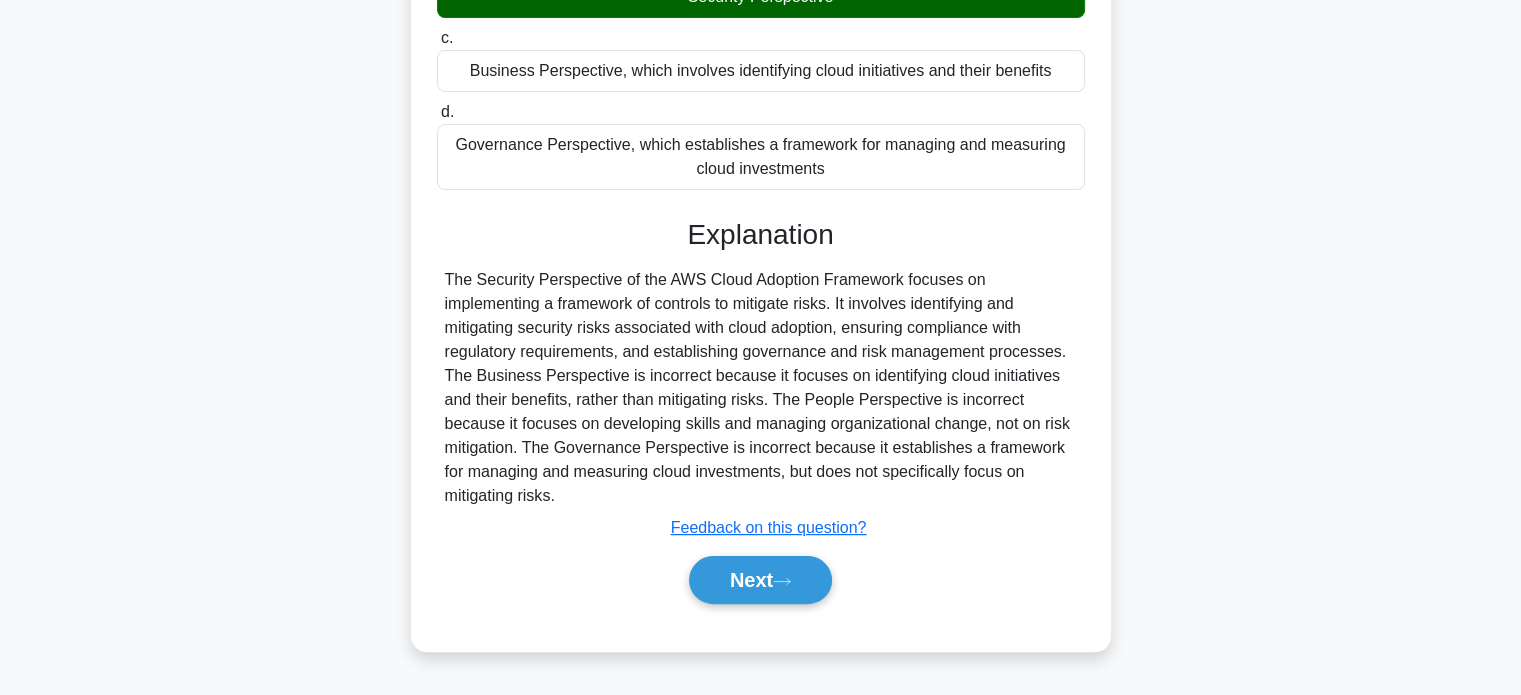 scroll, scrollTop: 385, scrollLeft: 0, axis: vertical 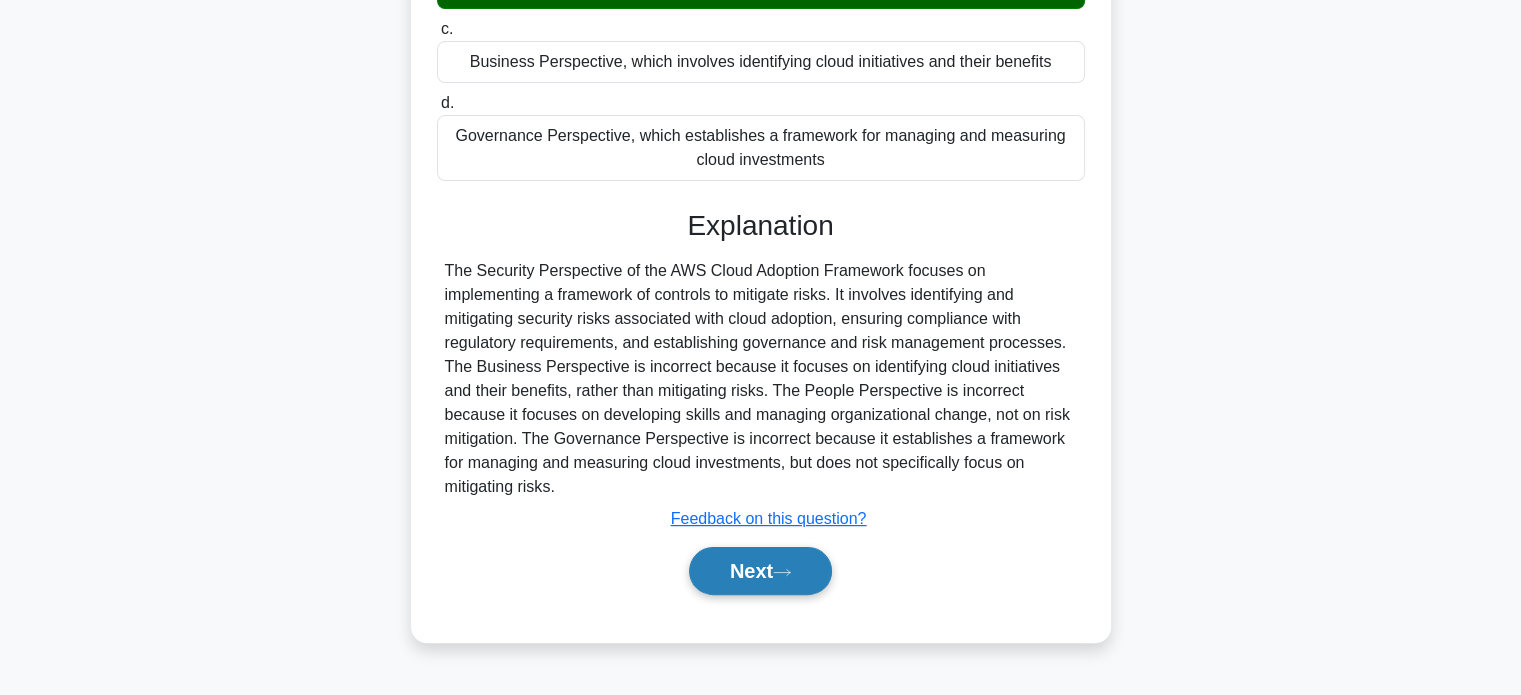 click on "Next" at bounding box center [760, 571] 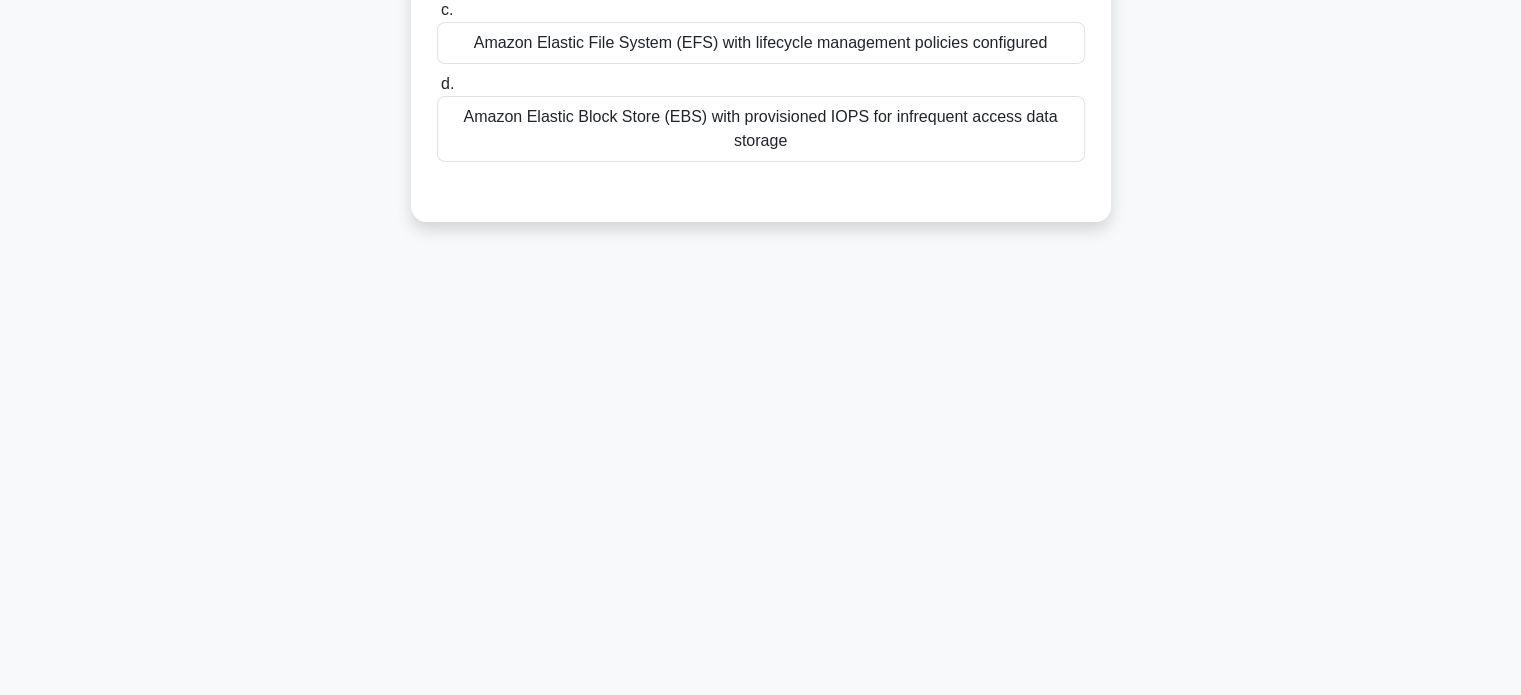 scroll, scrollTop: 0, scrollLeft: 0, axis: both 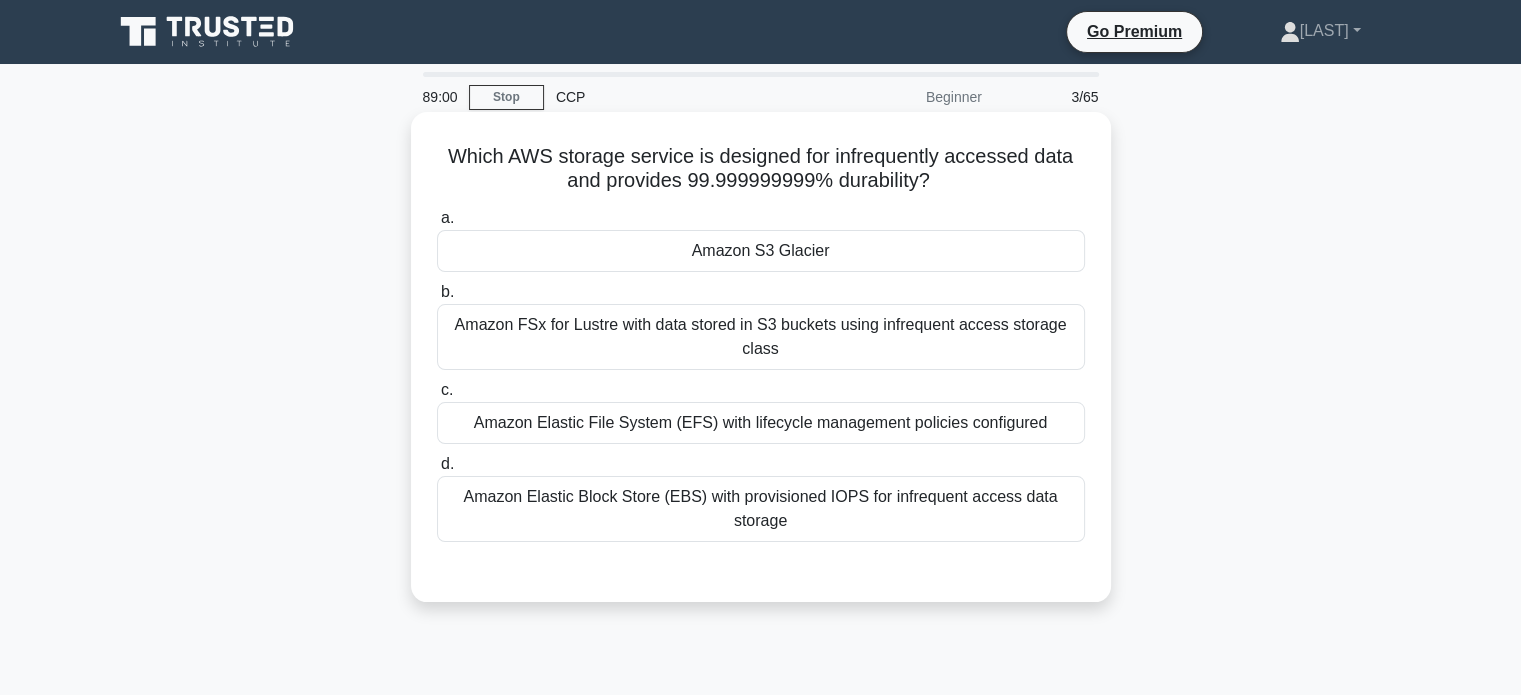 click on "Amazon S3 Glacier" at bounding box center [761, 251] 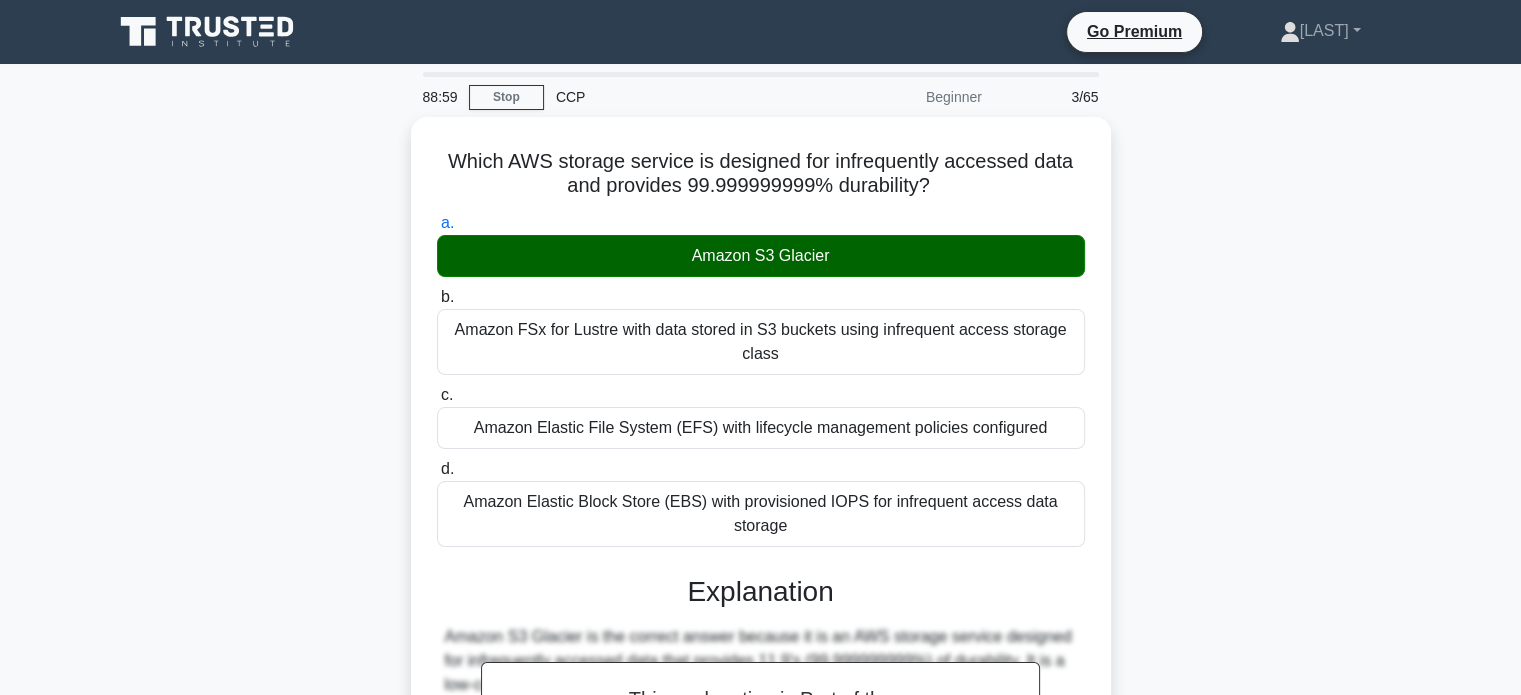 scroll, scrollTop: 416, scrollLeft: 0, axis: vertical 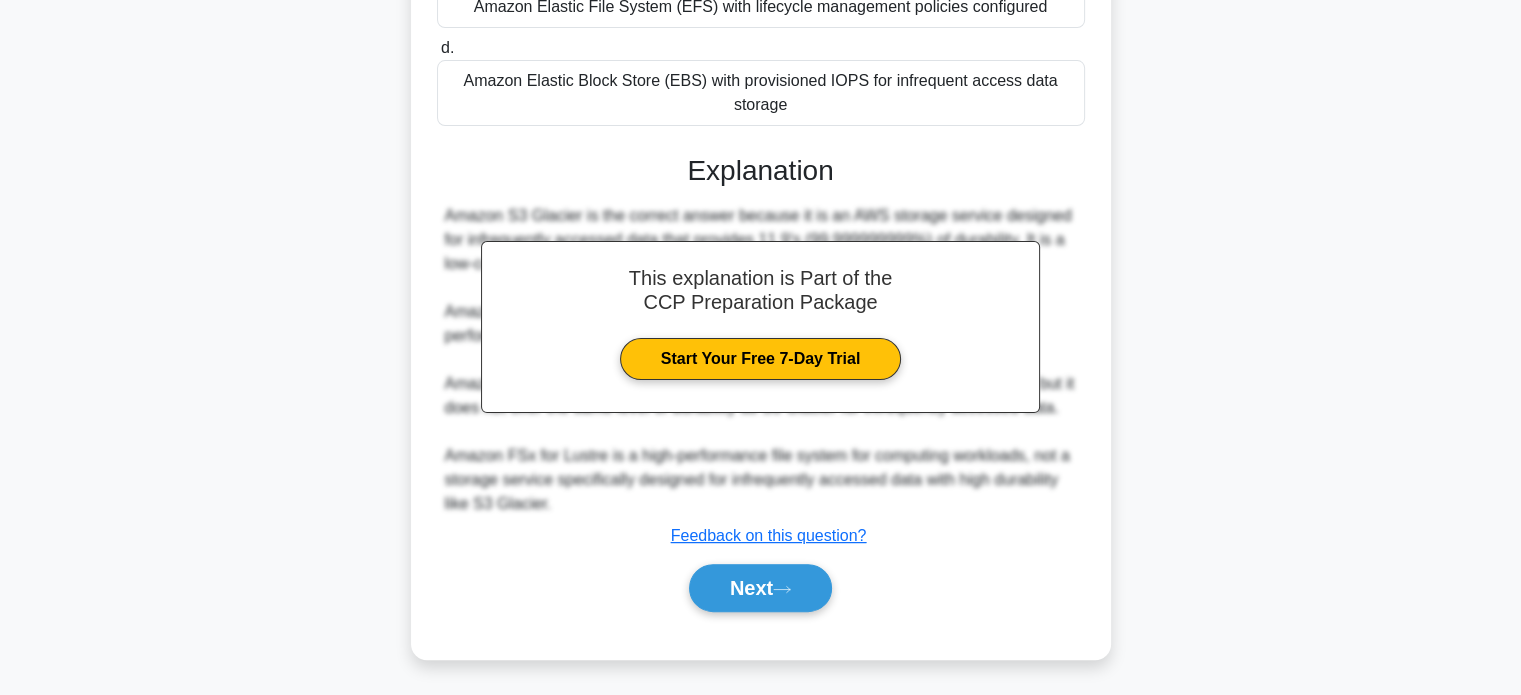 click on "Next" at bounding box center [761, 588] 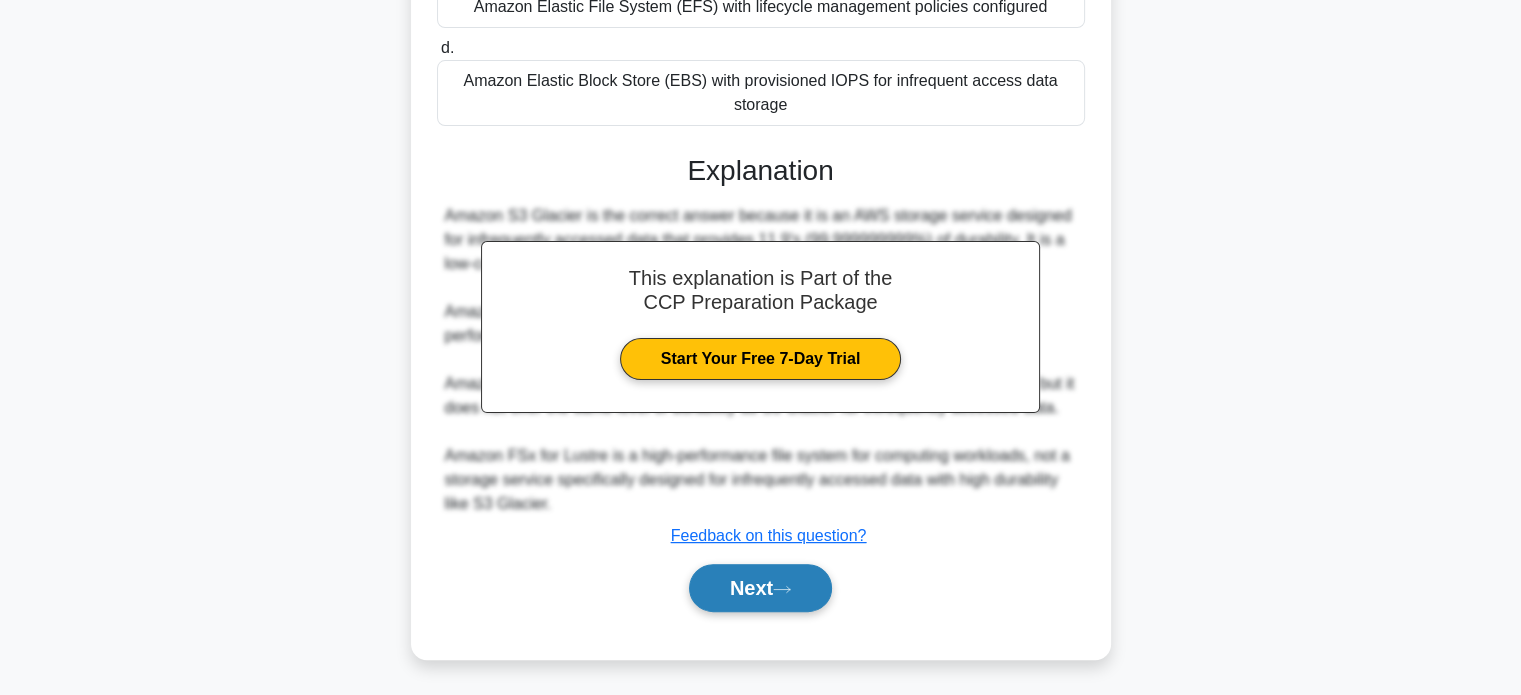 click on "Next" at bounding box center [760, 588] 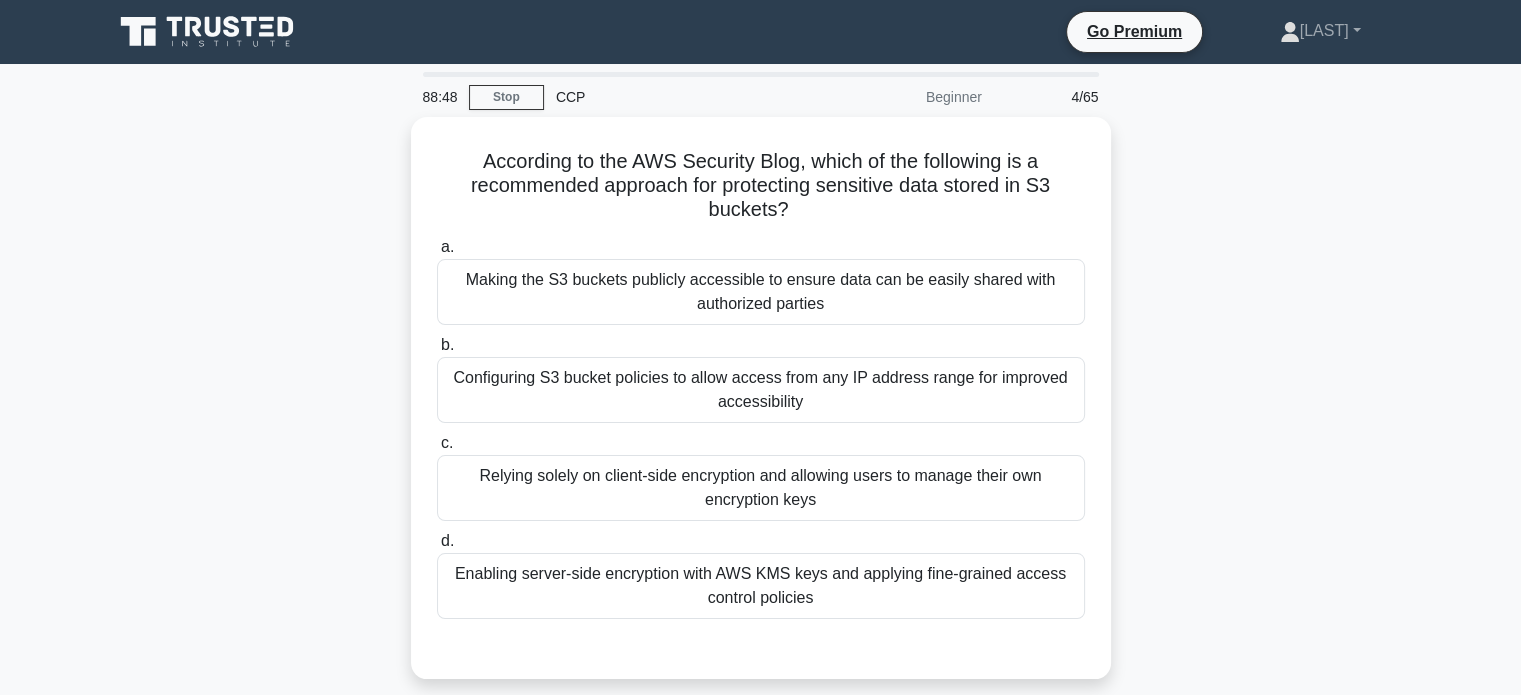 scroll, scrollTop: 75, scrollLeft: 0, axis: vertical 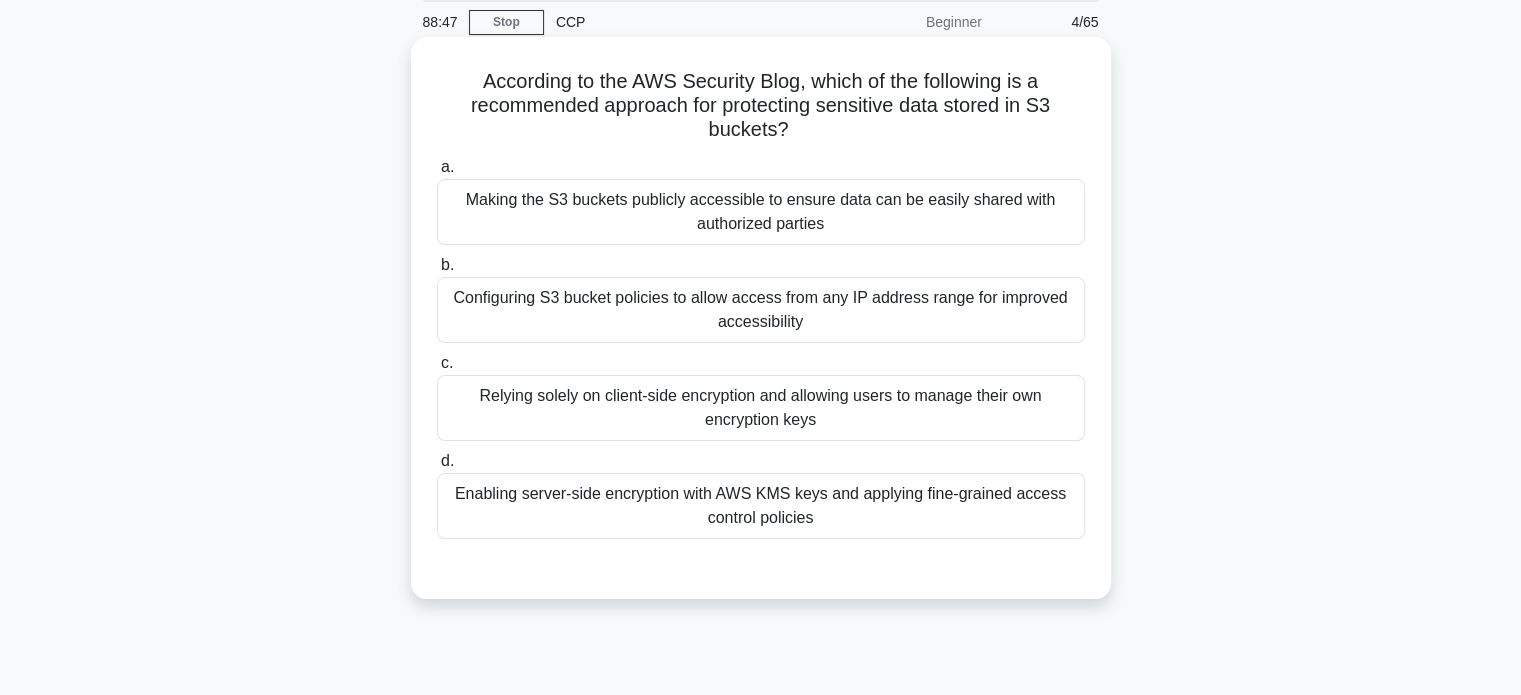 click on "Enabling server-side encryption with AWS KMS keys and applying fine-grained access control policies" at bounding box center [761, 506] 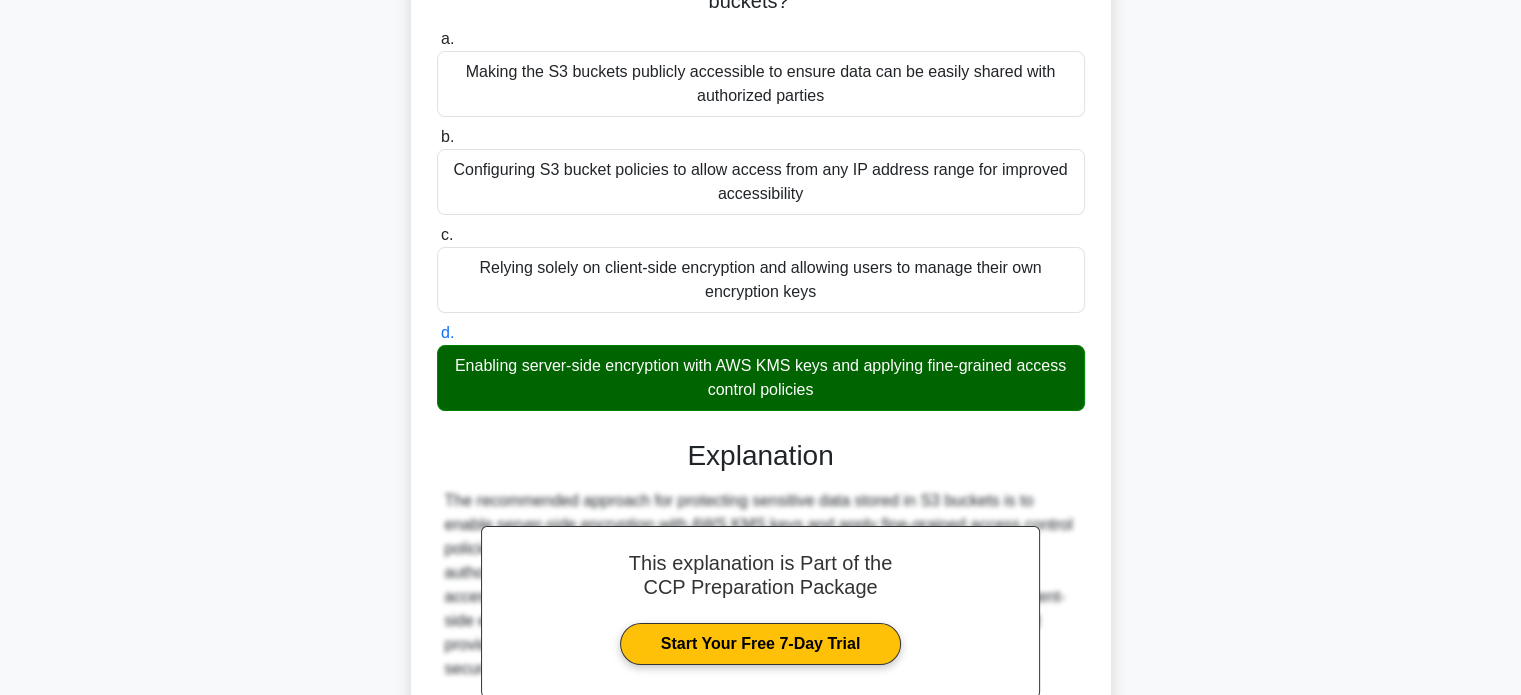 scroll, scrollTop: 416, scrollLeft: 0, axis: vertical 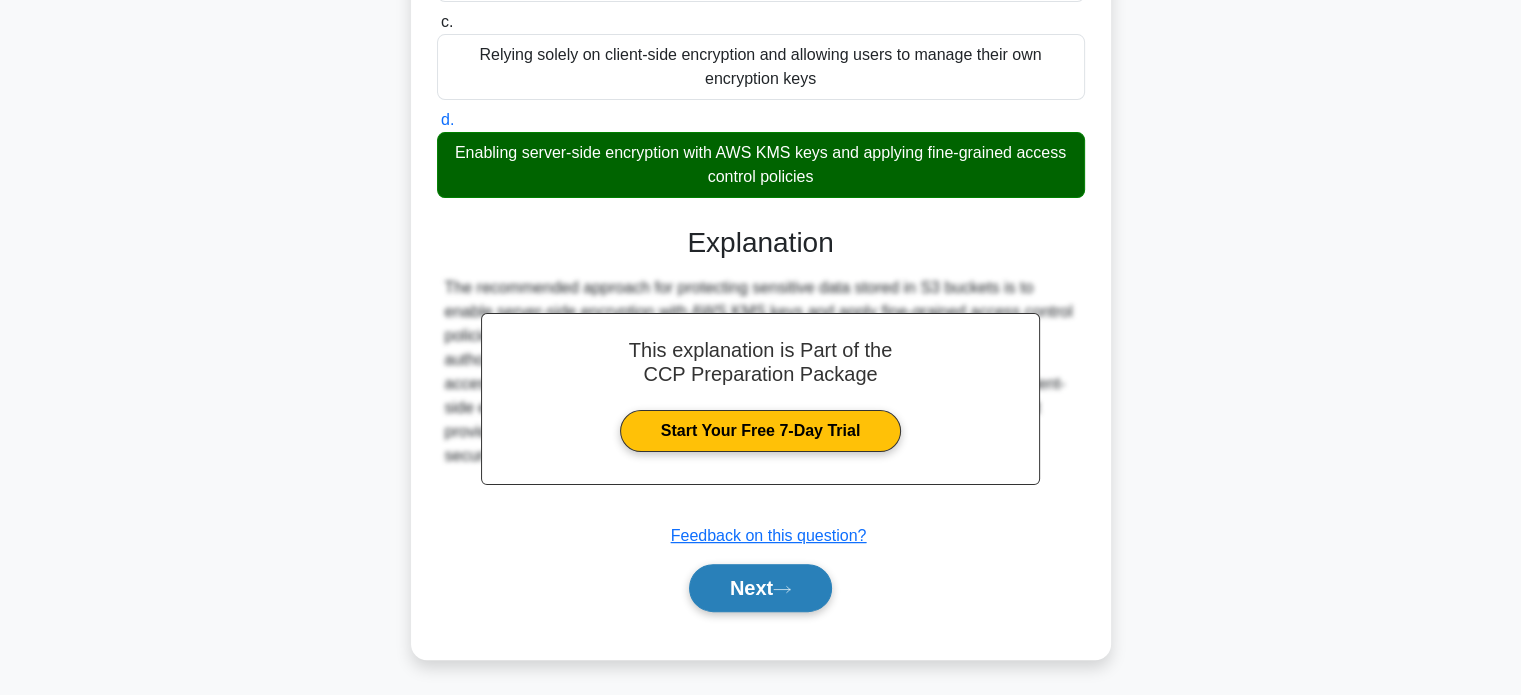 click on "Next" at bounding box center (760, 588) 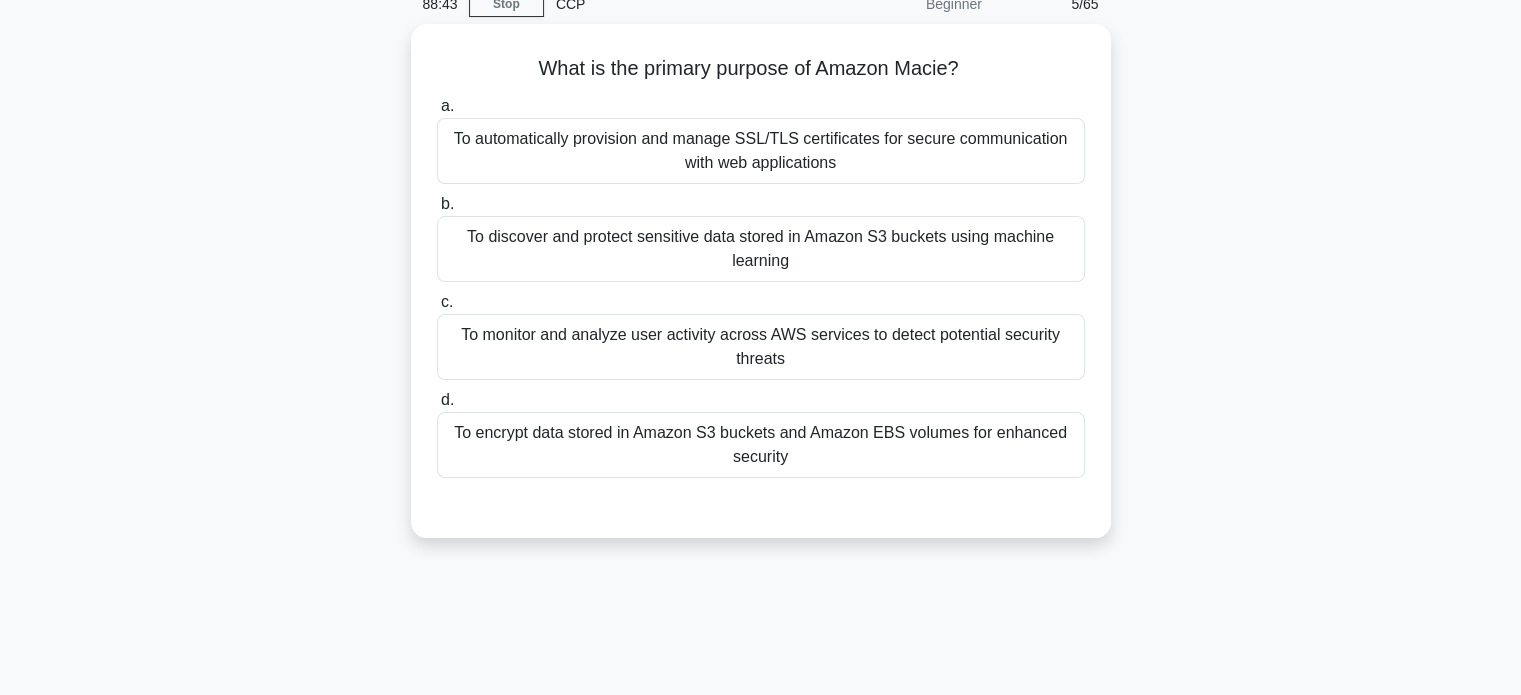 scroll, scrollTop: 0, scrollLeft: 0, axis: both 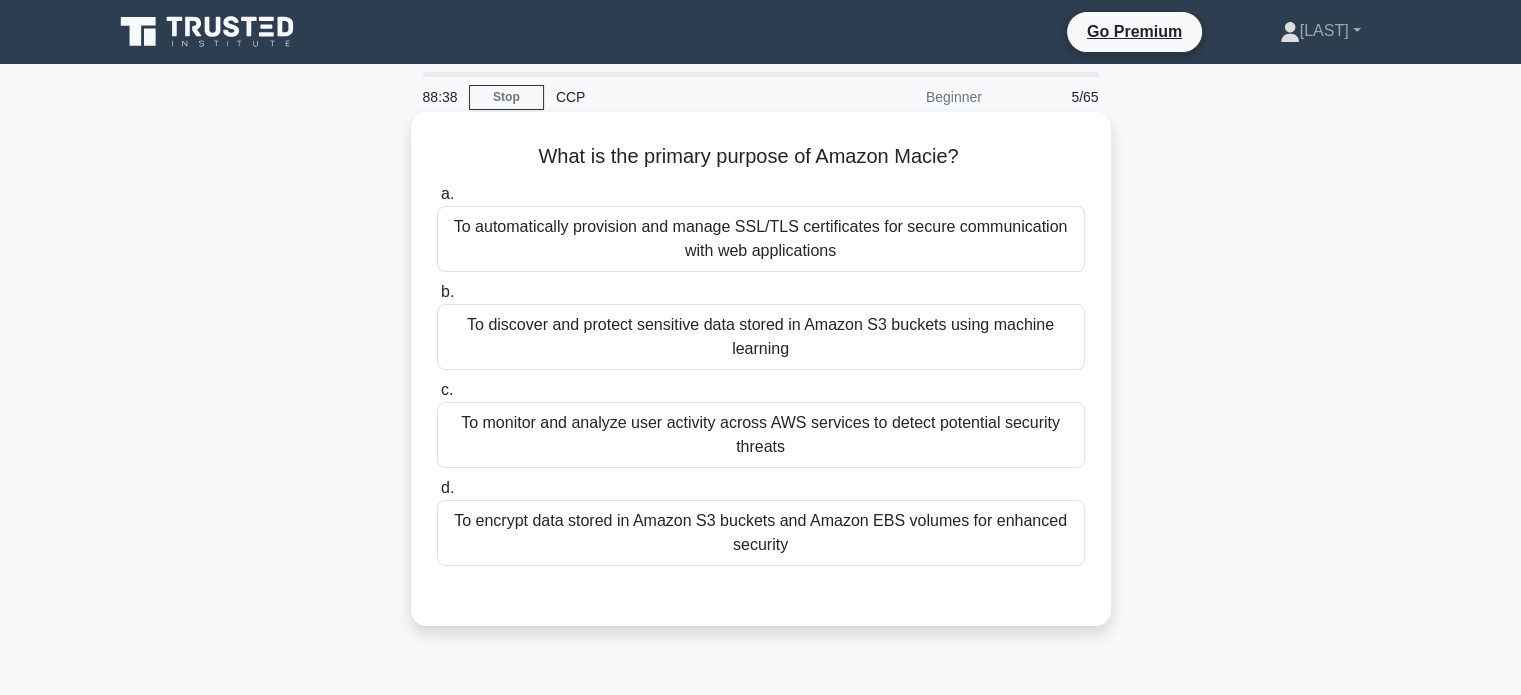 click on "To discover and protect sensitive data stored in Amazon S3 buckets using machine learning" at bounding box center [761, 337] 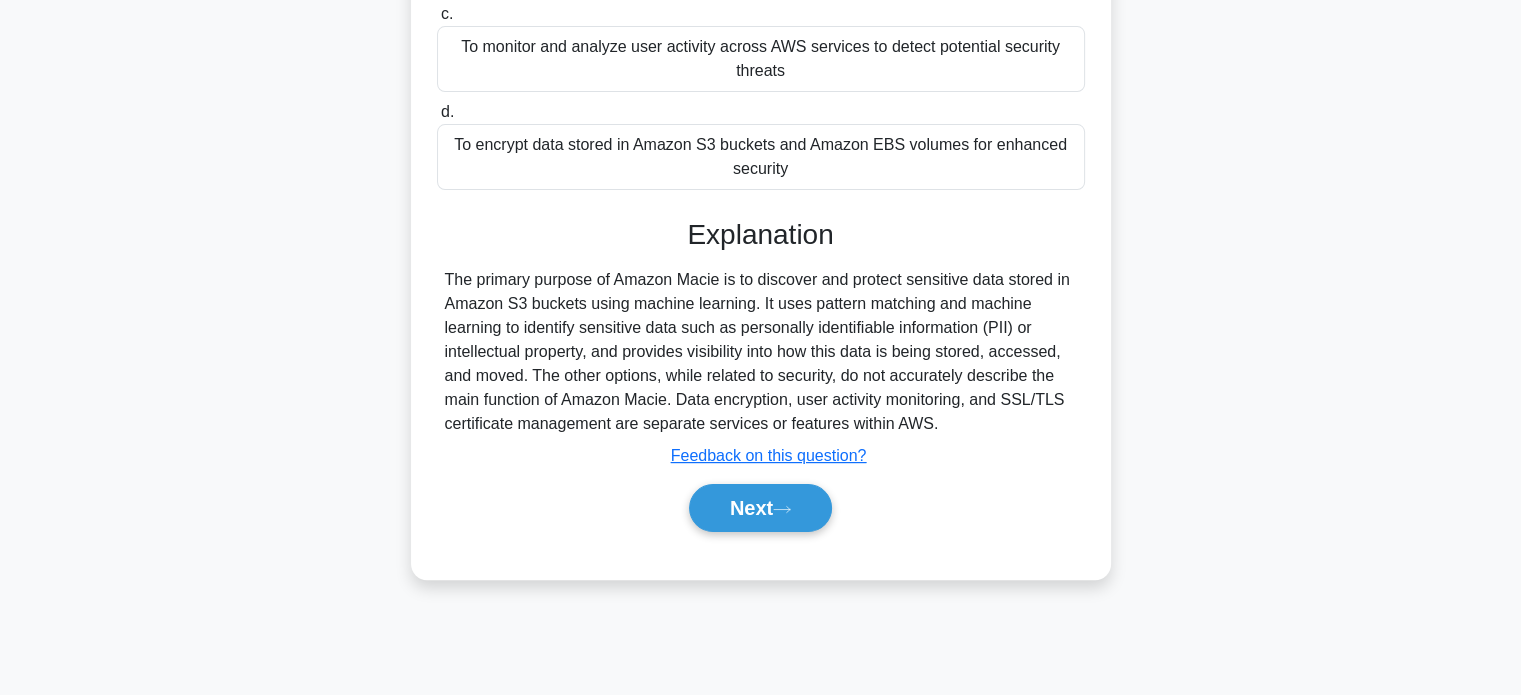 scroll, scrollTop: 385, scrollLeft: 0, axis: vertical 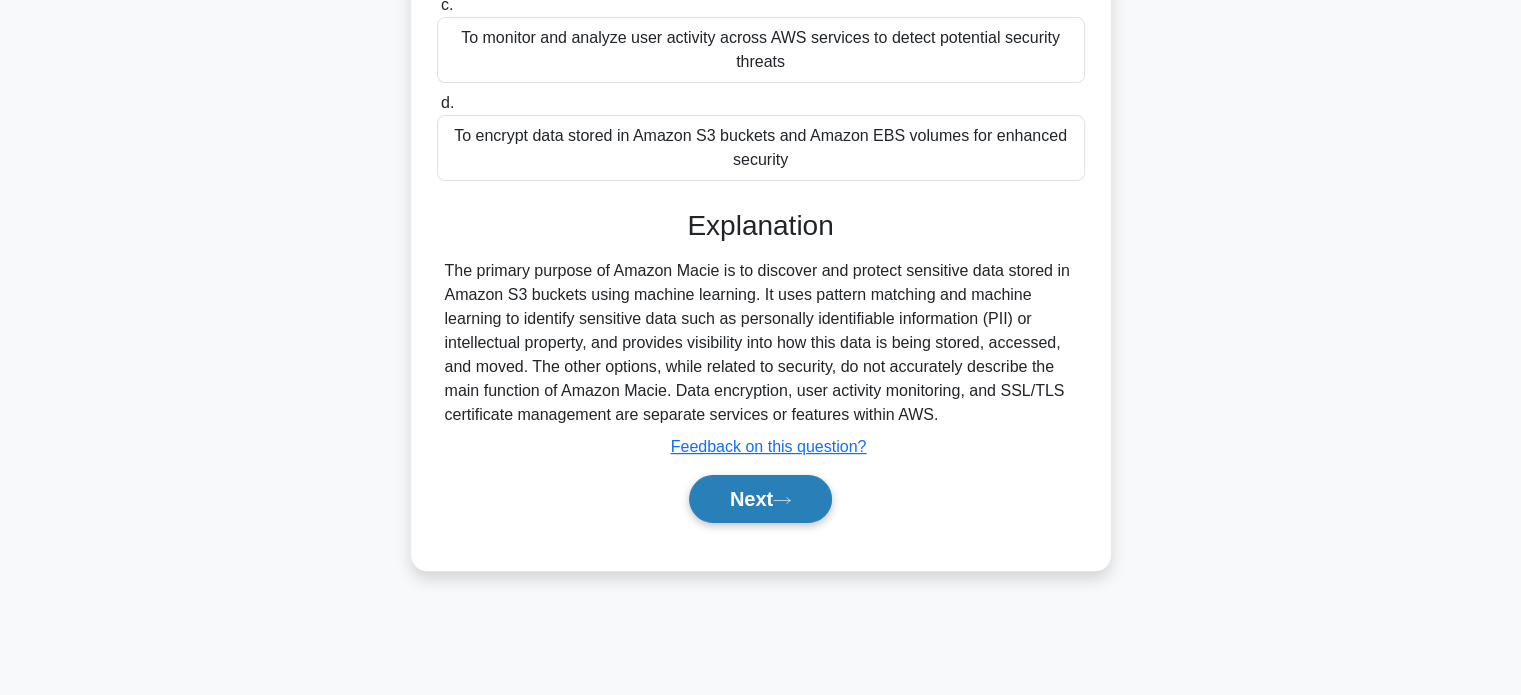 click 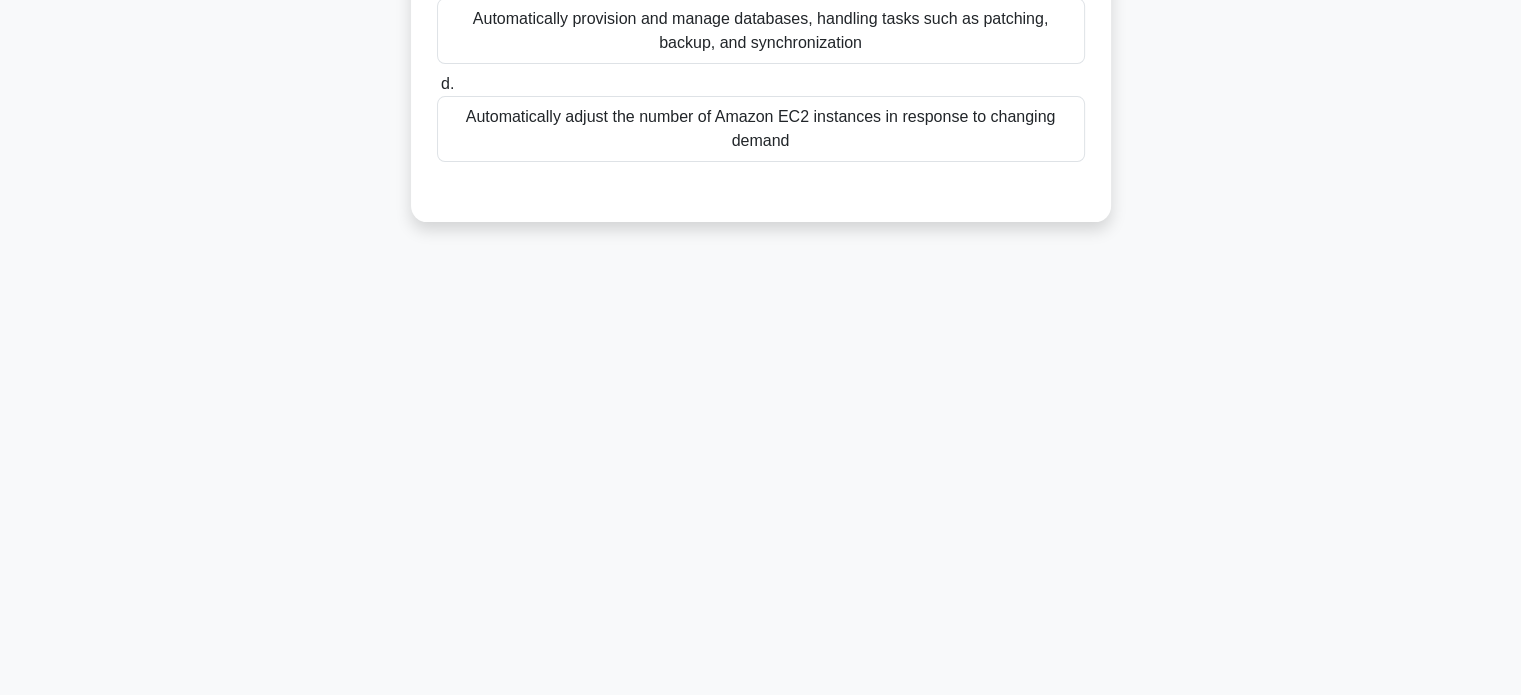scroll, scrollTop: 0, scrollLeft: 0, axis: both 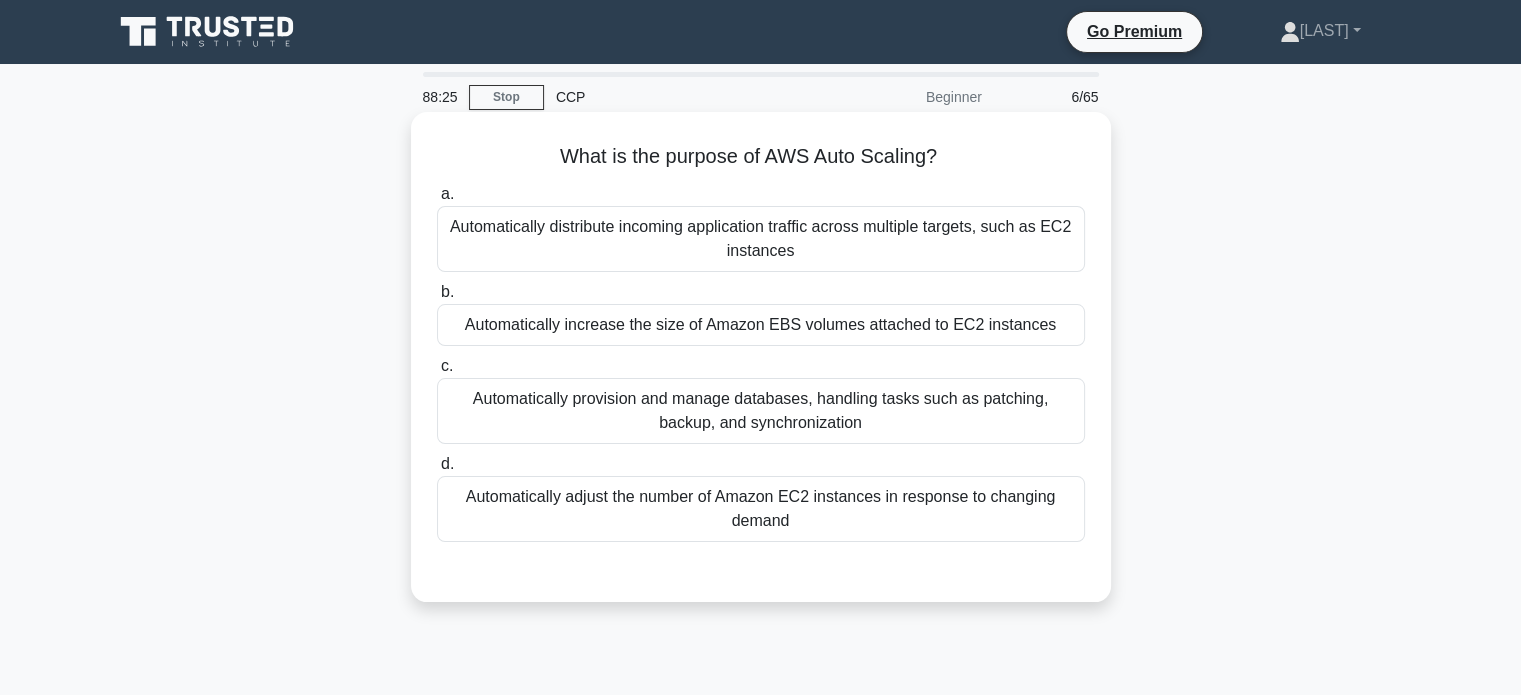 click on "Automatically adjust the number of Amazon EC2 instances in response to changing demand" at bounding box center (761, 509) 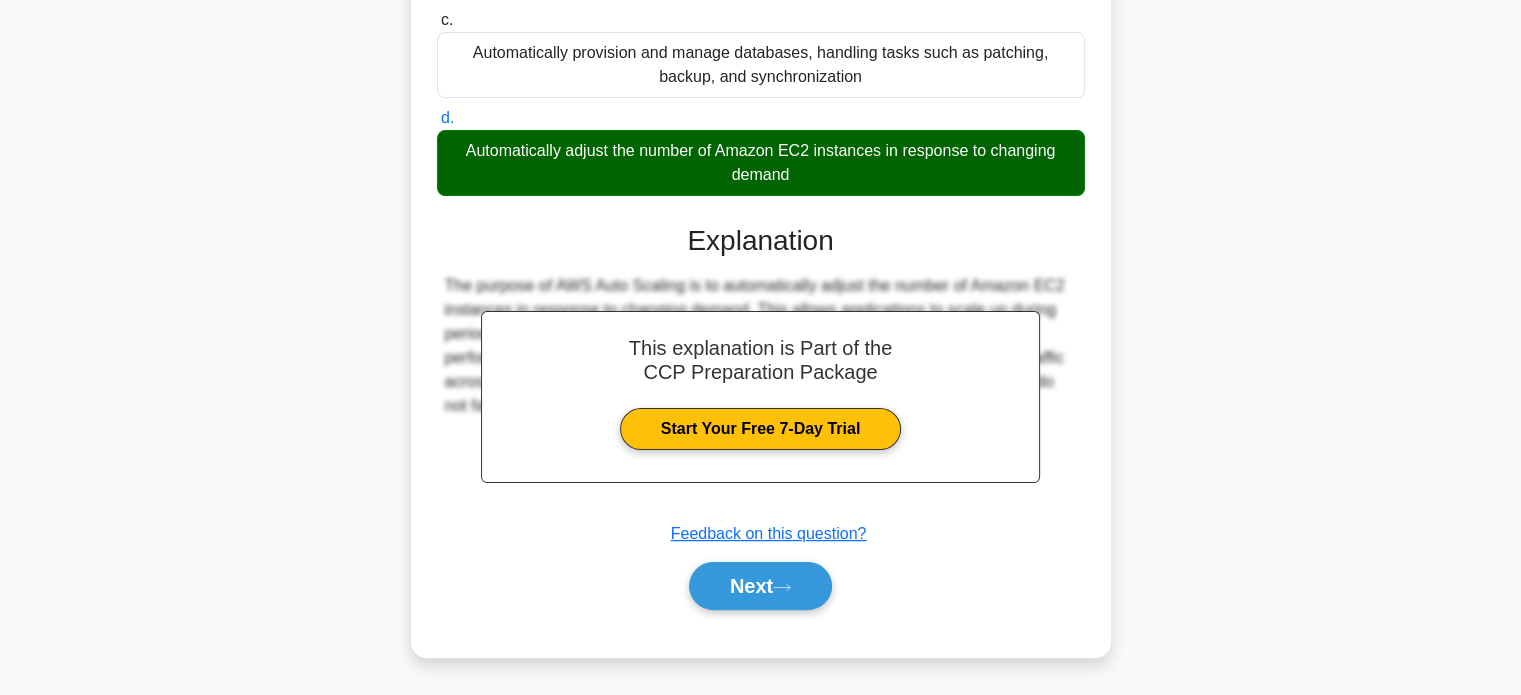scroll, scrollTop: 385, scrollLeft: 0, axis: vertical 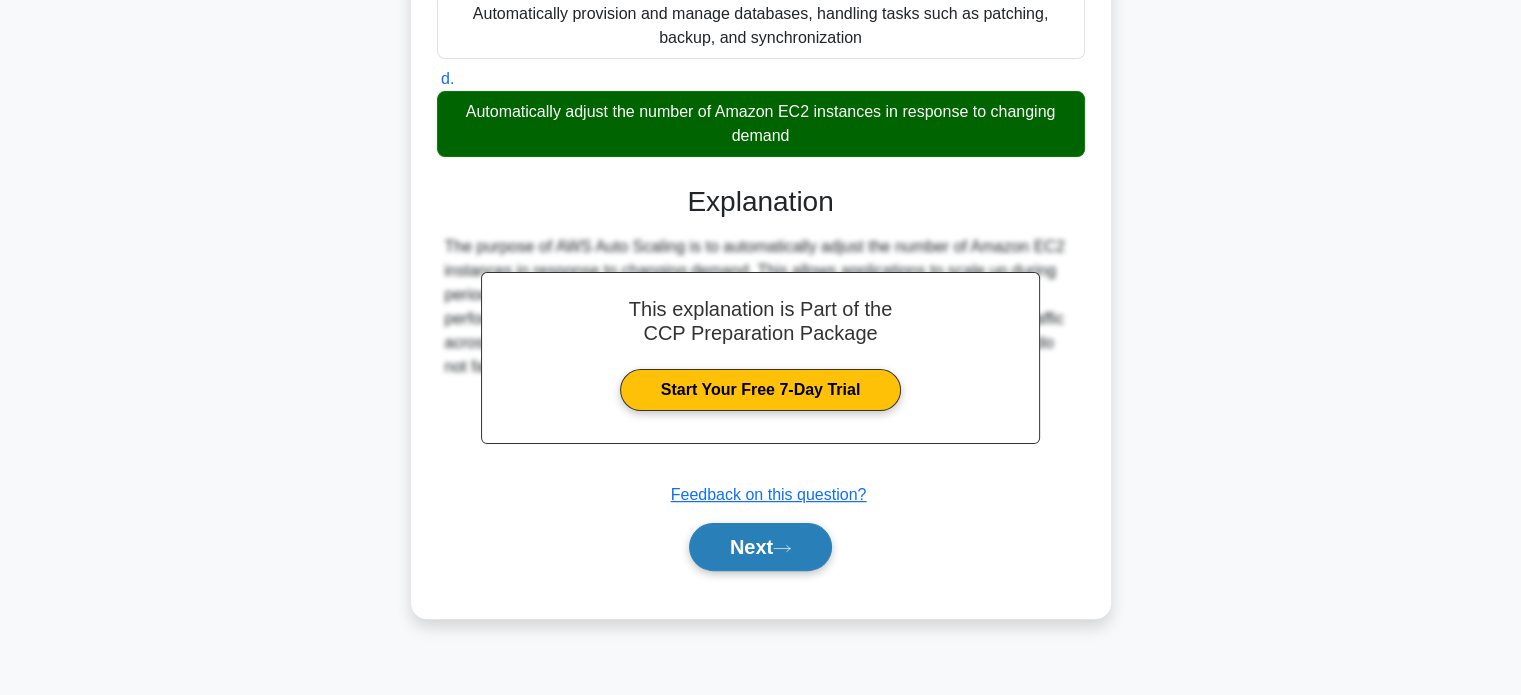 click on "Next" at bounding box center [760, 547] 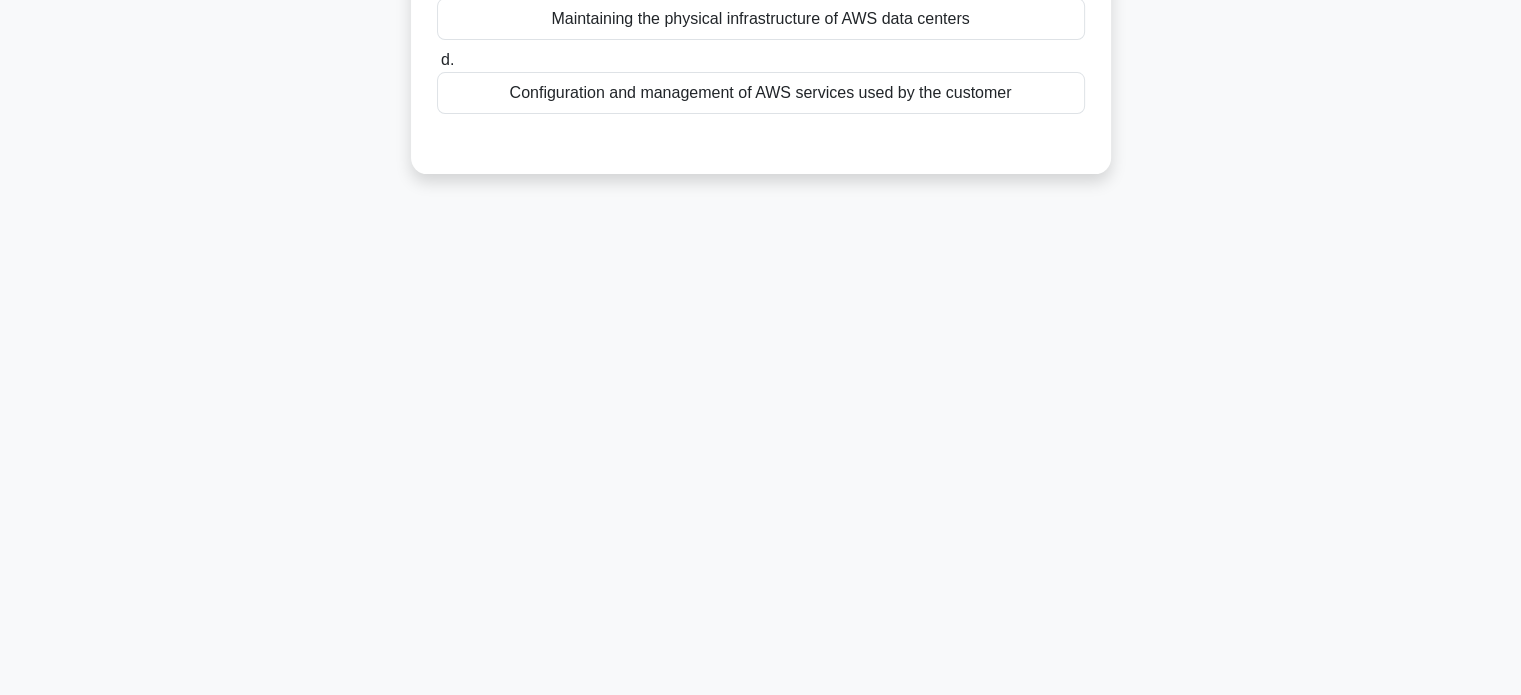 scroll, scrollTop: 0, scrollLeft: 0, axis: both 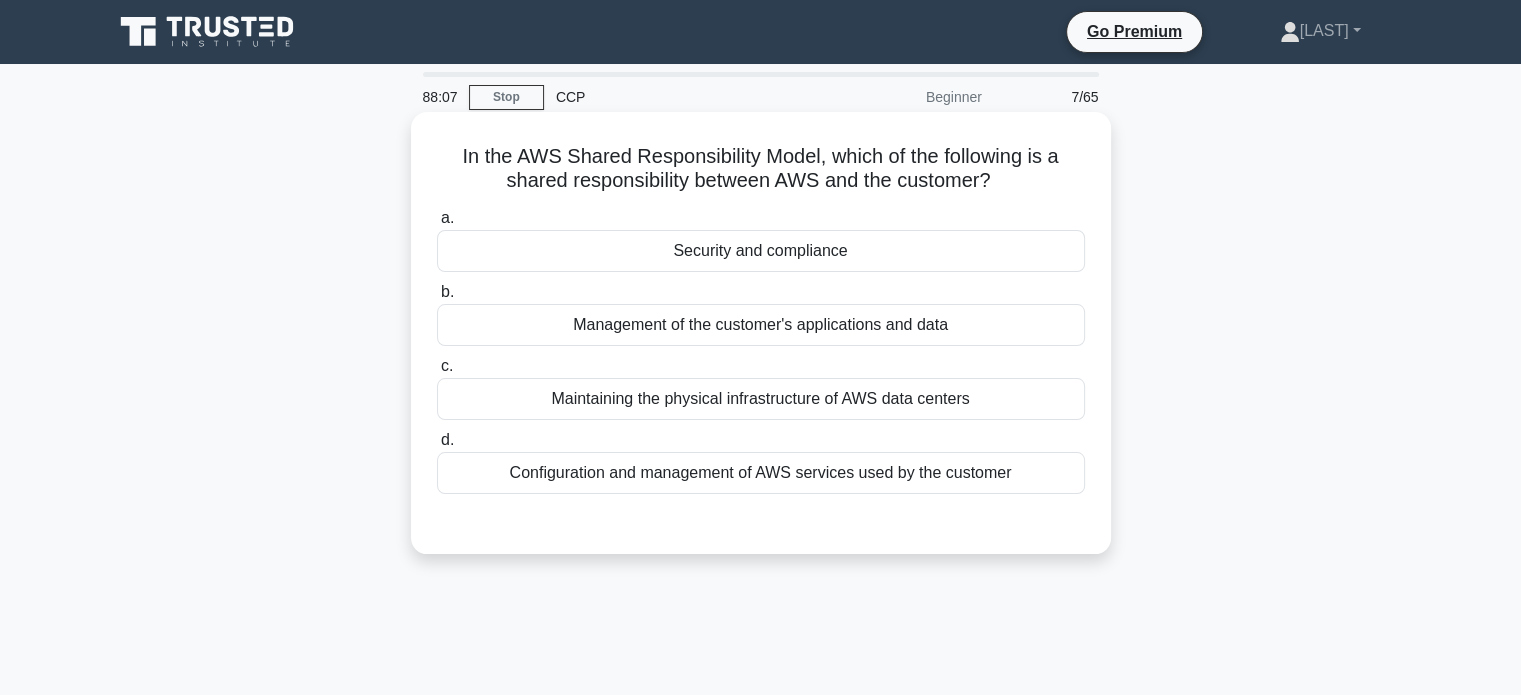 click on "Security and compliance" at bounding box center (761, 251) 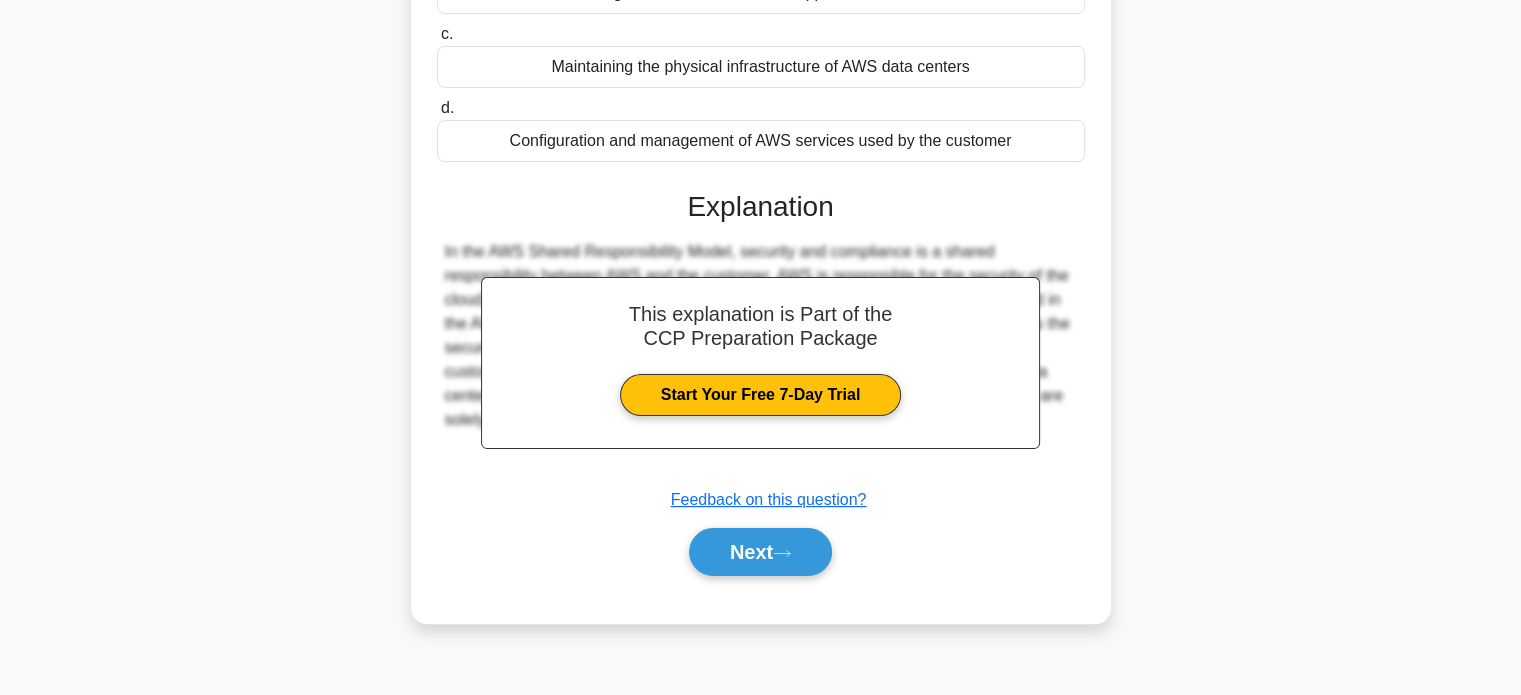 scroll, scrollTop: 385, scrollLeft: 0, axis: vertical 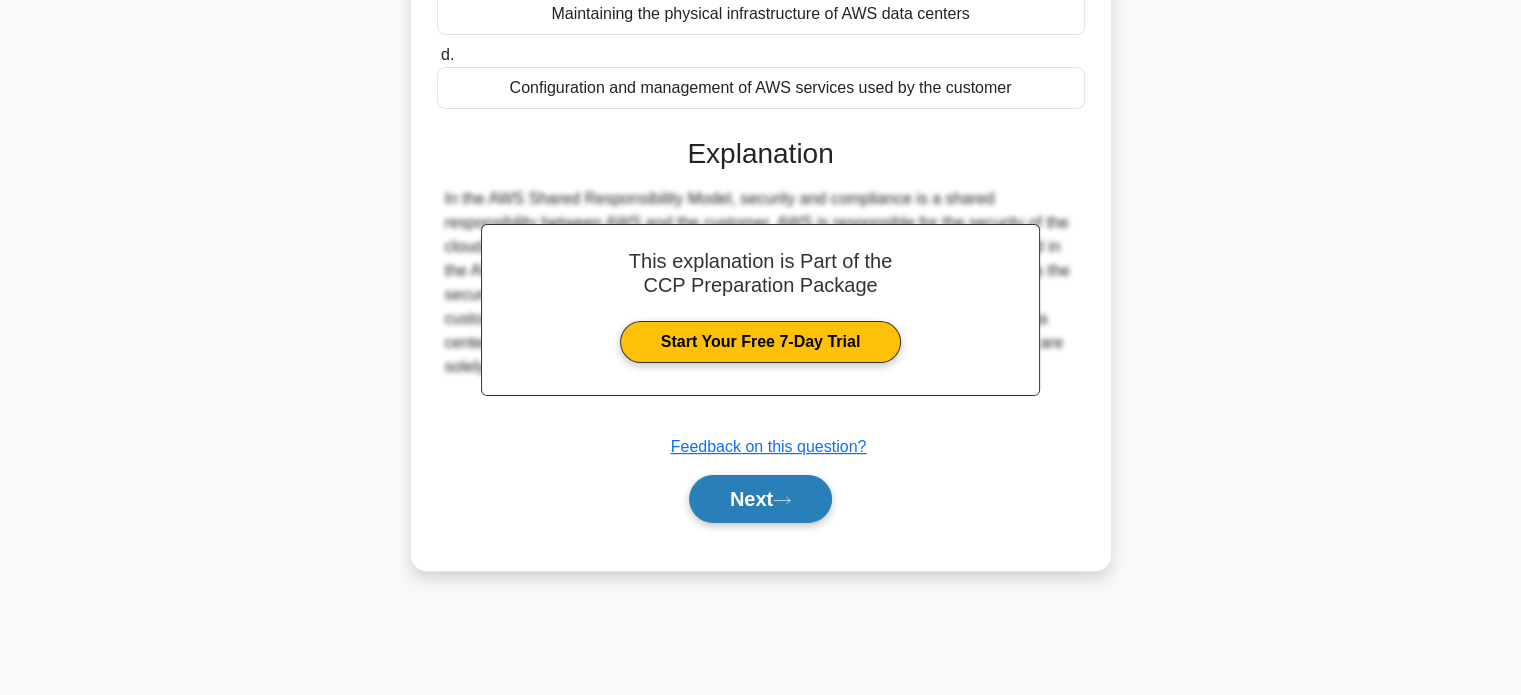 click on "Next" at bounding box center (760, 499) 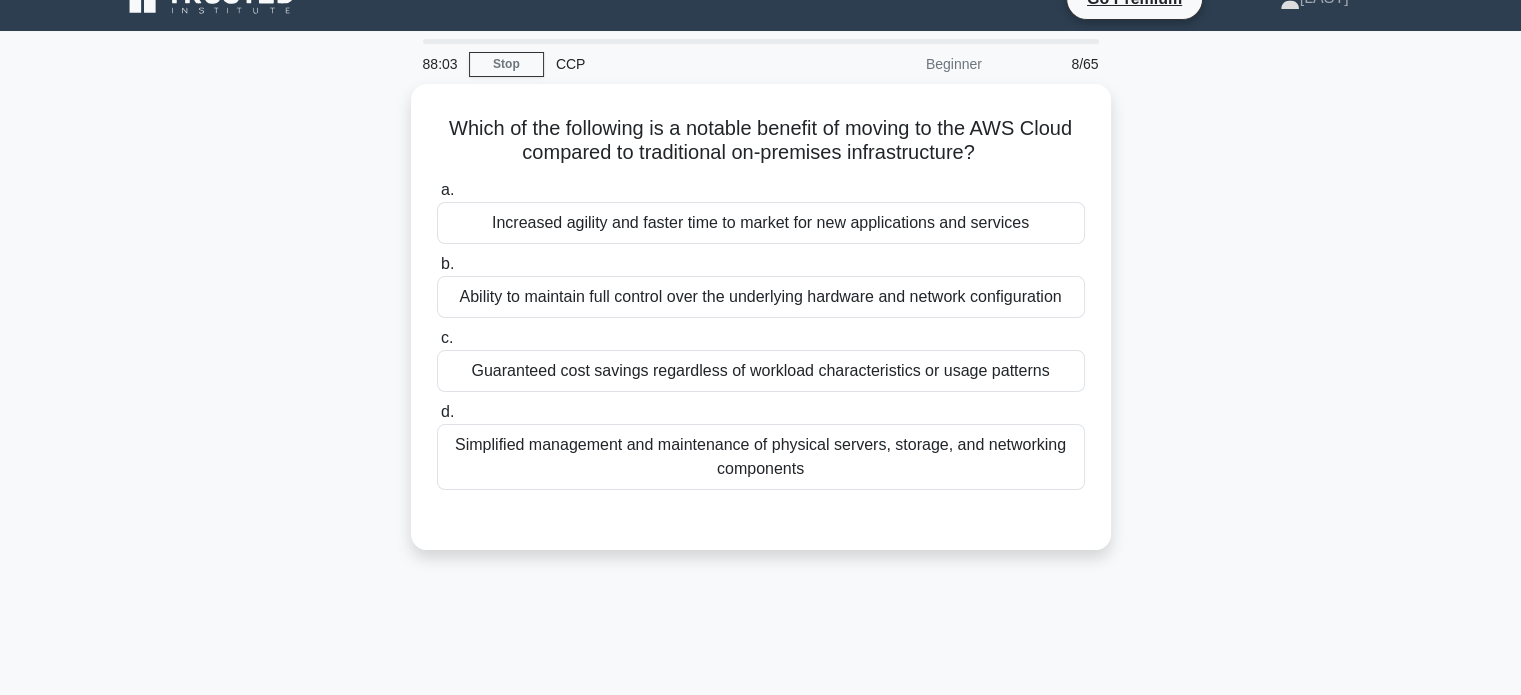 scroll, scrollTop: 0, scrollLeft: 0, axis: both 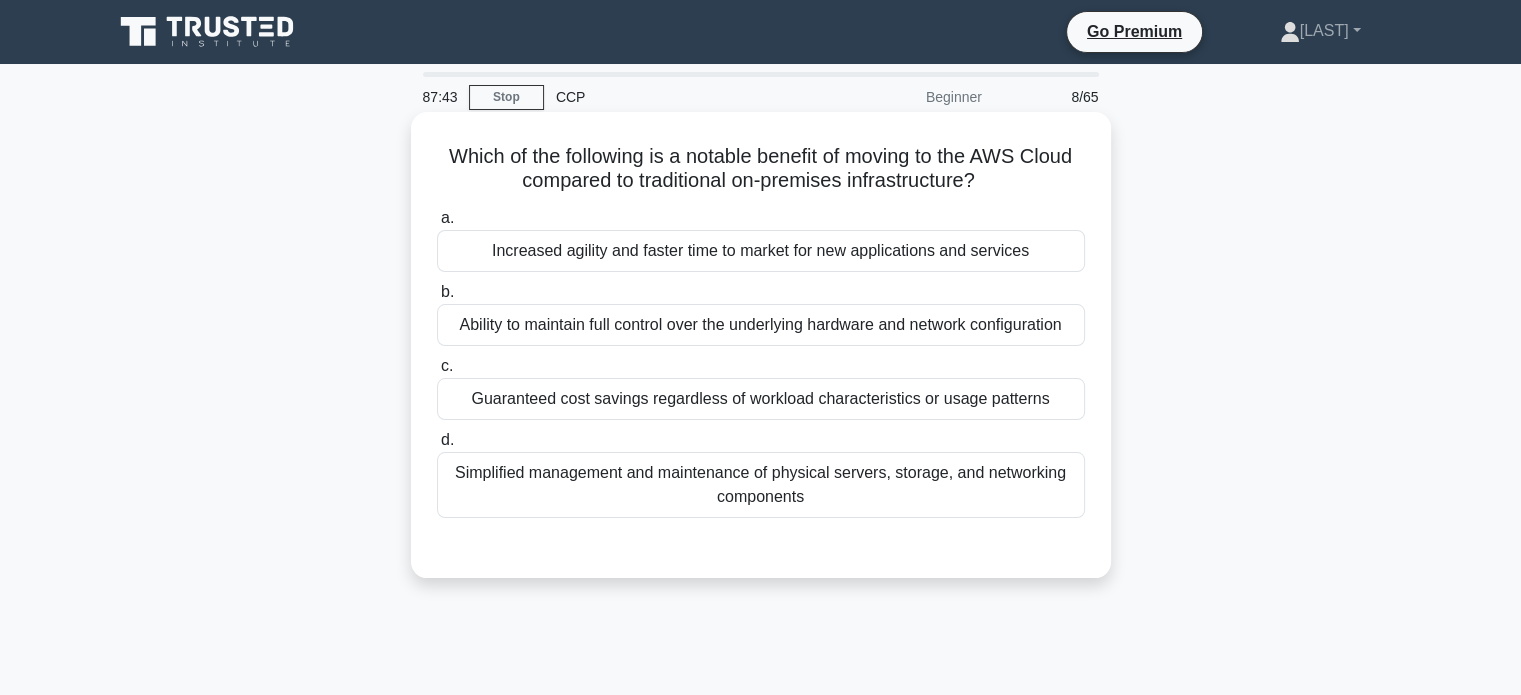 click on "Increased agility and faster time to market for new applications and services" at bounding box center (761, 251) 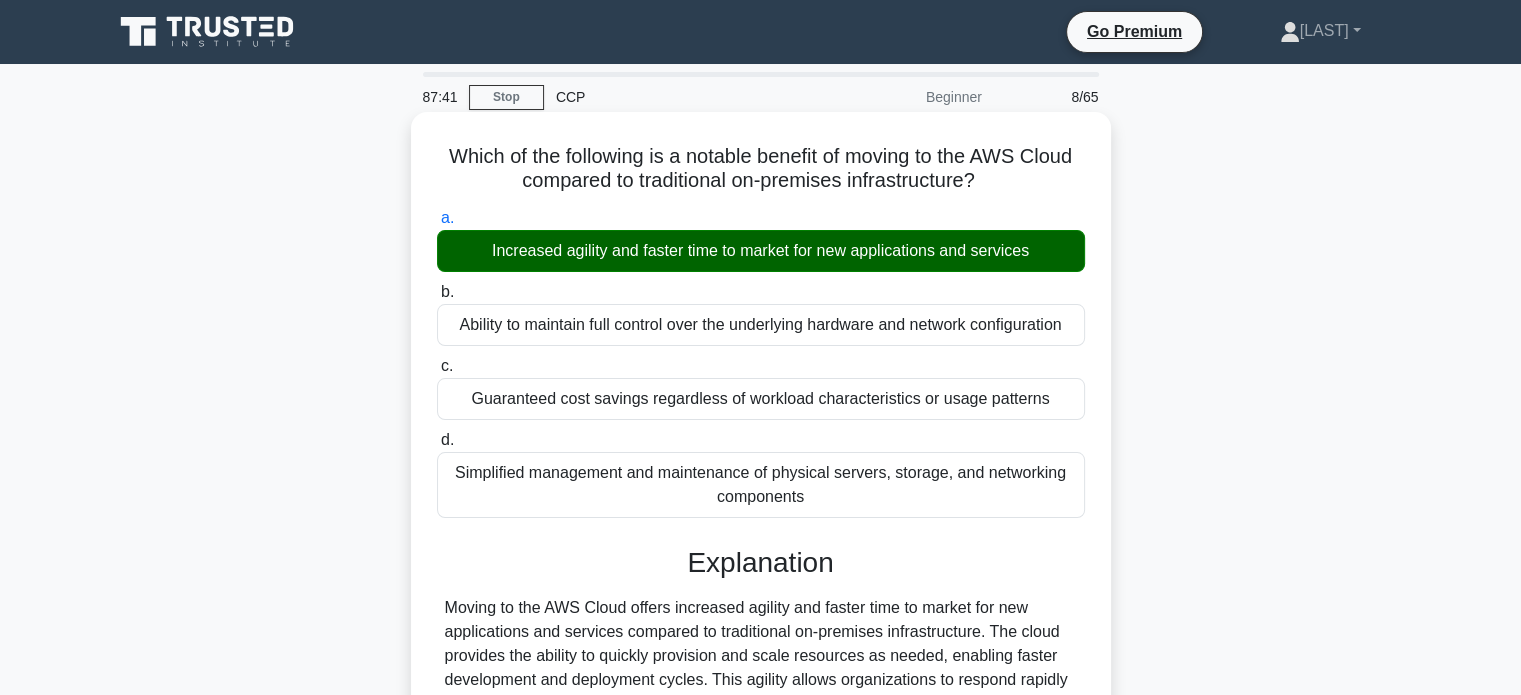scroll, scrollTop: 392, scrollLeft: 0, axis: vertical 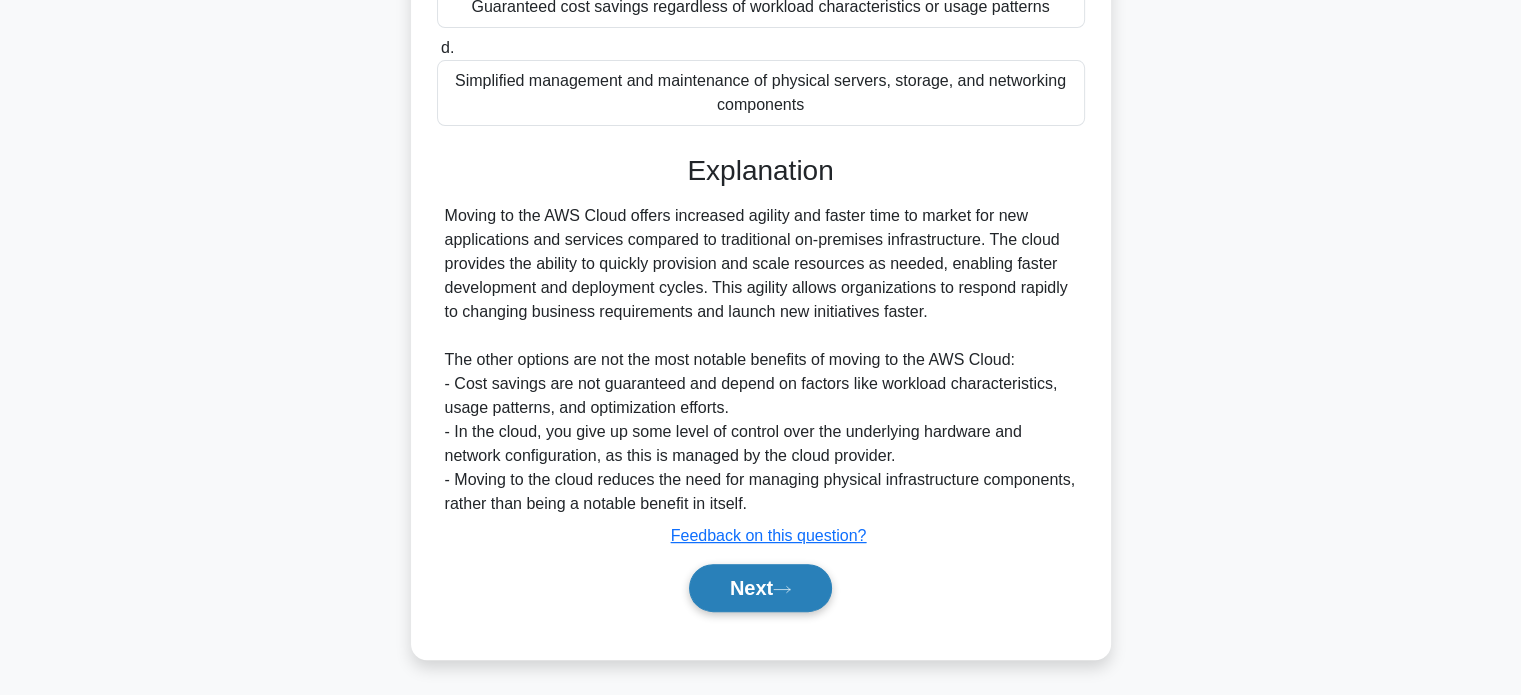 click on "Next" at bounding box center (760, 588) 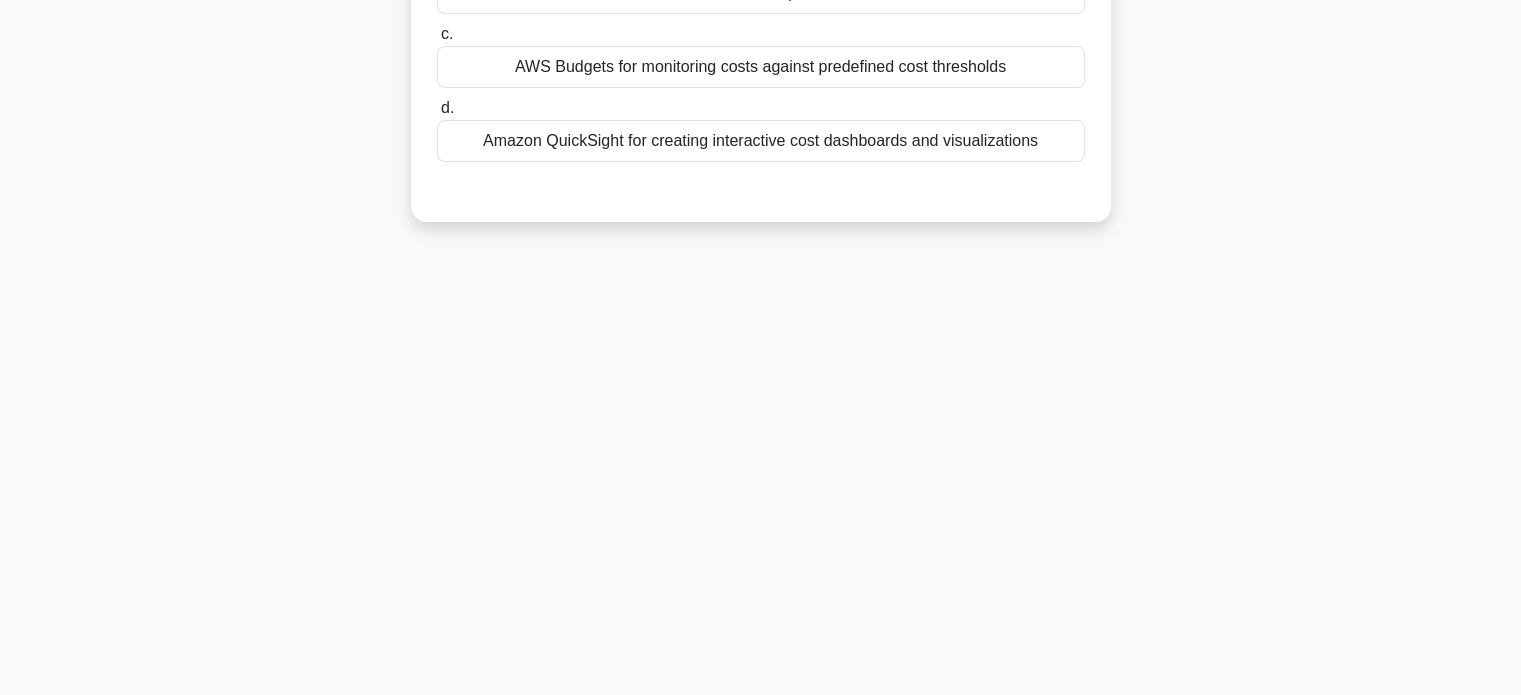 scroll, scrollTop: 0, scrollLeft: 0, axis: both 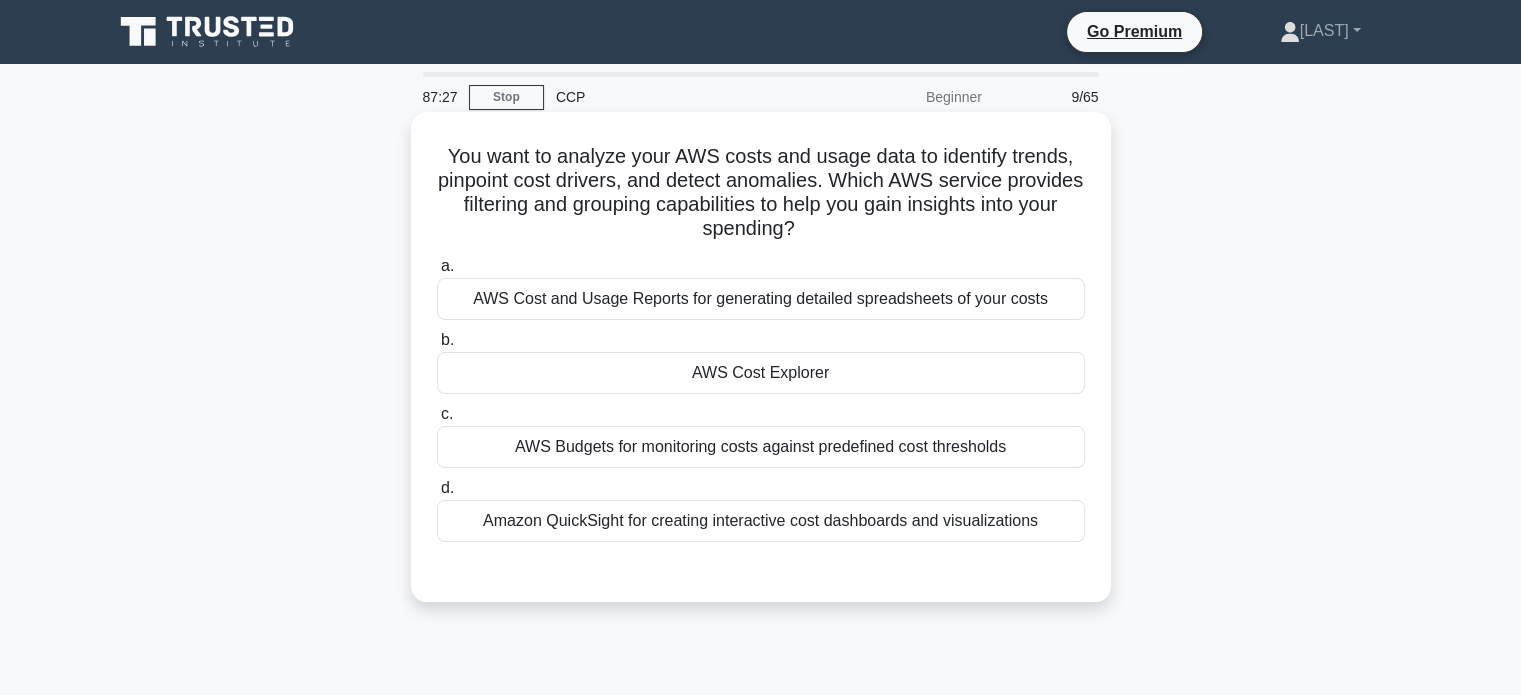 click on "AWS Cost Explorer" at bounding box center [761, 373] 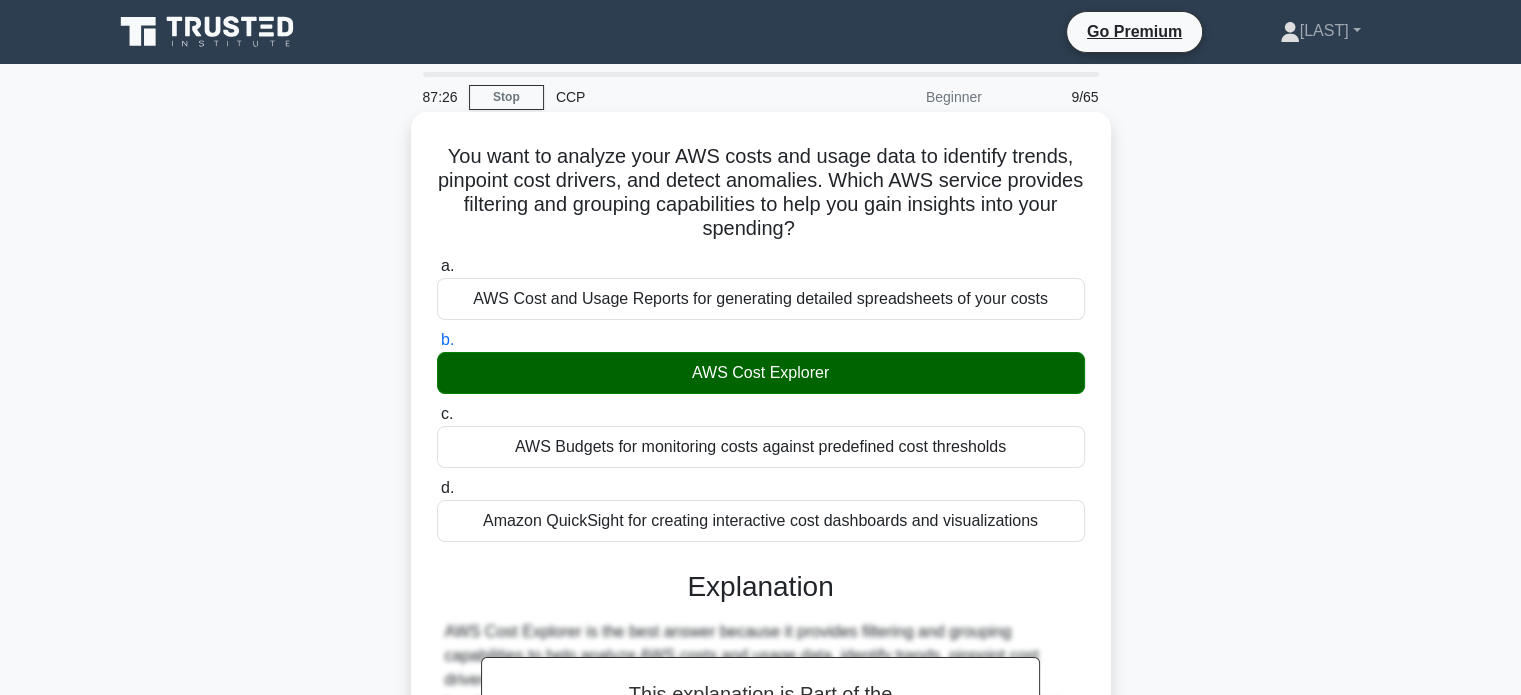 scroll, scrollTop: 385, scrollLeft: 0, axis: vertical 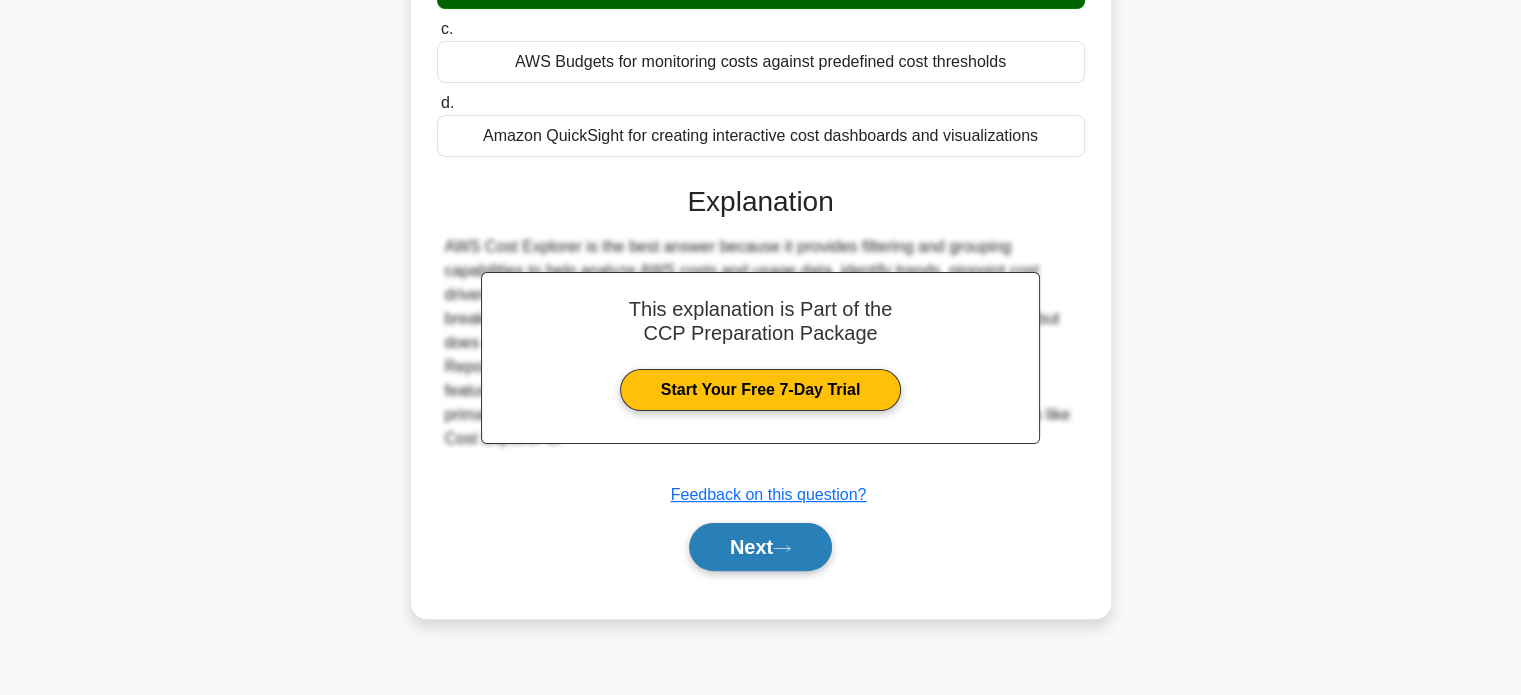 click on "Next" at bounding box center [760, 547] 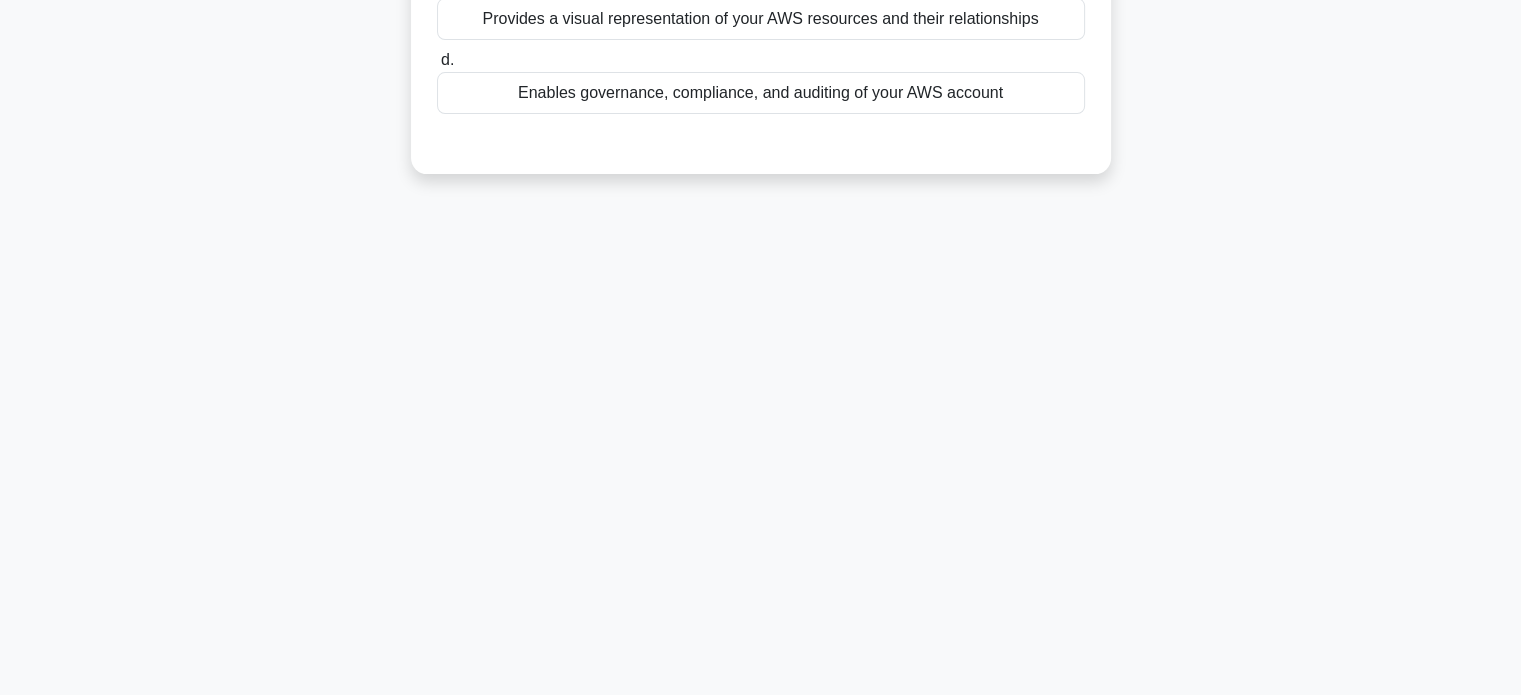 scroll, scrollTop: 0, scrollLeft: 0, axis: both 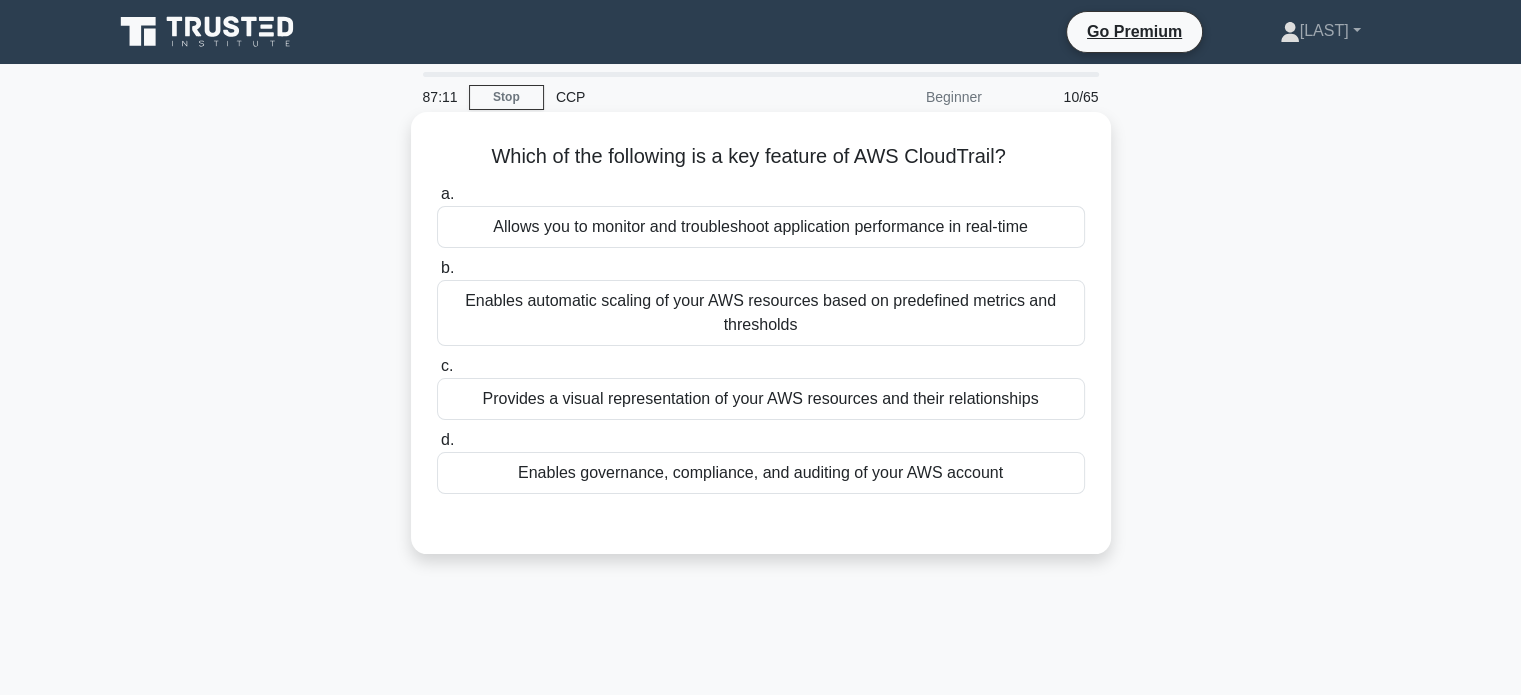 click on "Enables governance, compliance, and auditing of your AWS account" at bounding box center (761, 473) 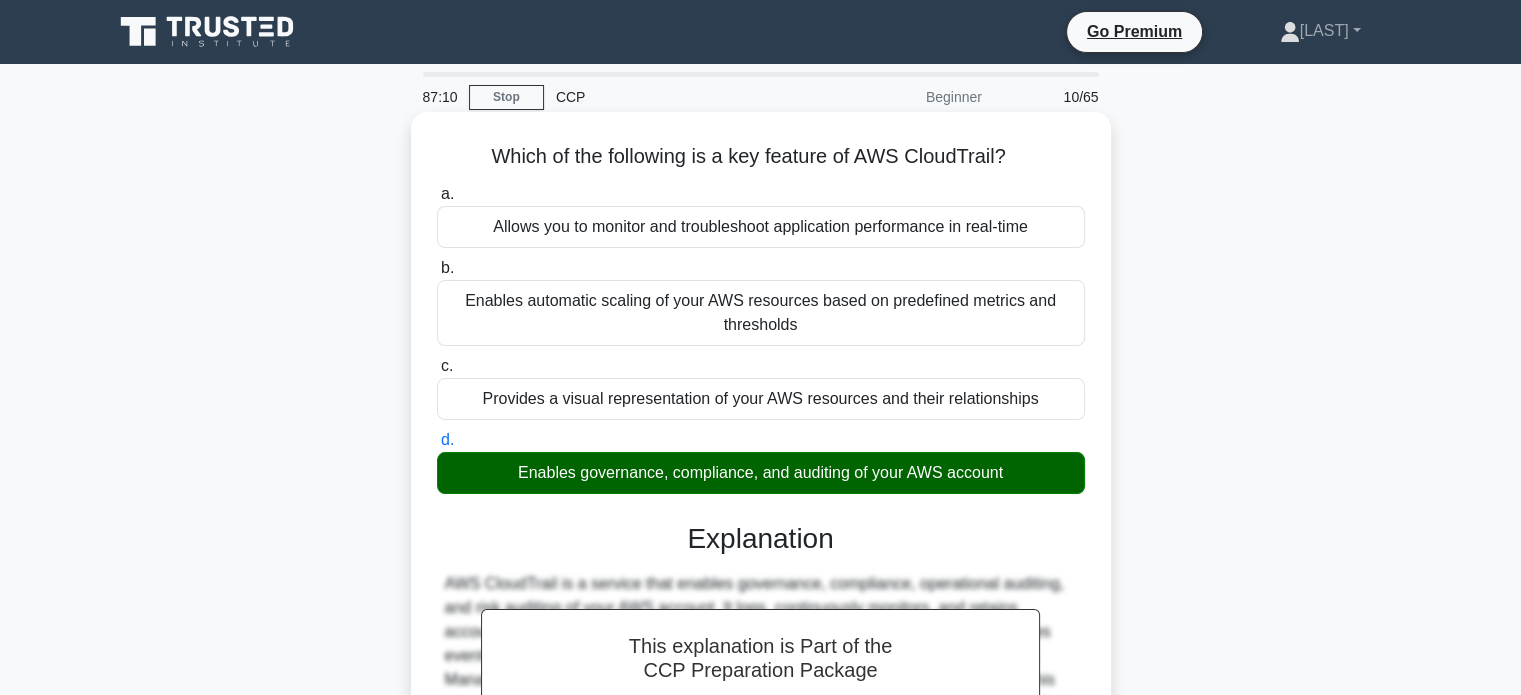 scroll, scrollTop: 385, scrollLeft: 0, axis: vertical 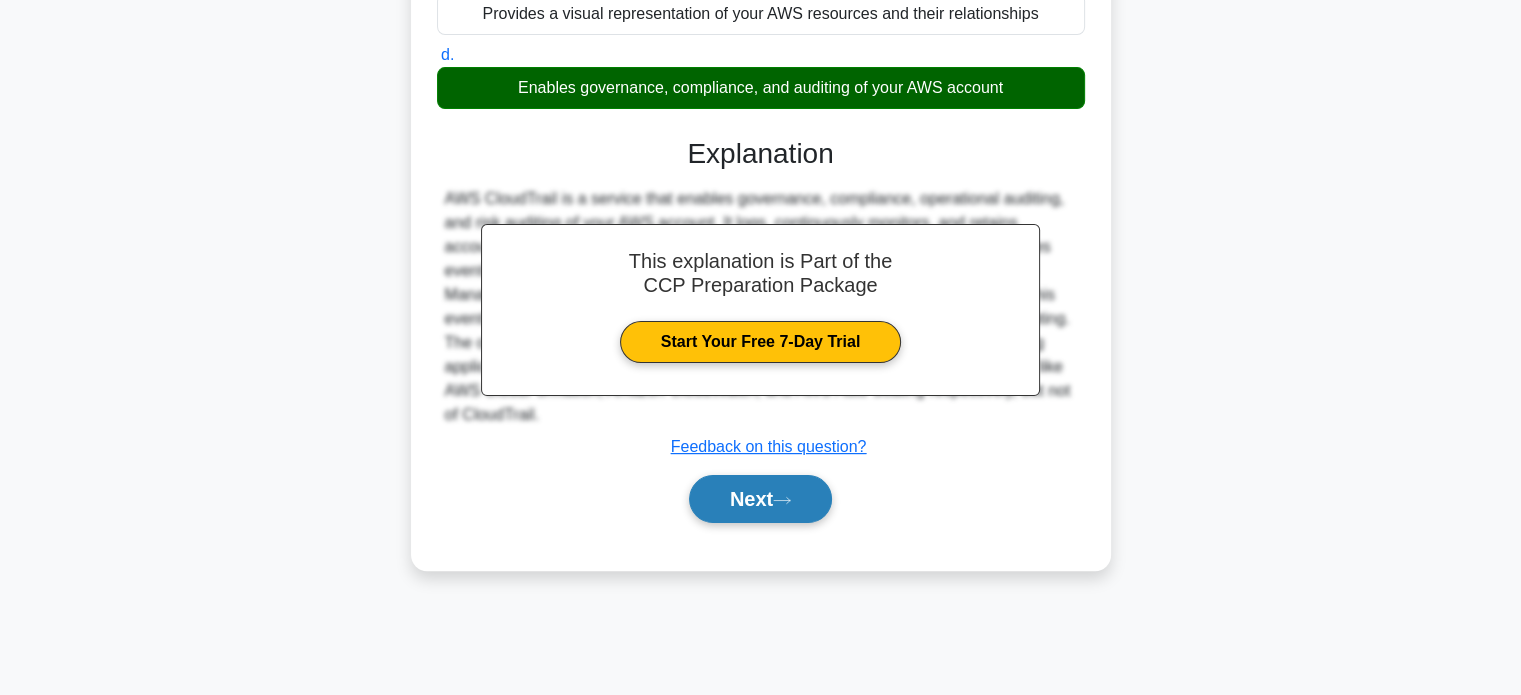 click on "Next" at bounding box center [760, 499] 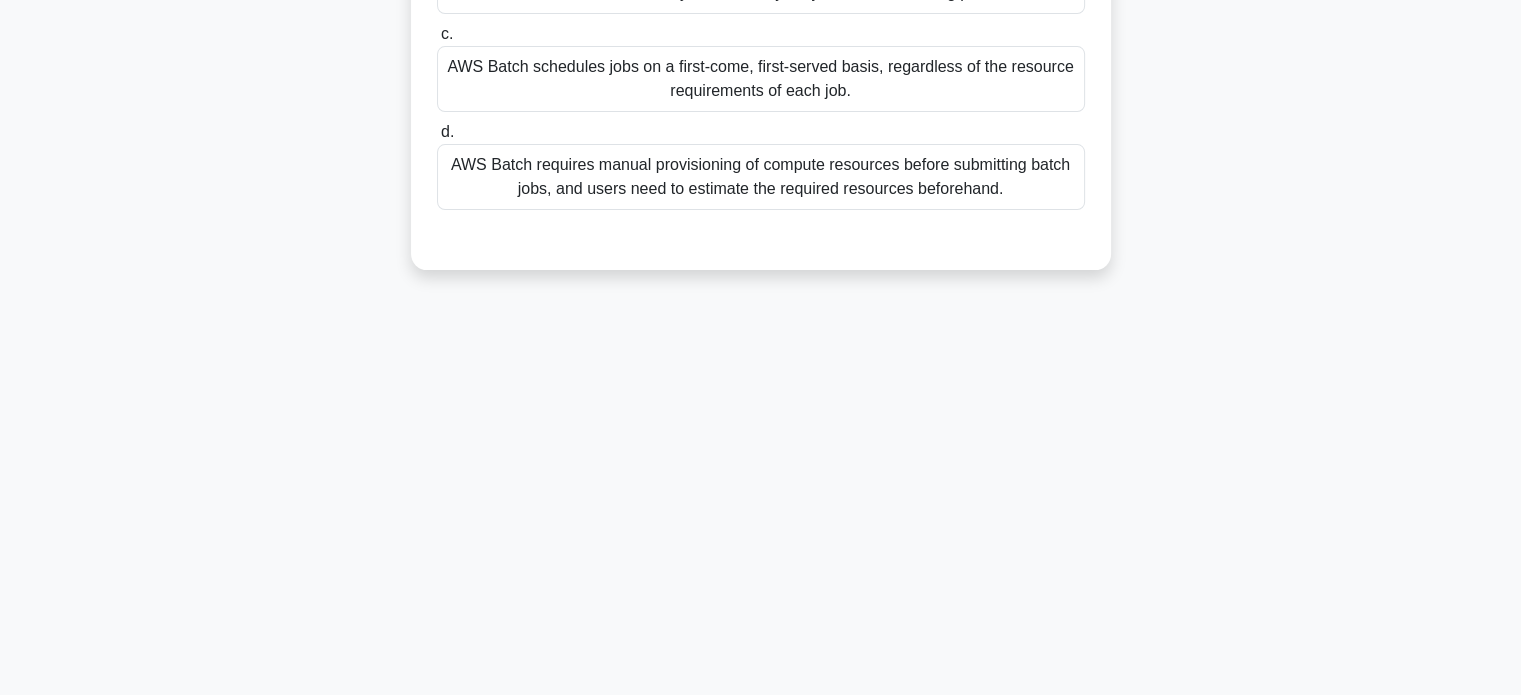 scroll, scrollTop: 0, scrollLeft: 0, axis: both 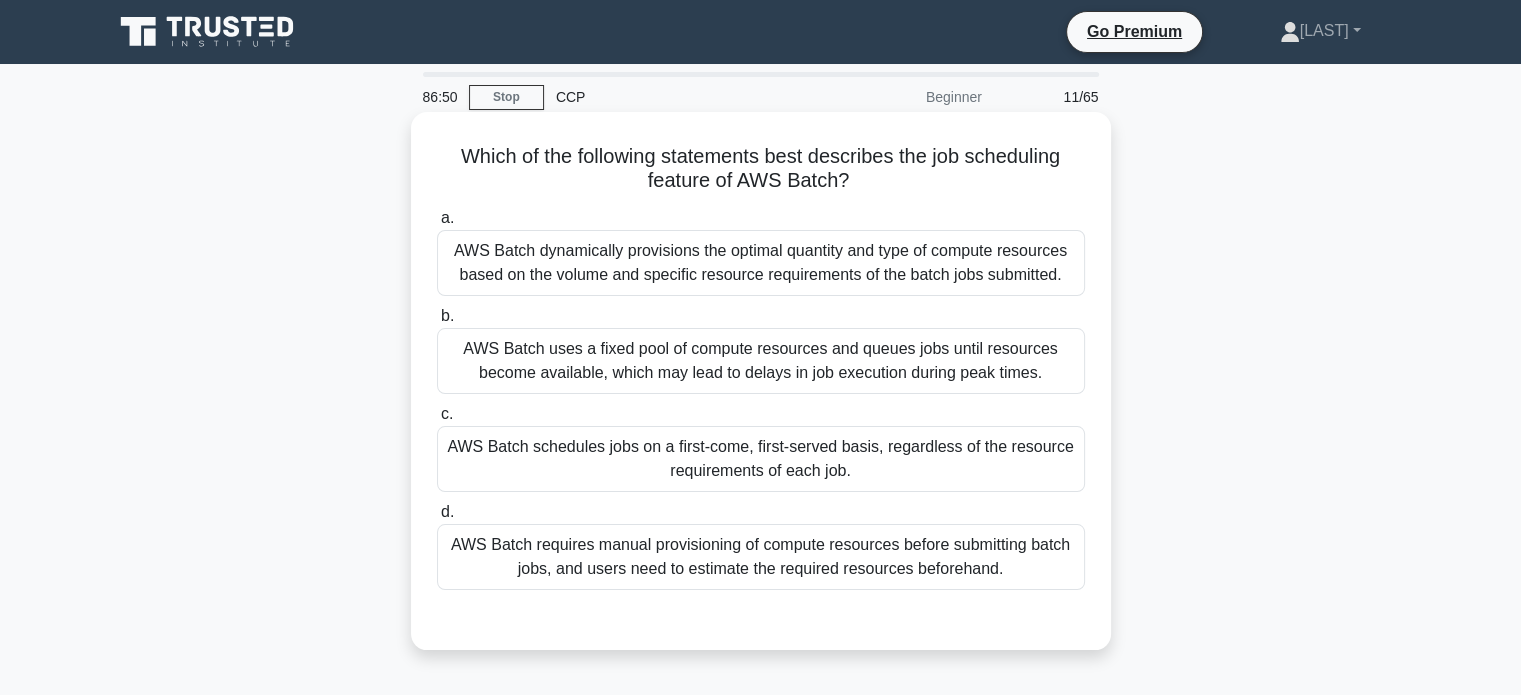 click on "AWS Batch dynamically provisions the optimal quantity and type of compute resources based on the volume and specific resource requirements of the batch jobs submitted." at bounding box center [761, 263] 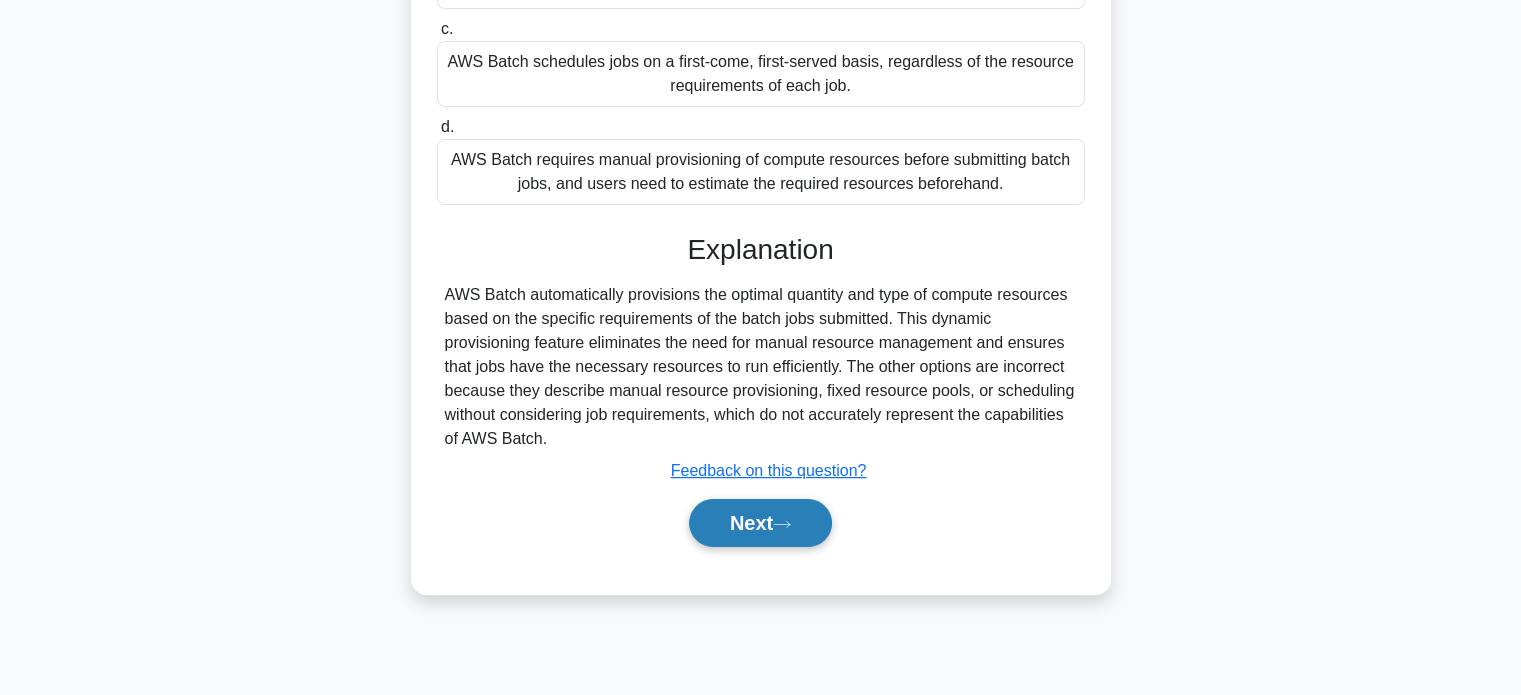 scroll, scrollTop: 384, scrollLeft: 0, axis: vertical 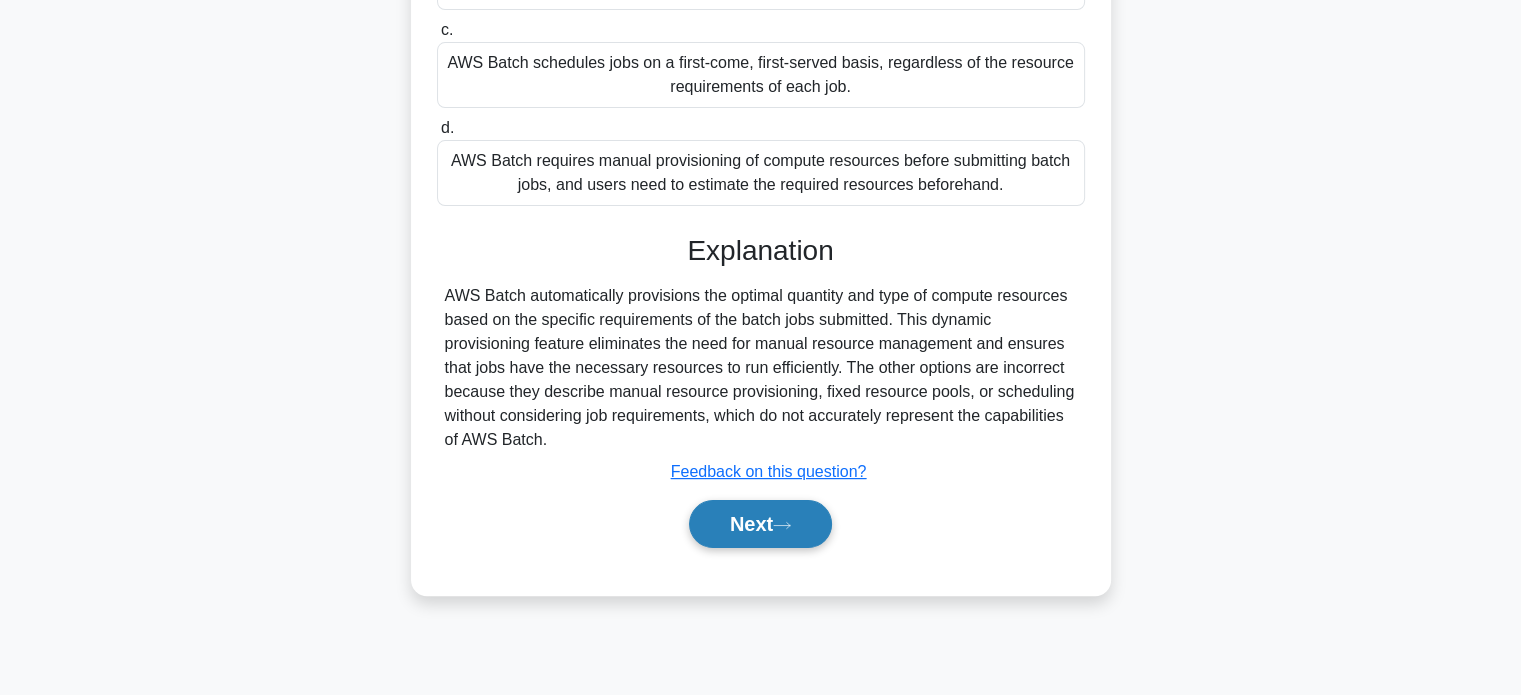 click on "Next" at bounding box center [760, 524] 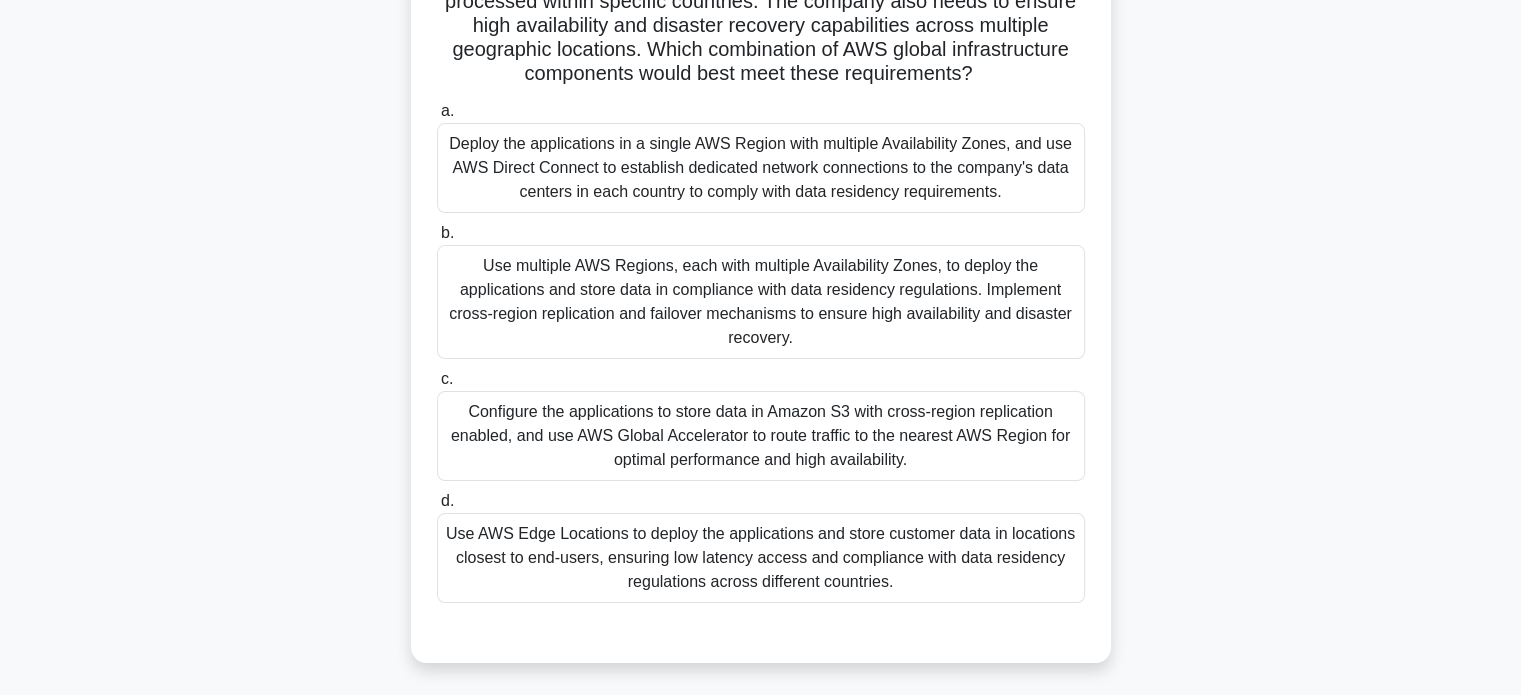 scroll, scrollTop: 234, scrollLeft: 0, axis: vertical 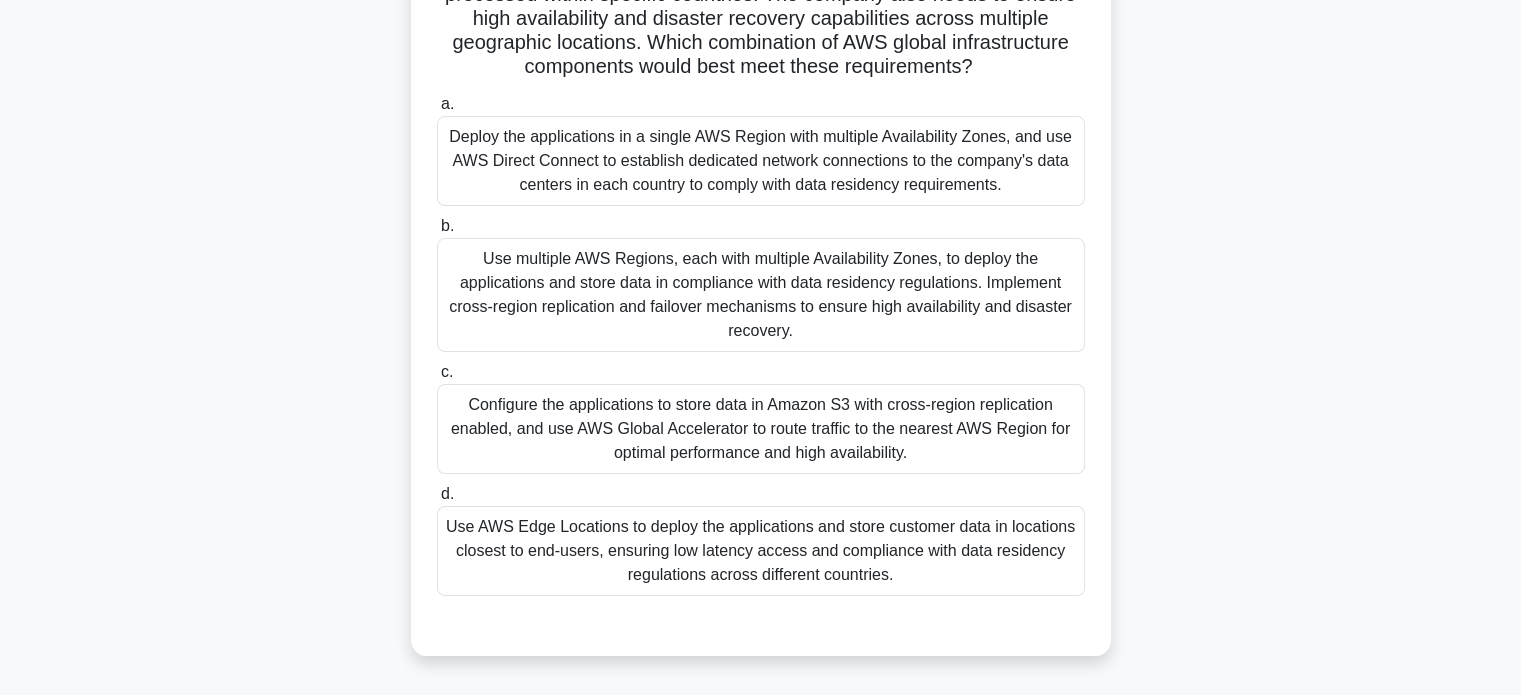 click on "Use multiple AWS Regions, each with multiple Availability Zones, to deploy the applications and store data in compliance with data residency regulations. Implement cross-region replication and failover mechanisms to ensure high availability and disaster recovery." at bounding box center [761, 295] 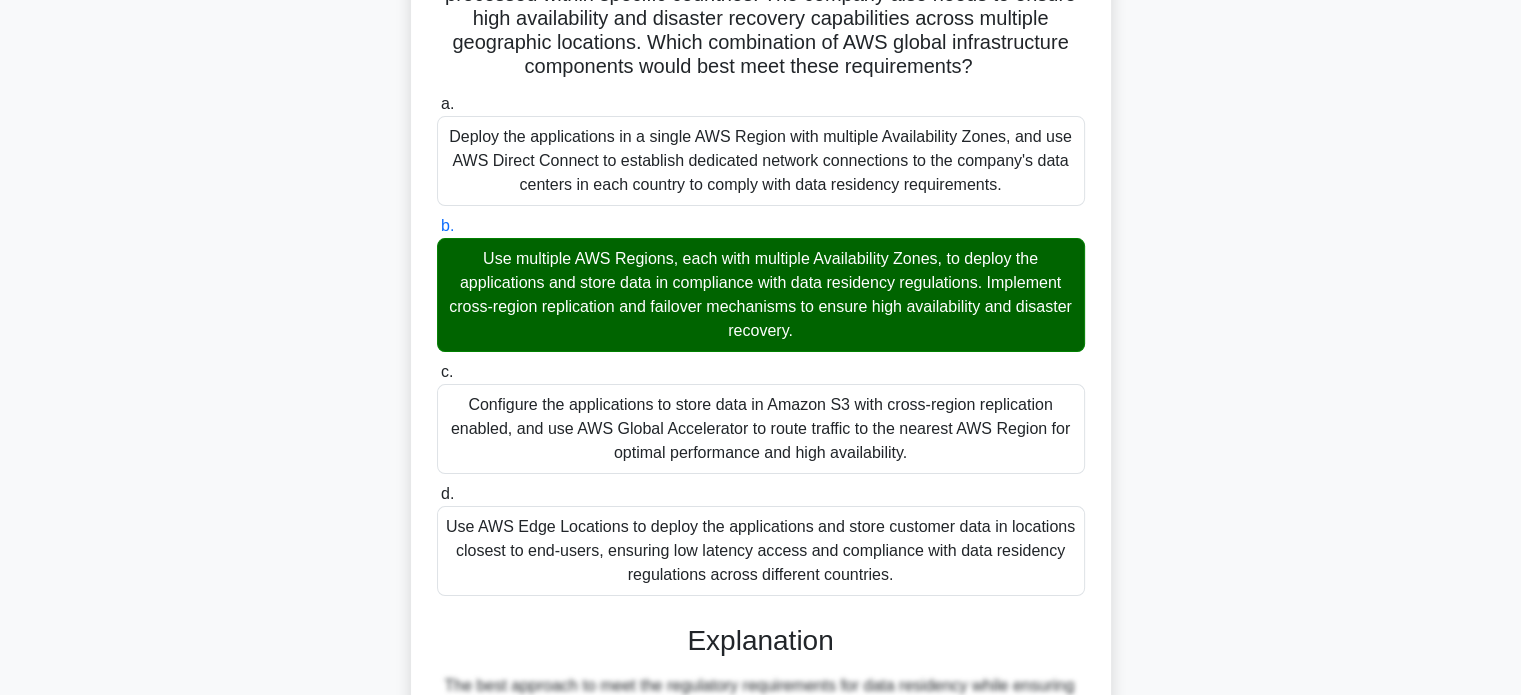 scroll, scrollTop: 680, scrollLeft: 0, axis: vertical 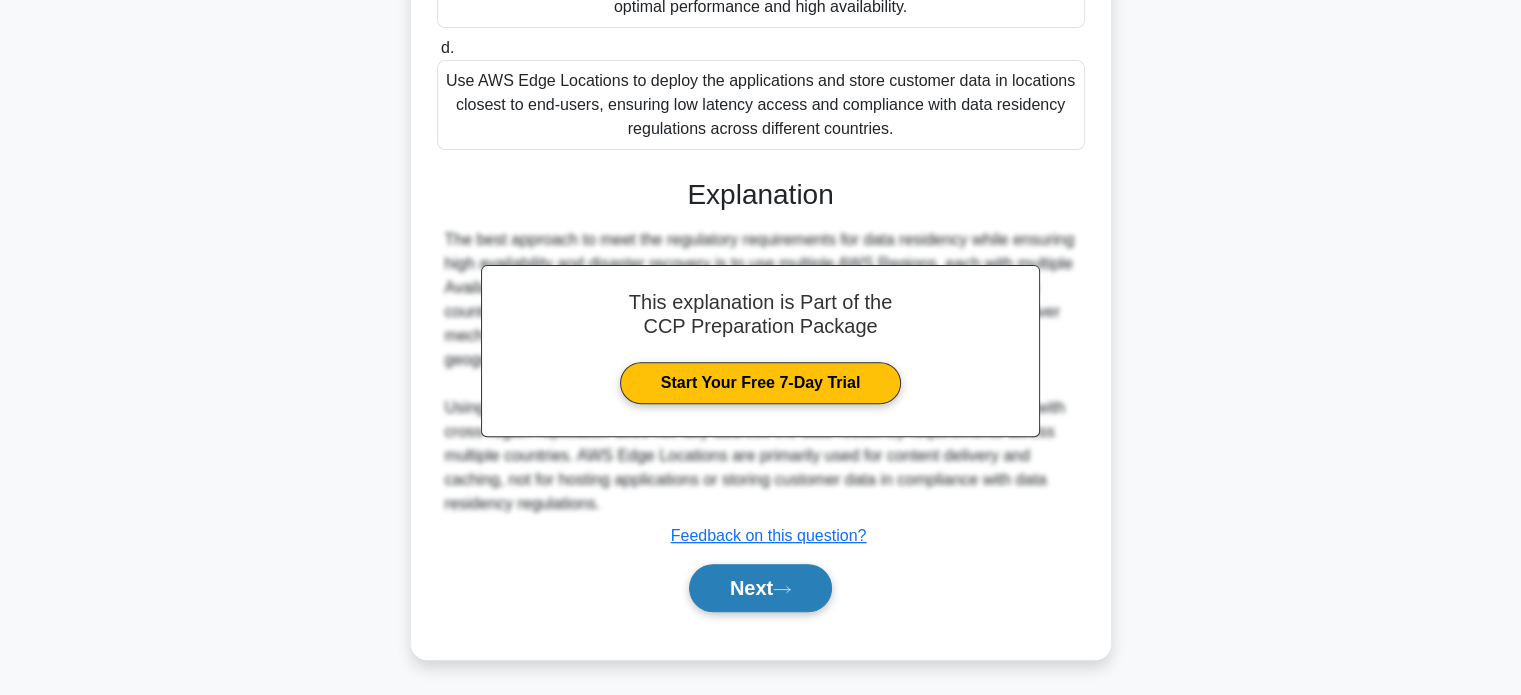 click on "Next" at bounding box center (760, 588) 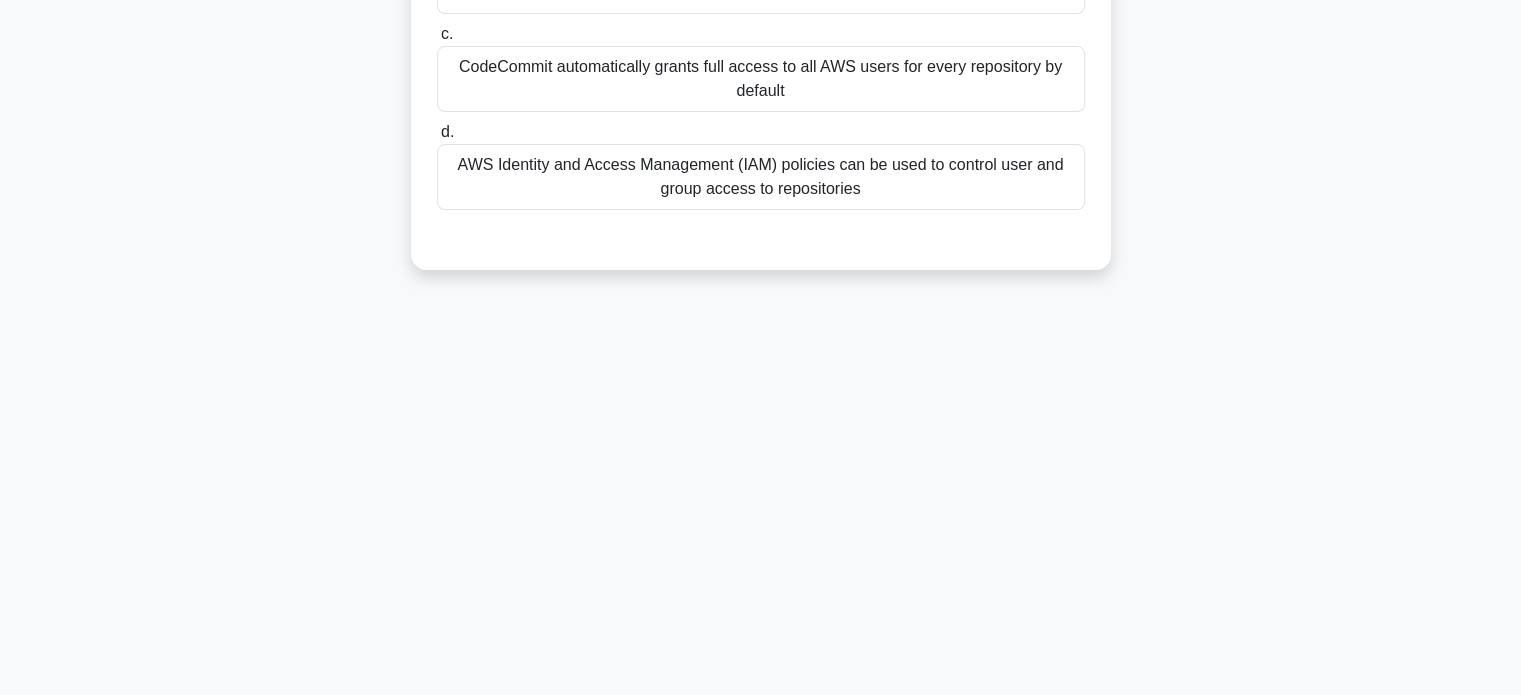 scroll, scrollTop: 0, scrollLeft: 0, axis: both 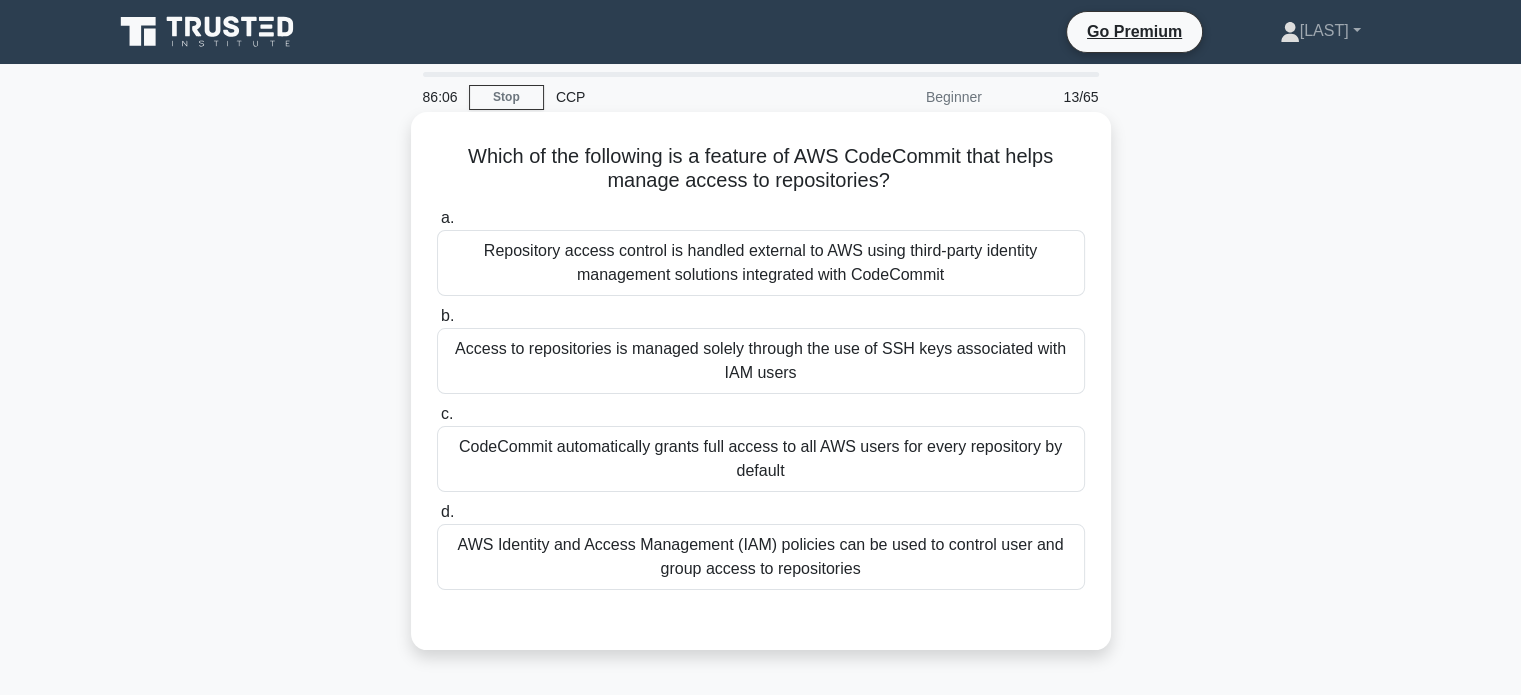 click on "Repository access control is handled external to AWS using third-party identity management solutions integrated with CodeCommit" at bounding box center (761, 263) 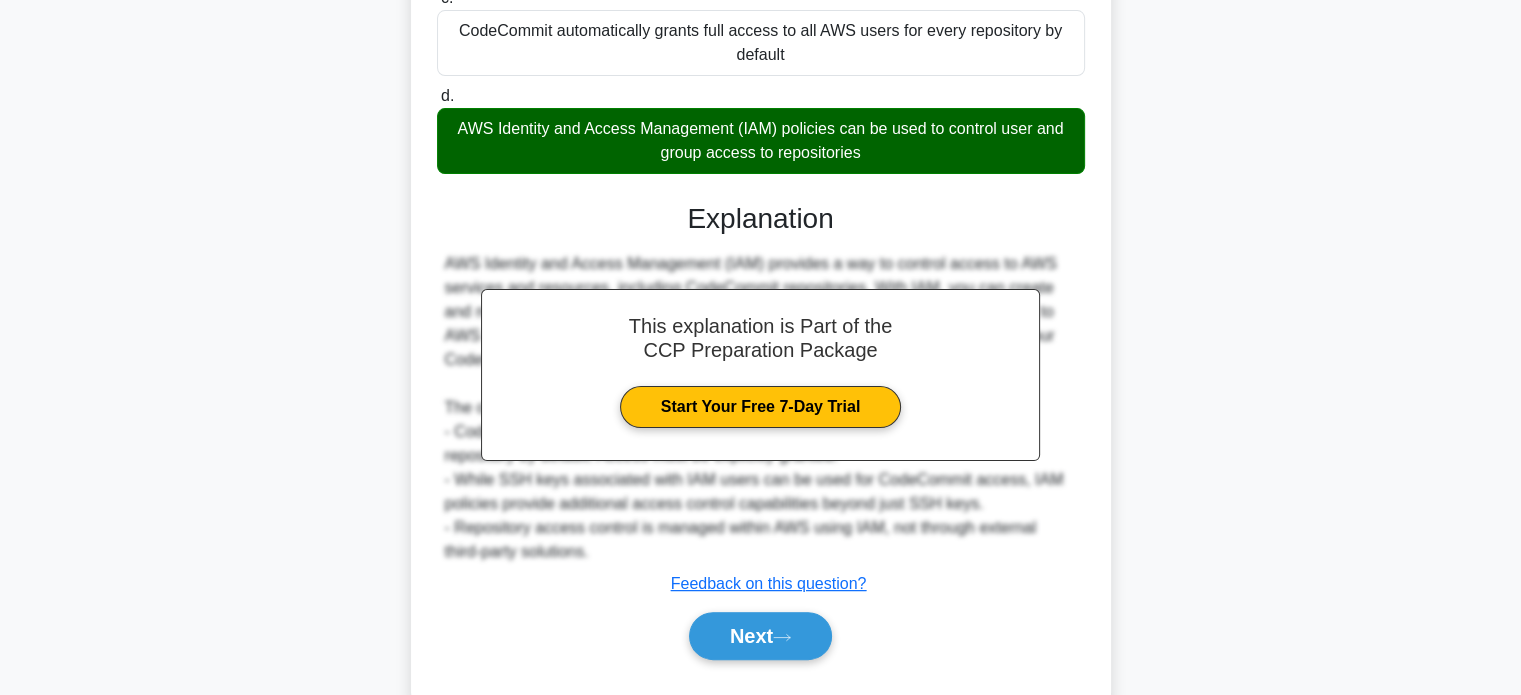 scroll, scrollTop: 466, scrollLeft: 0, axis: vertical 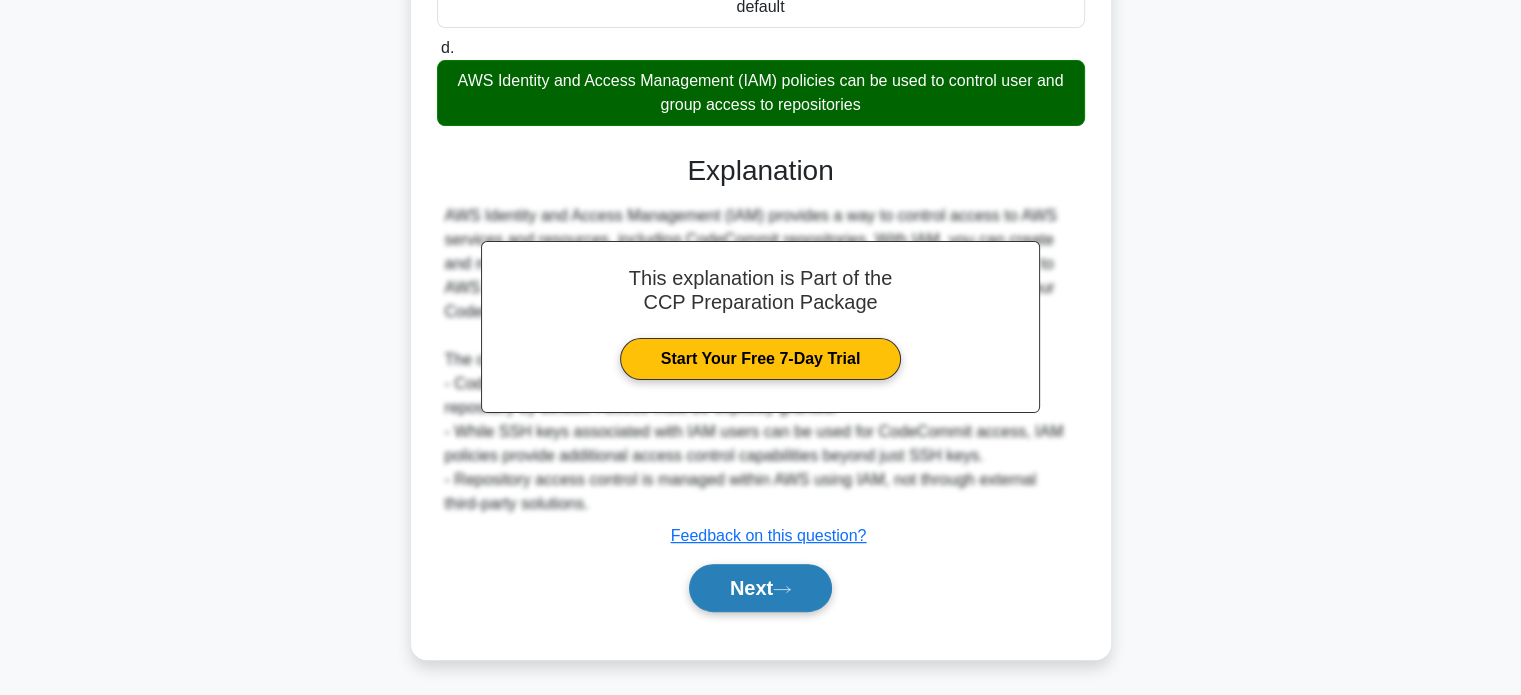 click on "Next" at bounding box center (760, 588) 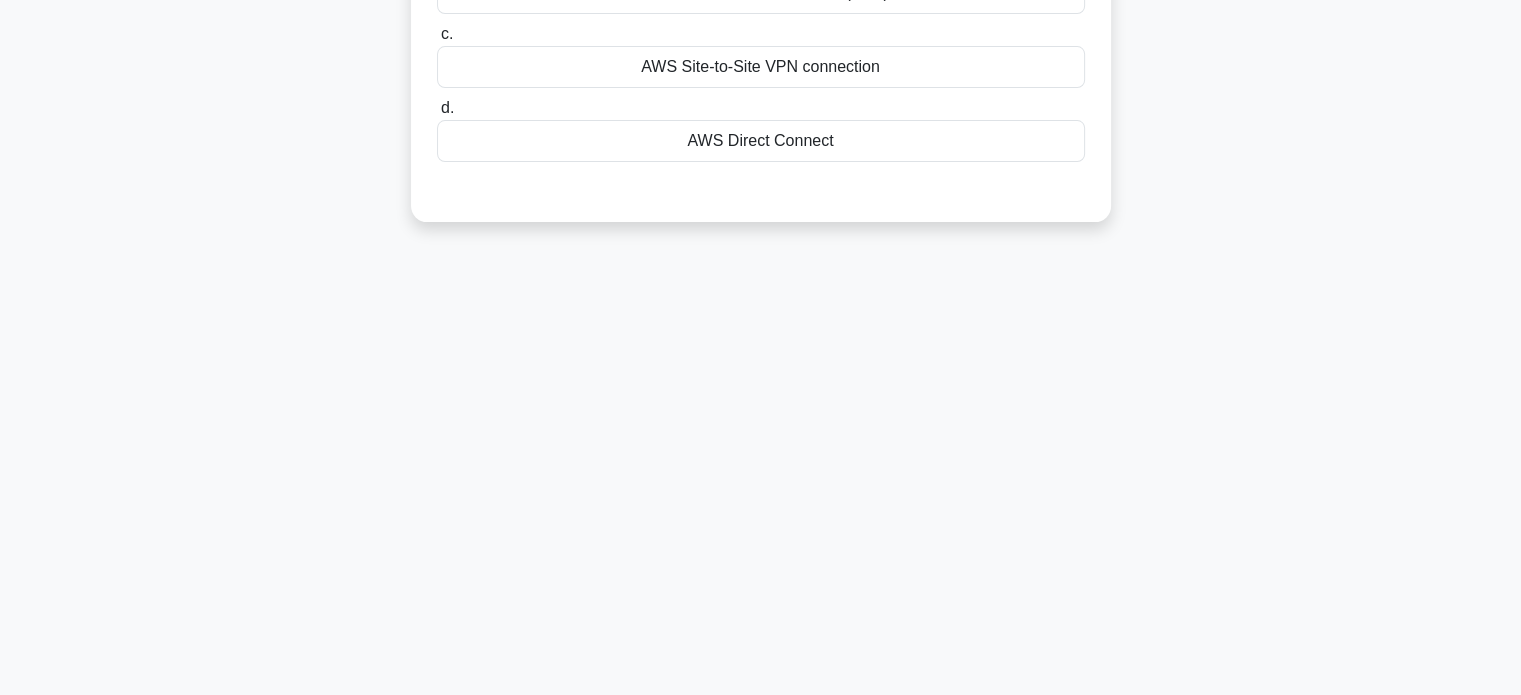 scroll, scrollTop: 0, scrollLeft: 0, axis: both 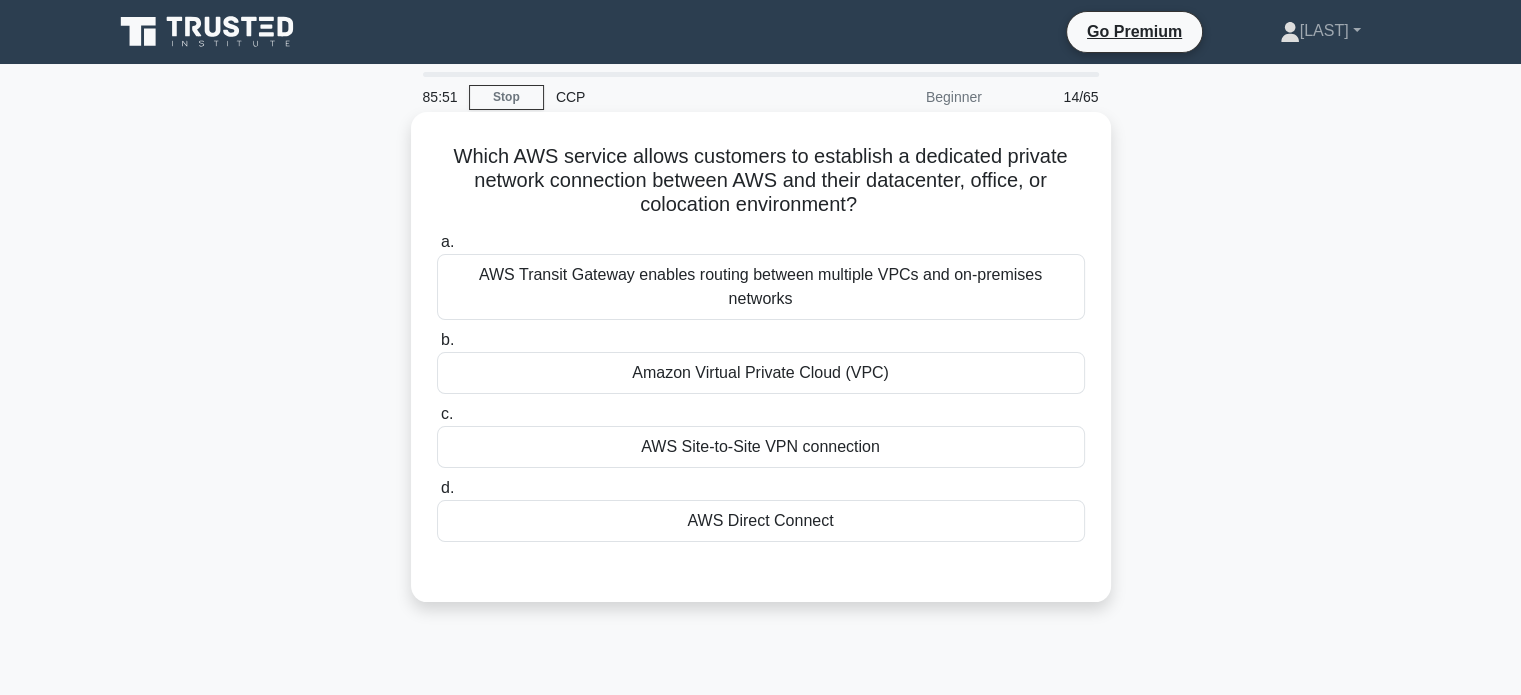 click on "AWS Direct Connect" at bounding box center (761, 521) 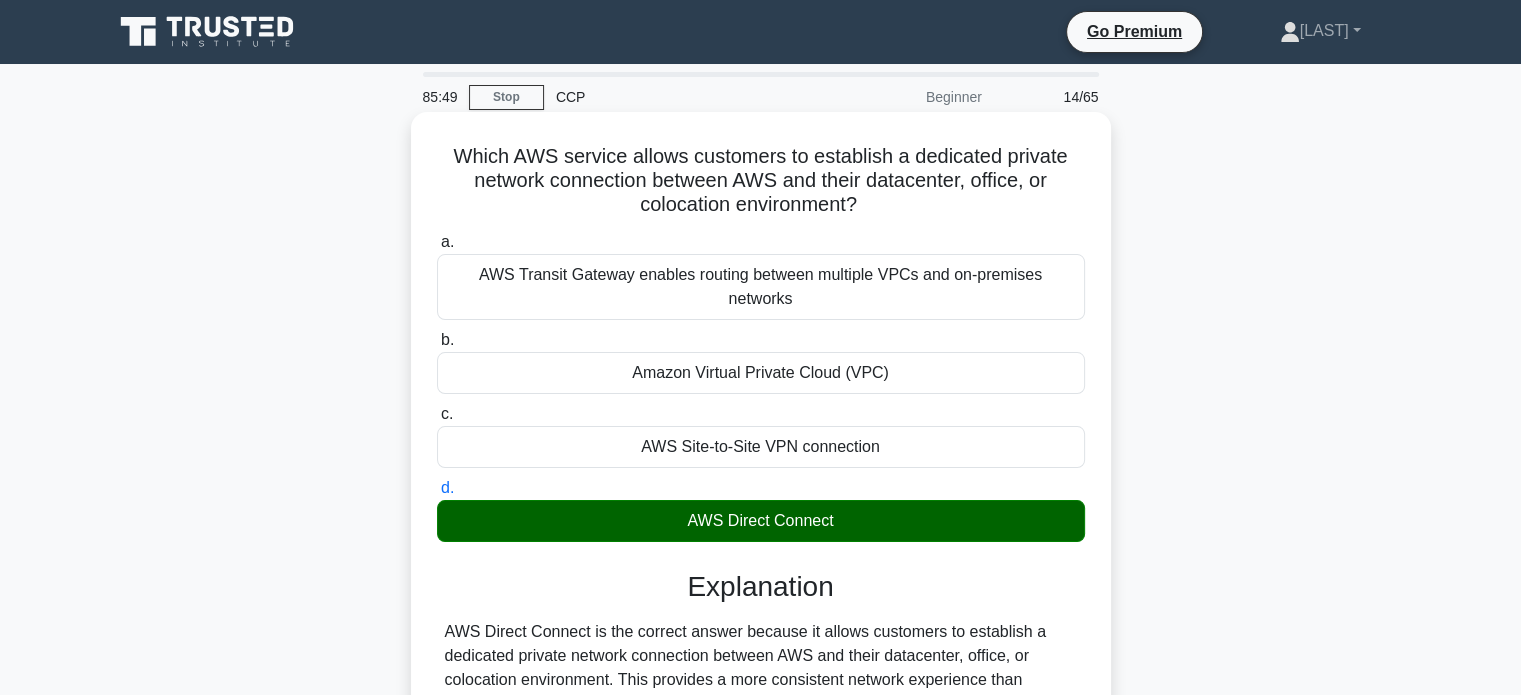 scroll, scrollTop: 385, scrollLeft: 0, axis: vertical 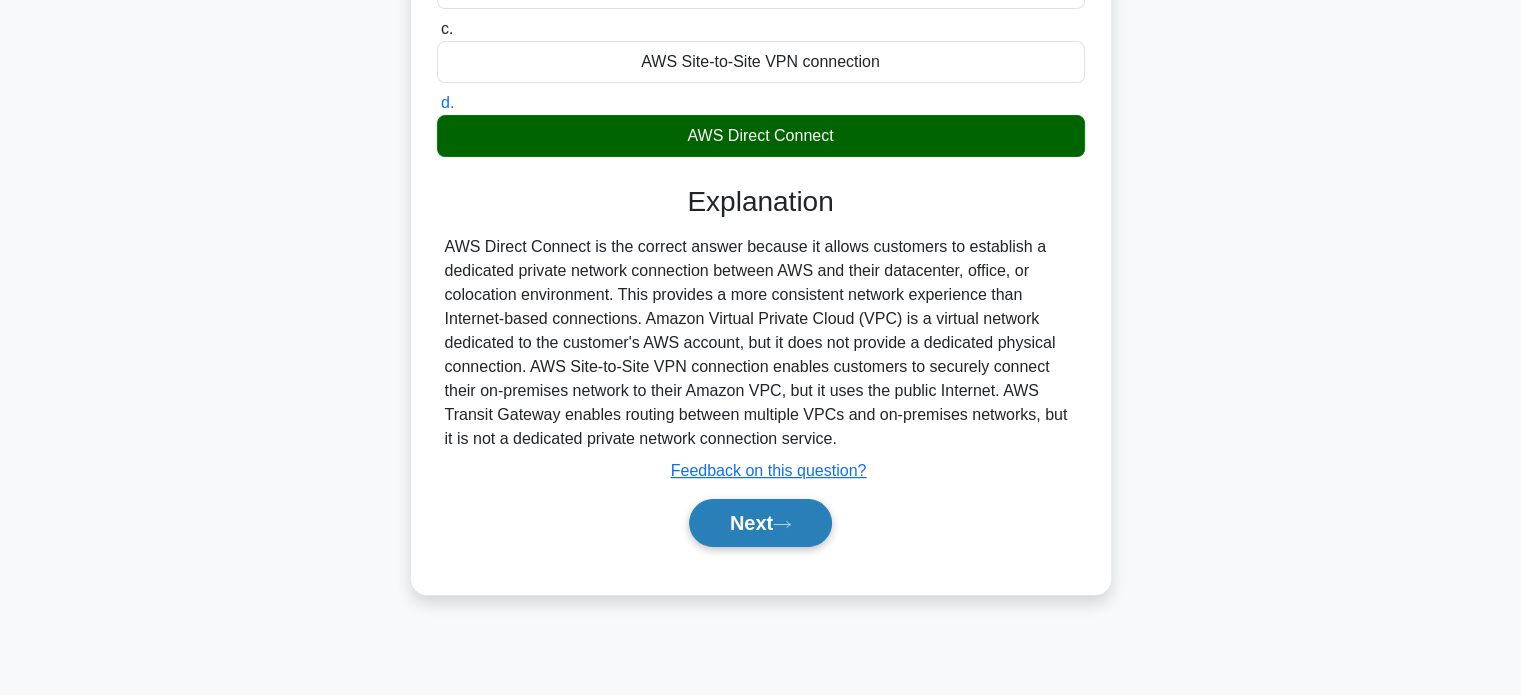 click on "Next" at bounding box center (760, 523) 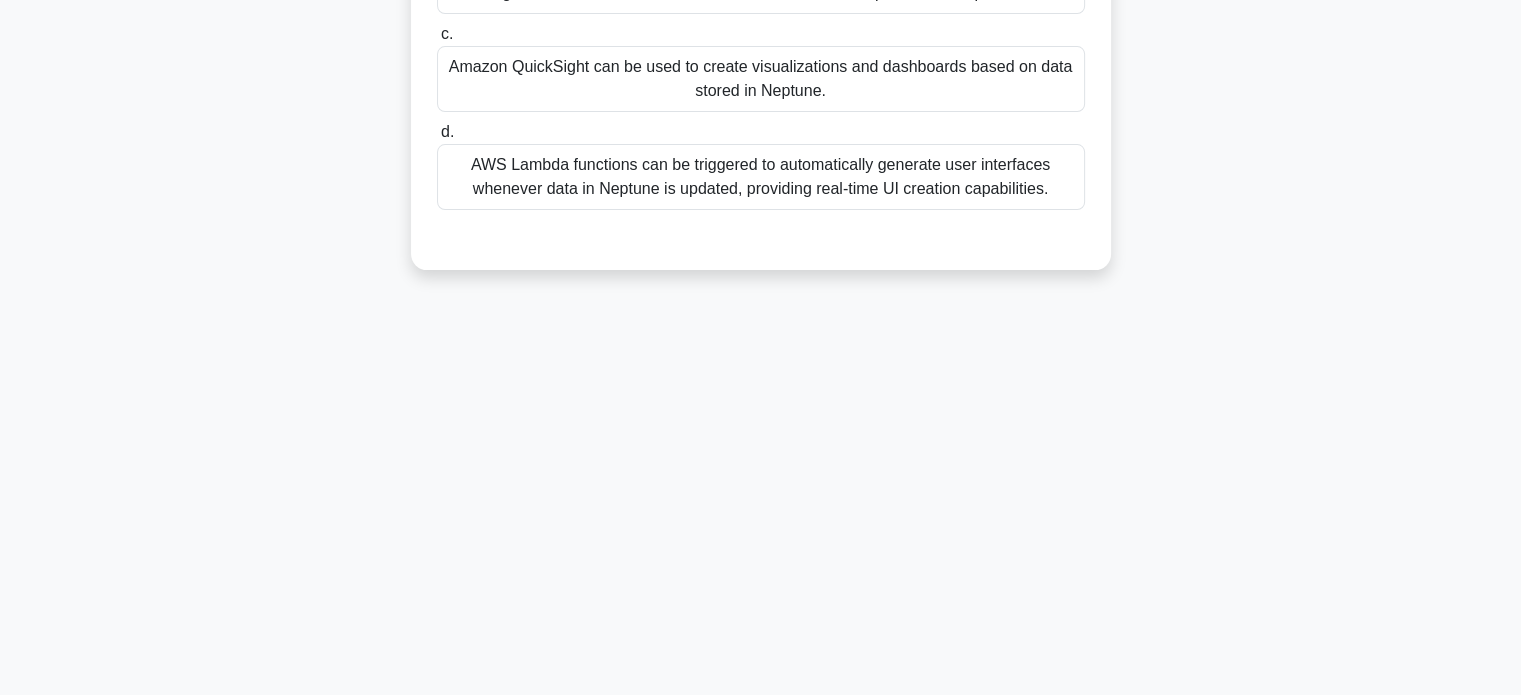 scroll, scrollTop: 0, scrollLeft: 0, axis: both 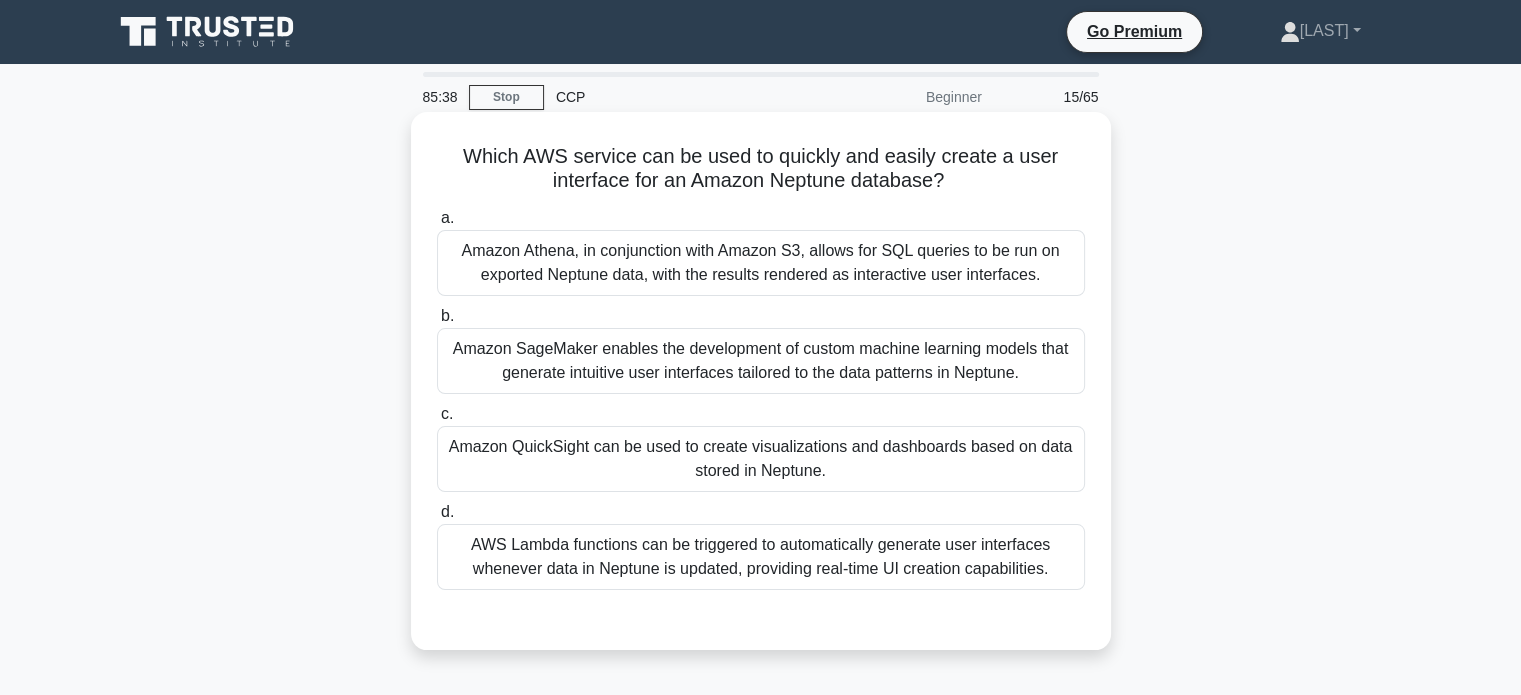 click on "Amazon QuickSight can be used to create visualizations and dashboards based on data stored in Neptune." at bounding box center (761, 459) 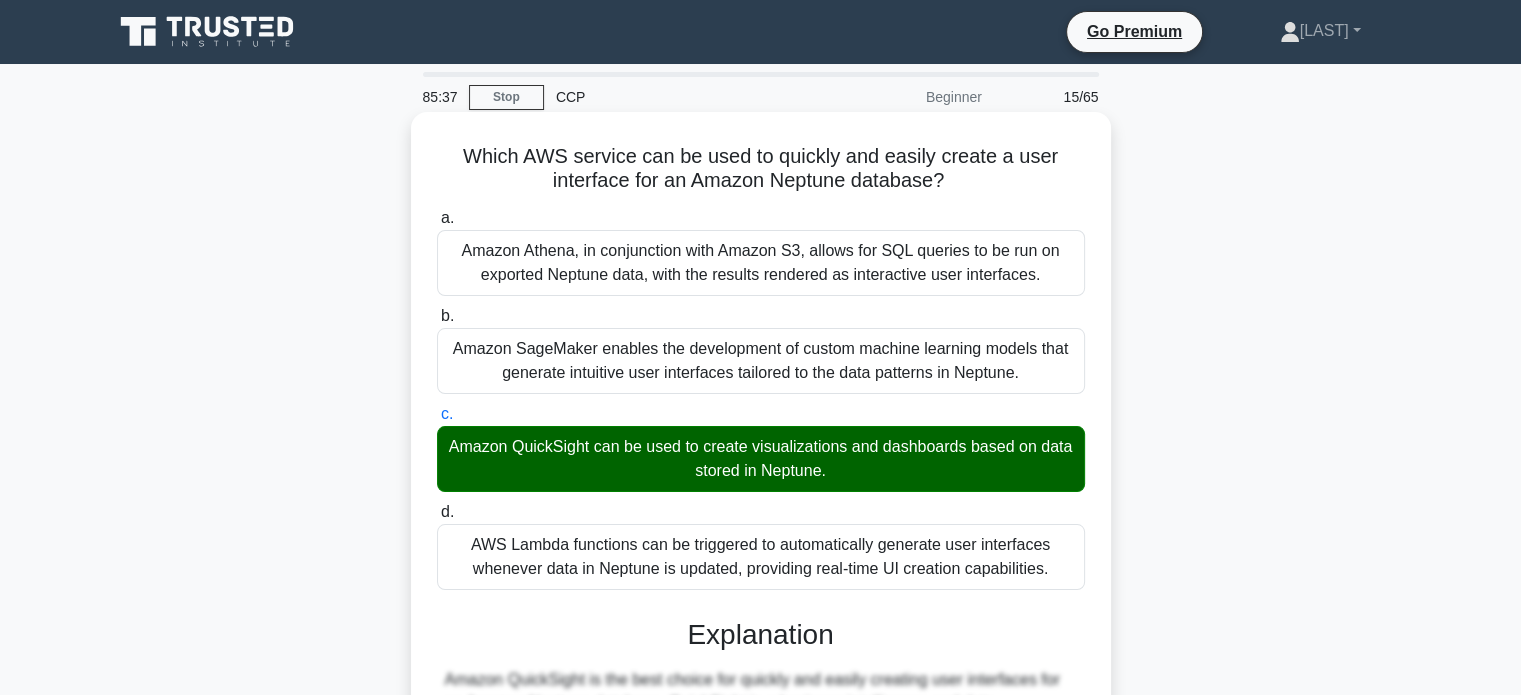 scroll, scrollTop: 416, scrollLeft: 0, axis: vertical 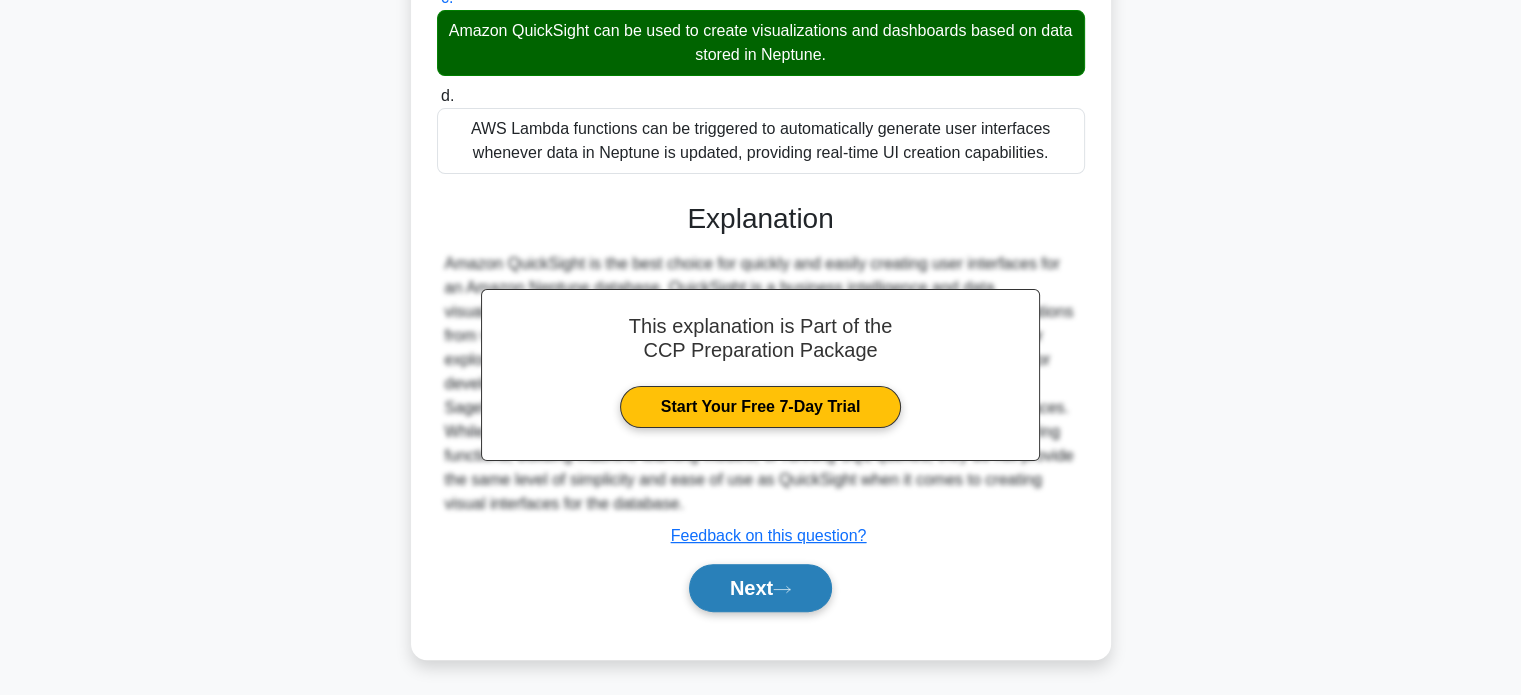 click on "Next" at bounding box center [760, 588] 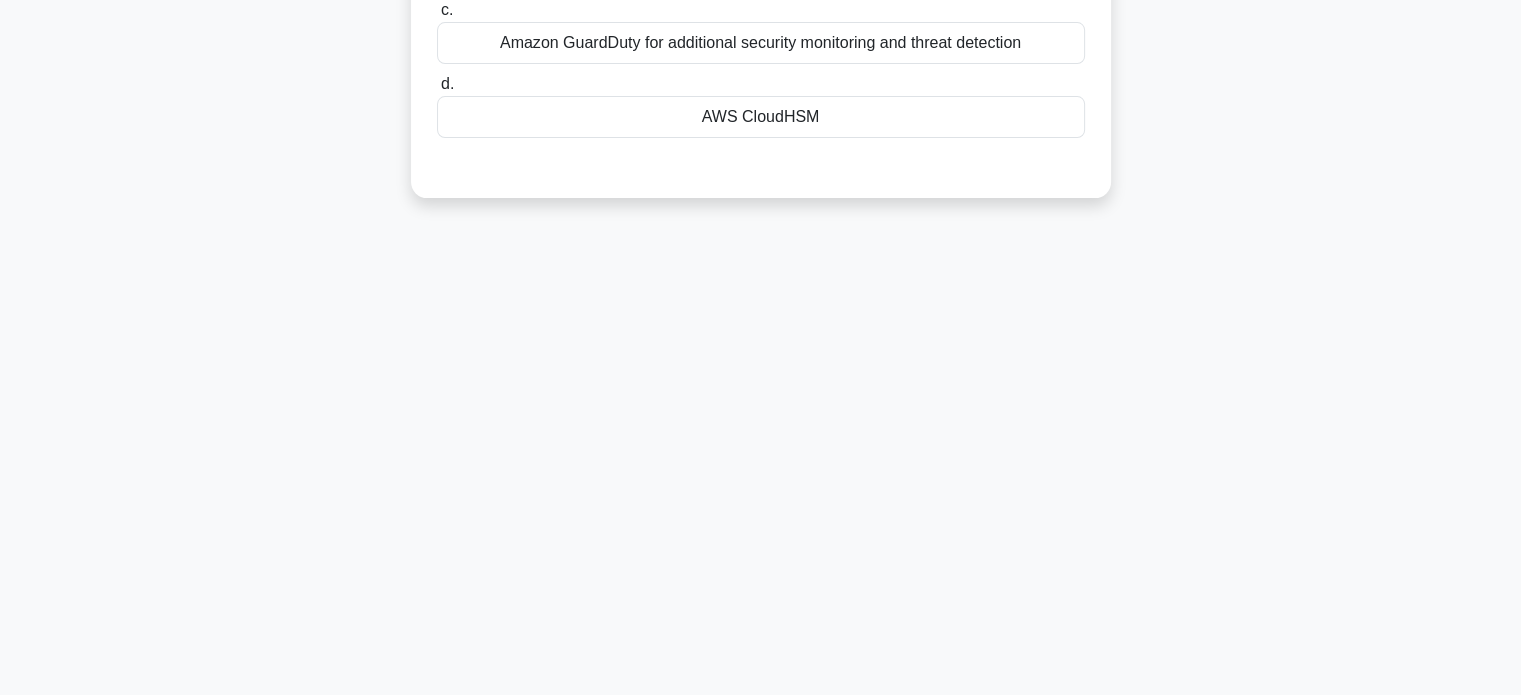scroll, scrollTop: 0, scrollLeft: 0, axis: both 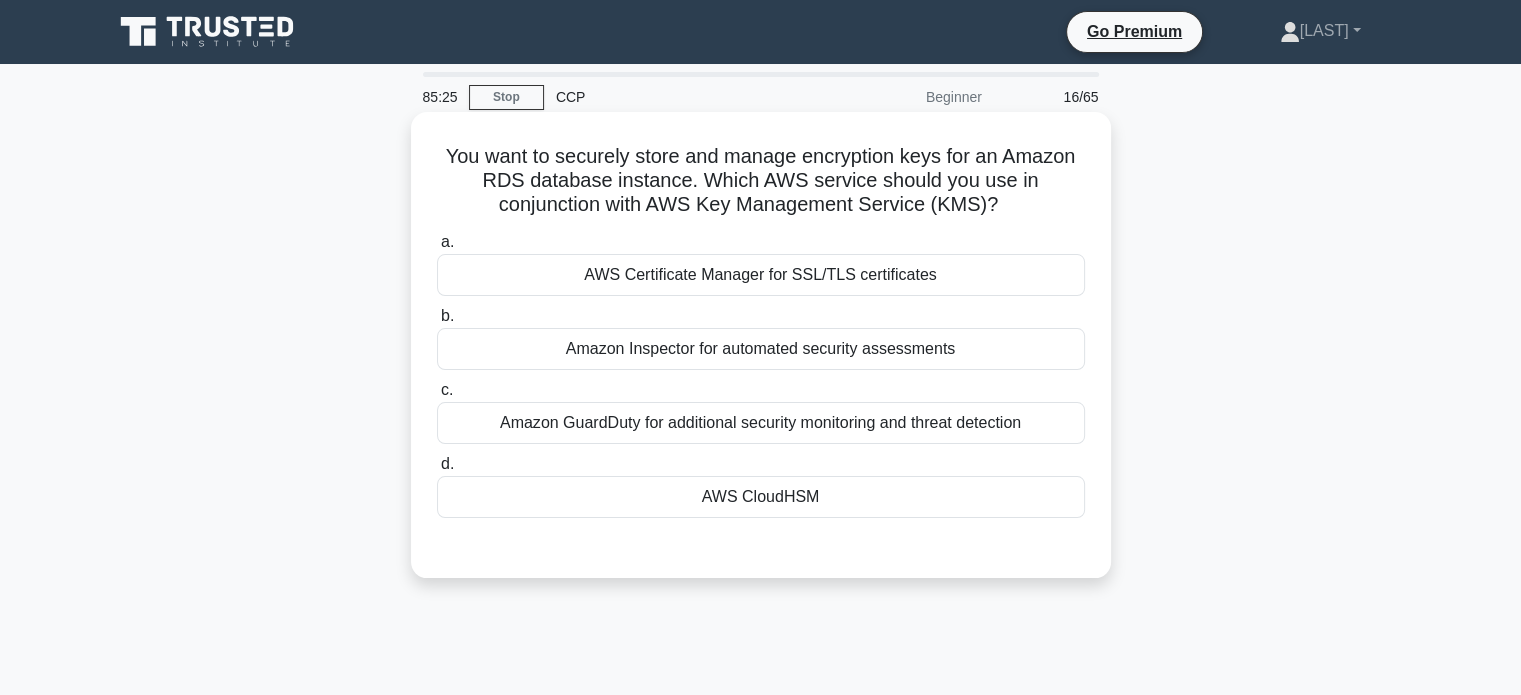 click on "AWS CloudHSM" at bounding box center (761, 497) 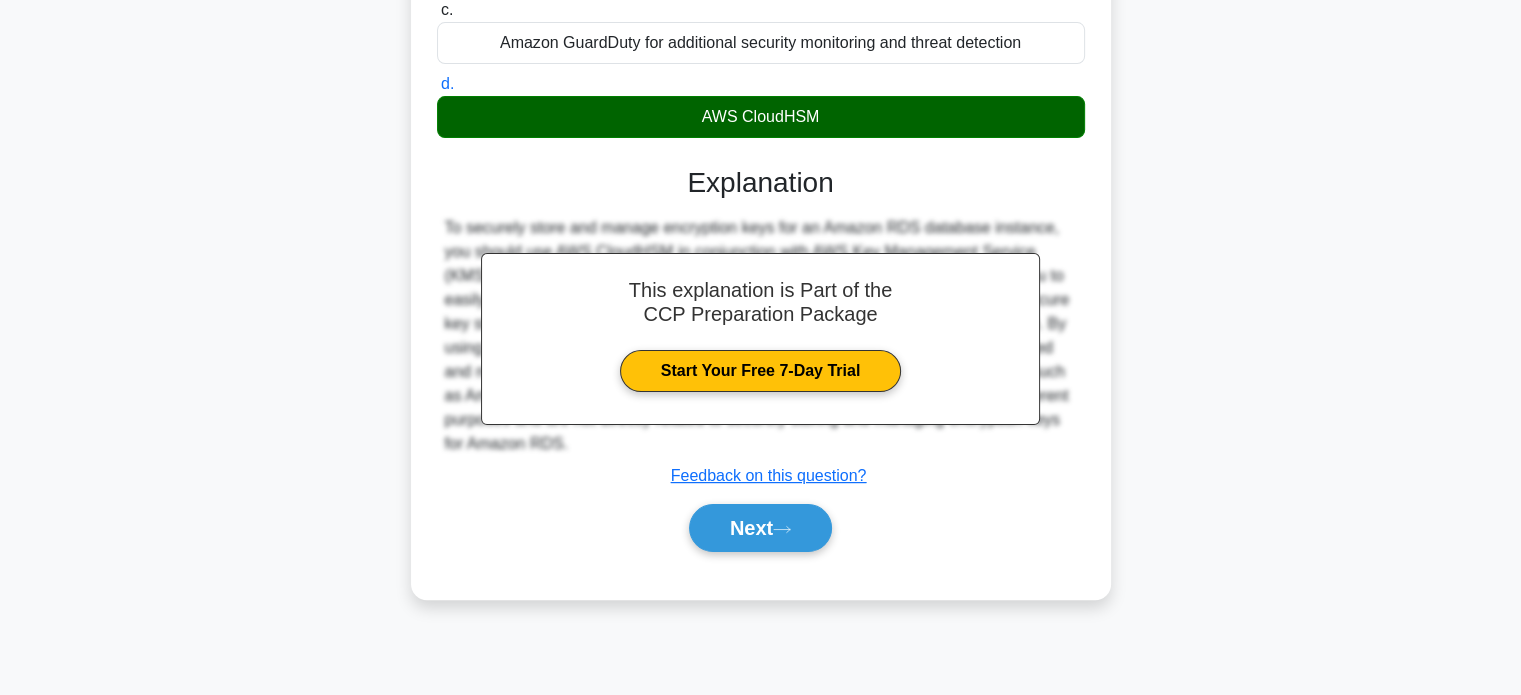 scroll, scrollTop: 385, scrollLeft: 0, axis: vertical 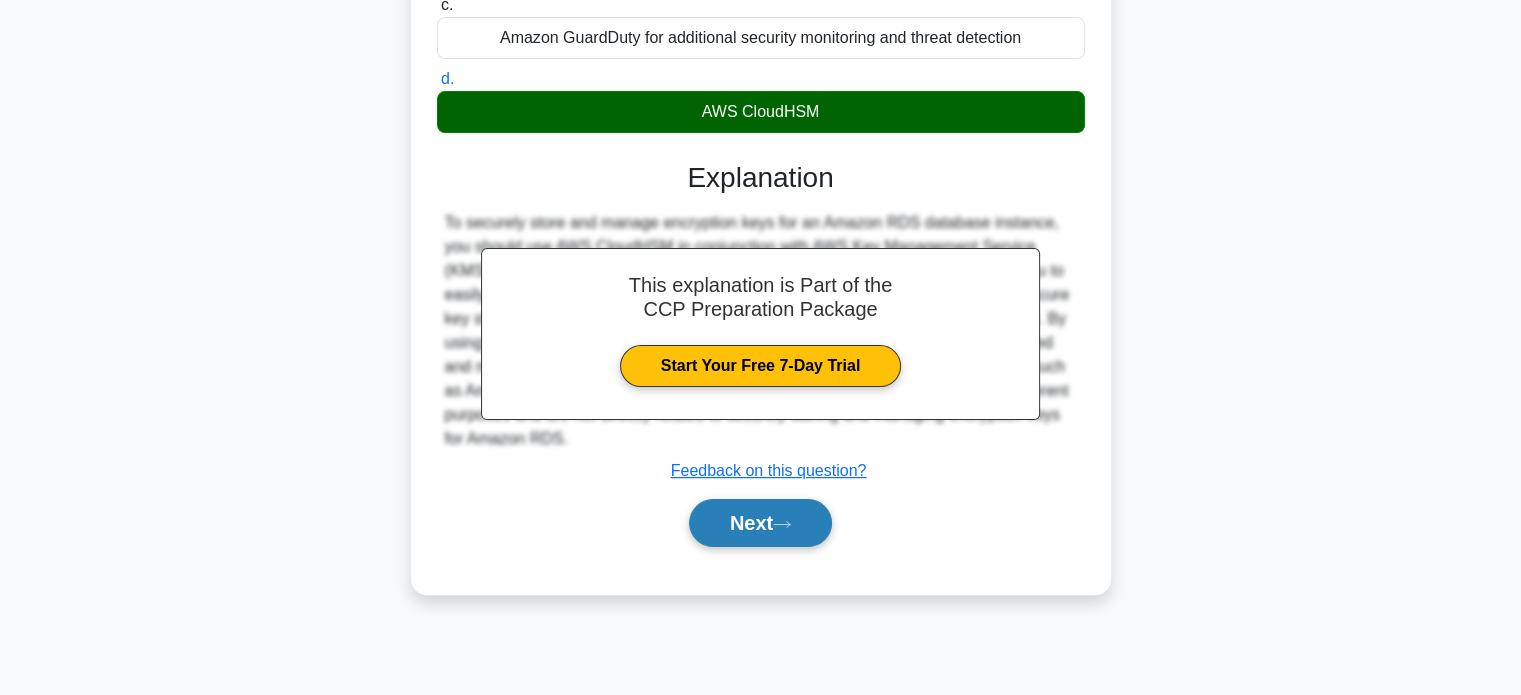 click on "Next" at bounding box center (760, 523) 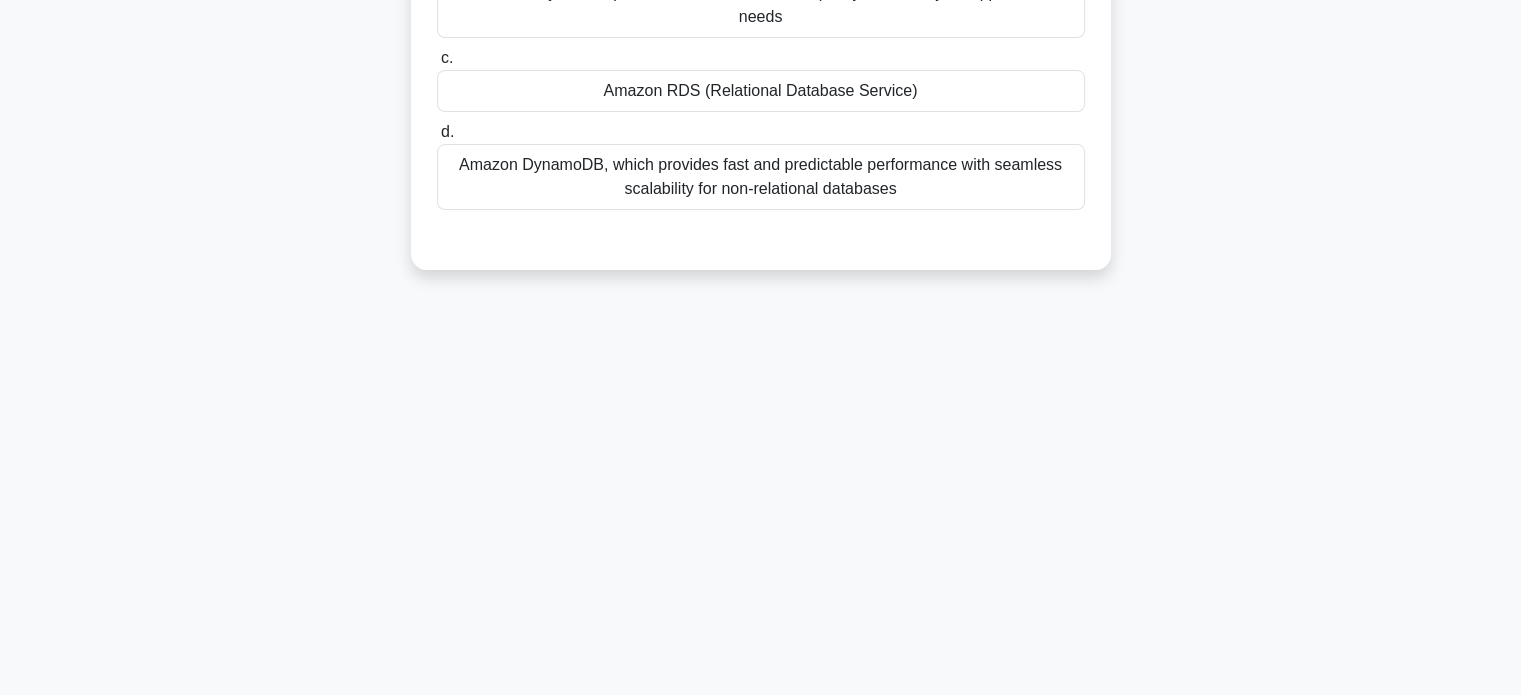 scroll, scrollTop: 0, scrollLeft: 0, axis: both 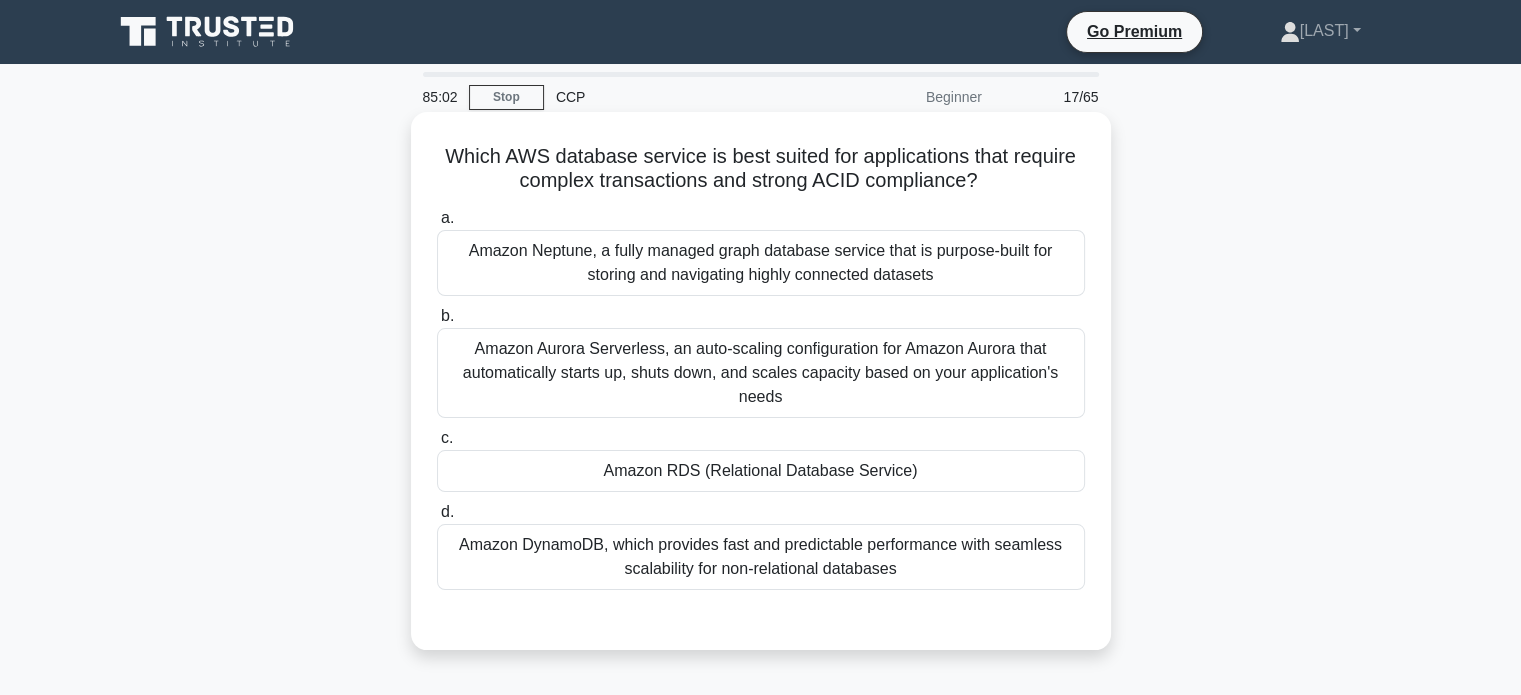 click on "Amazon RDS (Relational Database Service)" at bounding box center (761, 471) 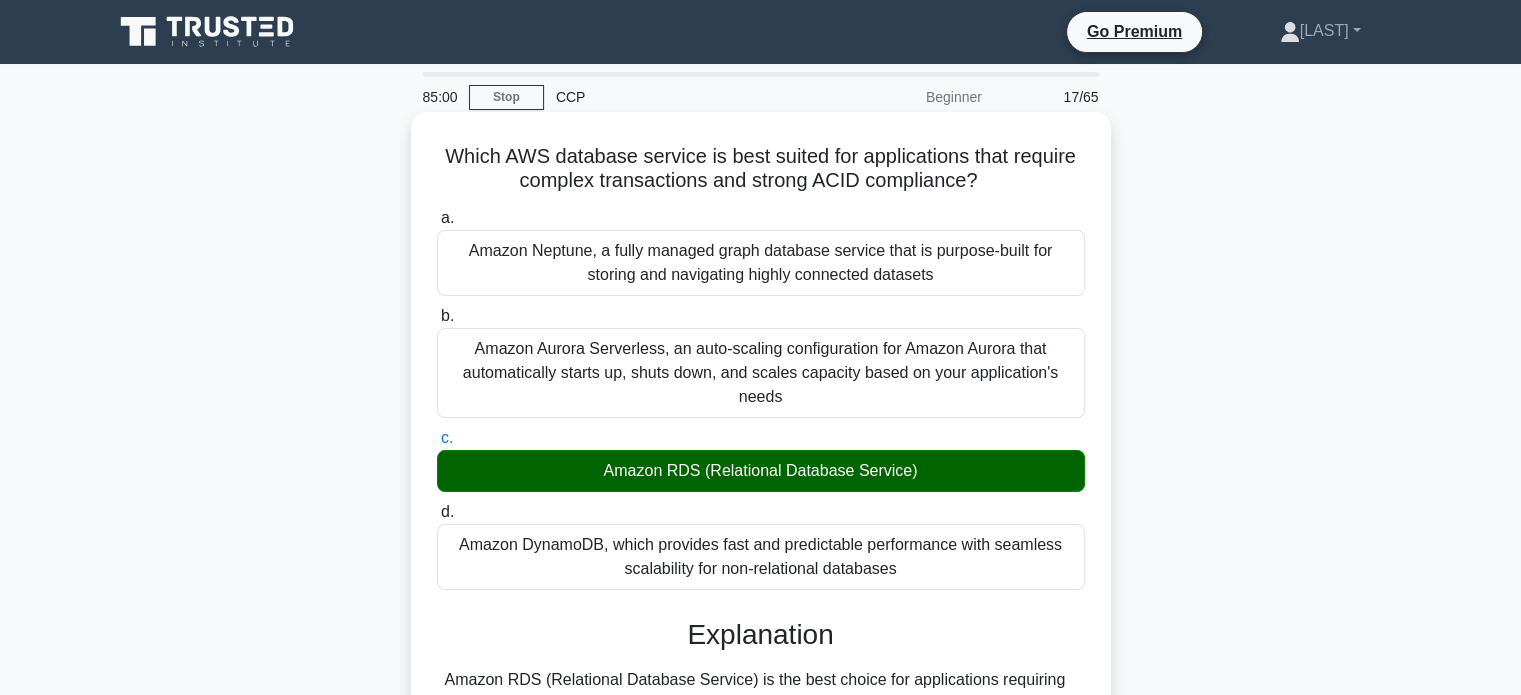scroll, scrollTop: 416, scrollLeft: 0, axis: vertical 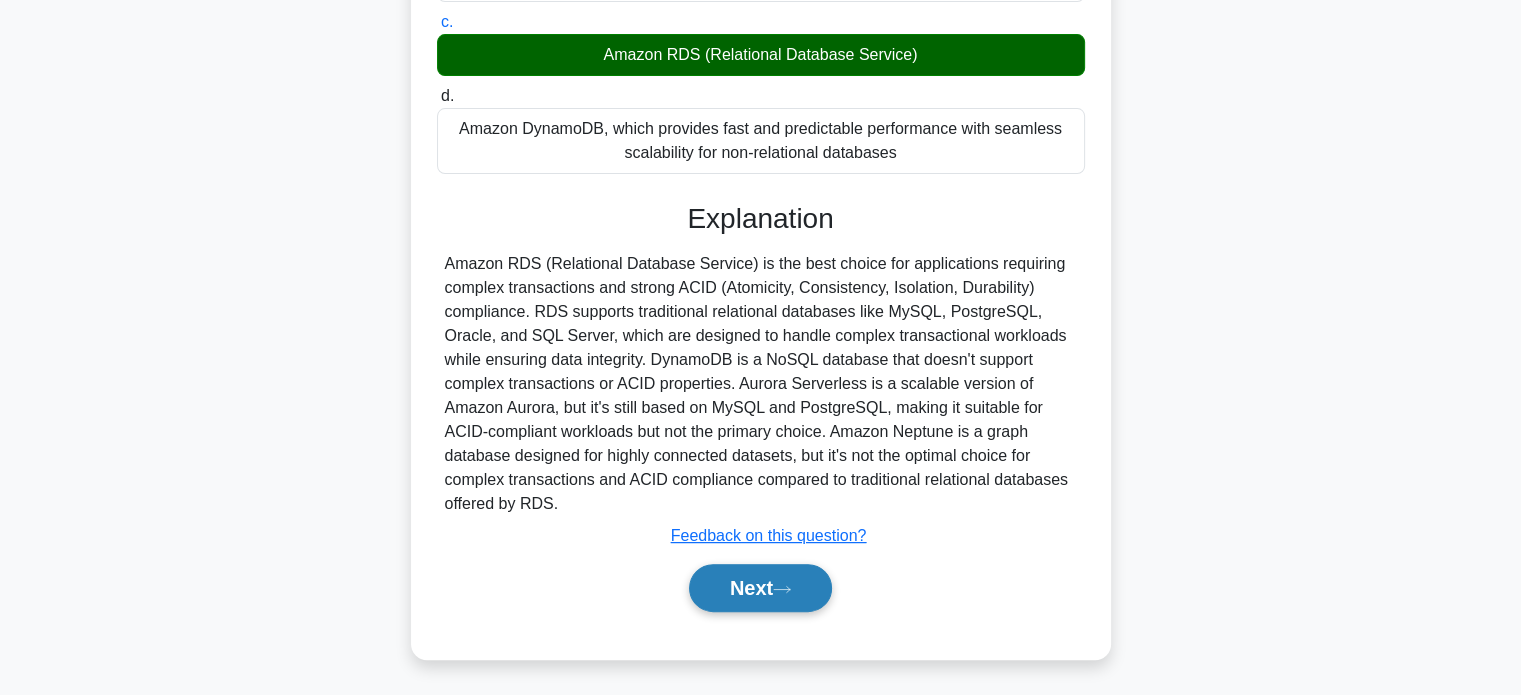 click on "Next" at bounding box center (760, 588) 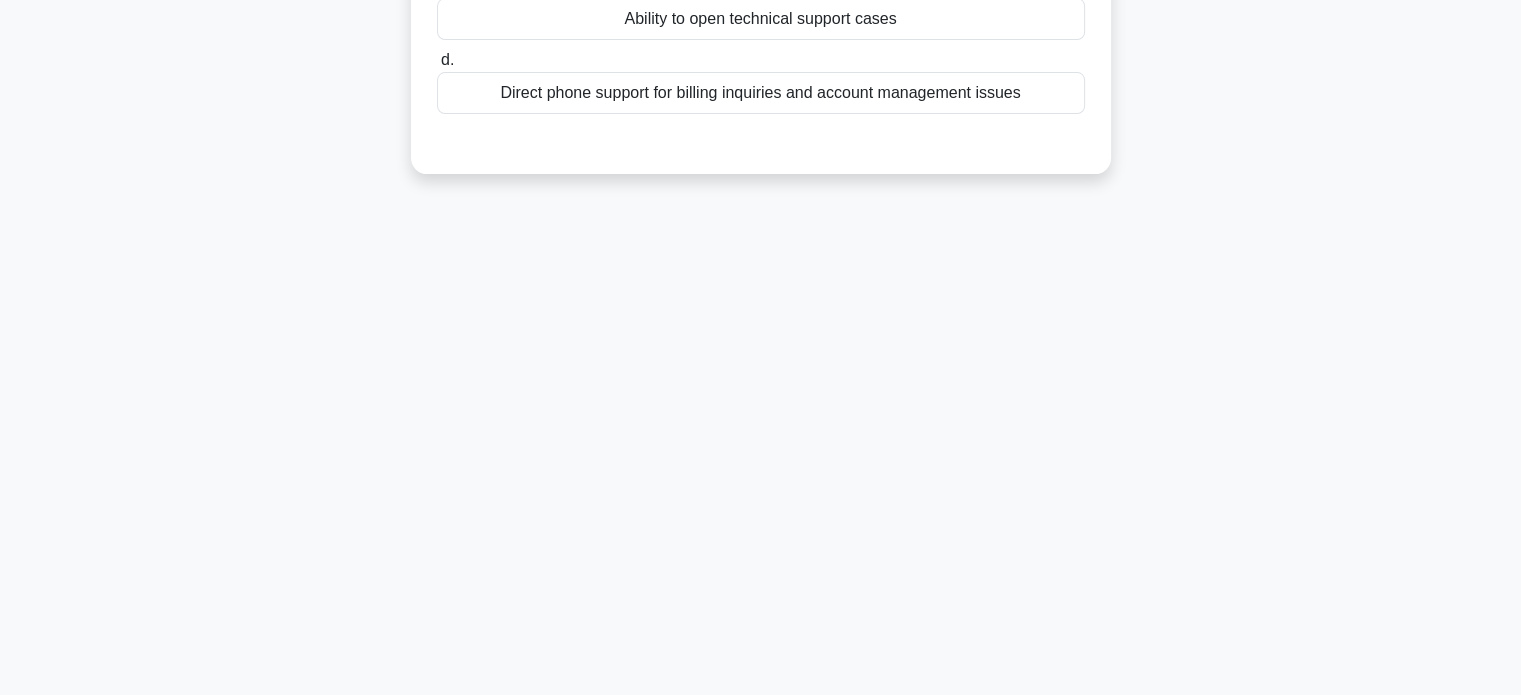 scroll, scrollTop: 0, scrollLeft: 0, axis: both 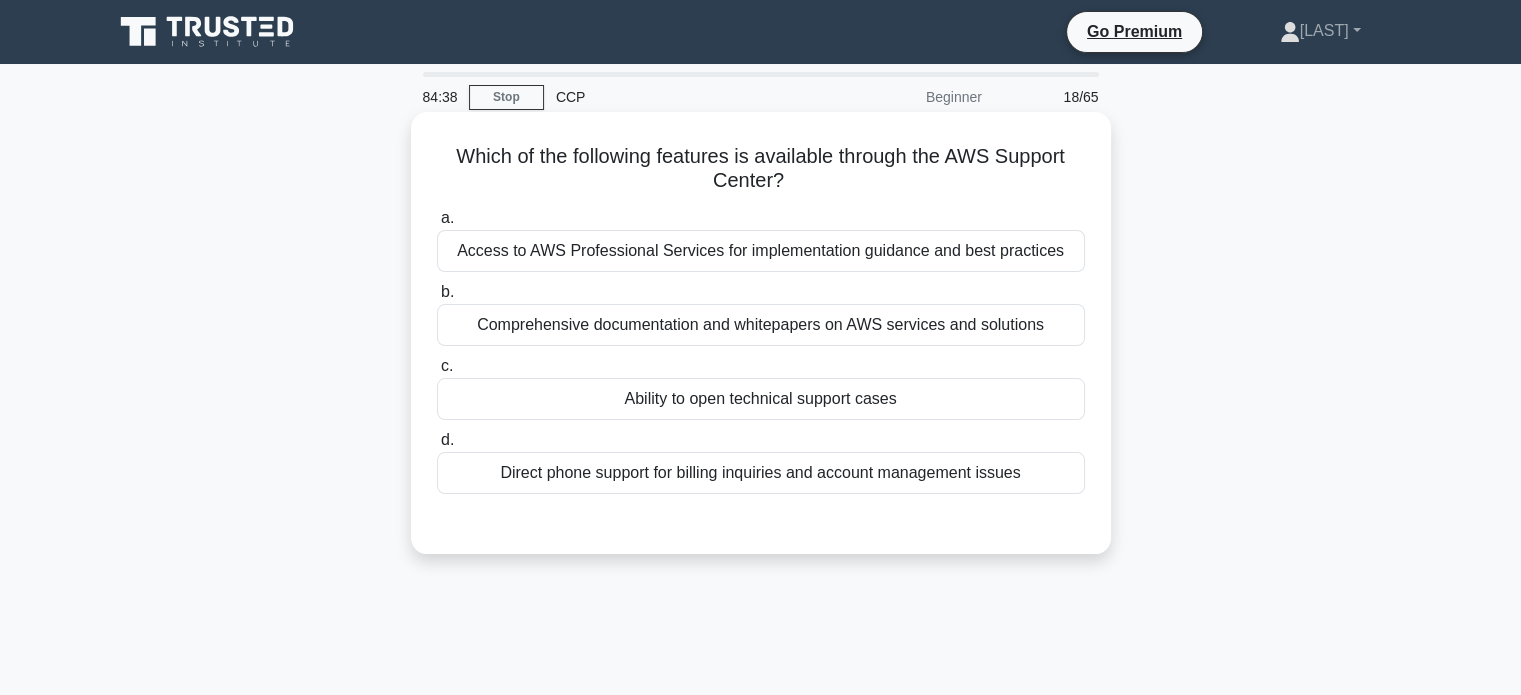 click on "Ability to open technical support cases" at bounding box center (761, 399) 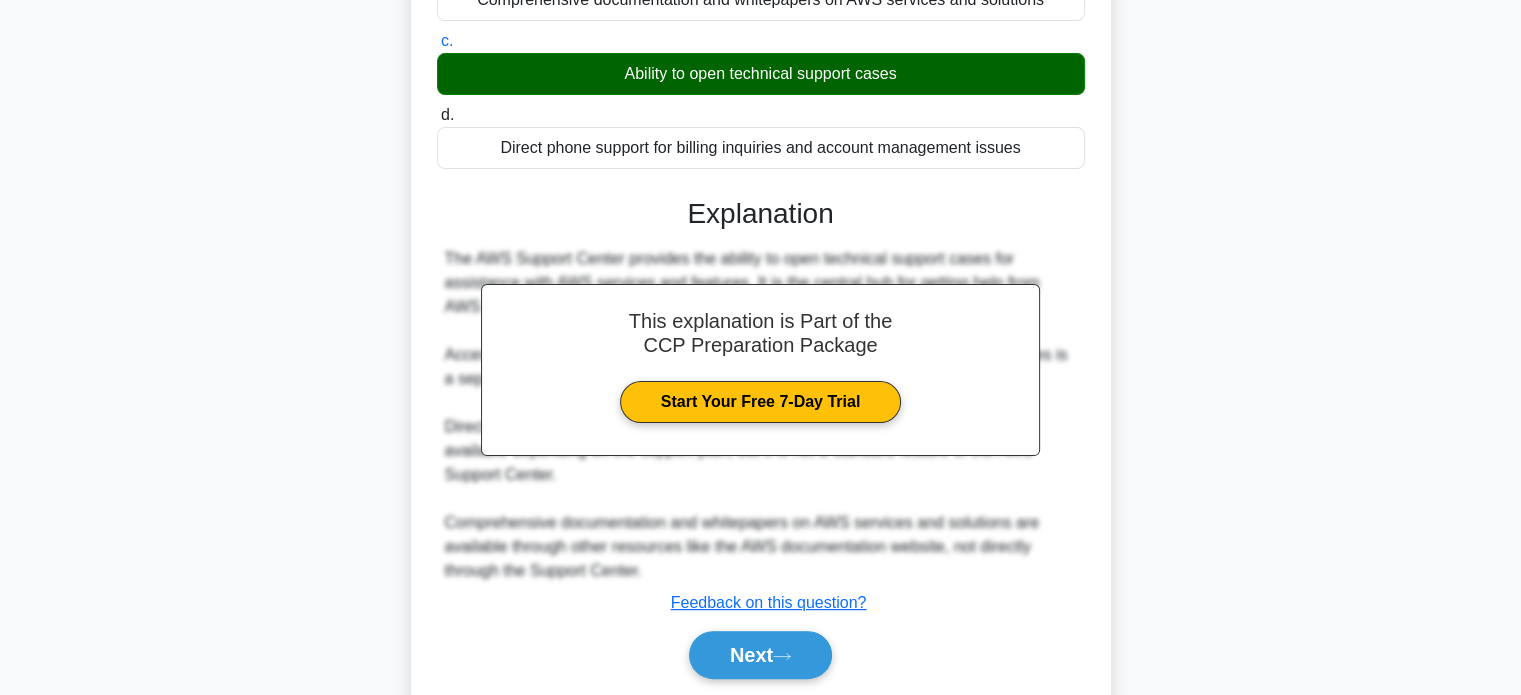 scroll, scrollTop: 324, scrollLeft: 0, axis: vertical 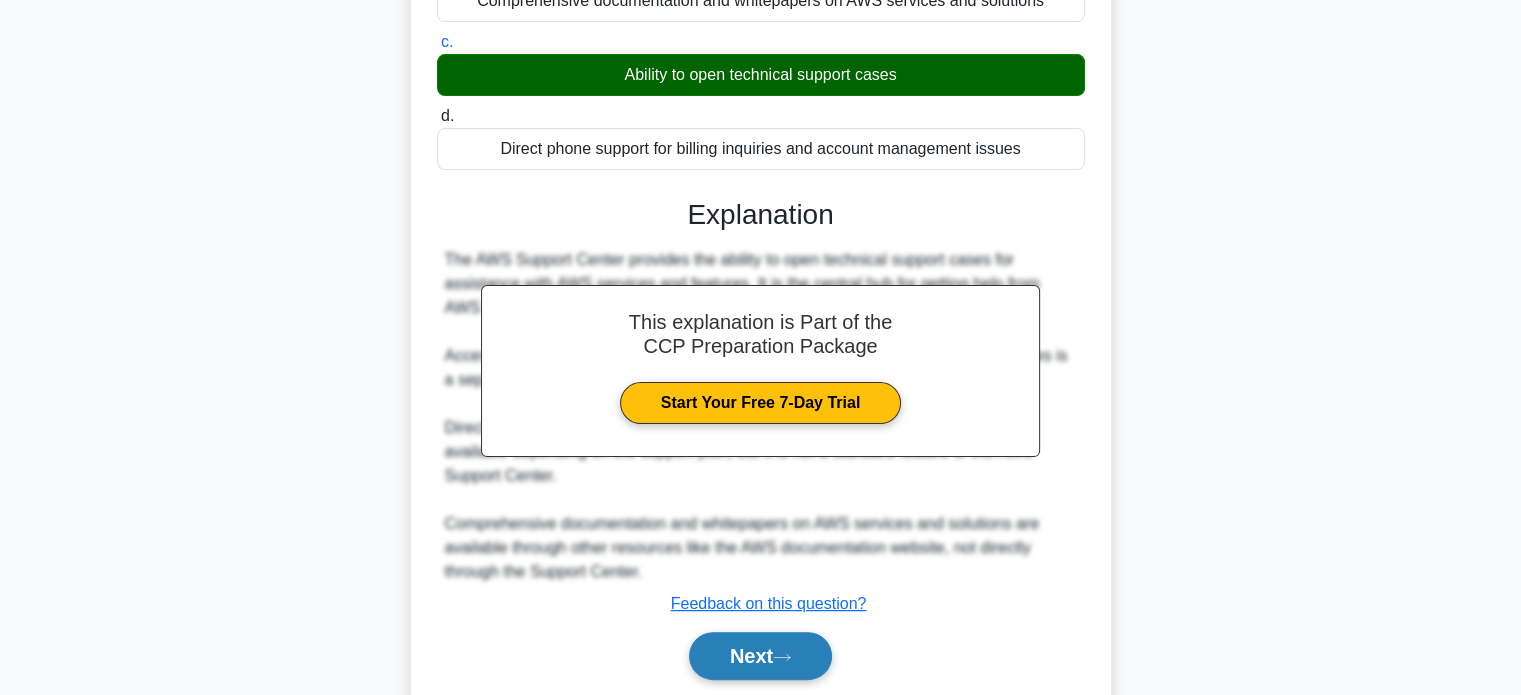 click on "Next" at bounding box center (760, 656) 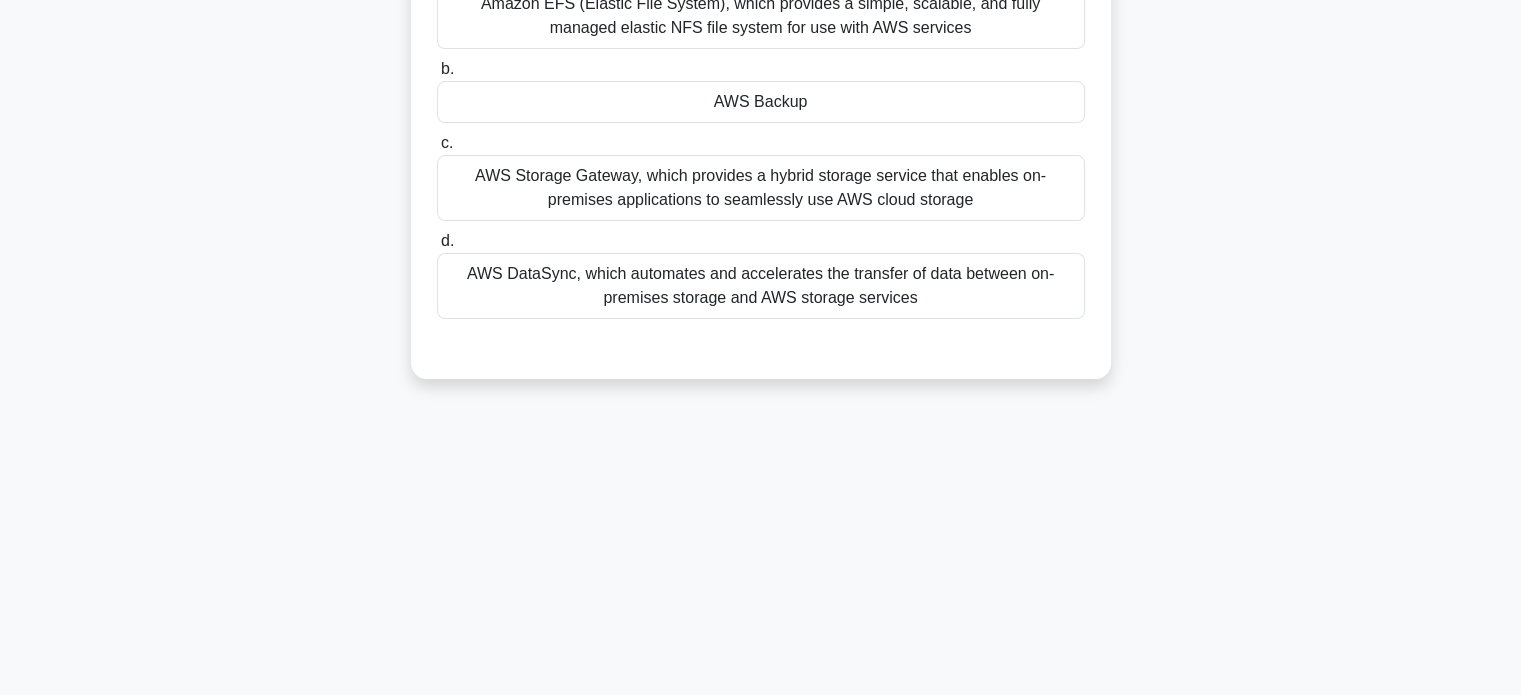 scroll, scrollTop: 0, scrollLeft: 0, axis: both 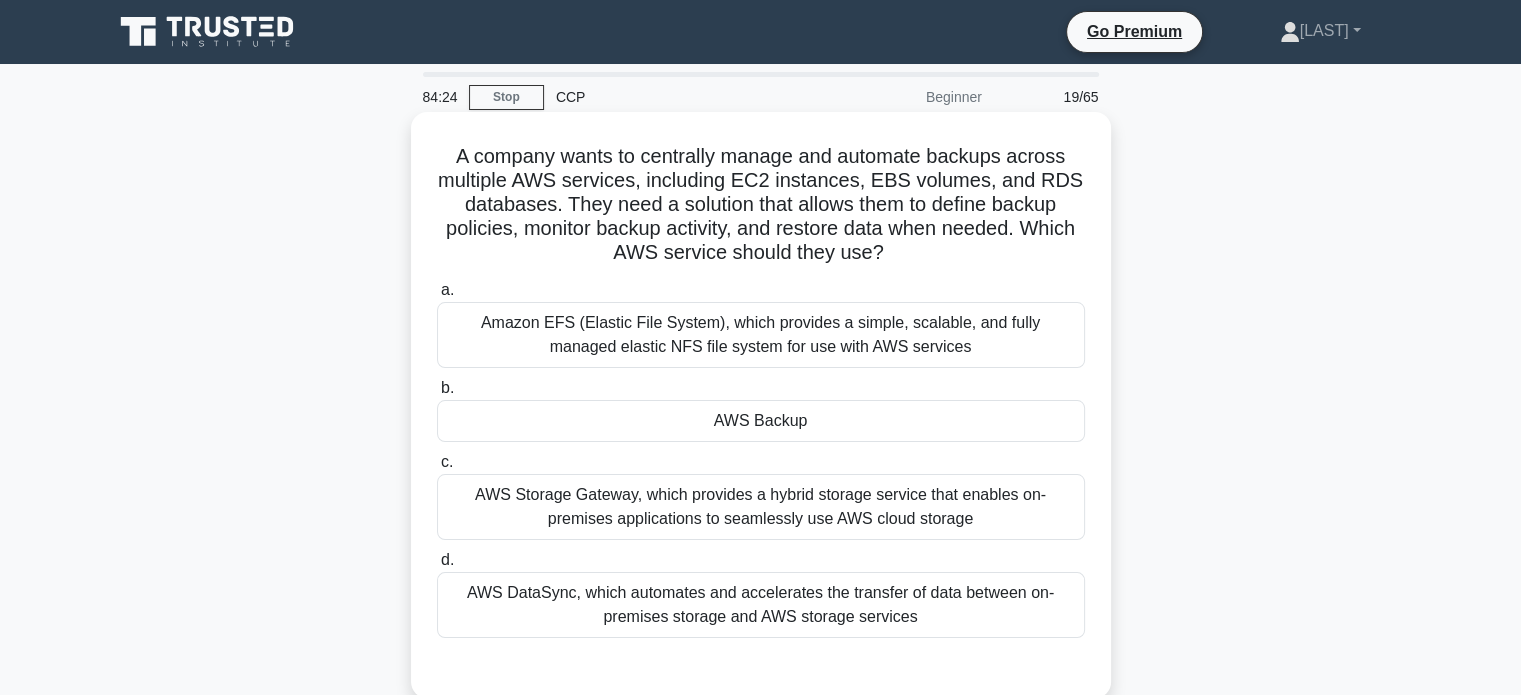 click on "AWS Backup" at bounding box center [761, 421] 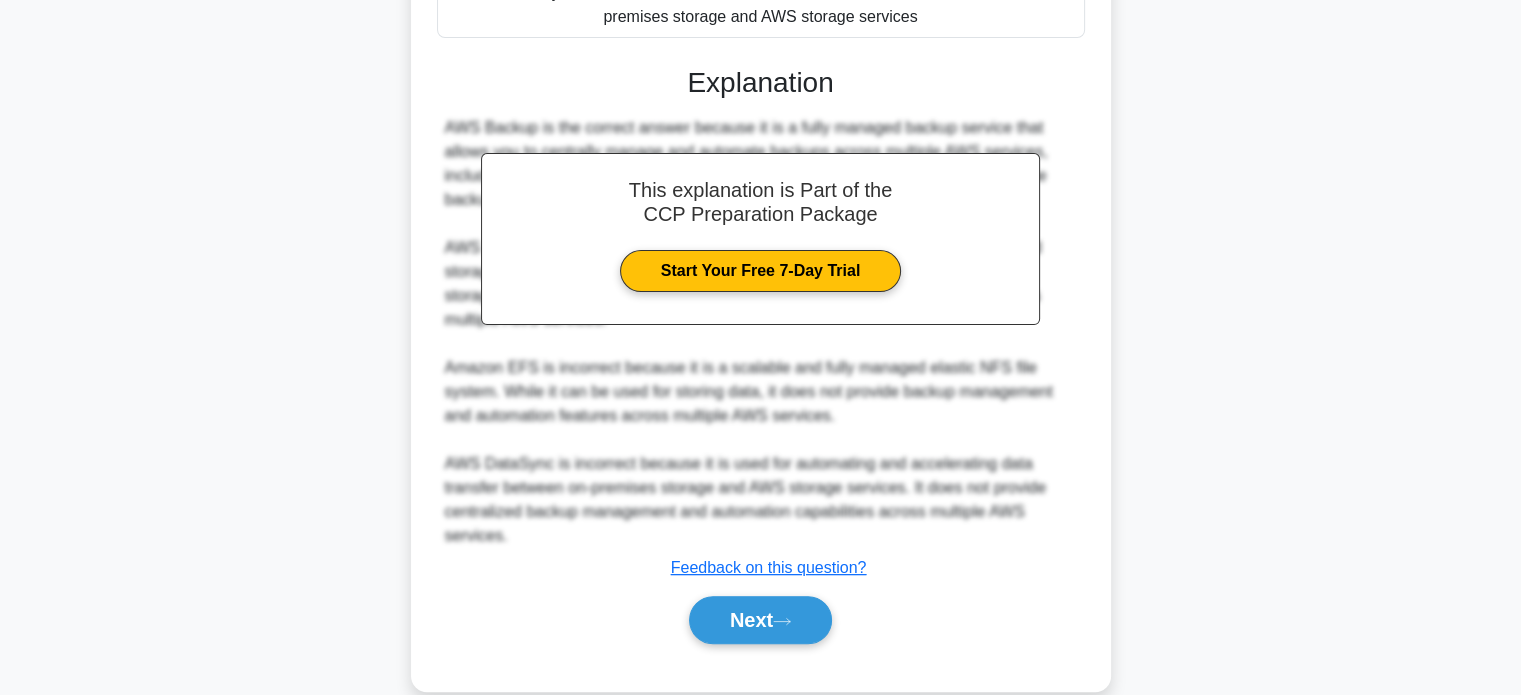 scroll, scrollTop: 632, scrollLeft: 0, axis: vertical 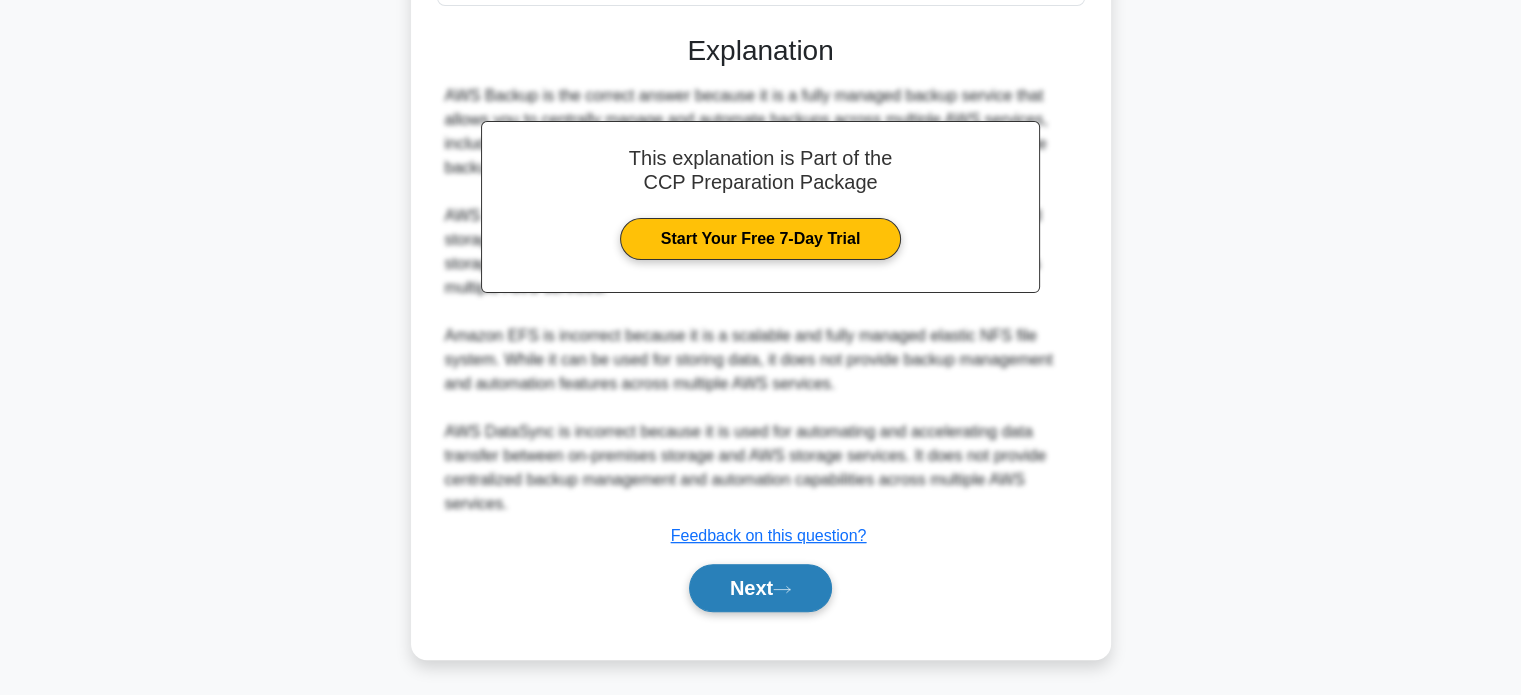 click on "Next" at bounding box center (760, 588) 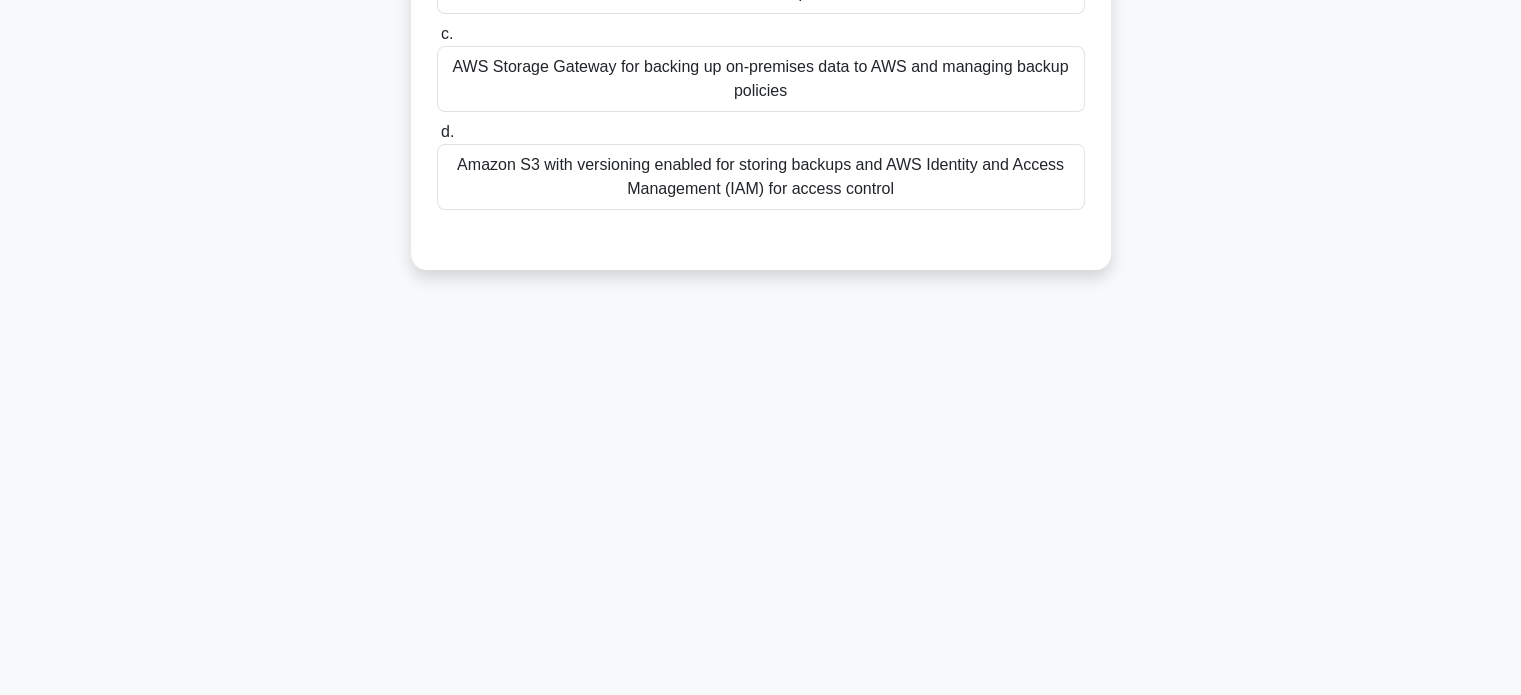 scroll, scrollTop: 0, scrollLeft: 0, axis: both 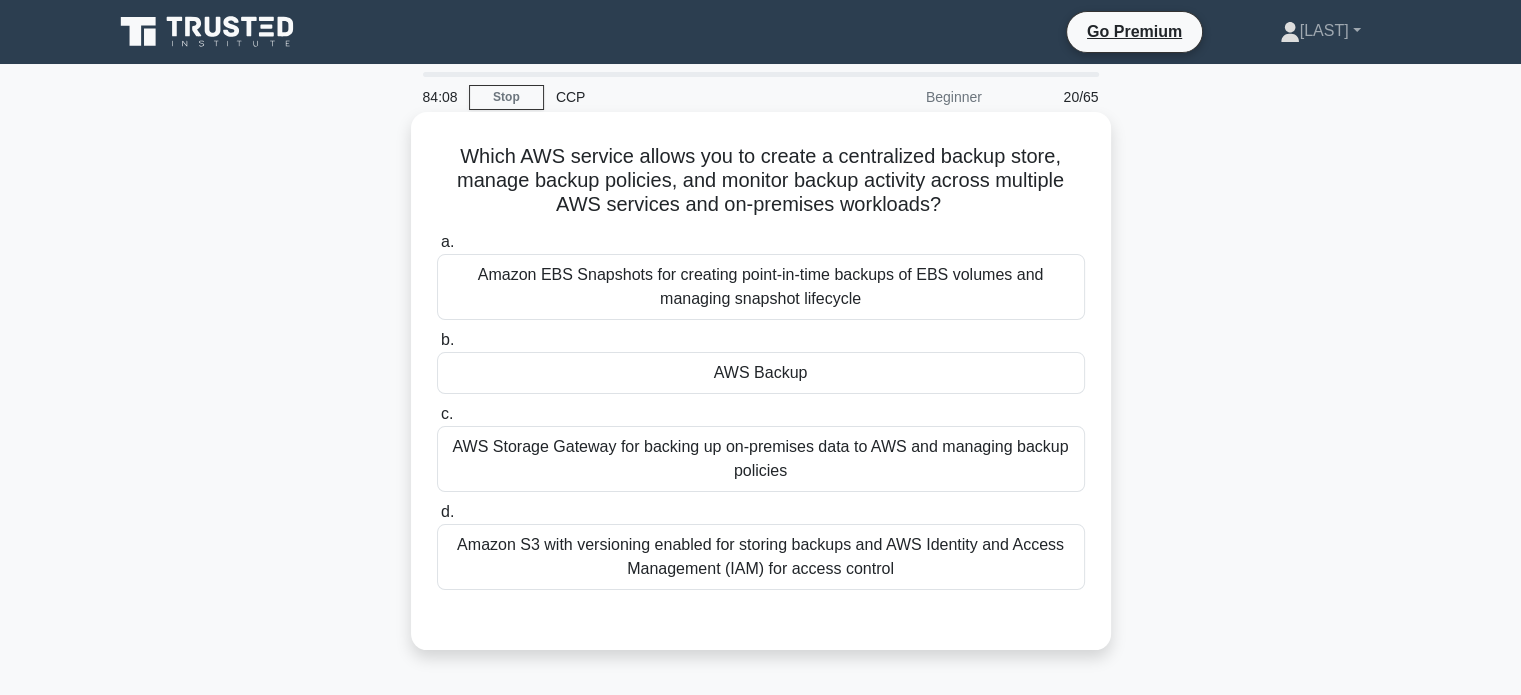 click on "AWS Backup" at bounding box center [761, 373] 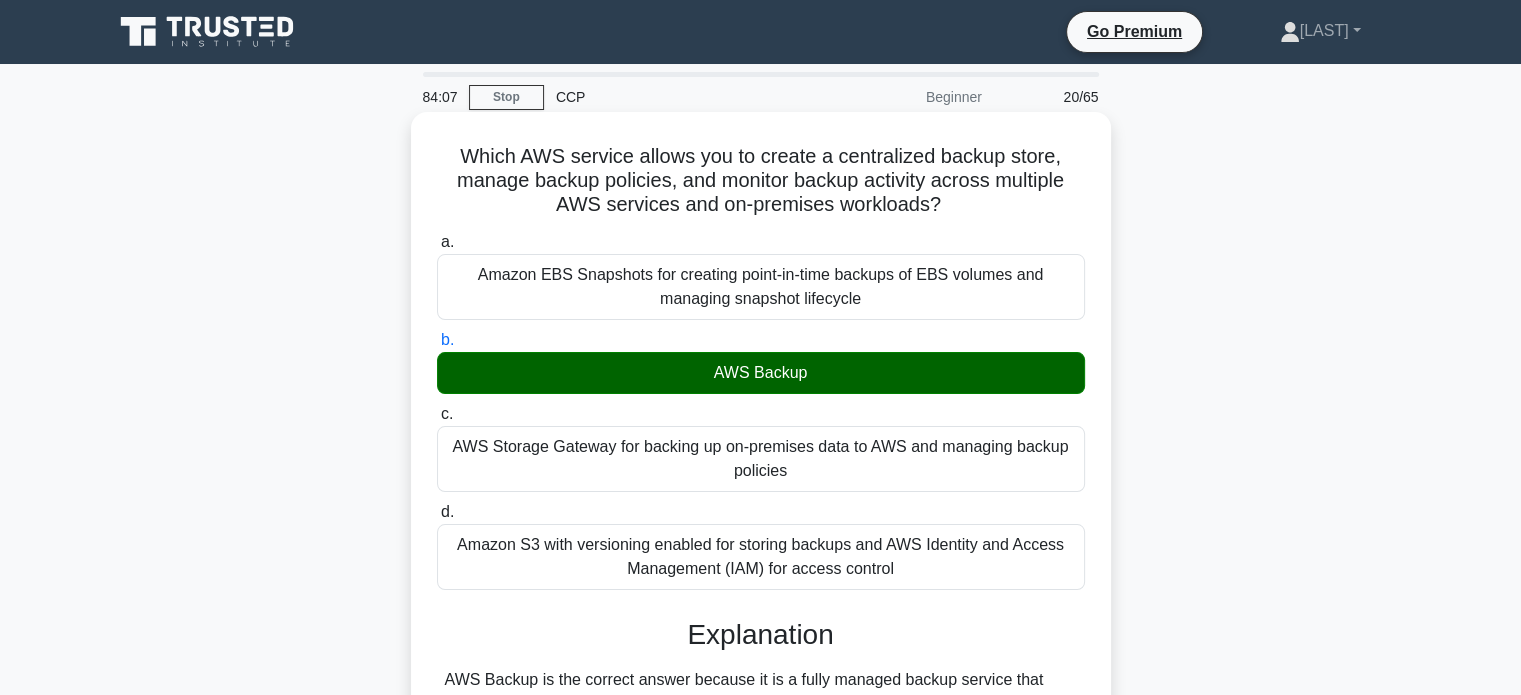 scroll, scrollTop: 392, scrollLeft: 0, axis: vertical 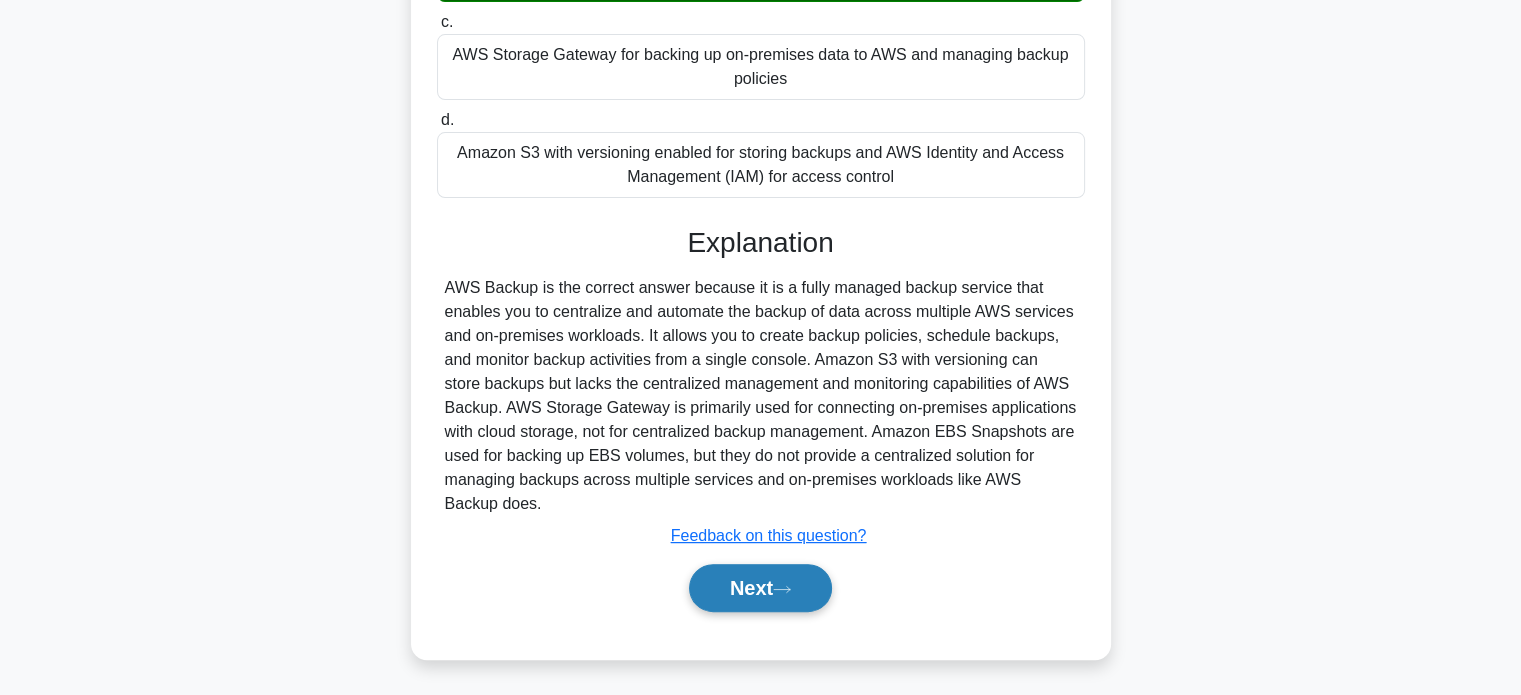 click on "Next" at bounding box center [760, 588] 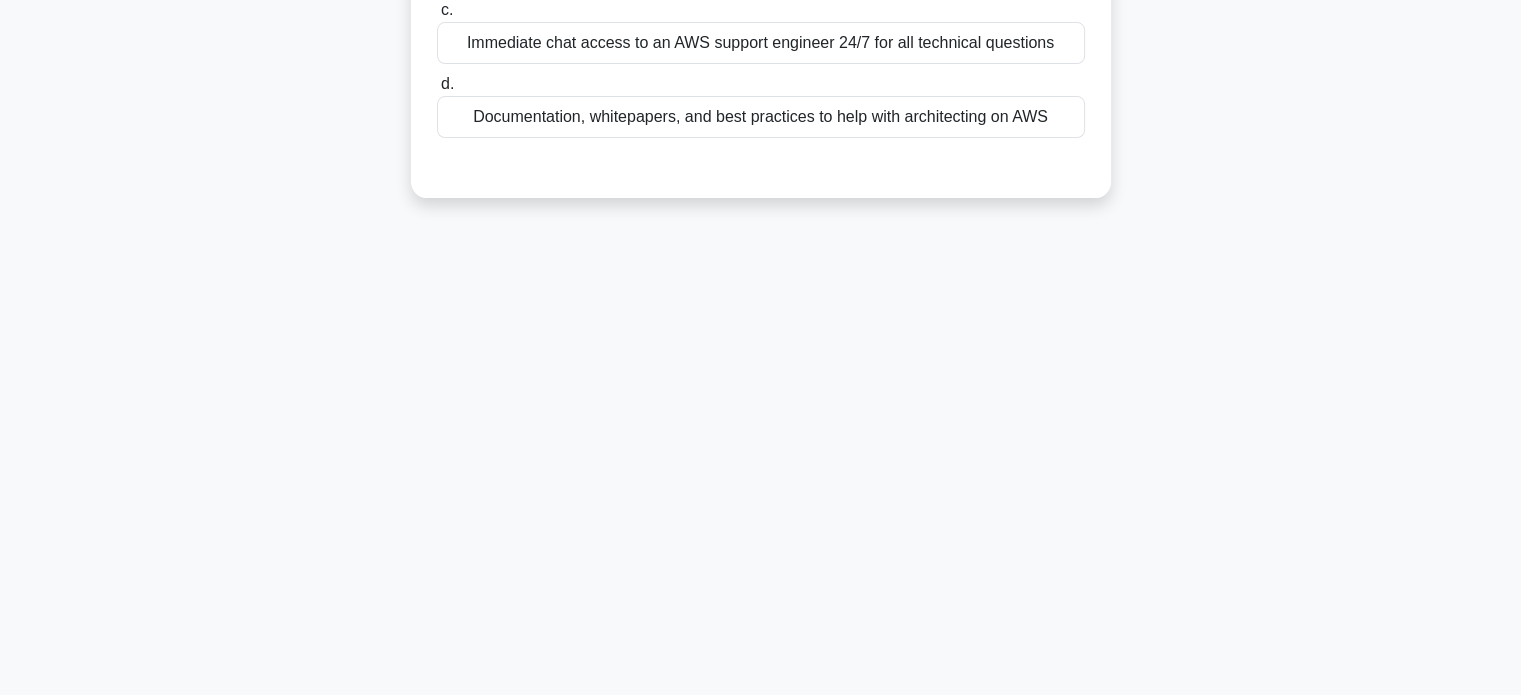 scroll, scrollTop: 0, scrollLeft: 0, axis: both 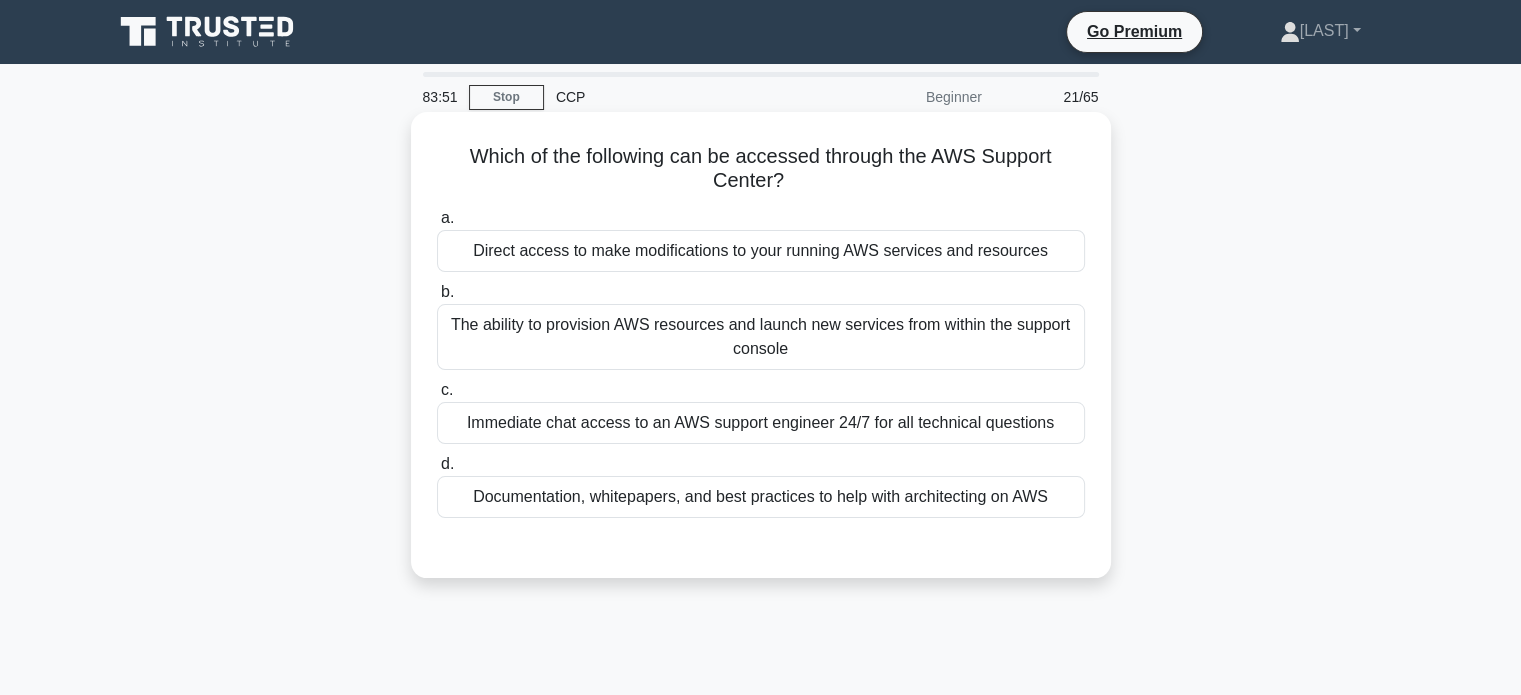 click on "Immediate chat access to an AWS support engineer 24/7 for all technical questions" at bounding box center [761, 423] 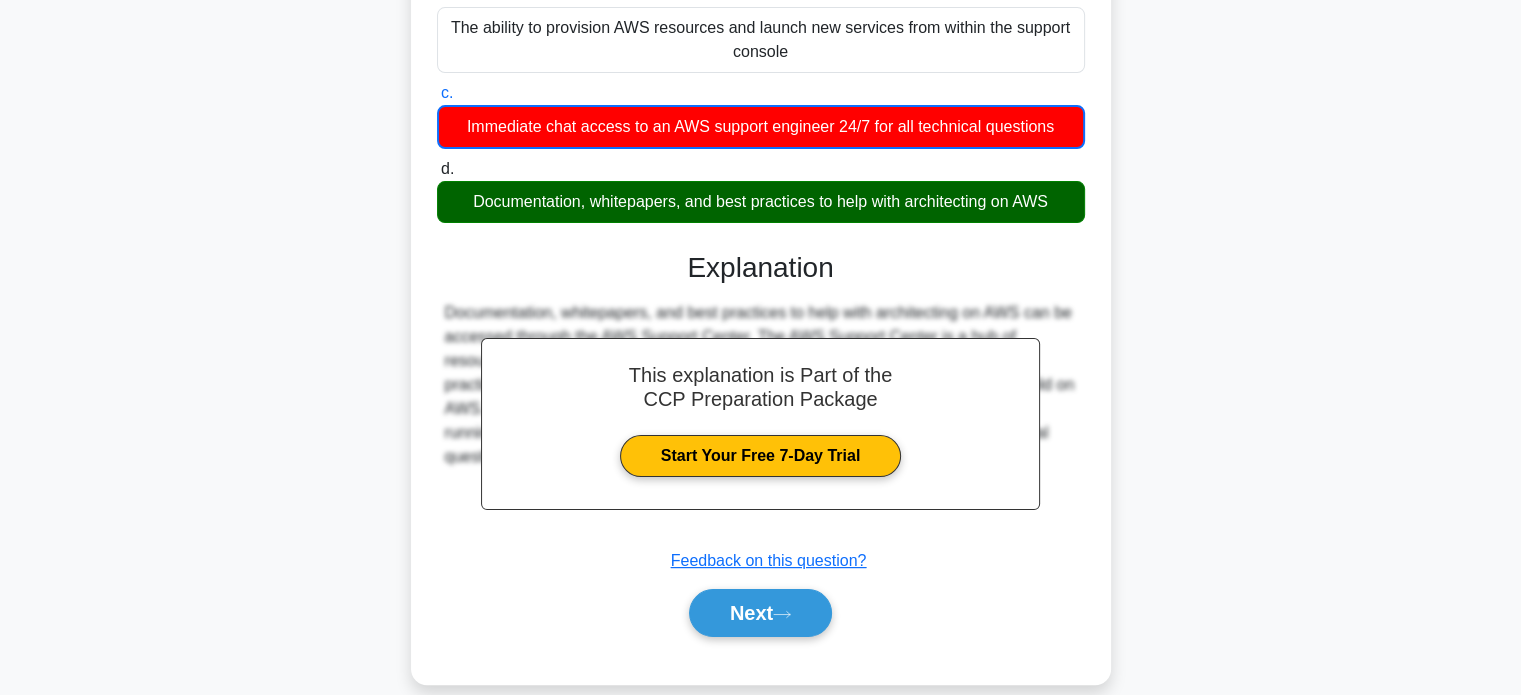 scroll, scrollTop: 385, scrollLeft: 0, axis: vertical 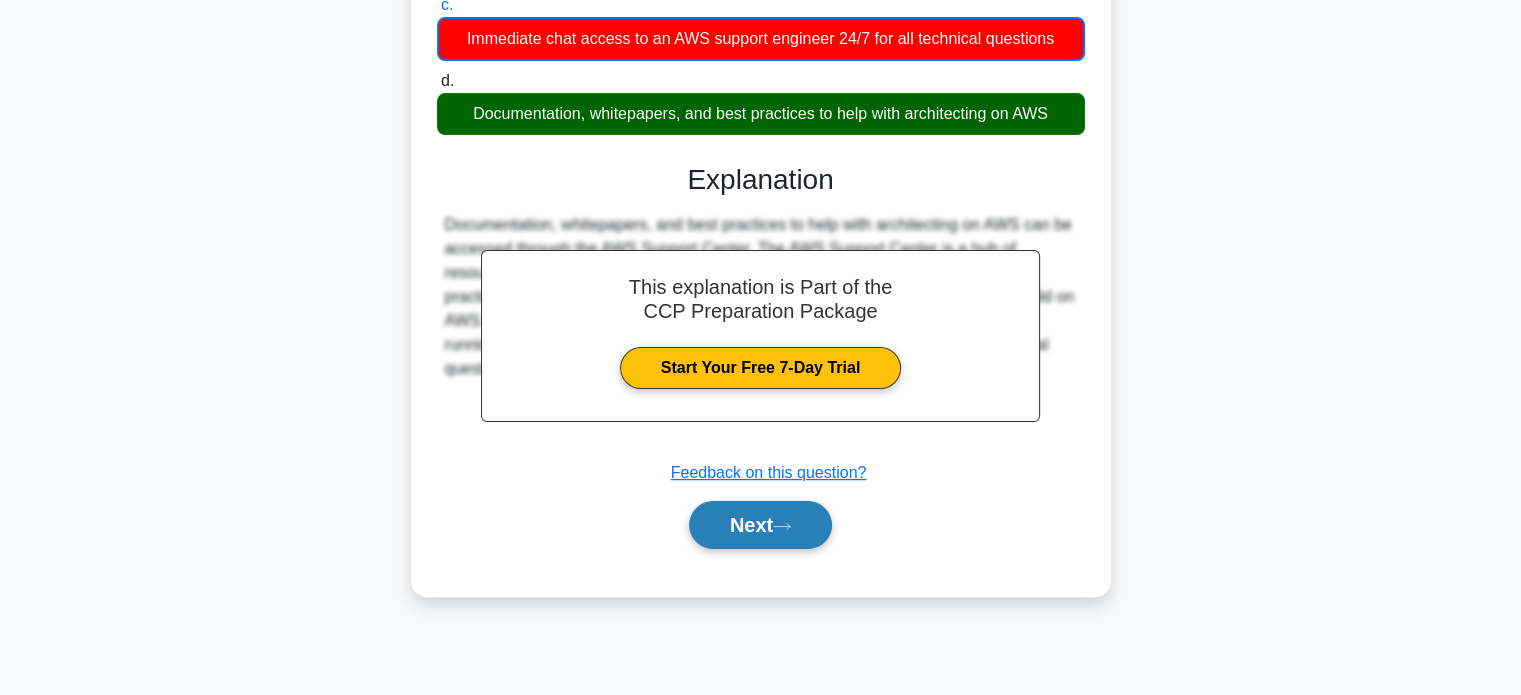 click on "Next" at bounding box center (760, 525) 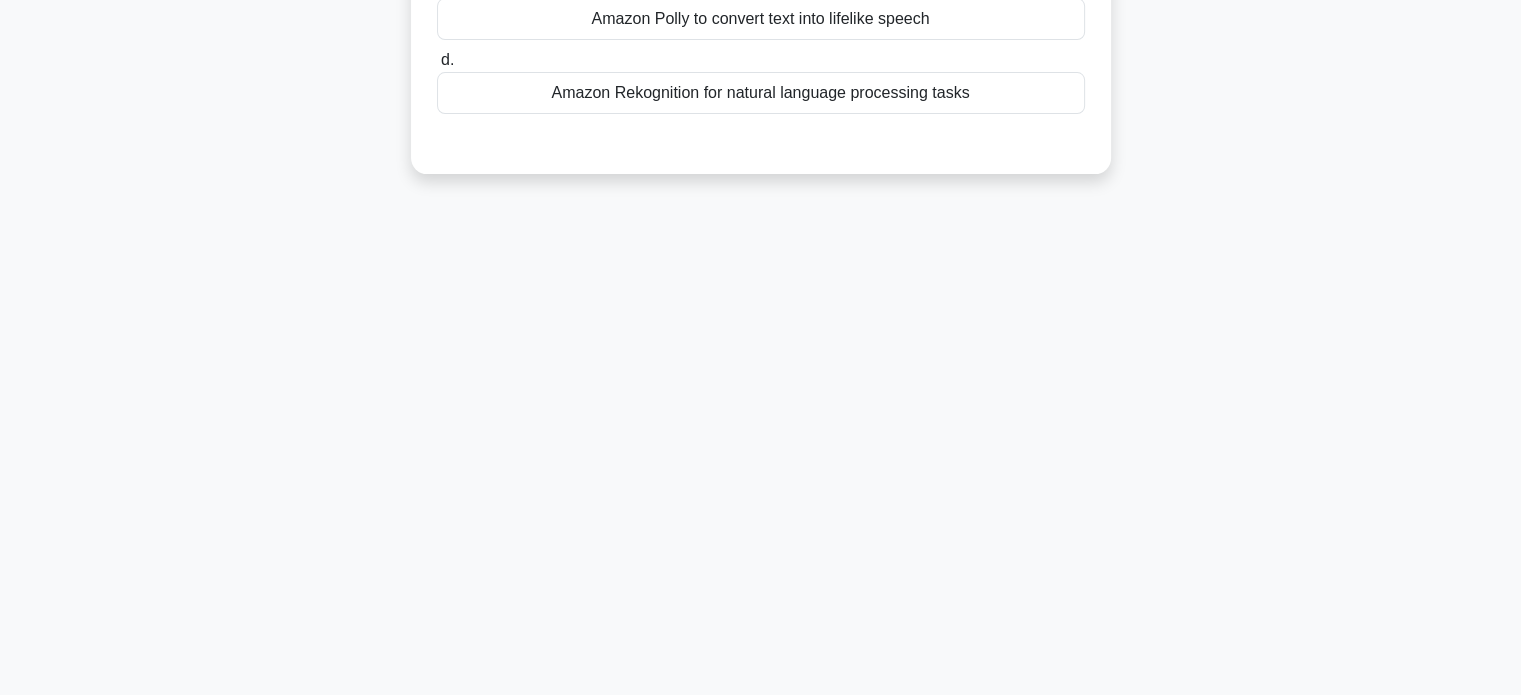 scroll, scrollTop: 0, scrollLeft: 0, axis: both 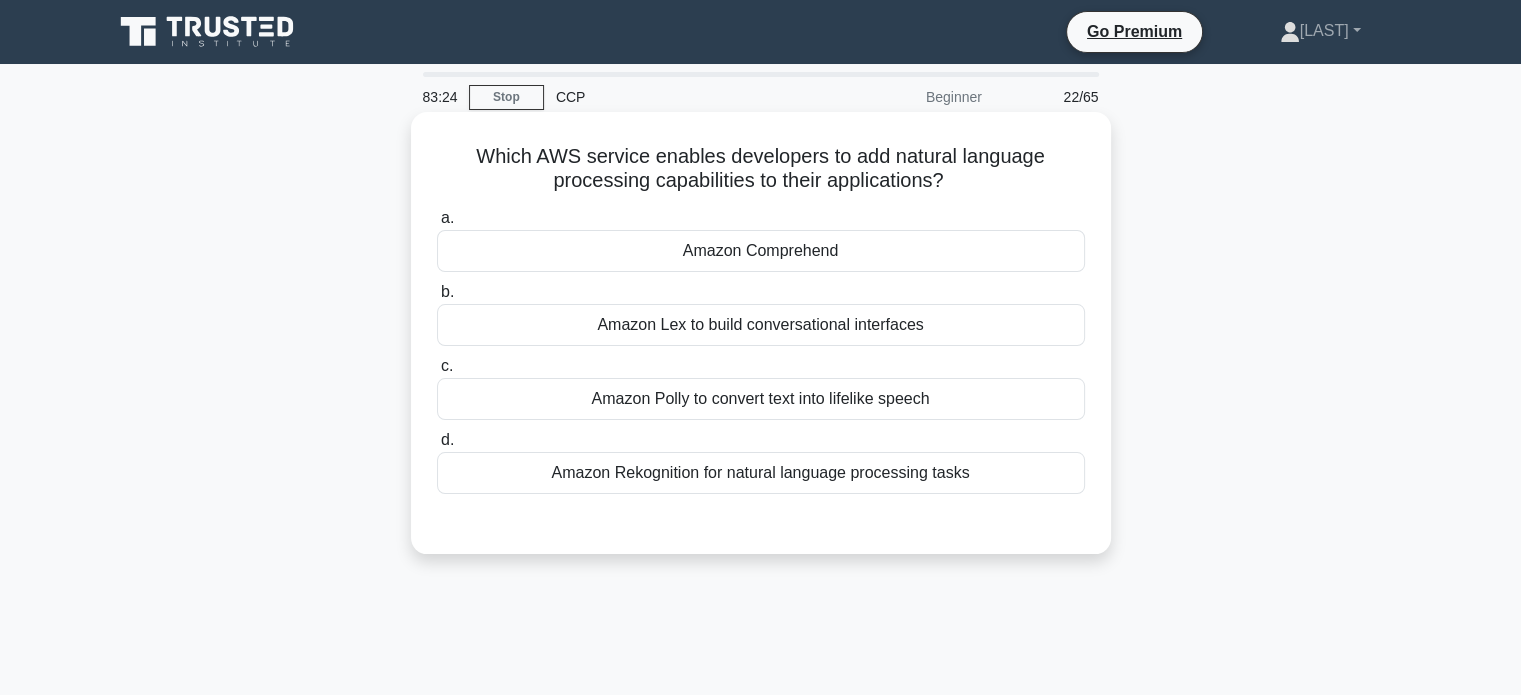 click on "Amazon Rekognition for natural language processing tasks" at bounding box center [761, 473] 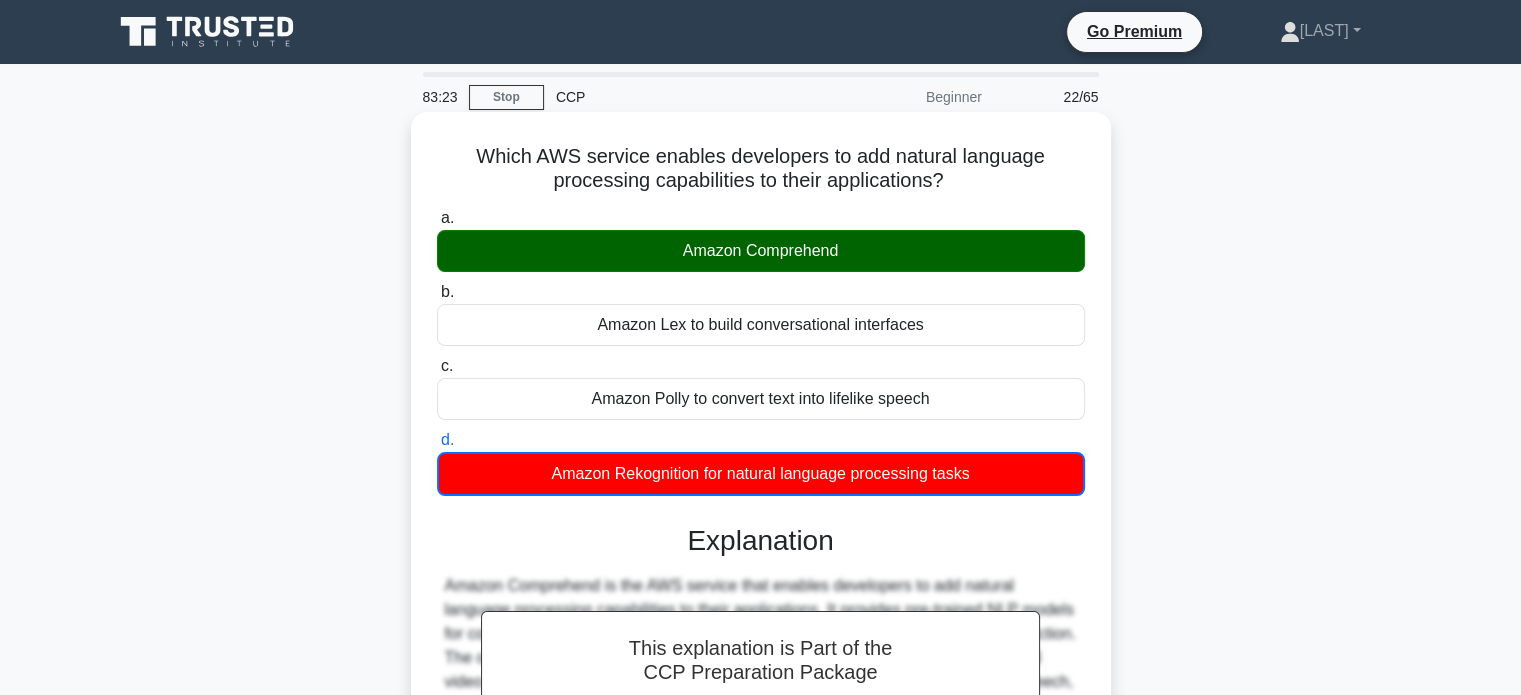 scroll, scrollTop: 385, scrollLeft: 0, axis: vertical 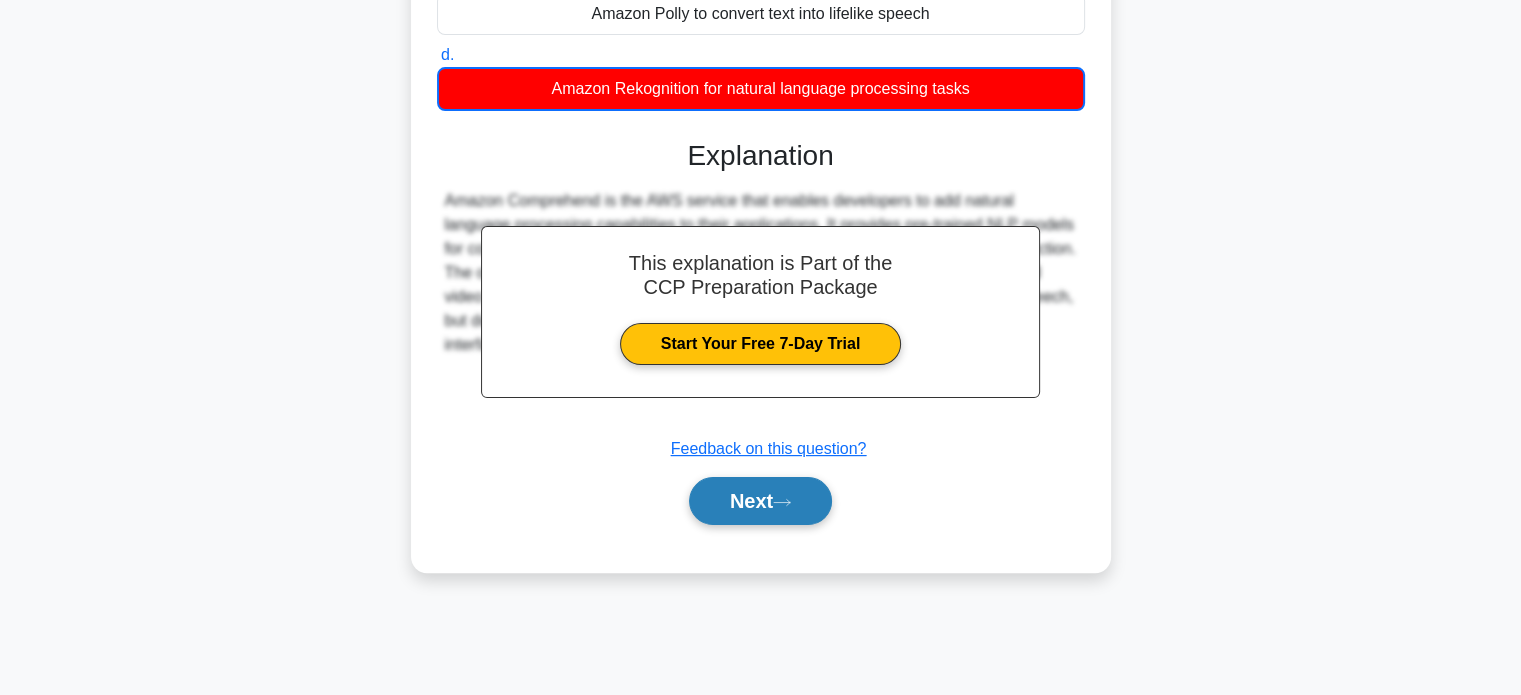 click on "Next" at bounding box center (760, 501) 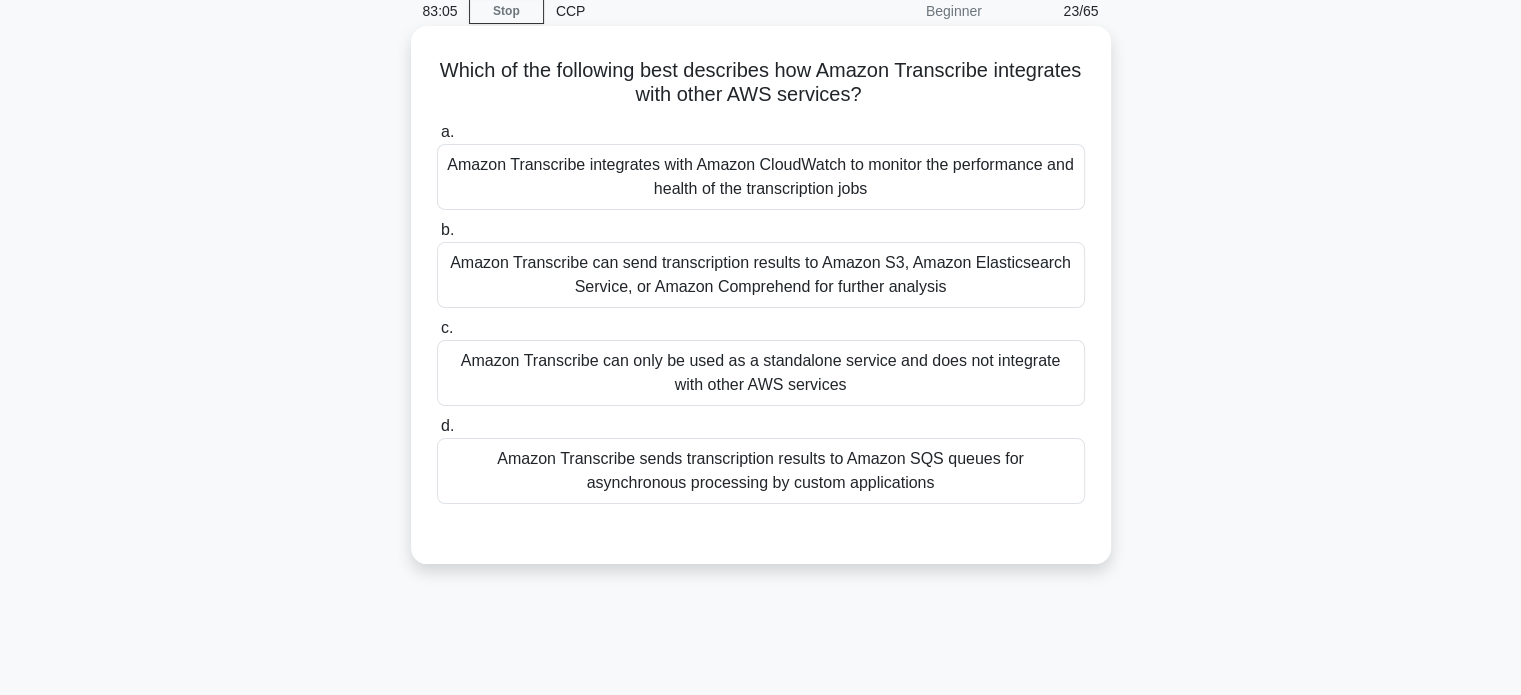 scroll, scrollTop: 0, scrollLeft: 0, axis: both 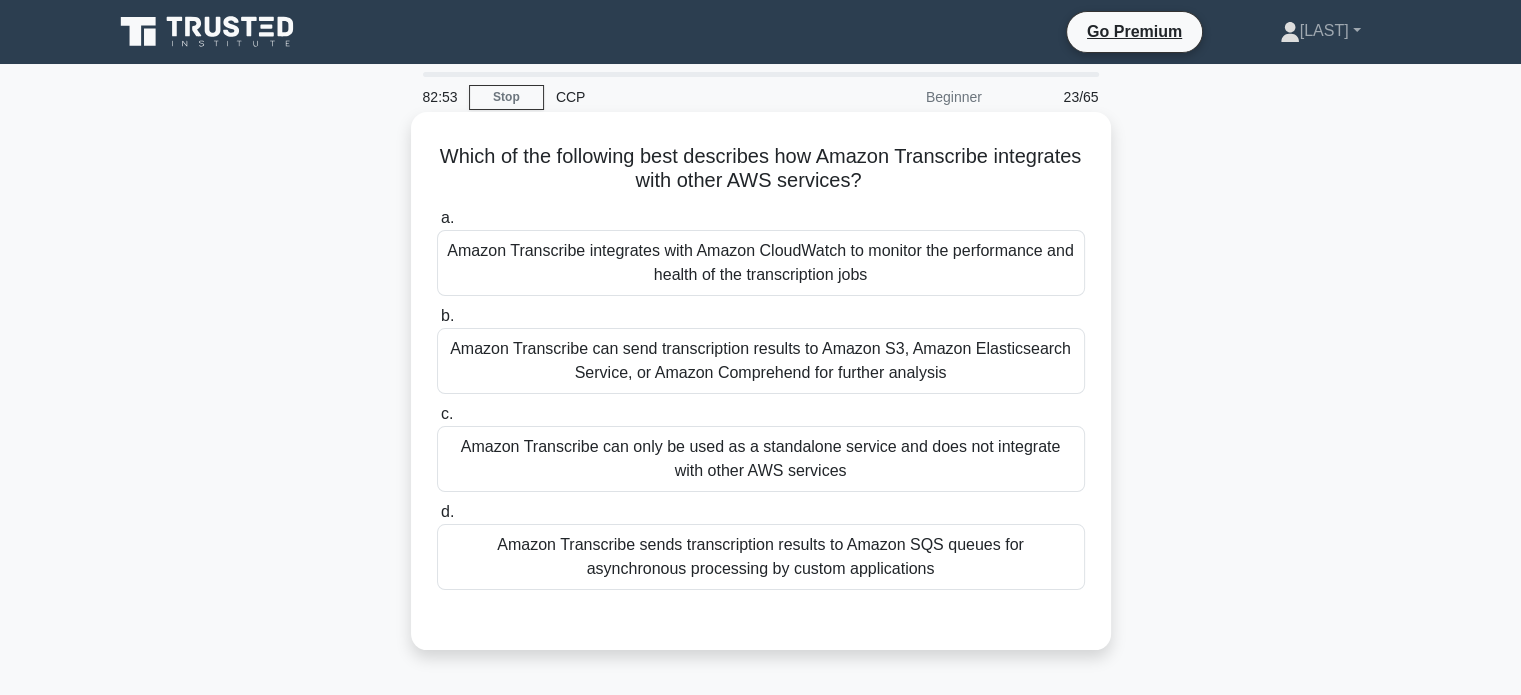 click on "Amazon Transcribe can only be used as a standalone service and does not integrate with other AWS services" at bounding box center (761, 459) 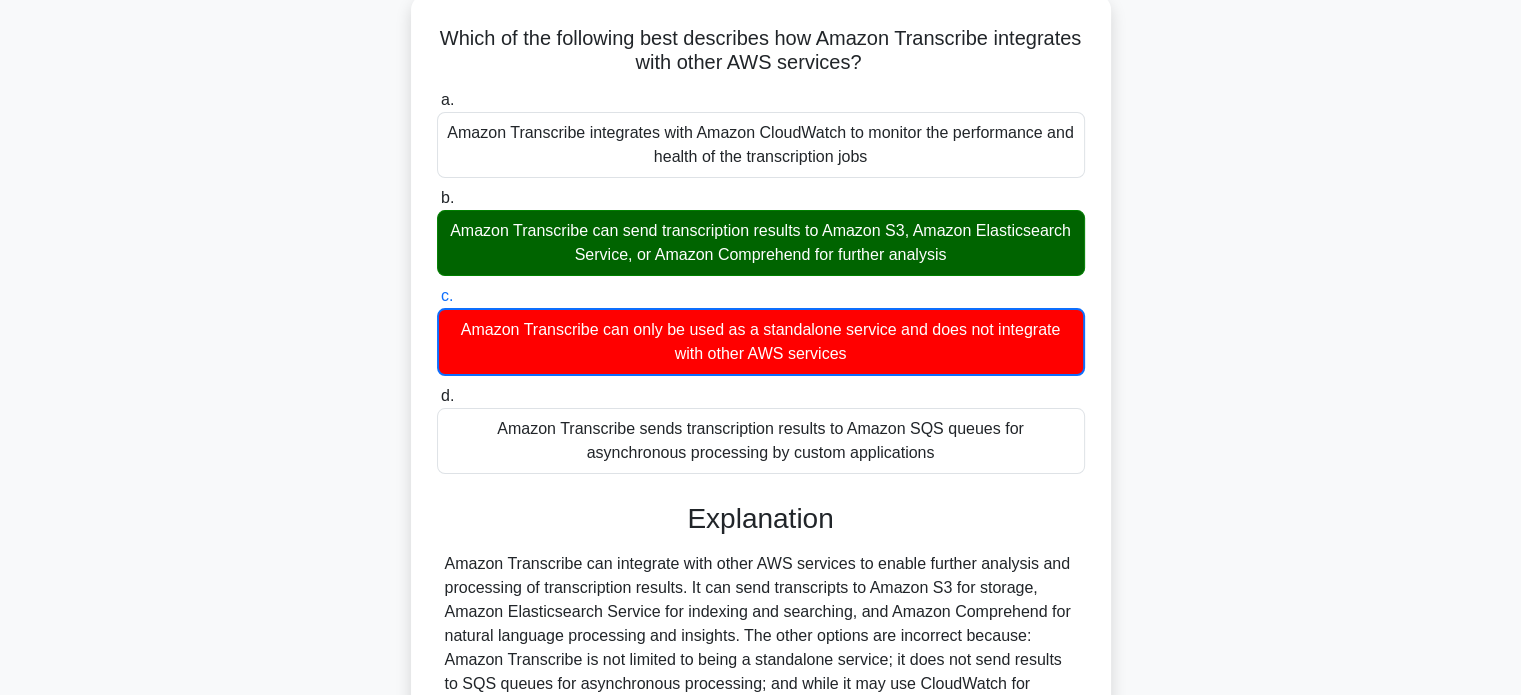 scroll, scrollTop: 385, scrollLeft: 0, axis: vertical 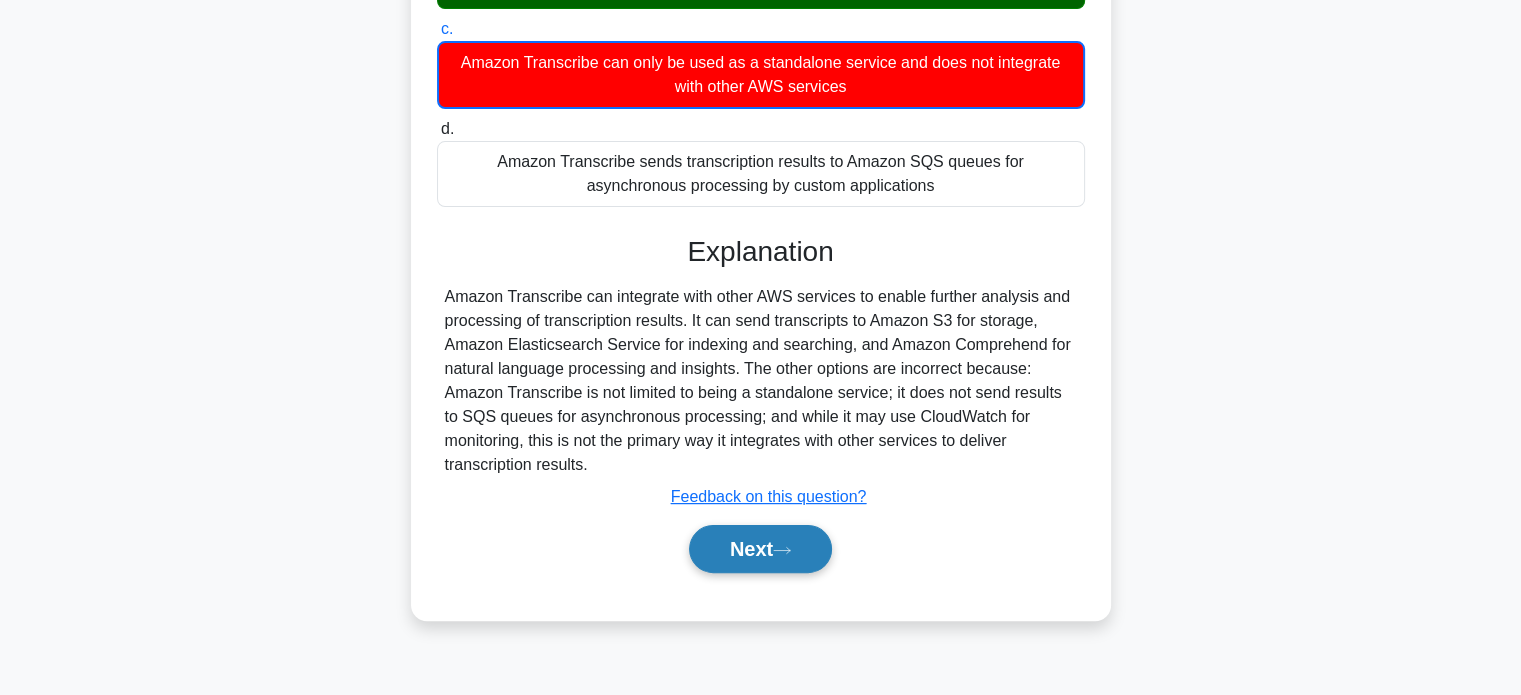 click on "Next" at bounding box center [760, 549] 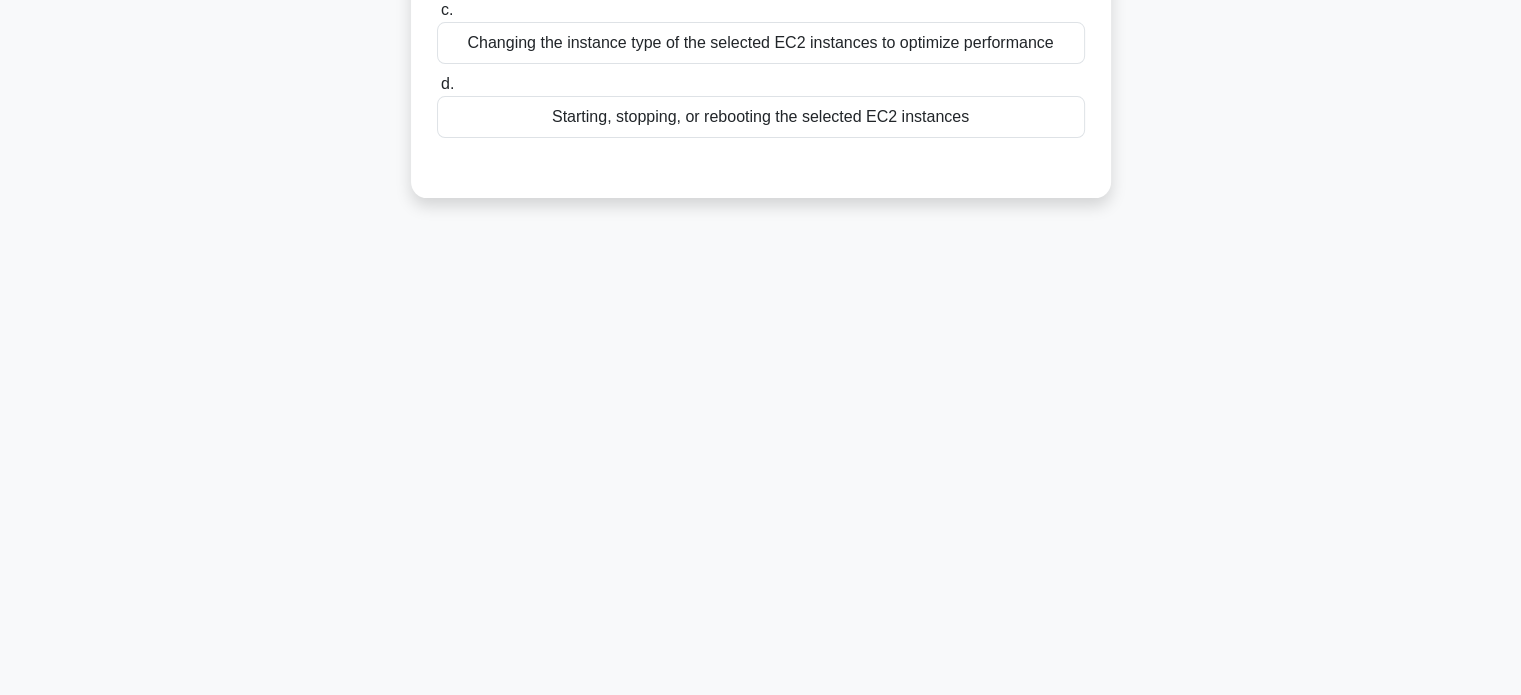 scroll, scrollTop: 0, scrollLeft: 0, axis: both 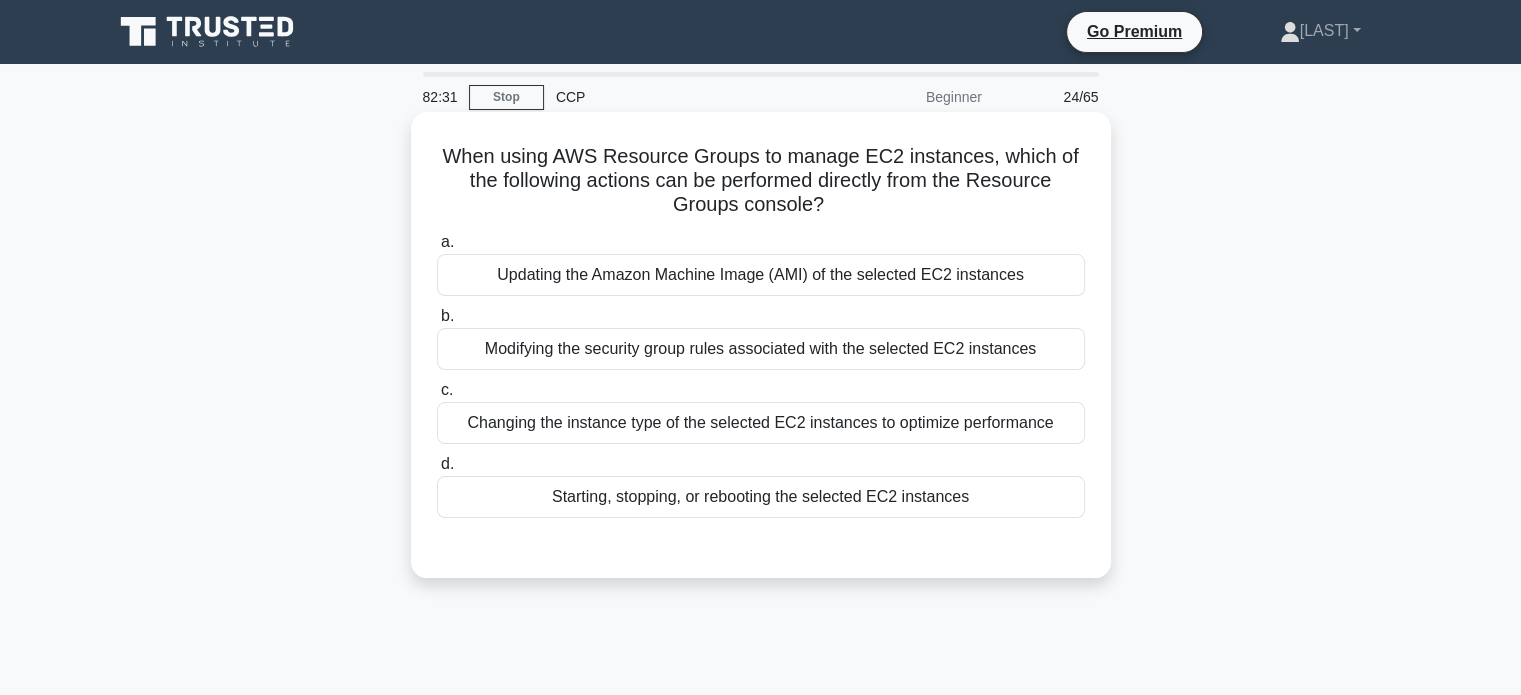 click on "Changing the instance type of the selected EC2 instances to optimize performance" at bounding box center (761, 423) 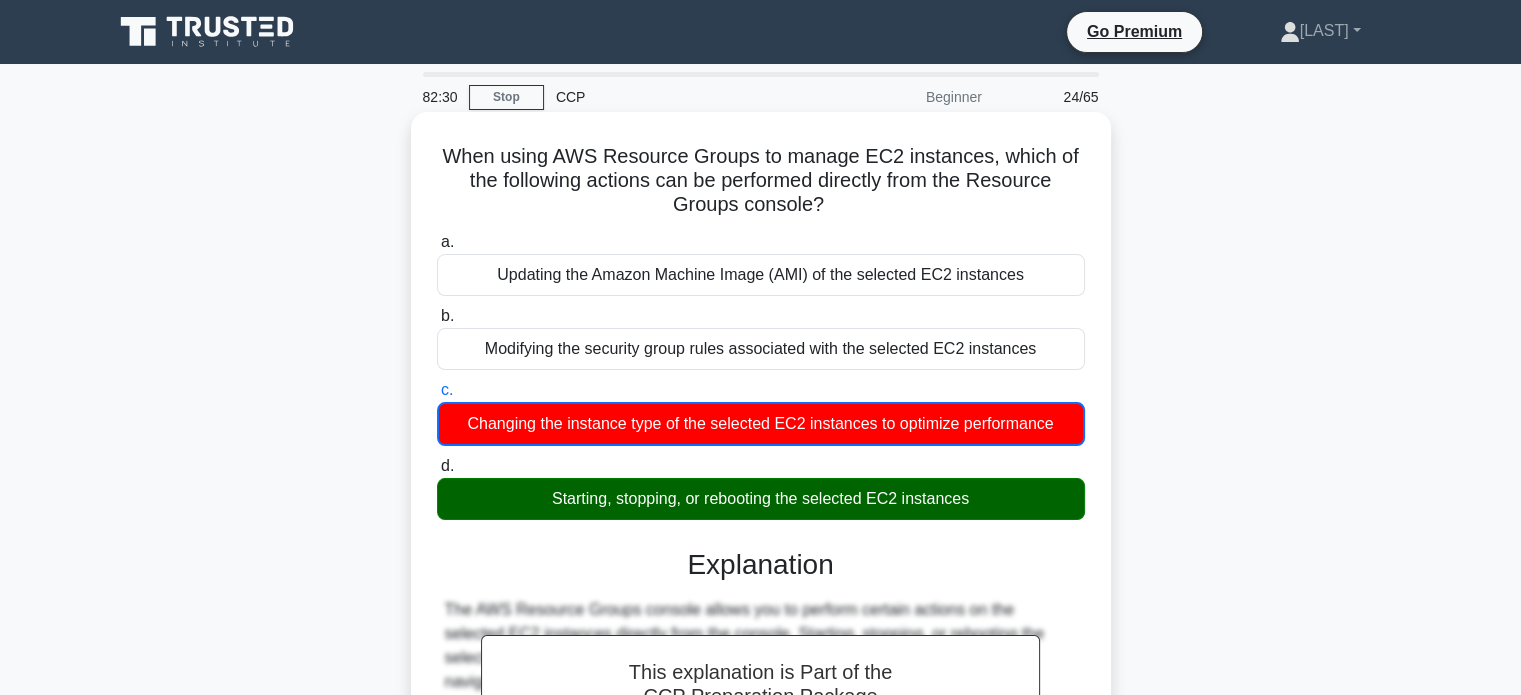 scroll, scrollTop: 385, scrollLeft: 0, axis: vertical 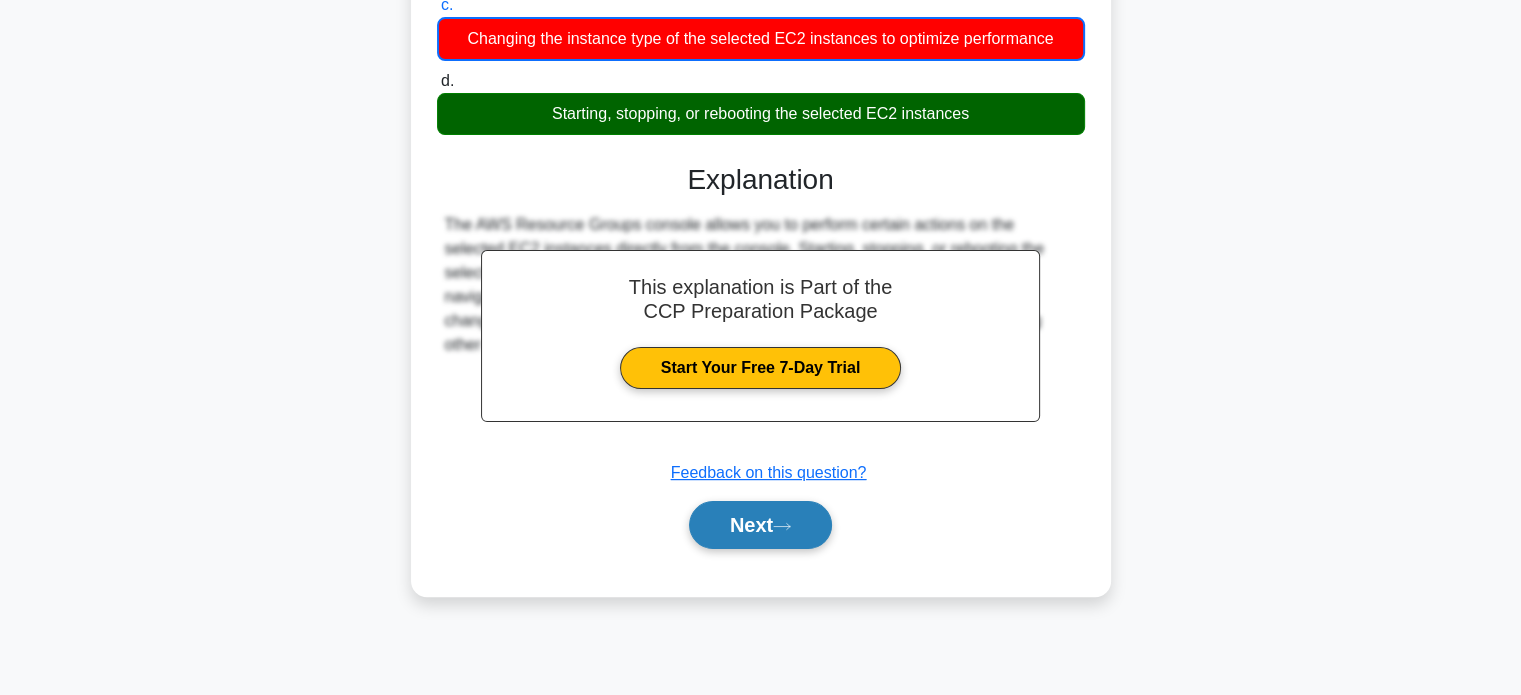 click on "Next" at bounding box center [760, 525] 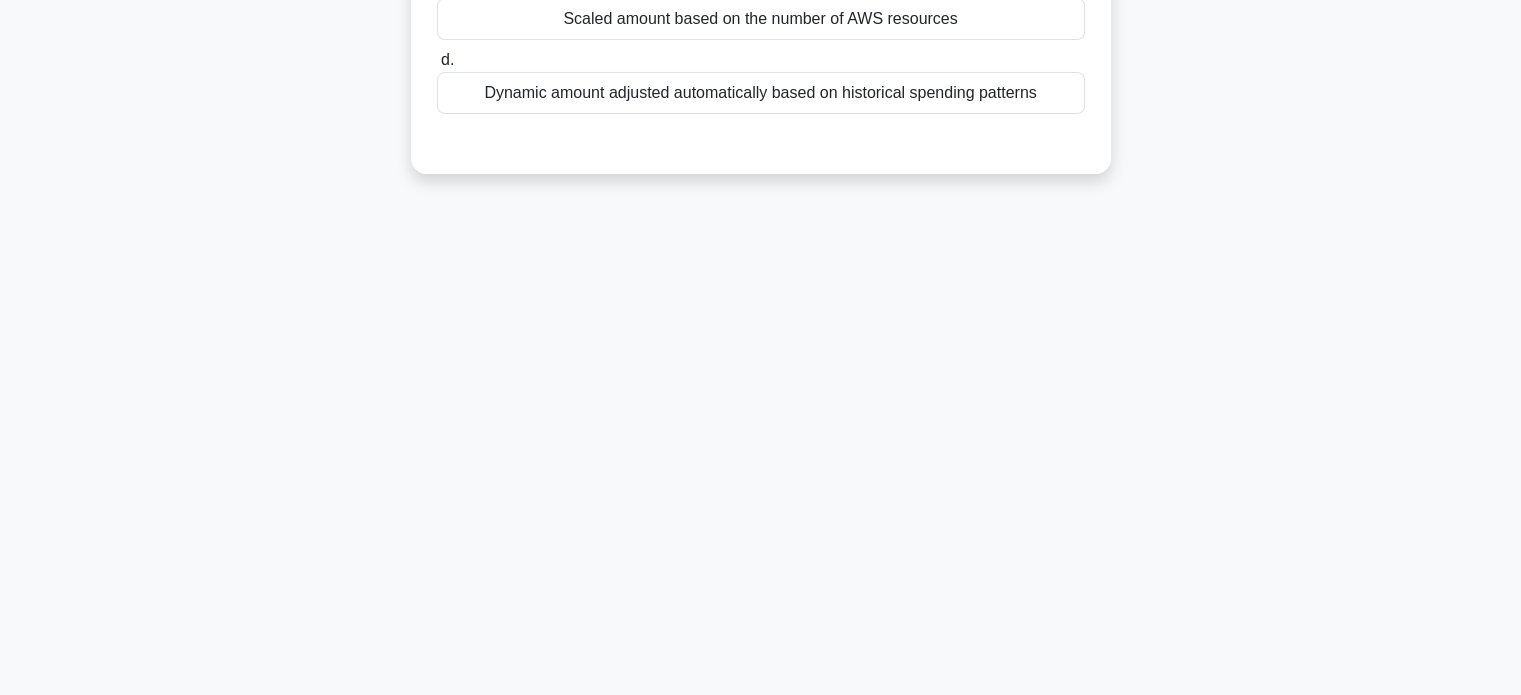 scroll, scrollTop: 0, scrollLeft: 0, axis: both 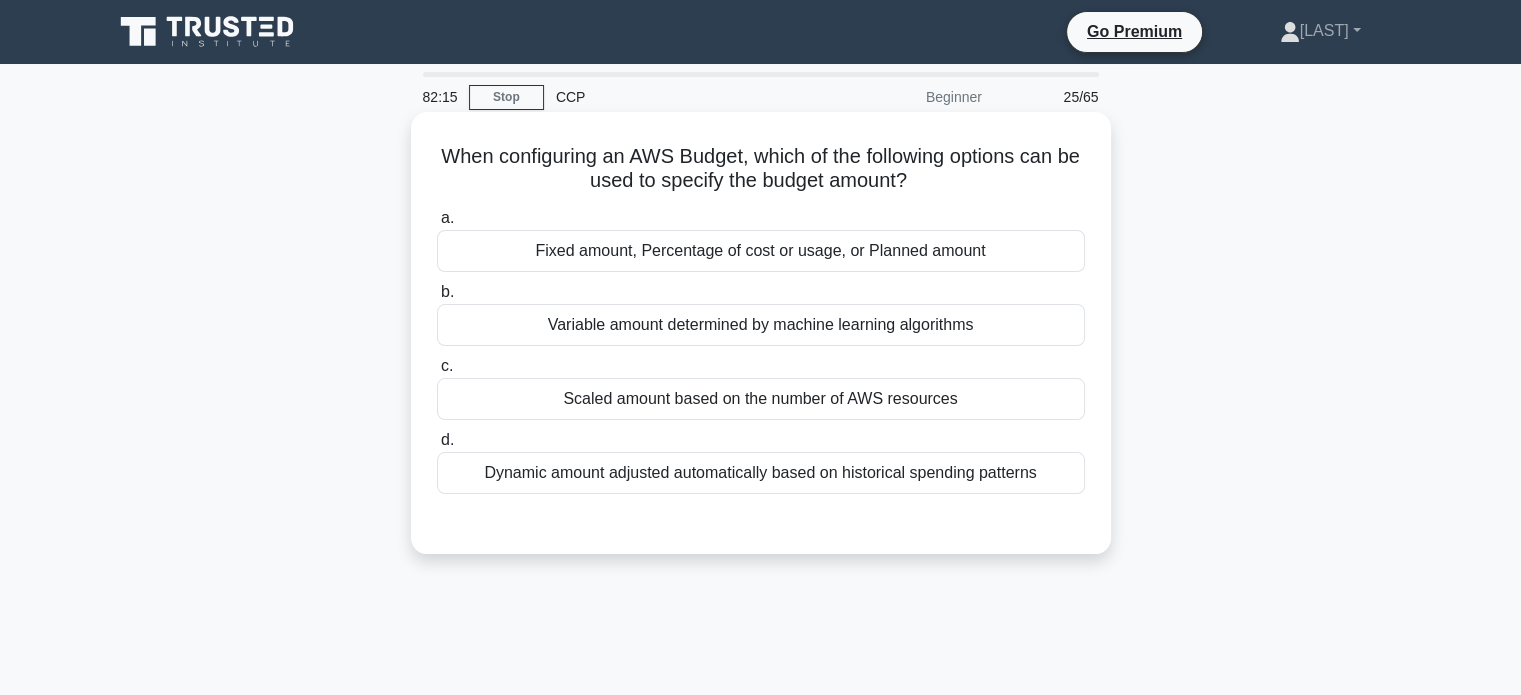 click on "Dynamic amount adjusted automatically based on historical spending patterns" at bounding box center (761, 473) 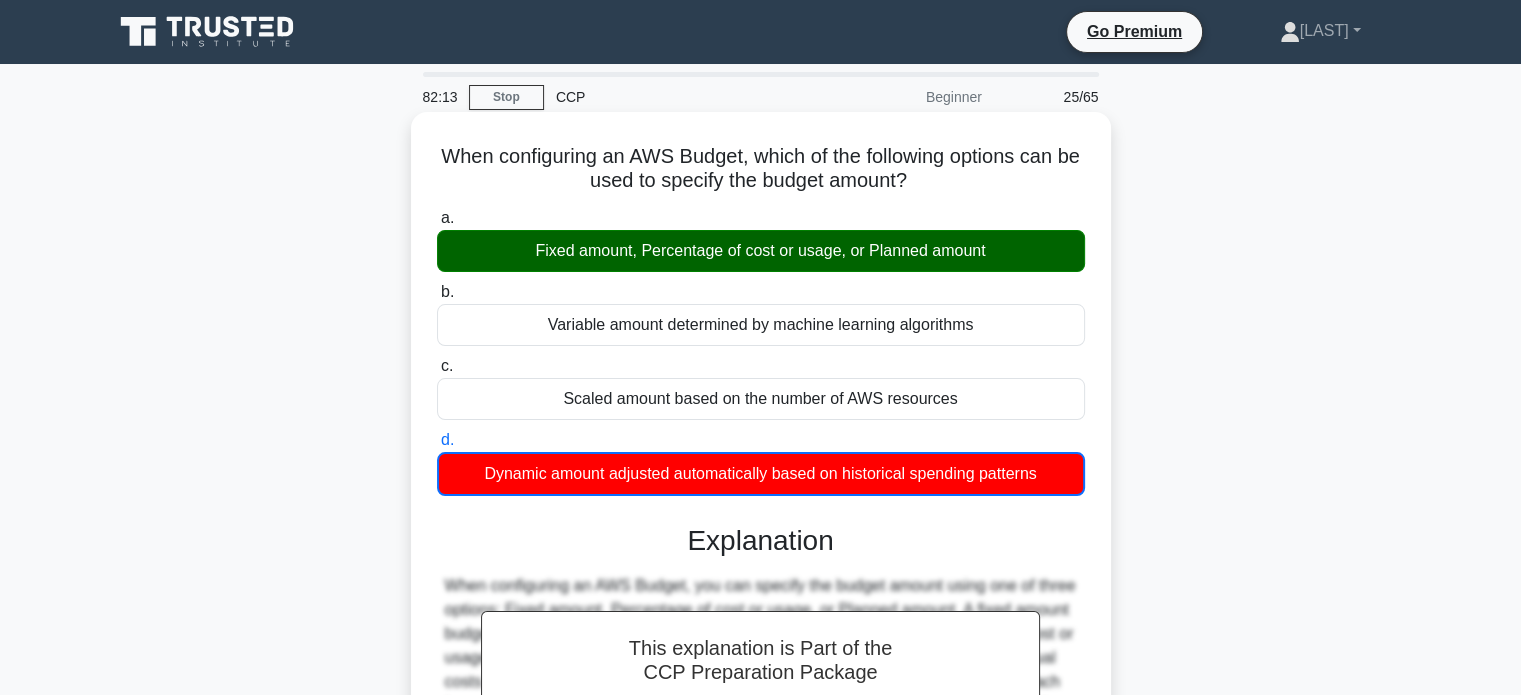 scroll, scrollTop: 385, scrollLeft: 0, axis: vertical 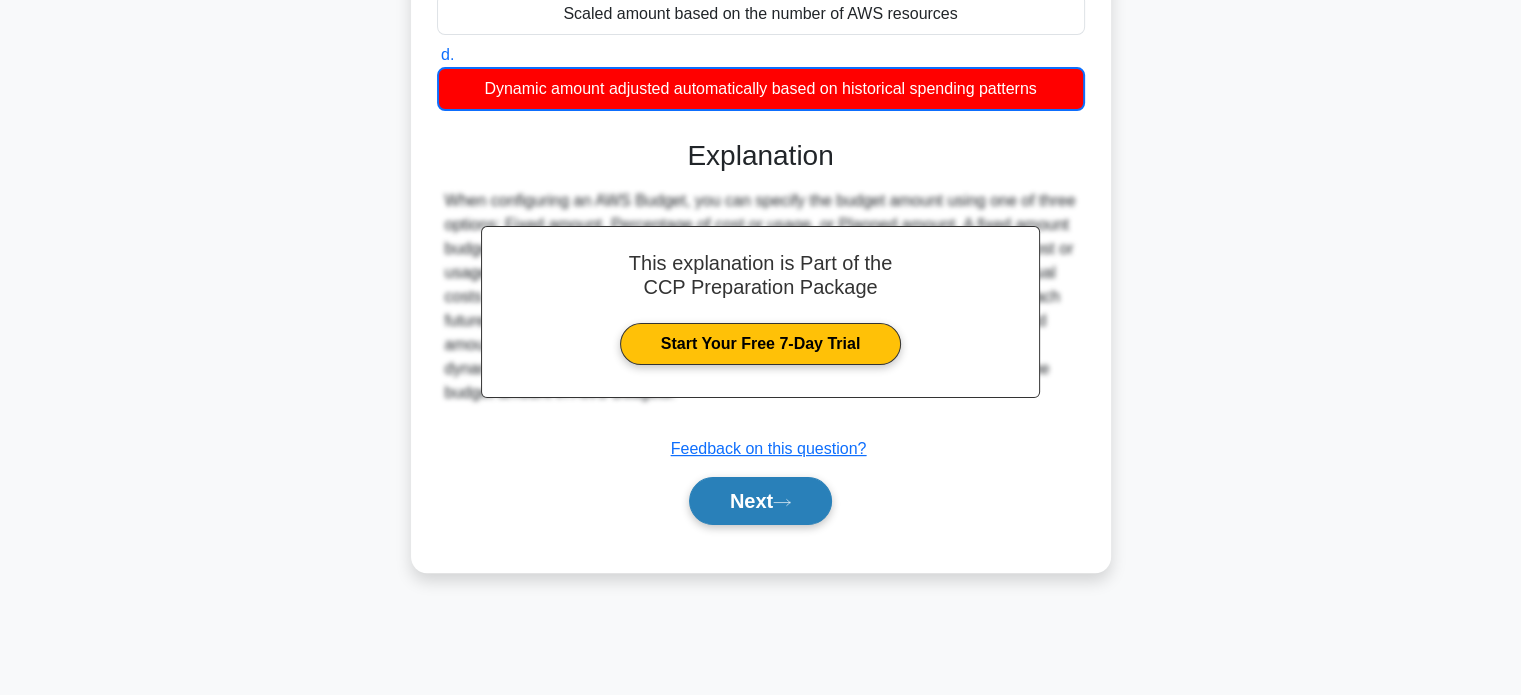 click on "Next" at bounding box center (760, 501) 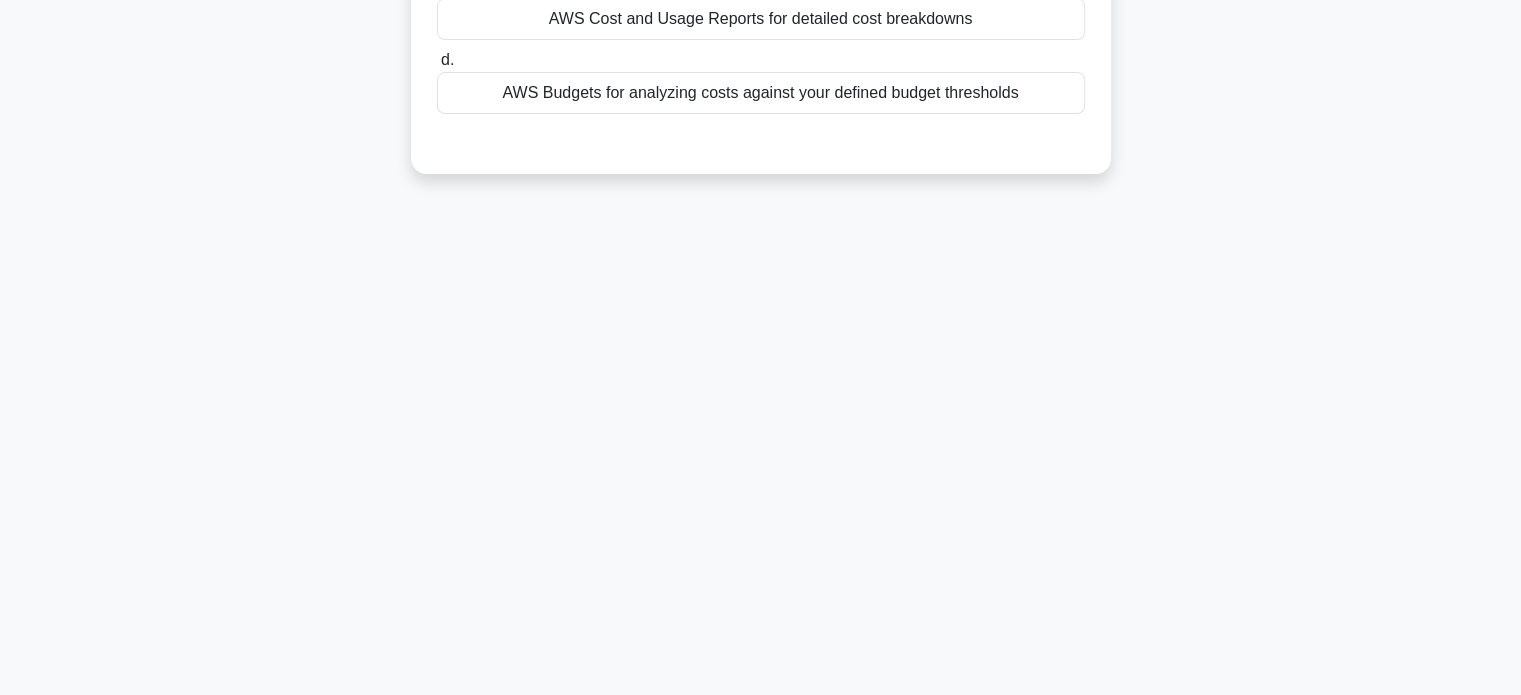 scroll, scrollTop: 0, scrollLeft: 0, axis: both 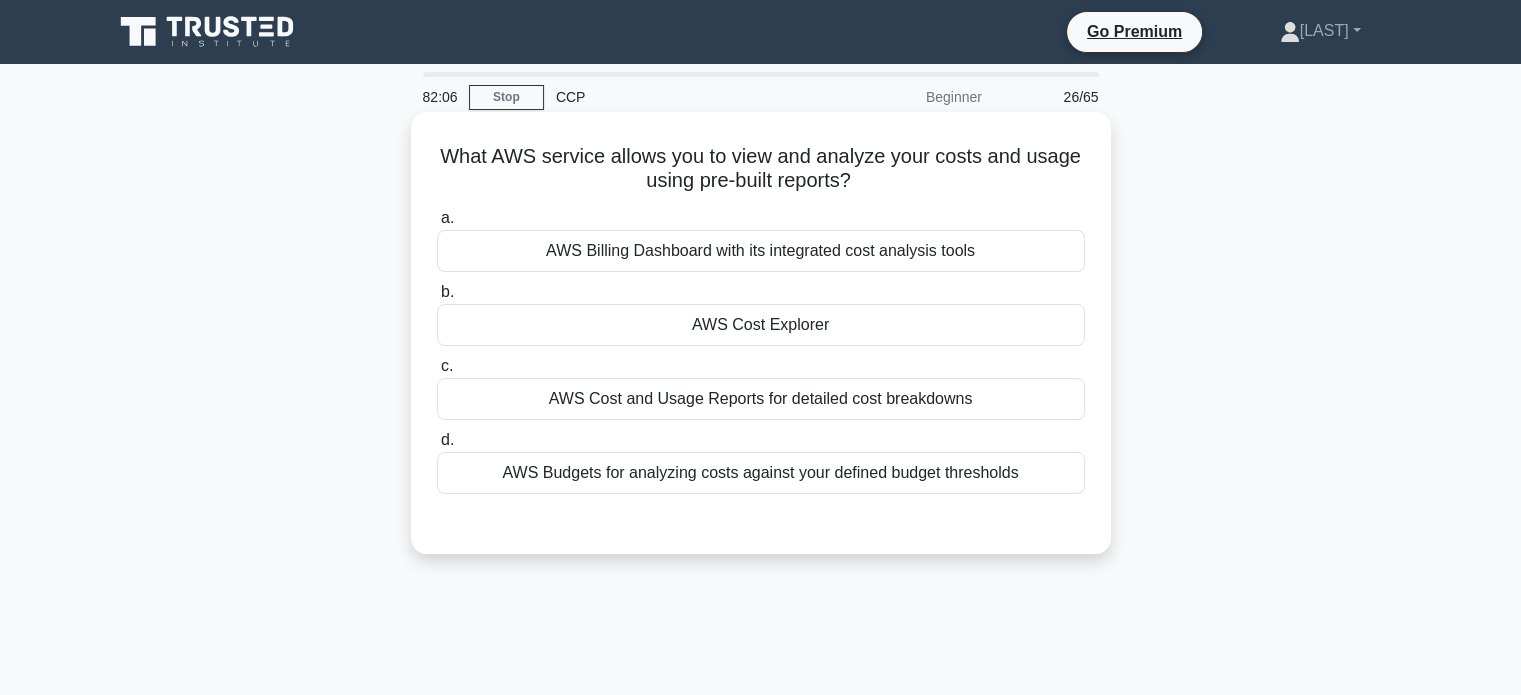 click on "AWS Cost Explorer" at bounding box center (761, 325) 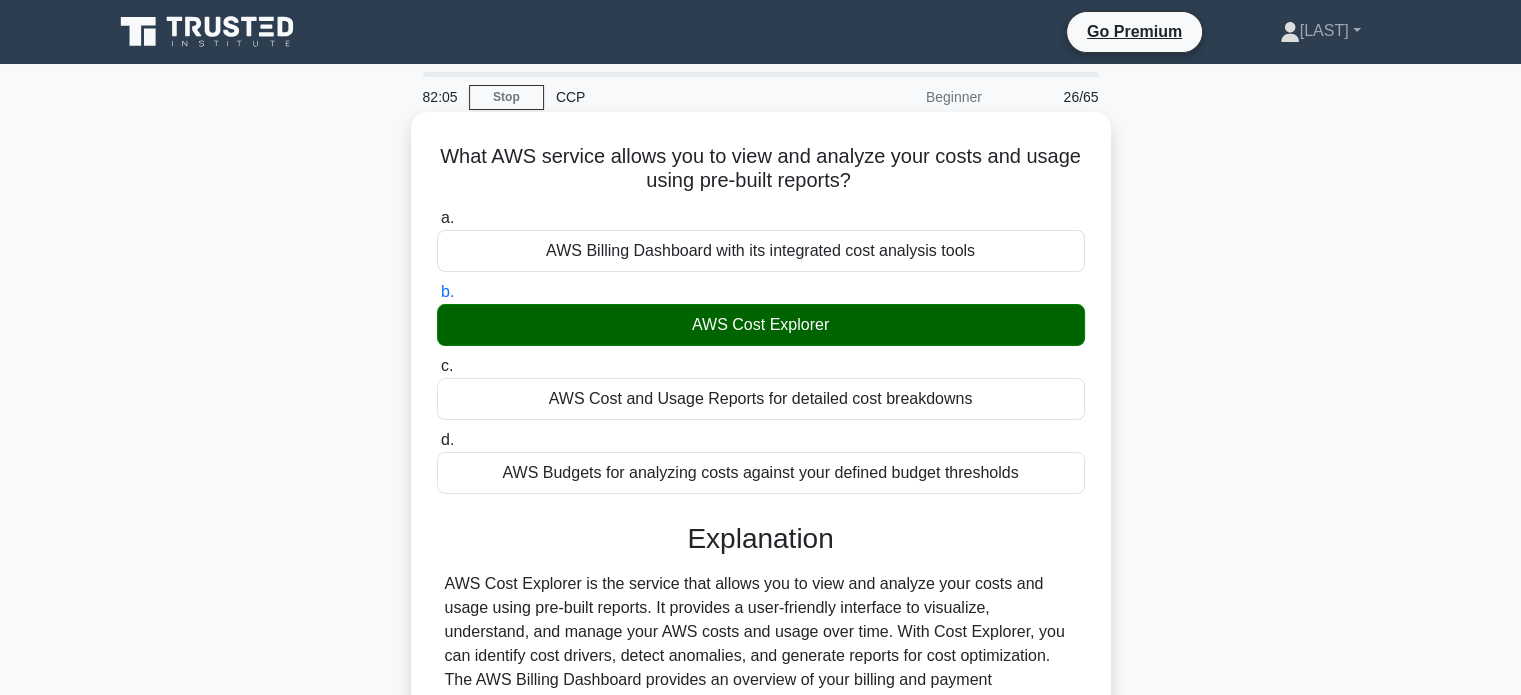 scroll, scrollTop: 385, scrollLeft: 0, axis: vertical 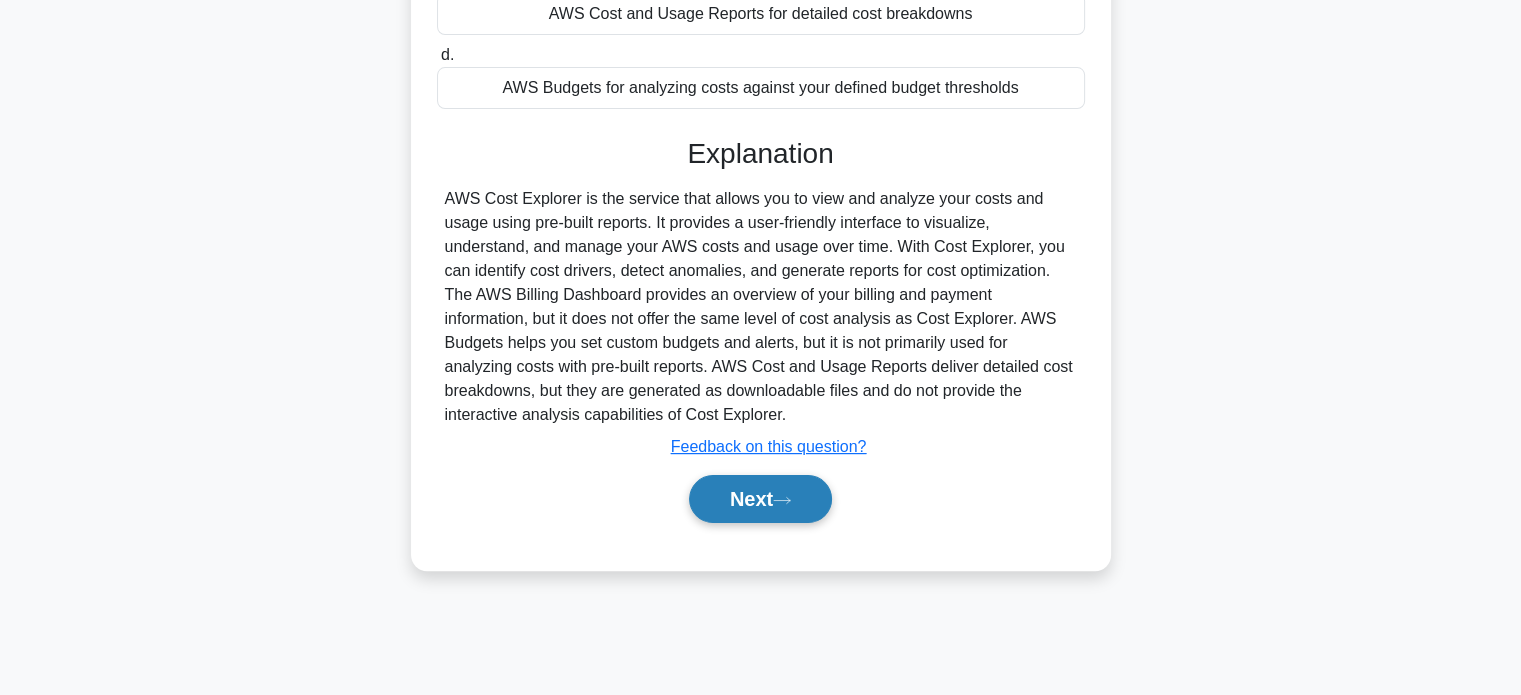 click 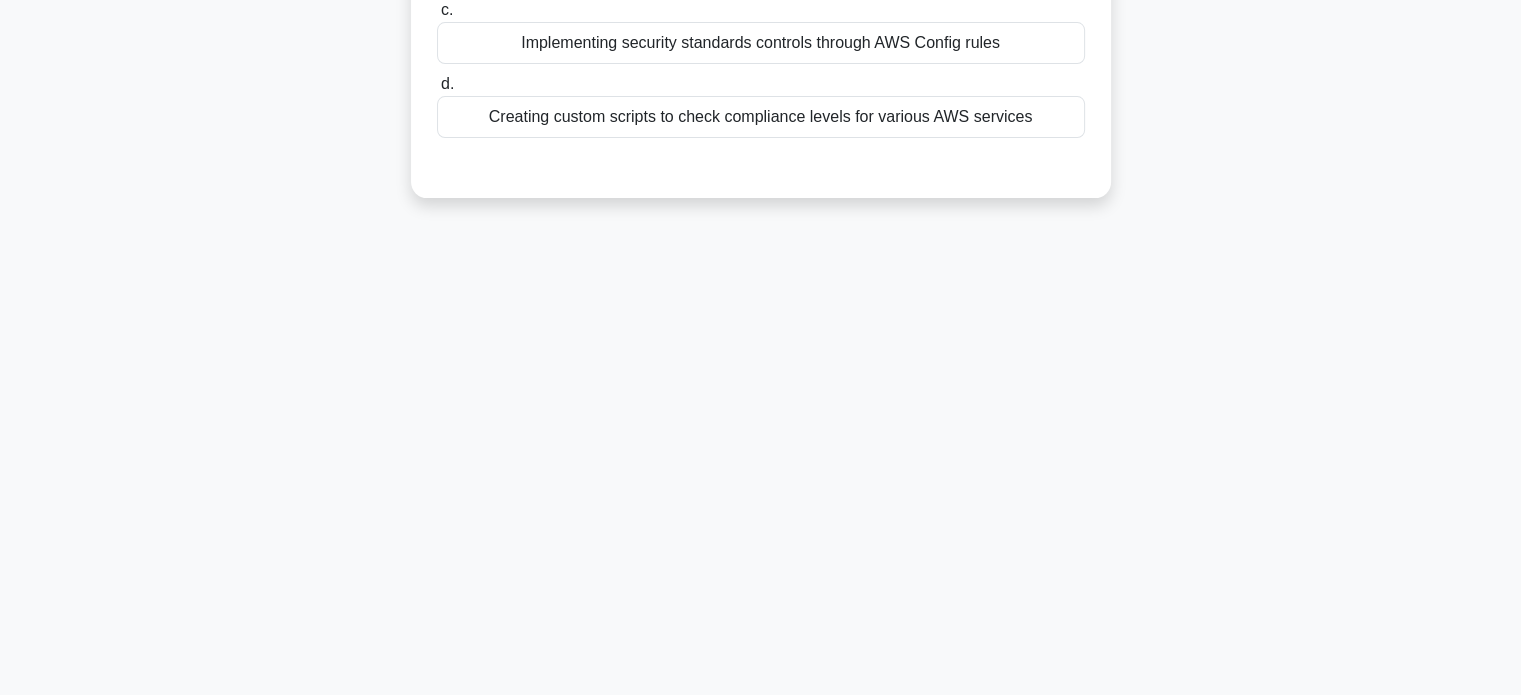 scroll, scrollTop: 0, scrollLeft: 0, axis: both 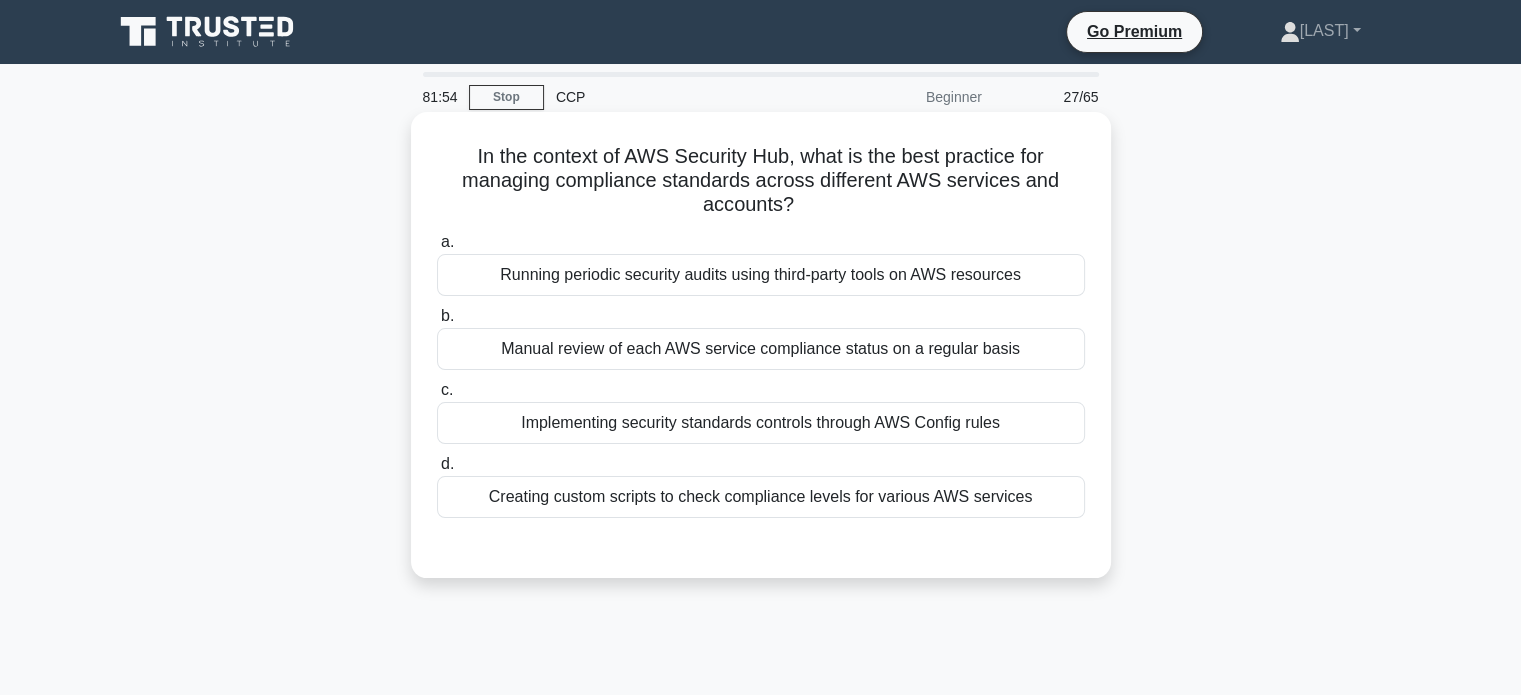 click on "Implementing security standards controls through AWS Config rules" at bounding box center [761, 423] 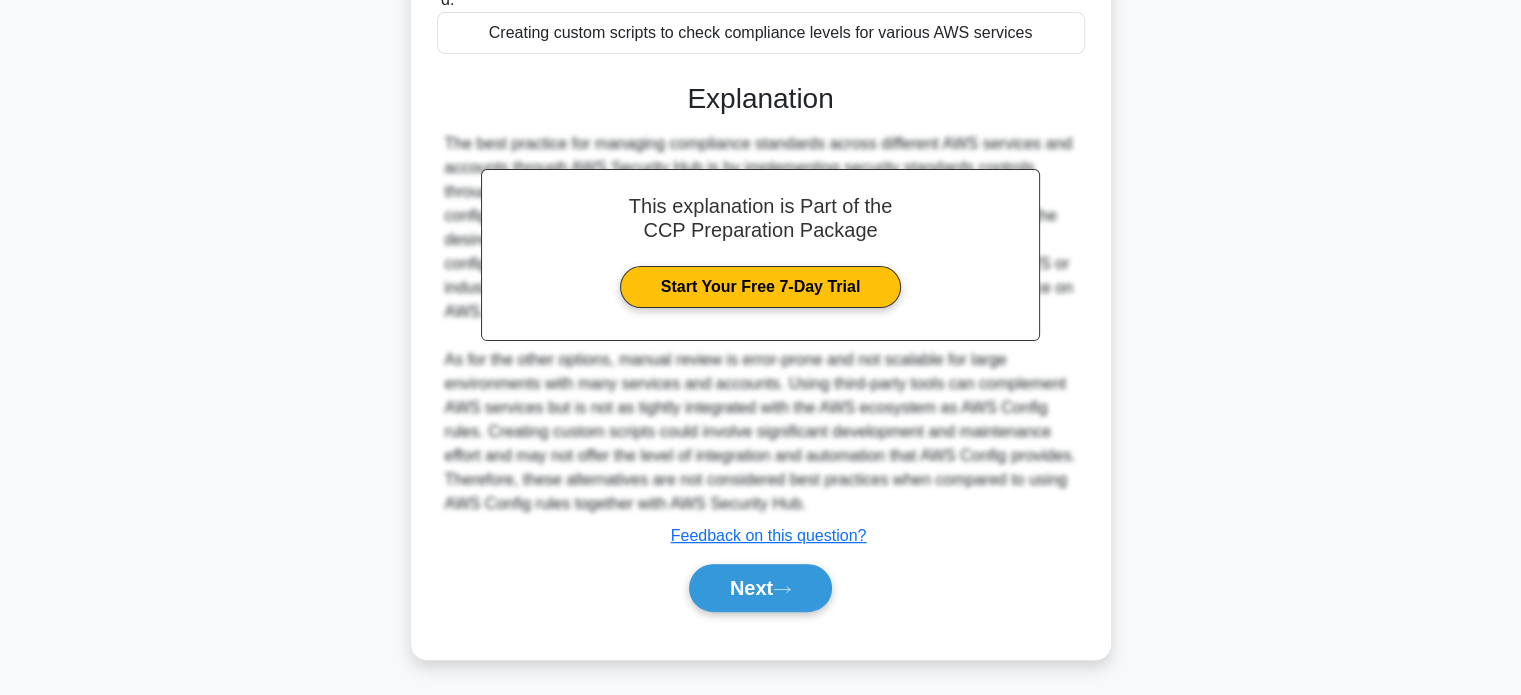 scroll, scrollTop: 464, scrollLeft: 0, axis: vertical 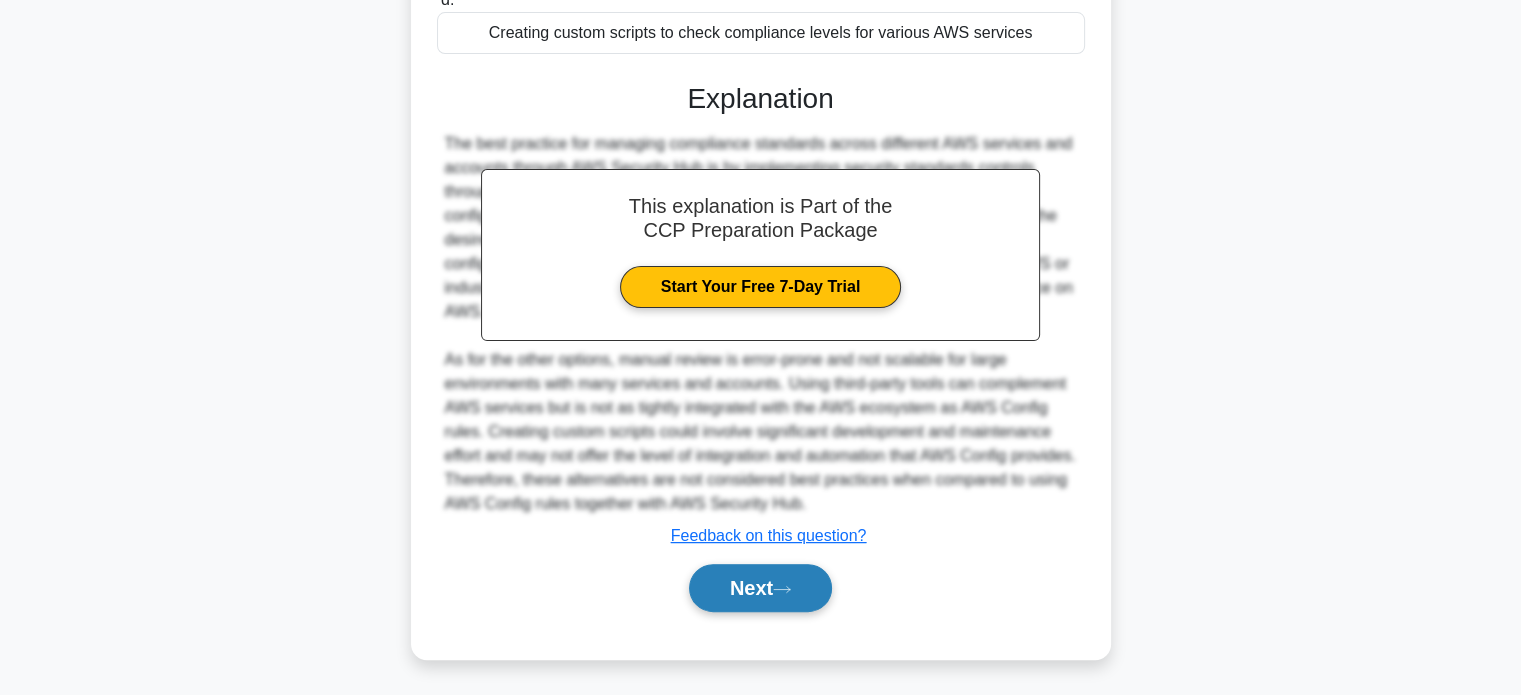click on "Next" at bounding box center [760, 588] 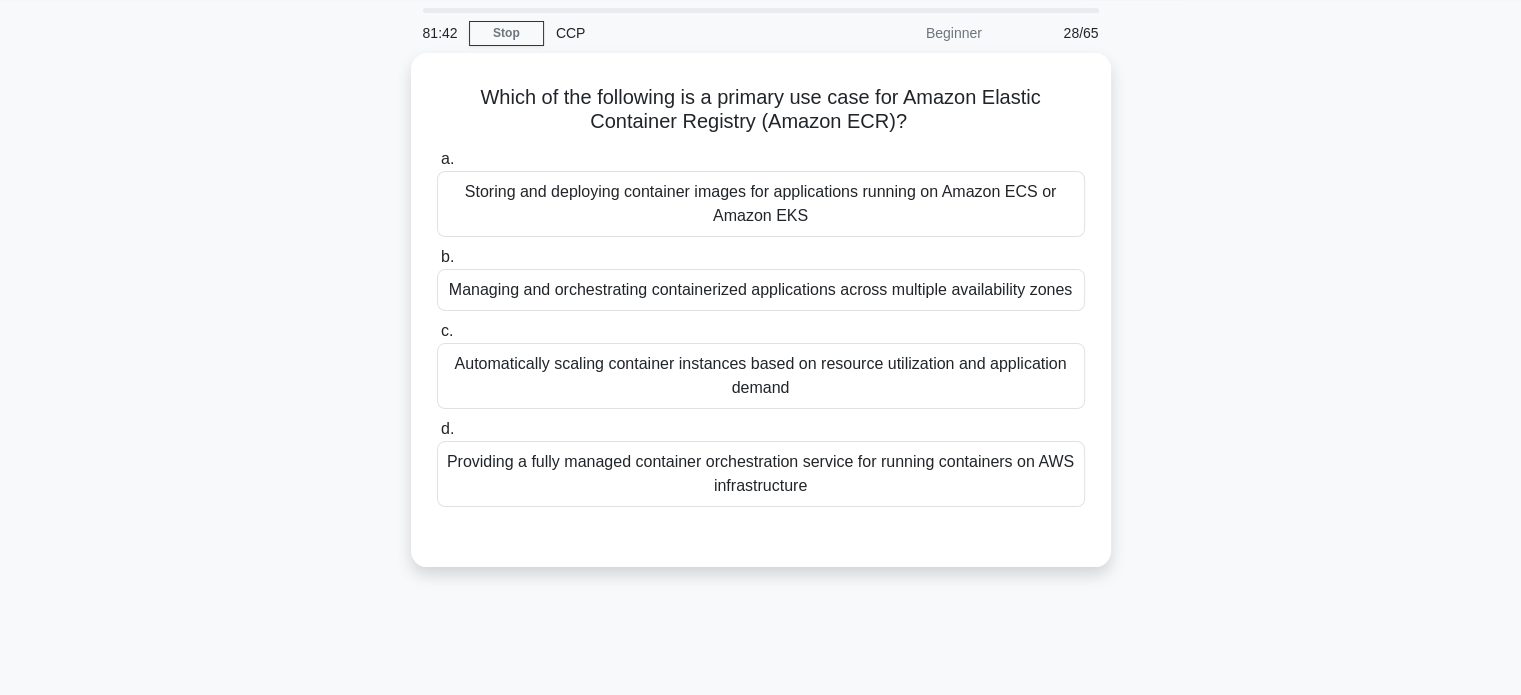 scroll, scrollTop: 64, scrollLeft: 0, axis: vertical 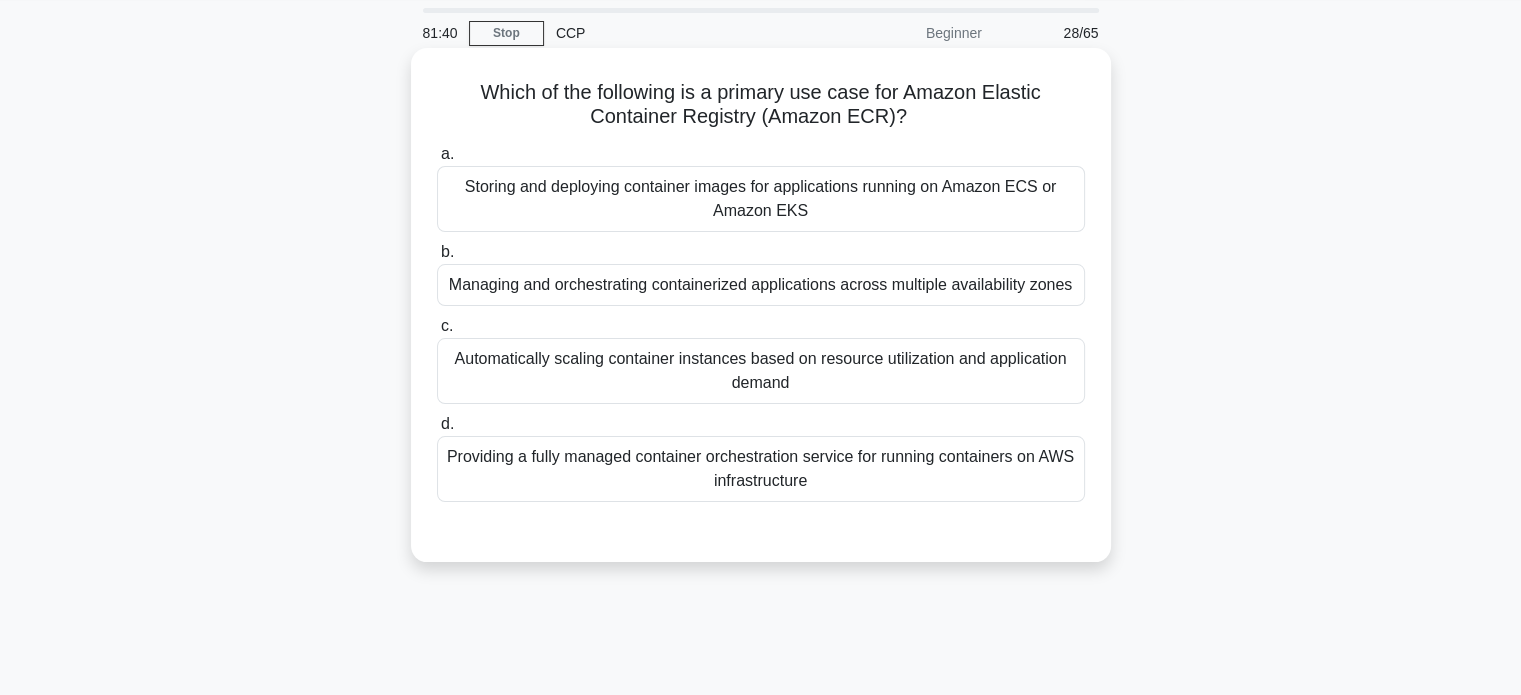 click on "Storing and deploying container images for applications running on Amazon ECS or Amazon EKS" at bounding box center [761, 199] 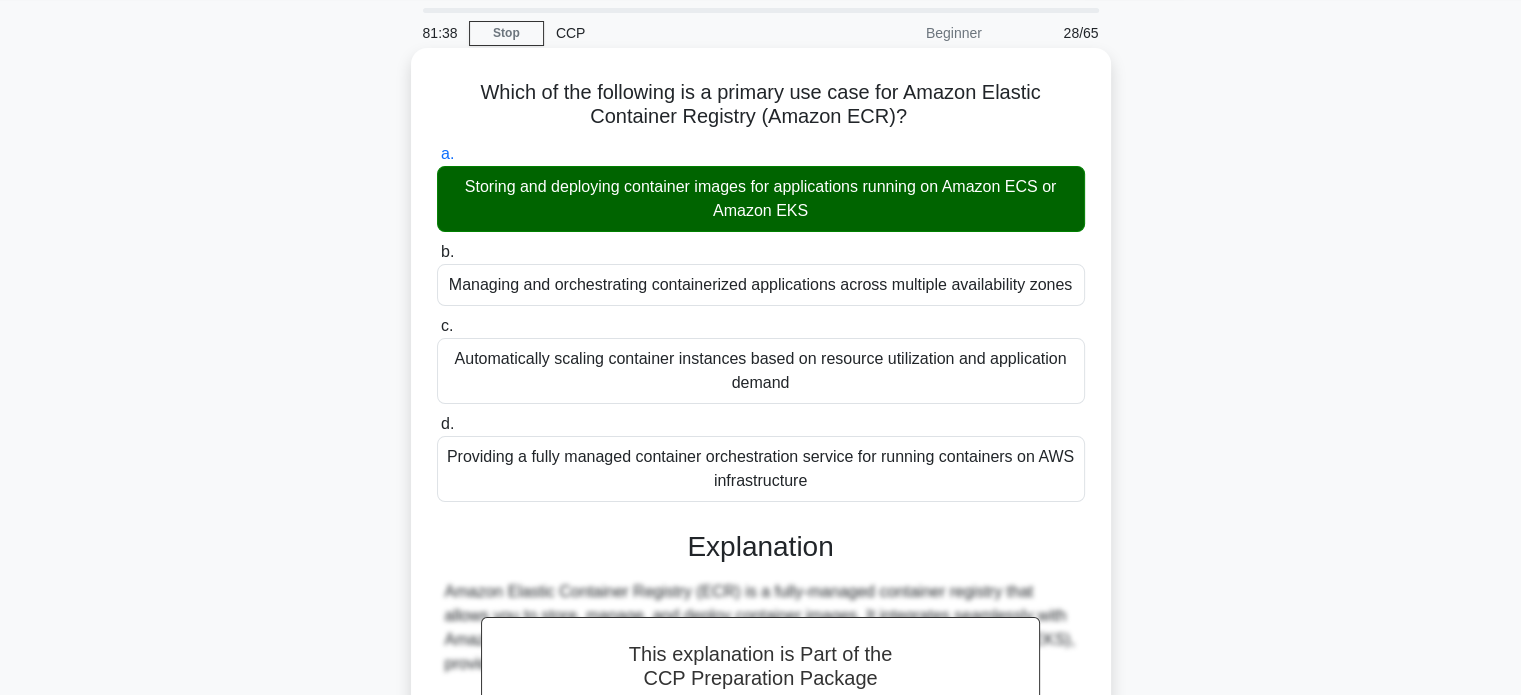 scroll, scrollTop: 464, scrollLeft: 0, axis: vertical 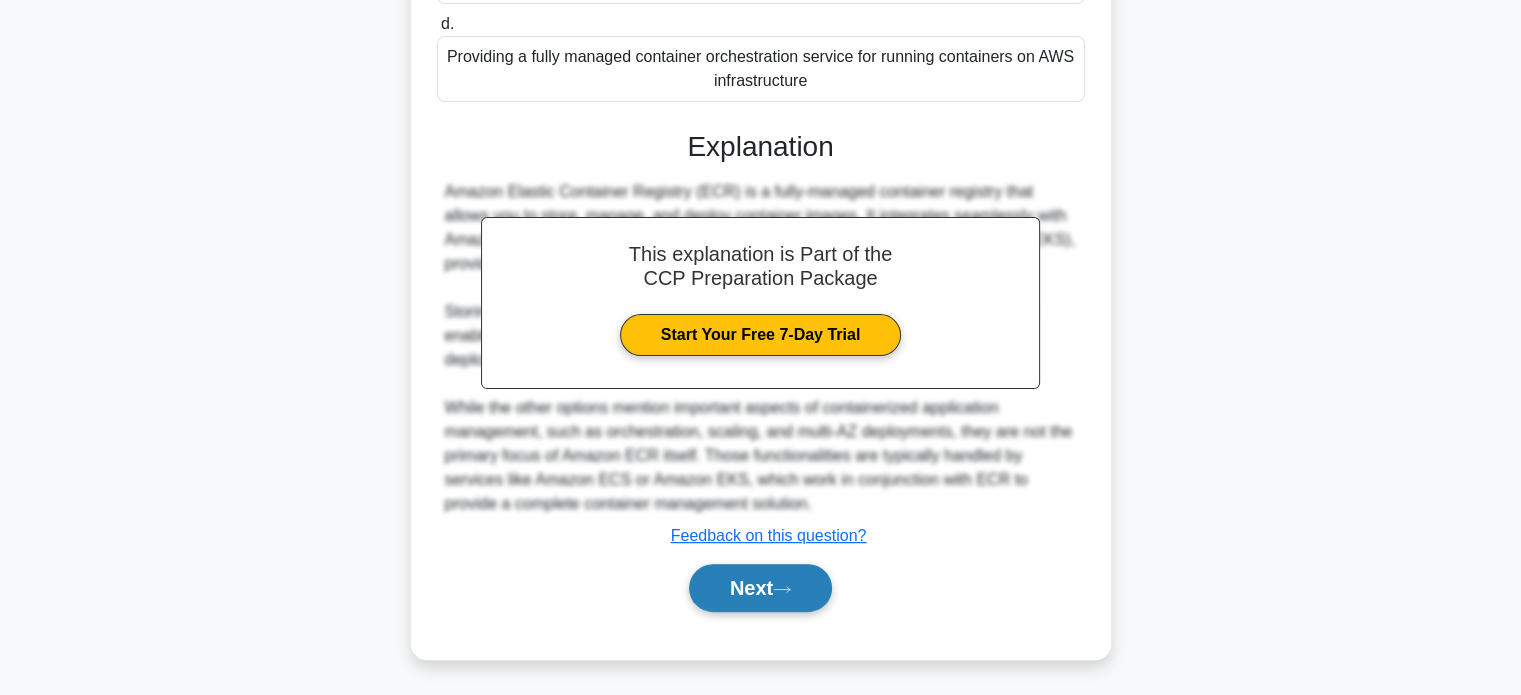 click on "Next" at bounding box center [760, 588] 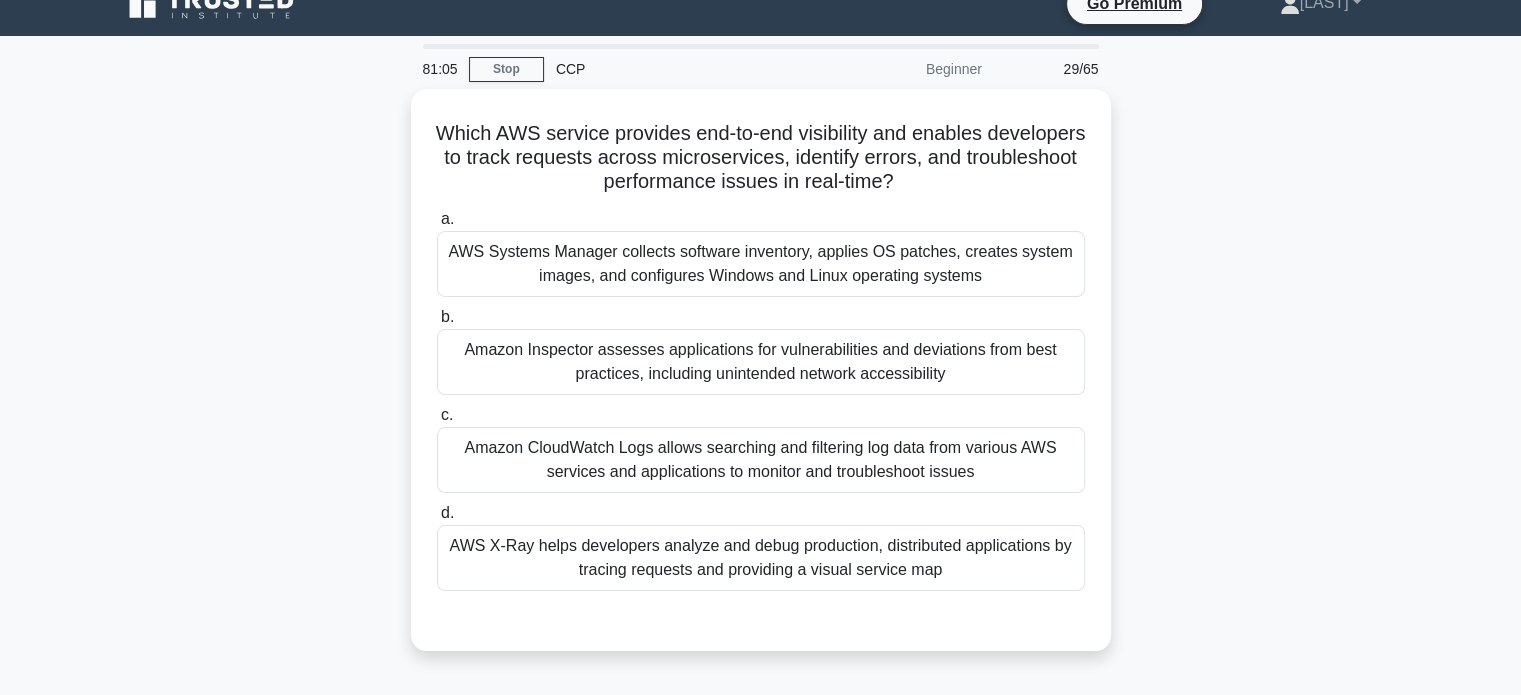 scroll, scrollTop: 28, scrollLeft: 0, axis: vertical 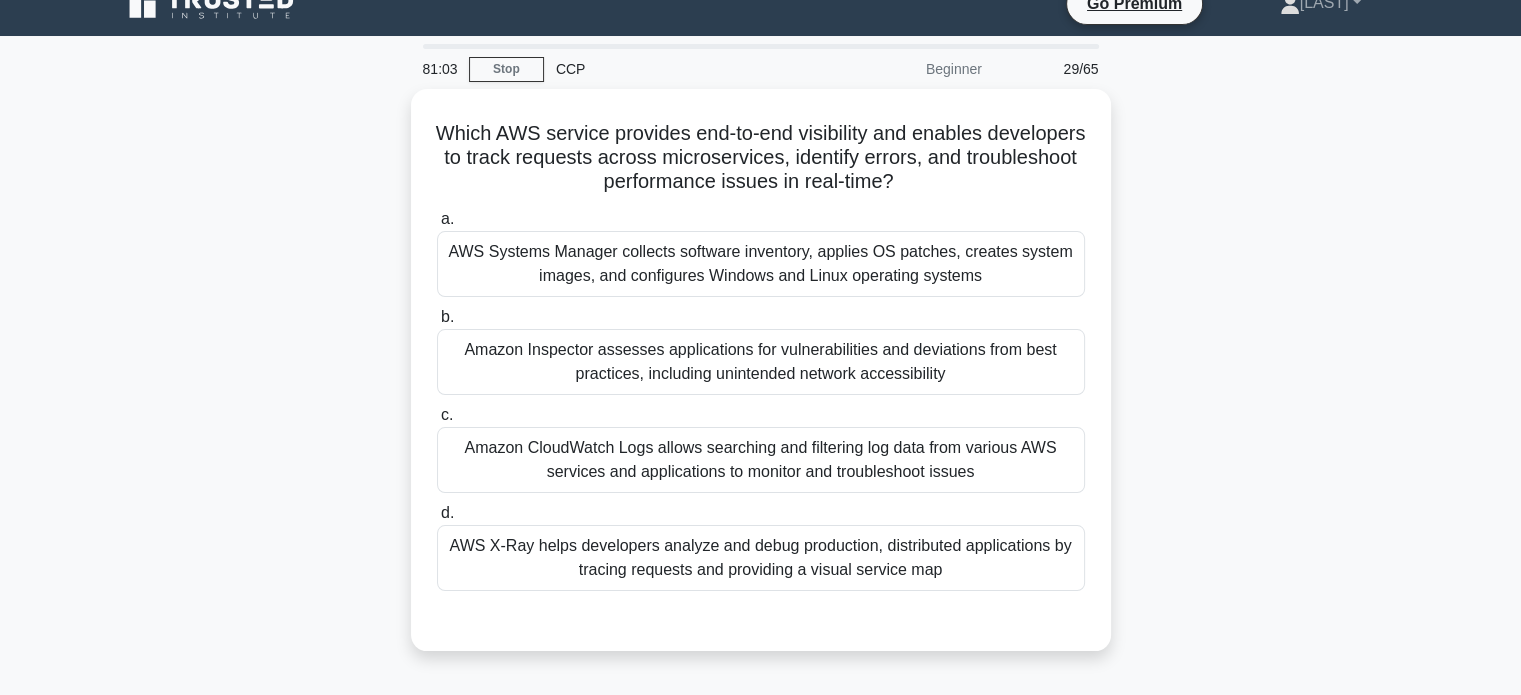 click on "AWS X-Ray helps developers analyze and debug production, distributed applications by tracing requests and providing a visual service map" at bounding box center (761, 558) 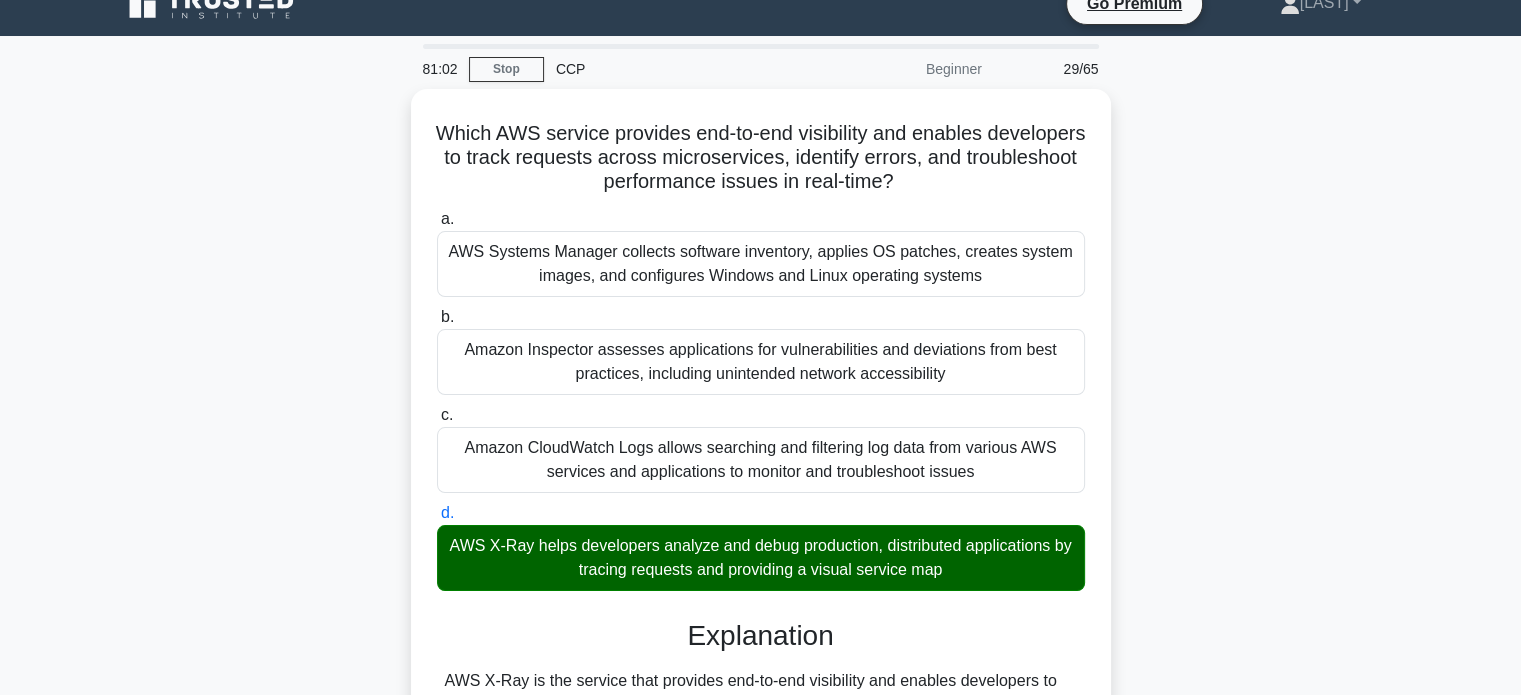 scroll, scrollTop: 392, scrollLeft: 0, axis: vertical 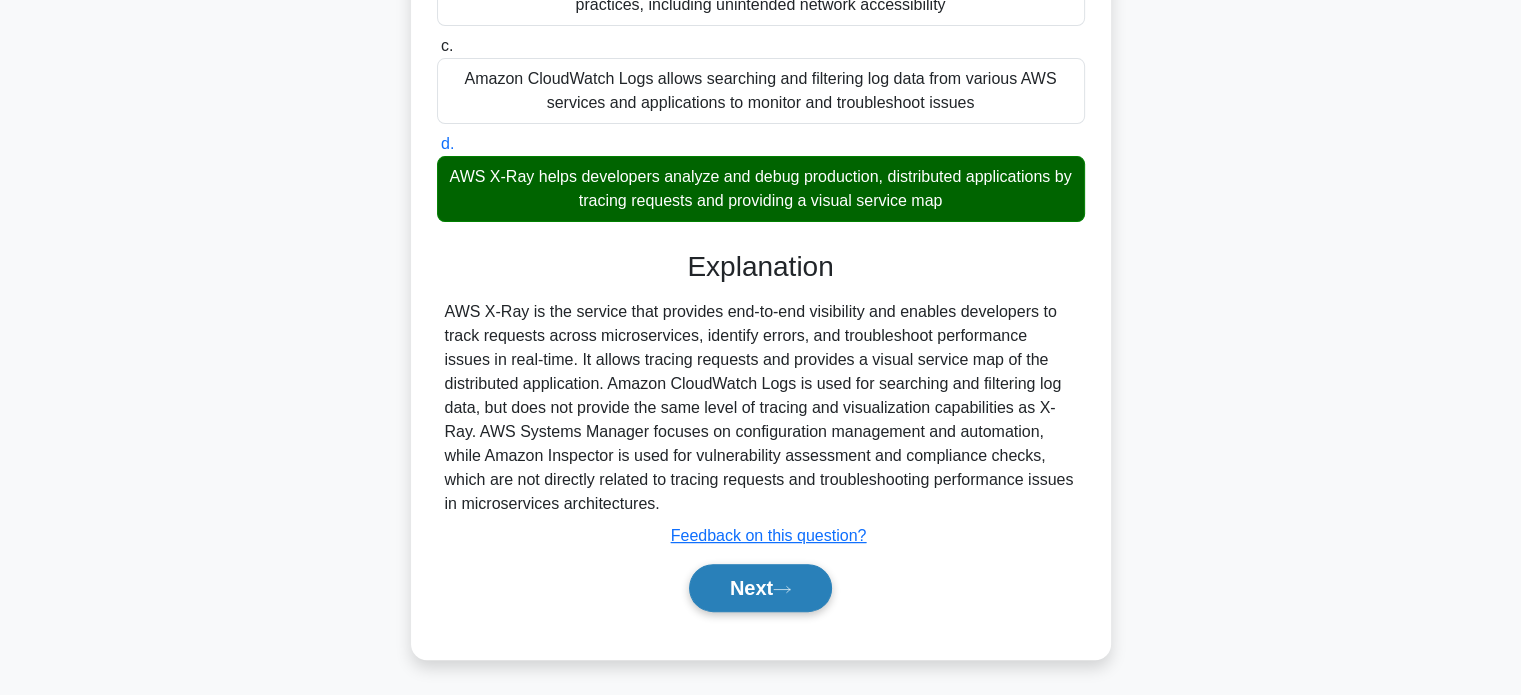 click on "Next" at bounding box center (760, 588) 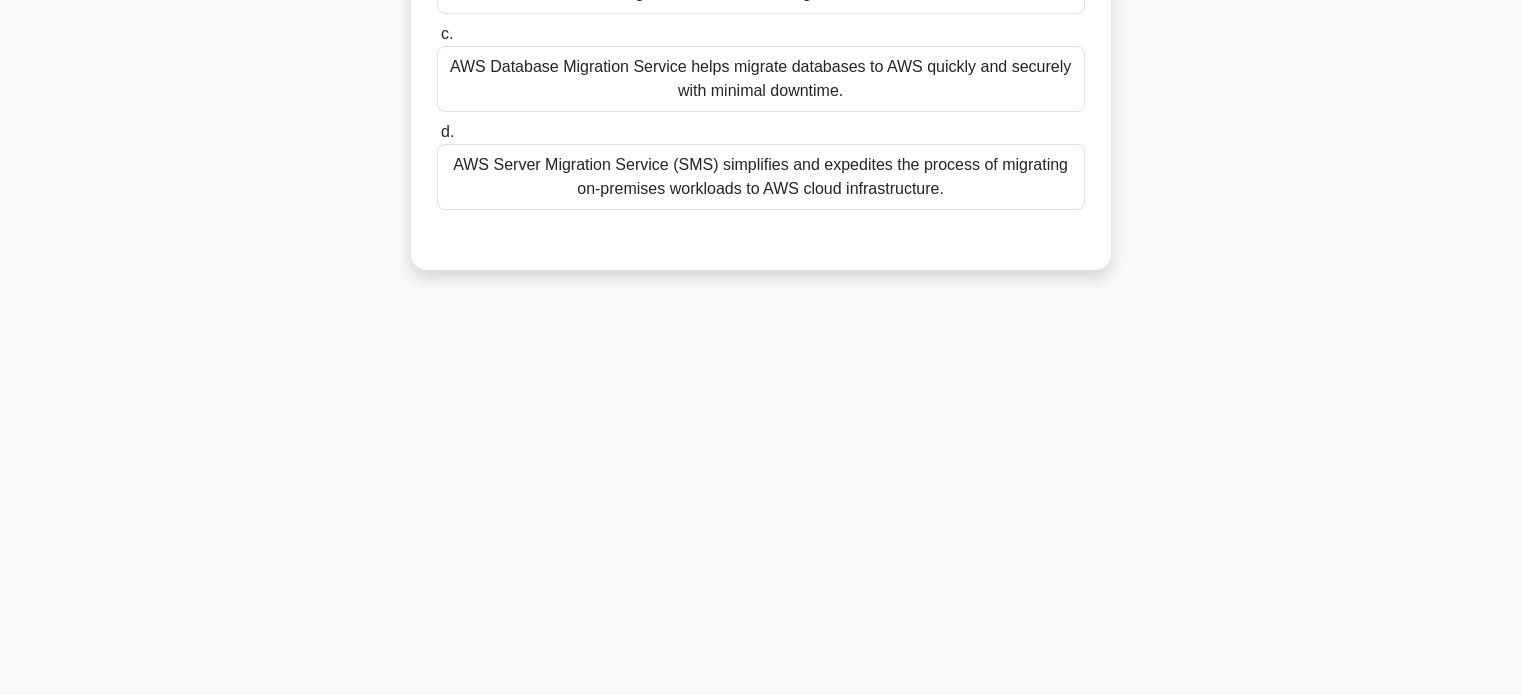 scroll, scrollTop: 0, scrollLeft: 0, axis: both 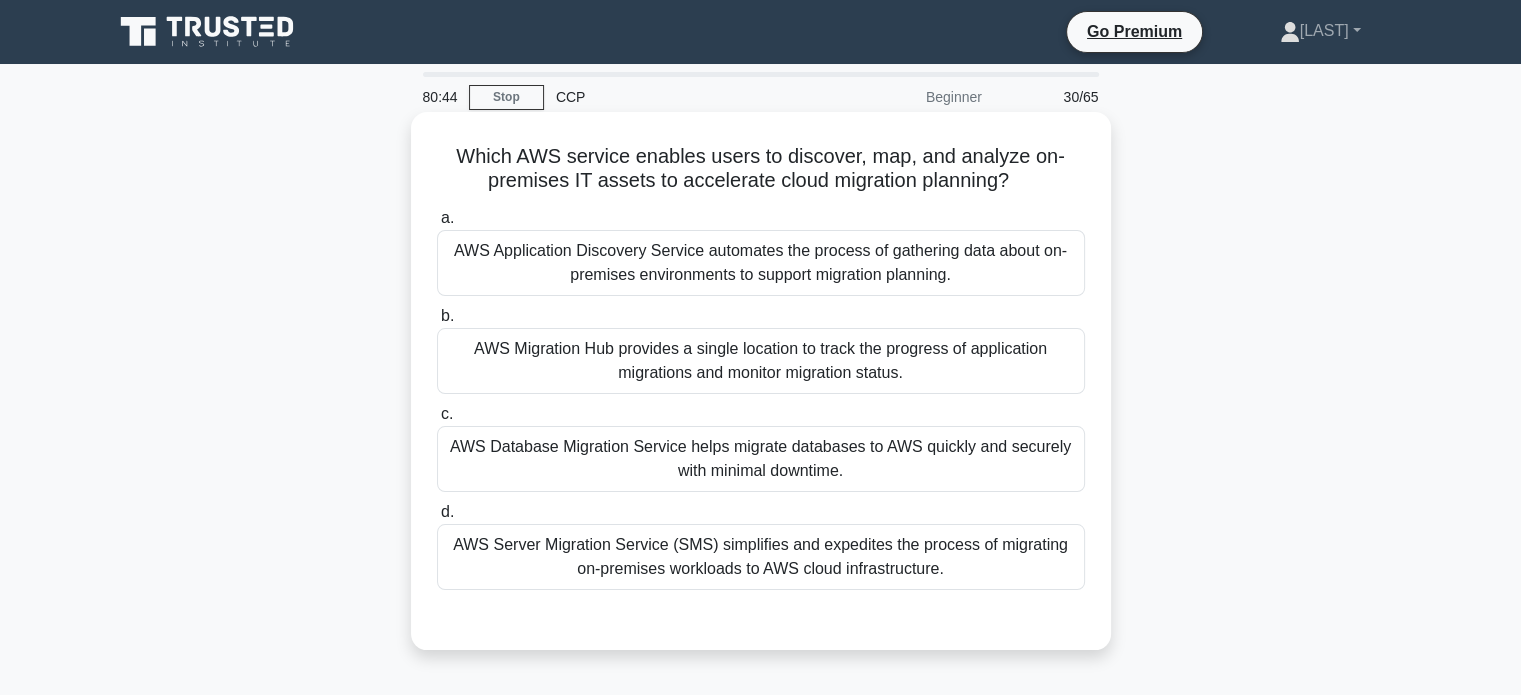 click on "AWS Application Discovery Service automates the process of gathering data about on-premises environments to support migration planning." at bounding box center (761, 263) 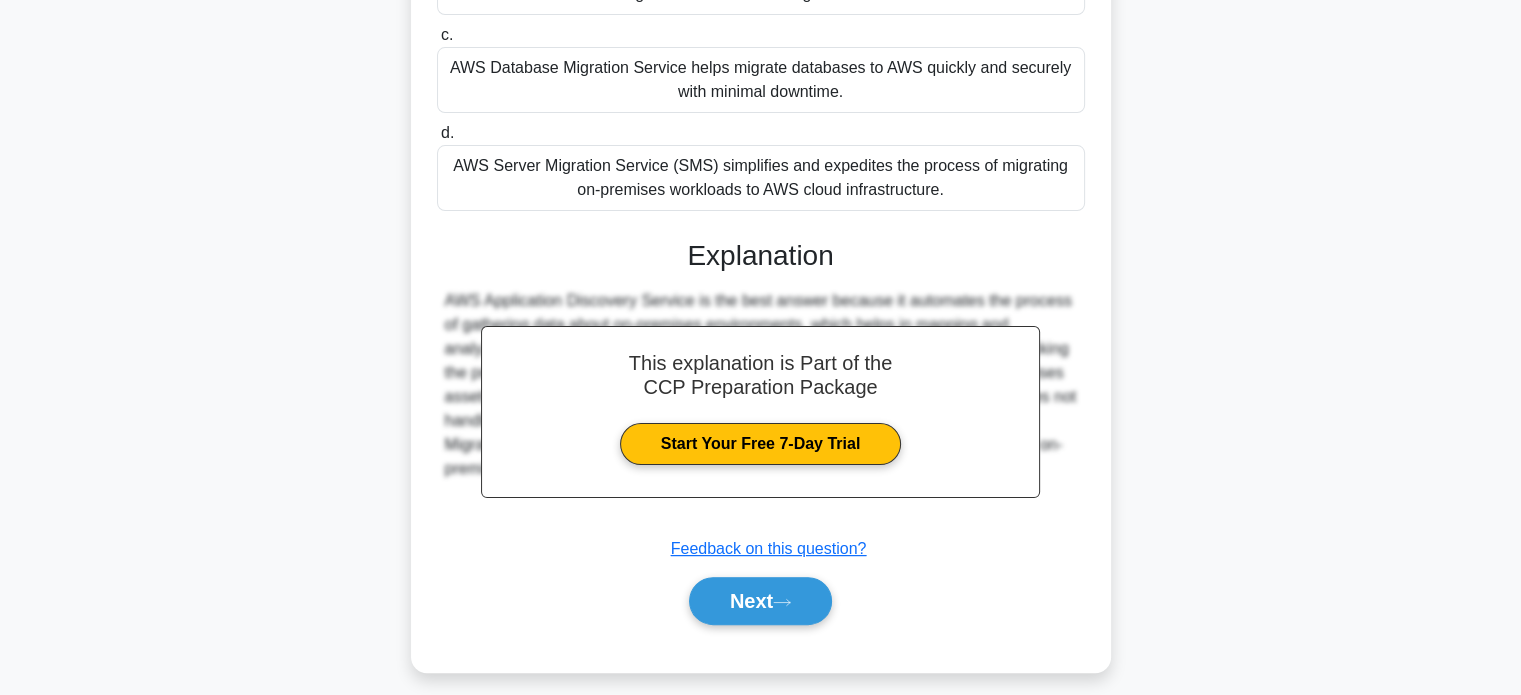 scroll, scrollTop: 392, scrollLeft: 0, axis: vertical 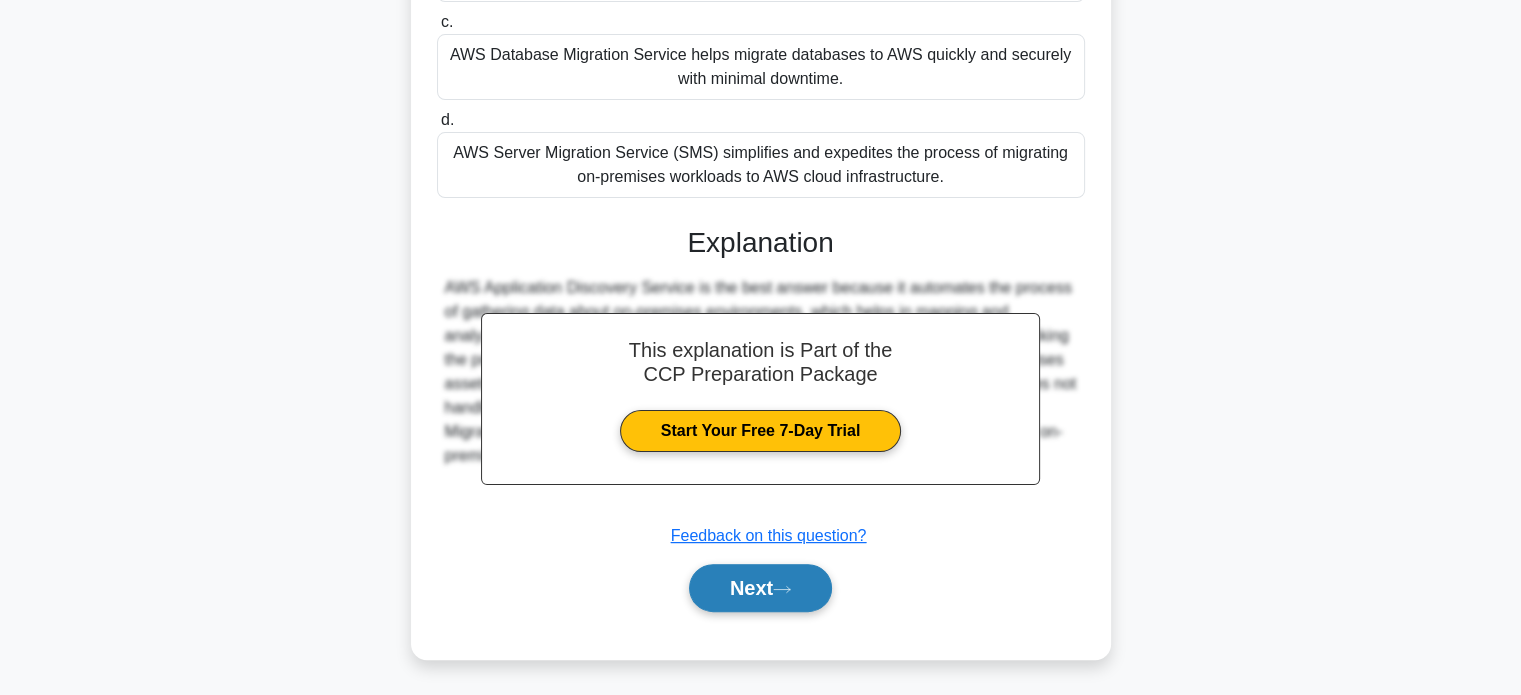 click on "Next" at bounding box center (760, 588) 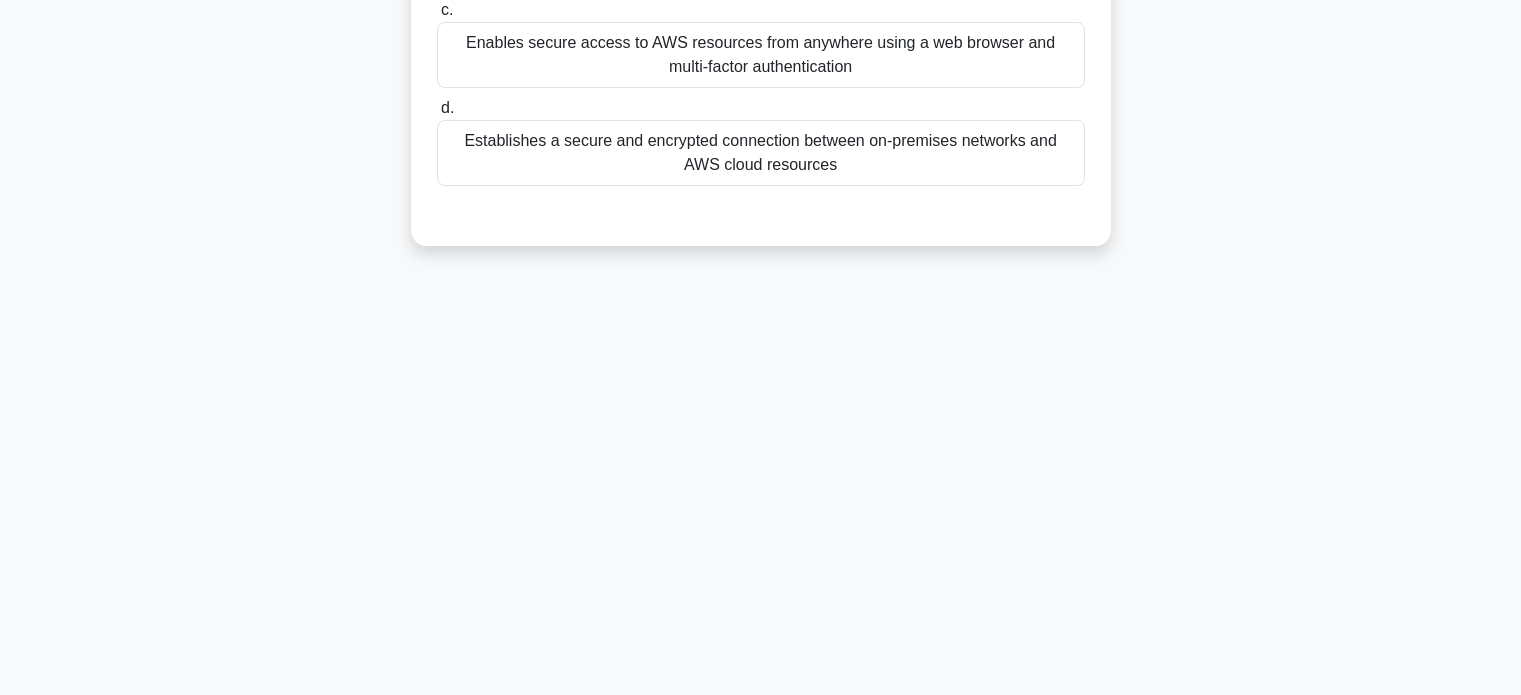 scroll, scrollTop: 0, scrollLeft: 0, axis: both 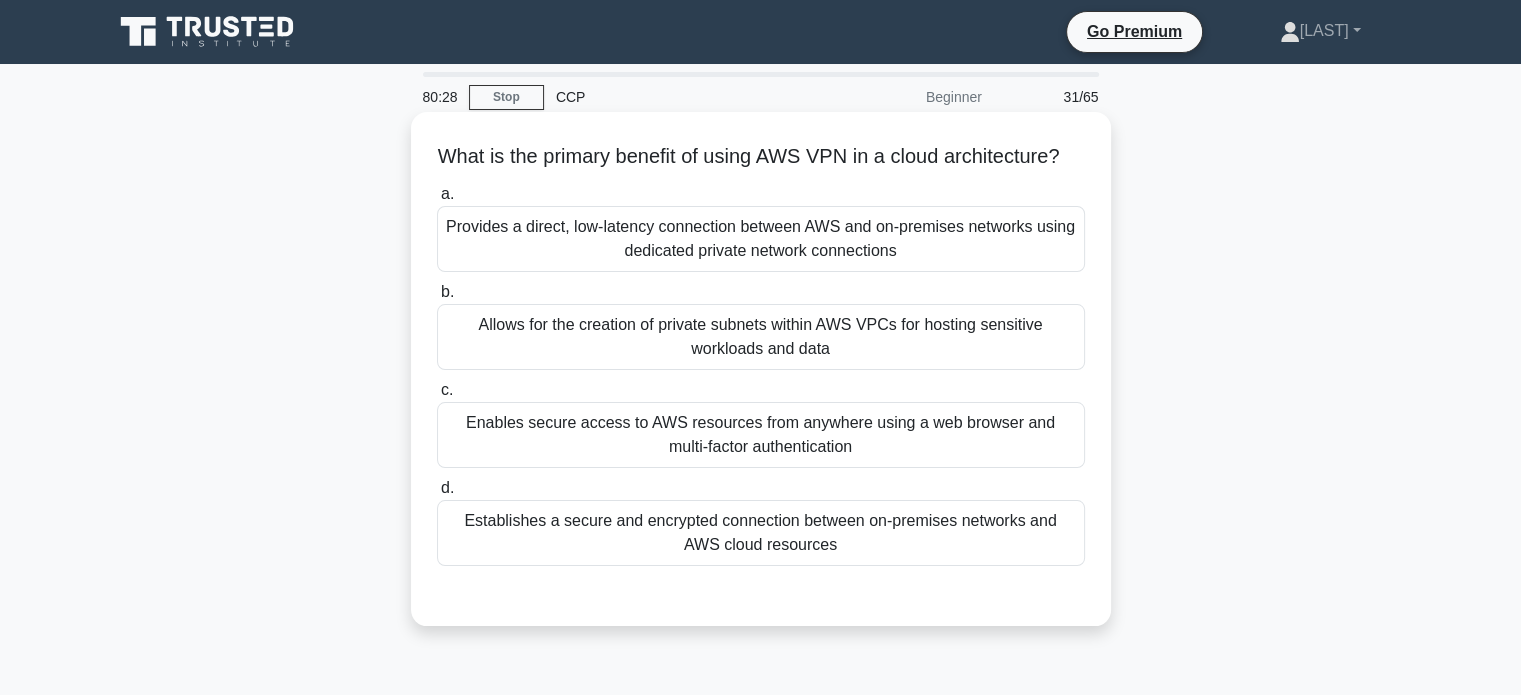 click on "Provides a direct, low-latency connection between AWS and on-premises networks using dedicated private network connections" at bounding box center [761, 239] 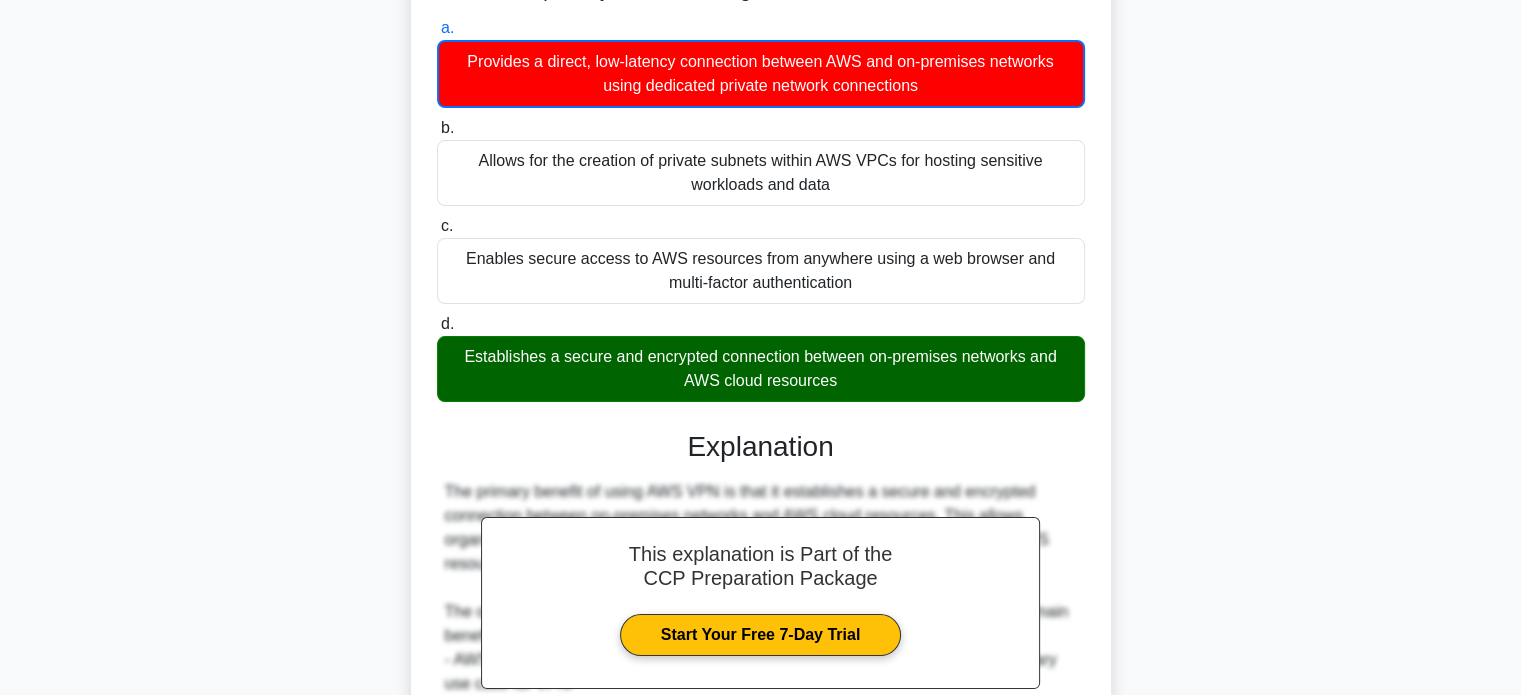 scroll, scrollTop: 514, scrollLeft: 0, axis: vertical 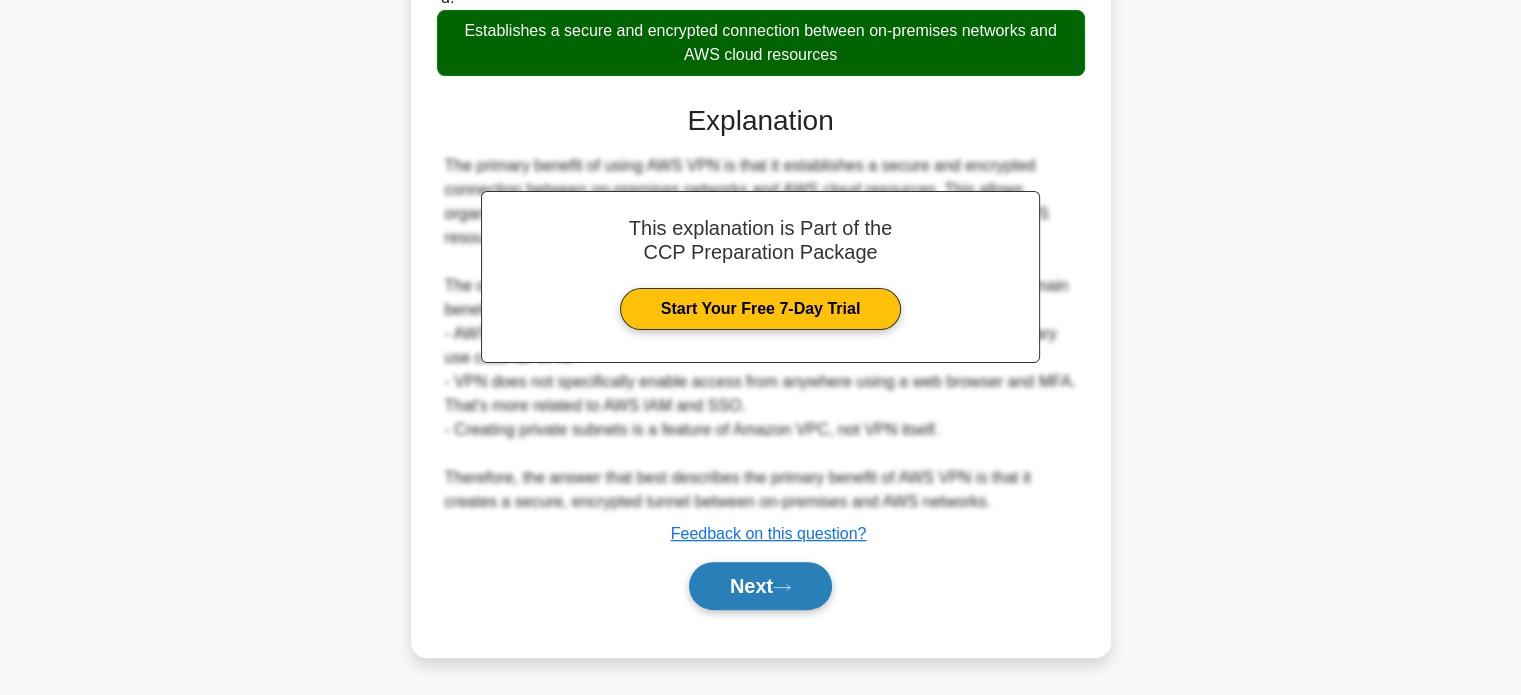 click on "Next" at bounding box center [760, 586] 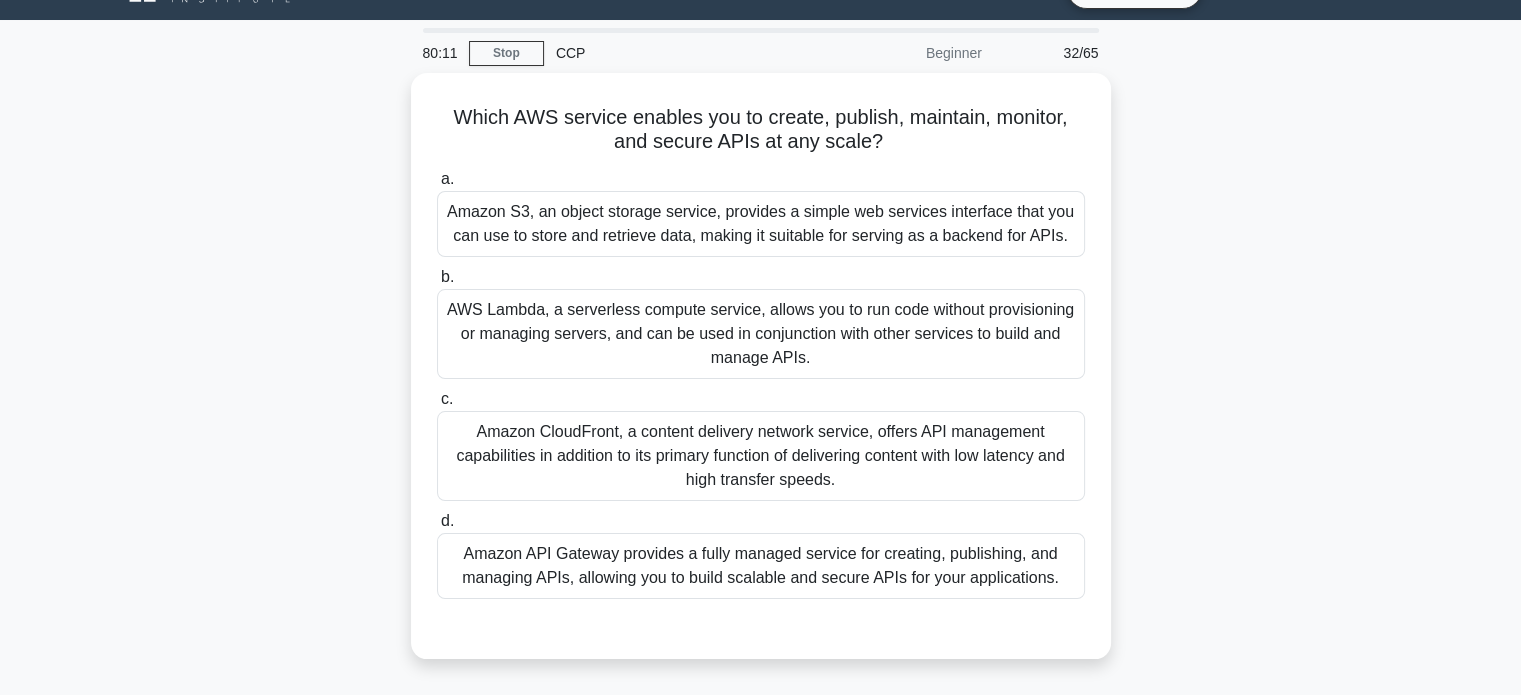 scroll, scrollTop: 48, scrollLeft: 0, axis: vertical 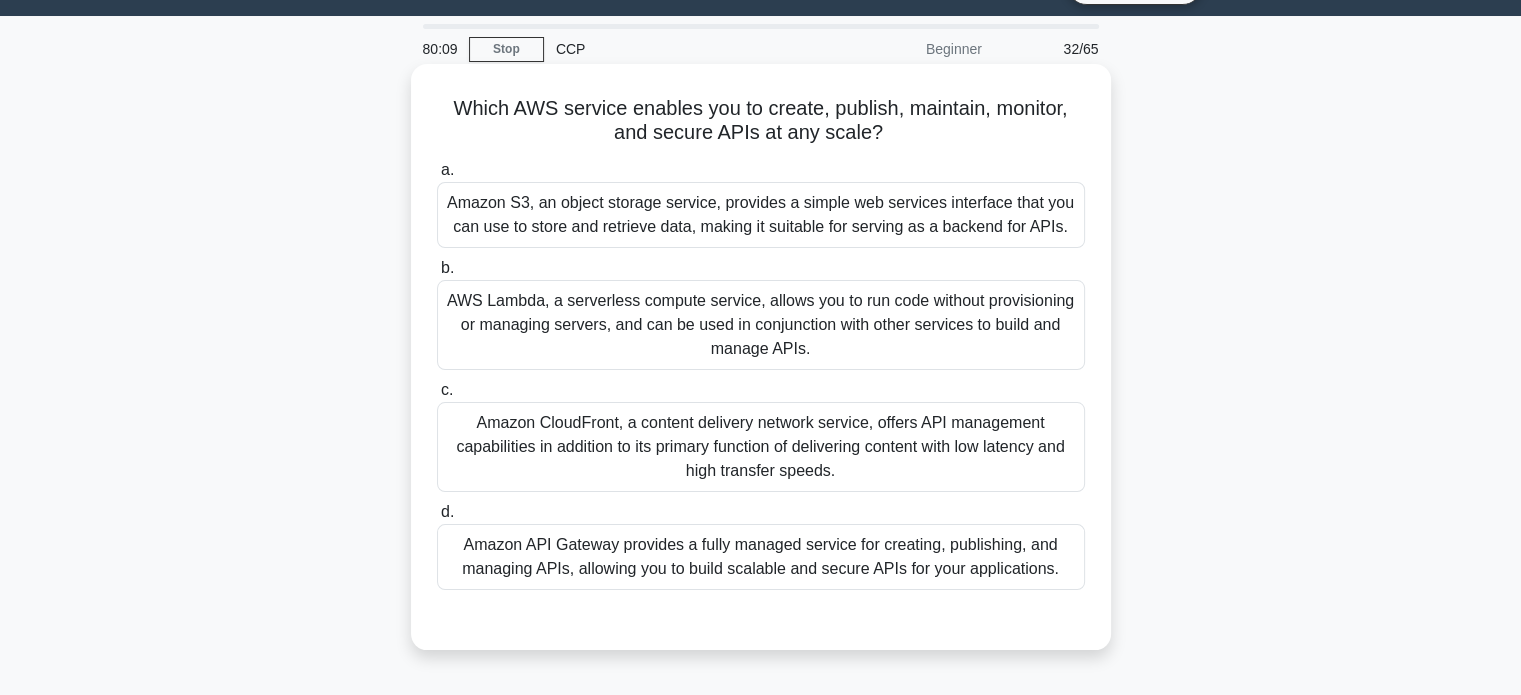 click on "Amazon API Gateway provides a fully managed service for creating, publishing, and managing APIs, allowing you to build scalable and secure APIs for your applications." at bounding box center [761, 557] 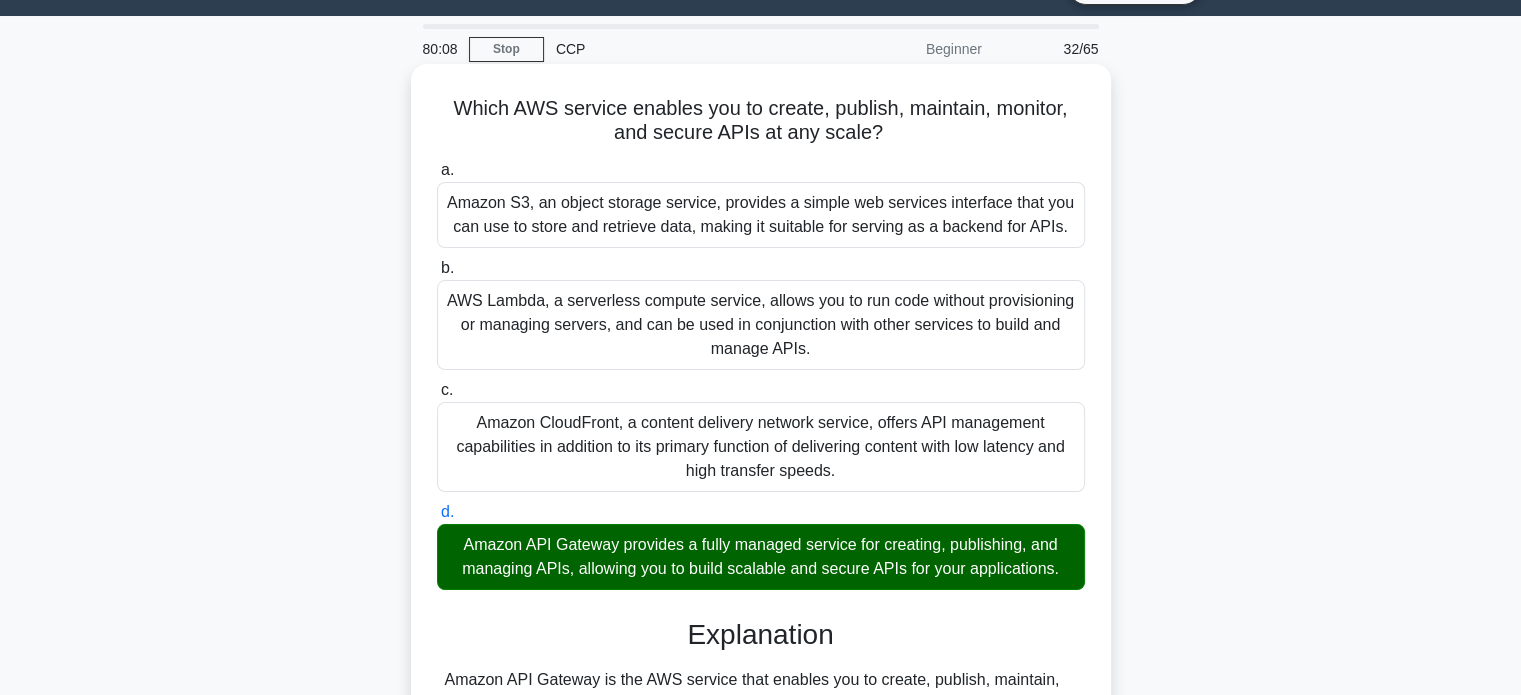 scroll, scrollTop: 385, scrollLeft: 0, axis: vertical 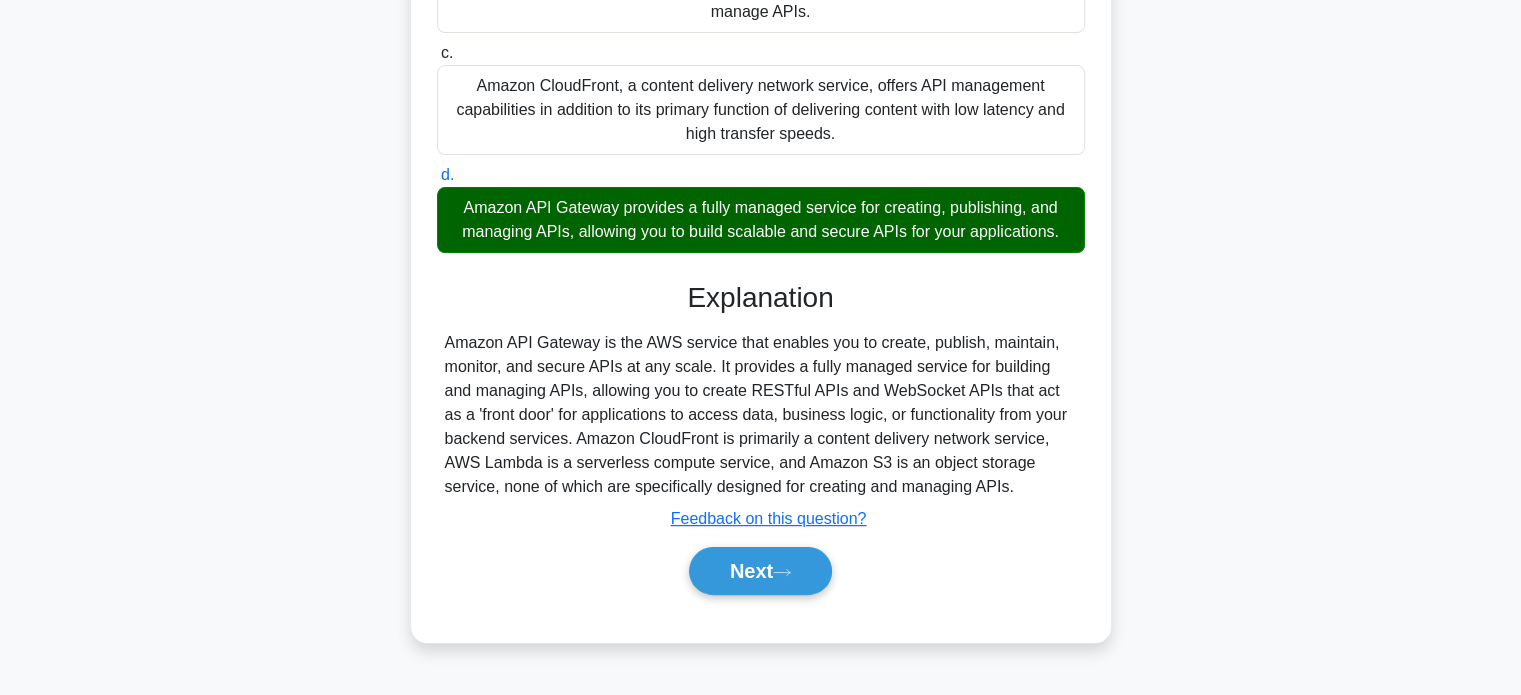 click on "Next" at bounding box center [760, 571] 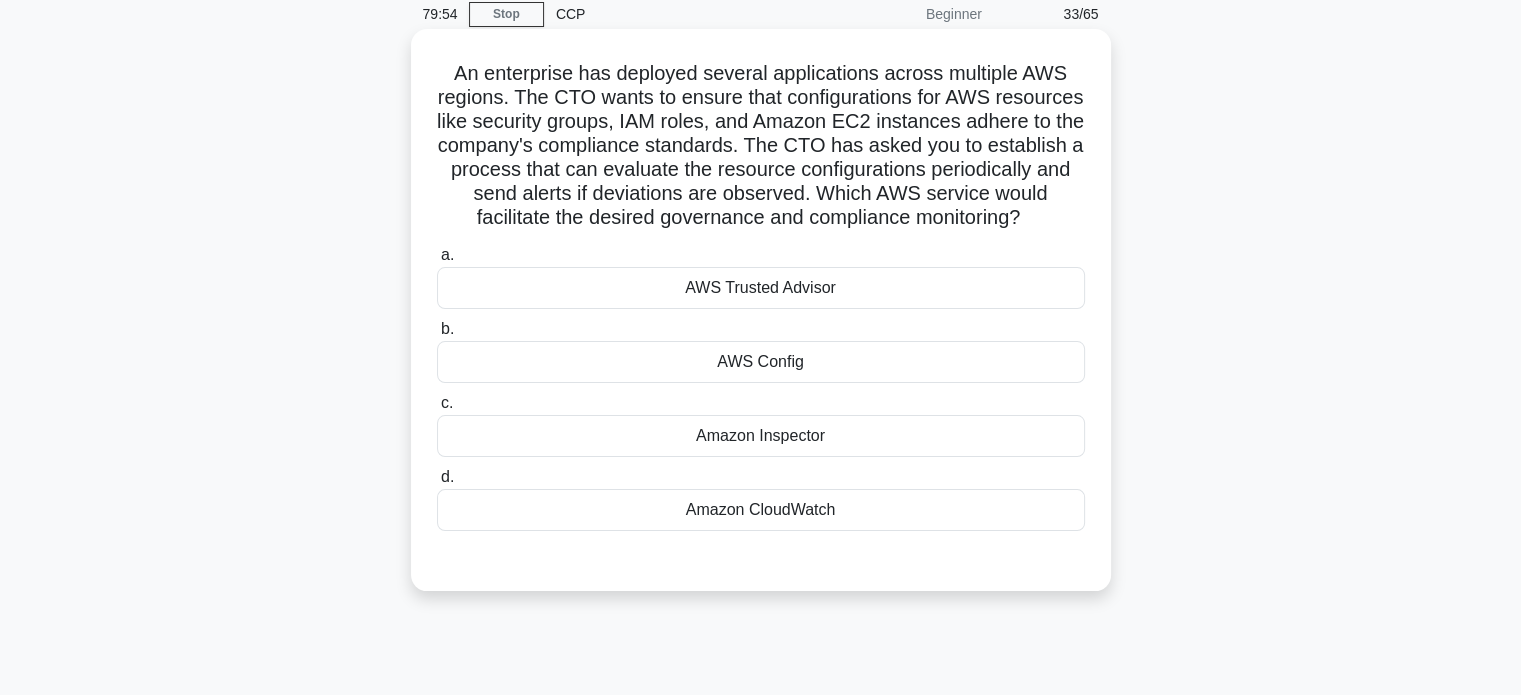 scroll, scrollTop: 84, scrollLeft: 0, axis: vertical 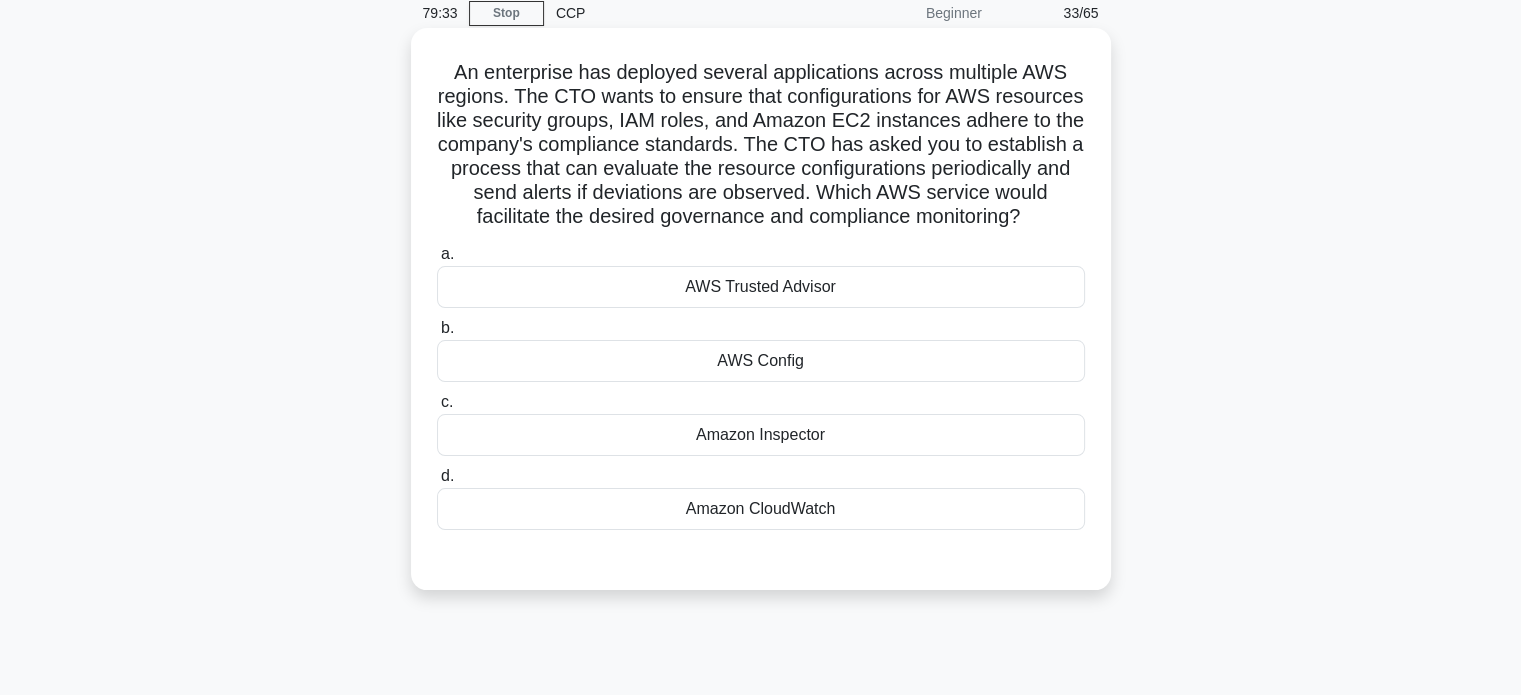 click on "AWS Trusted Advisor" at bounding box center [761, 287] 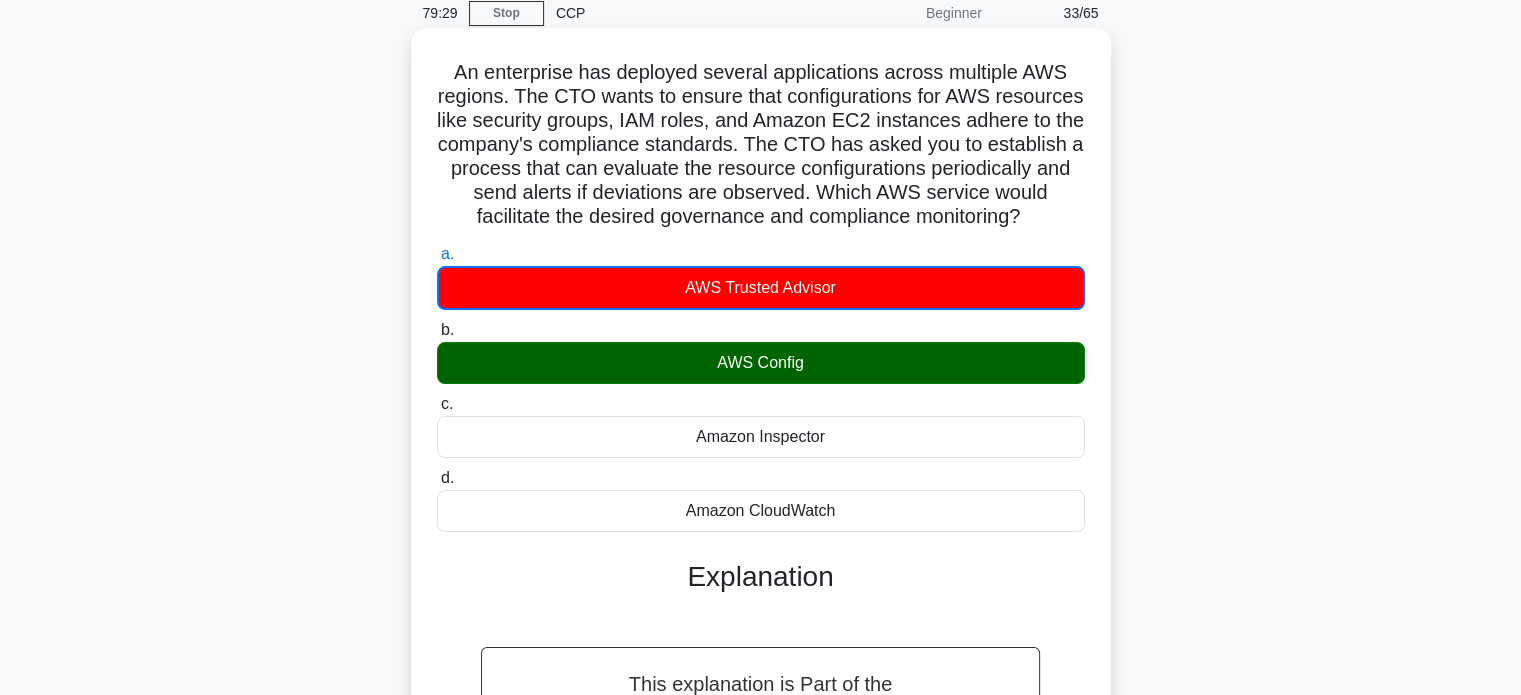 scroll, scrollTop: 442, scrollLeft: 0, axis: vertical 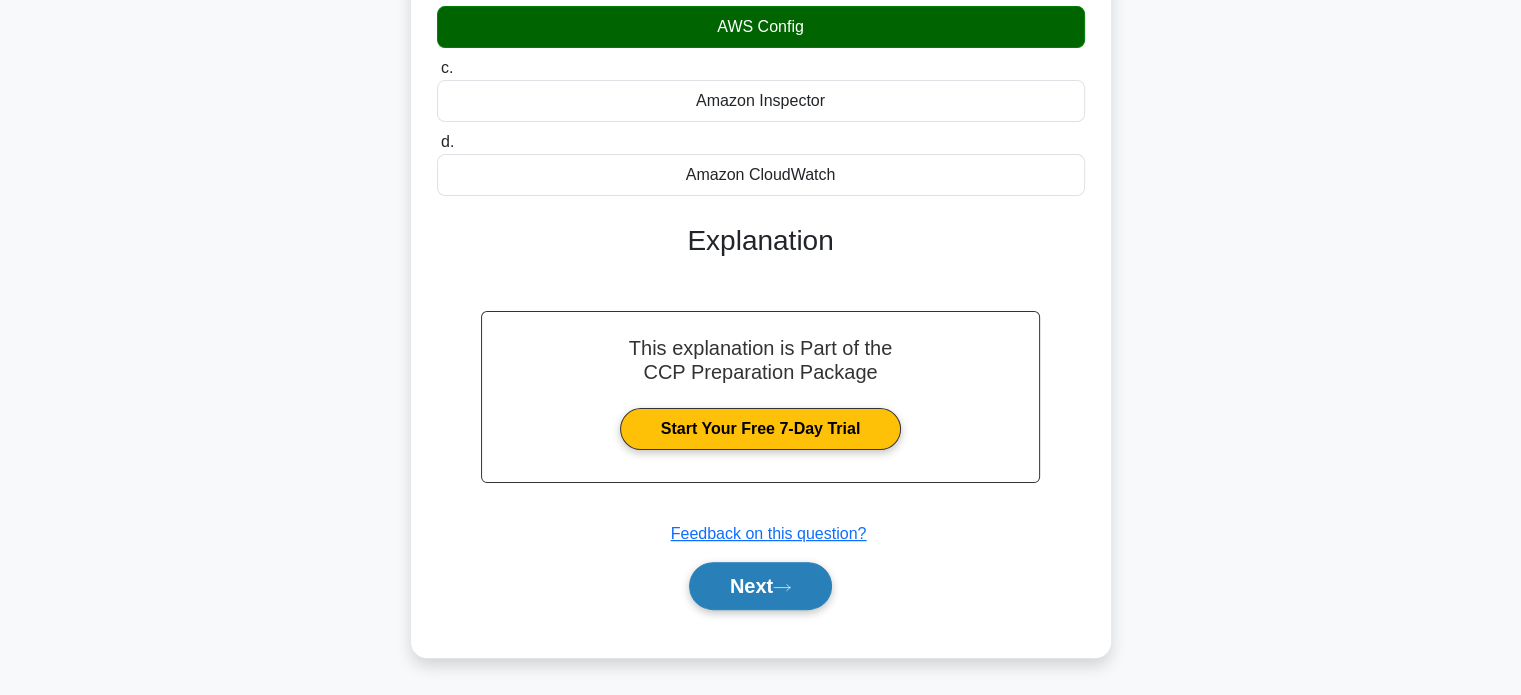 click on "Next" at bounding box center (760, 586) 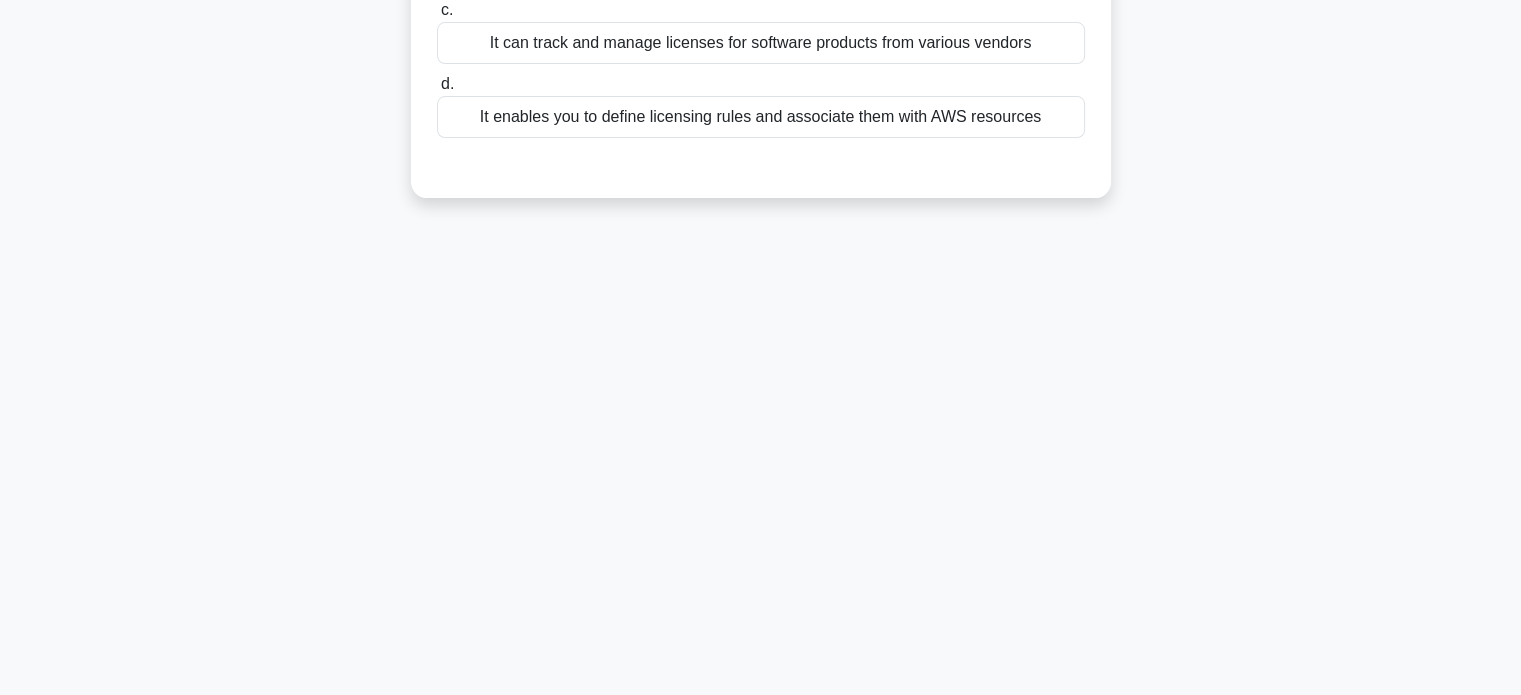 scroll, scrollTop: 0, scrollLeft: 0, axis: both 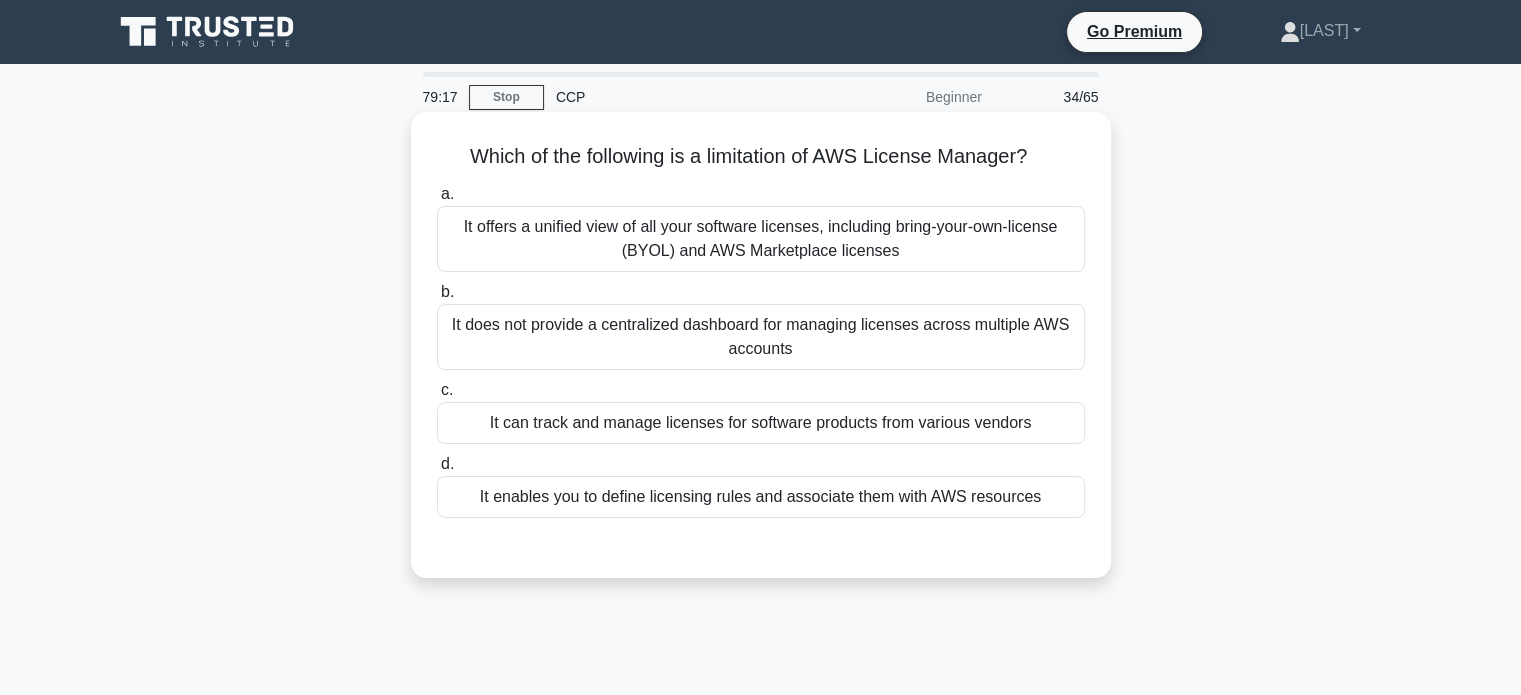 click on "It can track and manage licenses for software products from various vendors" at bounding box center [761, 423] 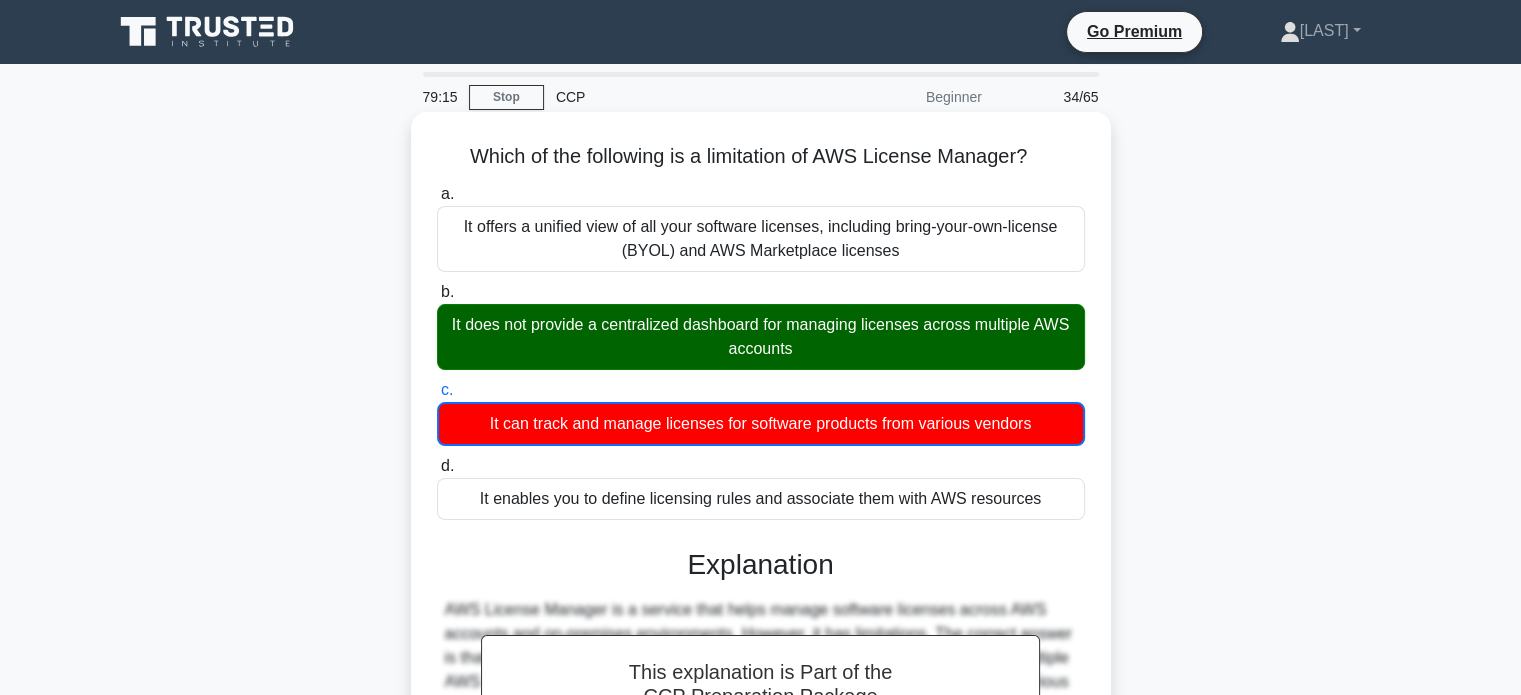 scroll, scrollTop: 385, scrollLeft: 0, axis: vertical 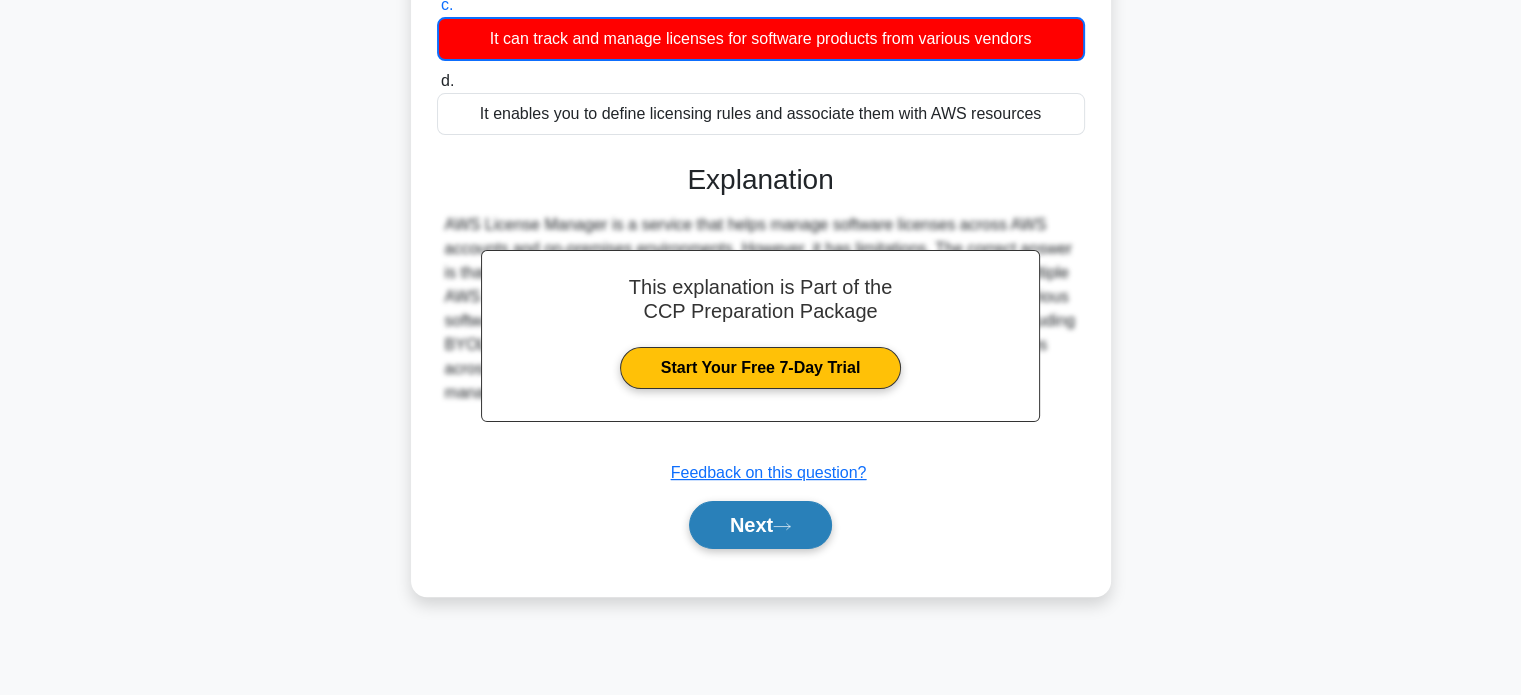 click on "Next" at bounding box center (760, 525) 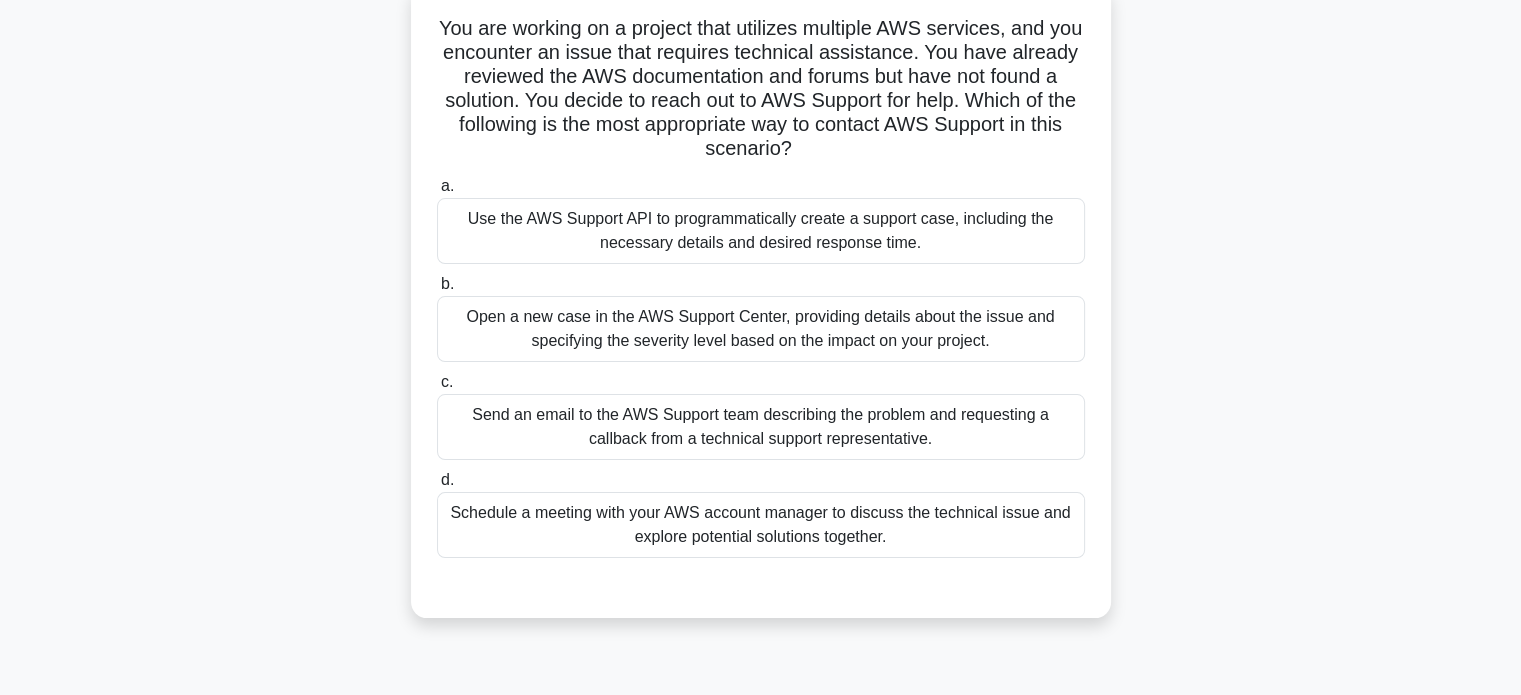 scroll, scrollTop: 130, scrollLeft: 0, axis: vertical 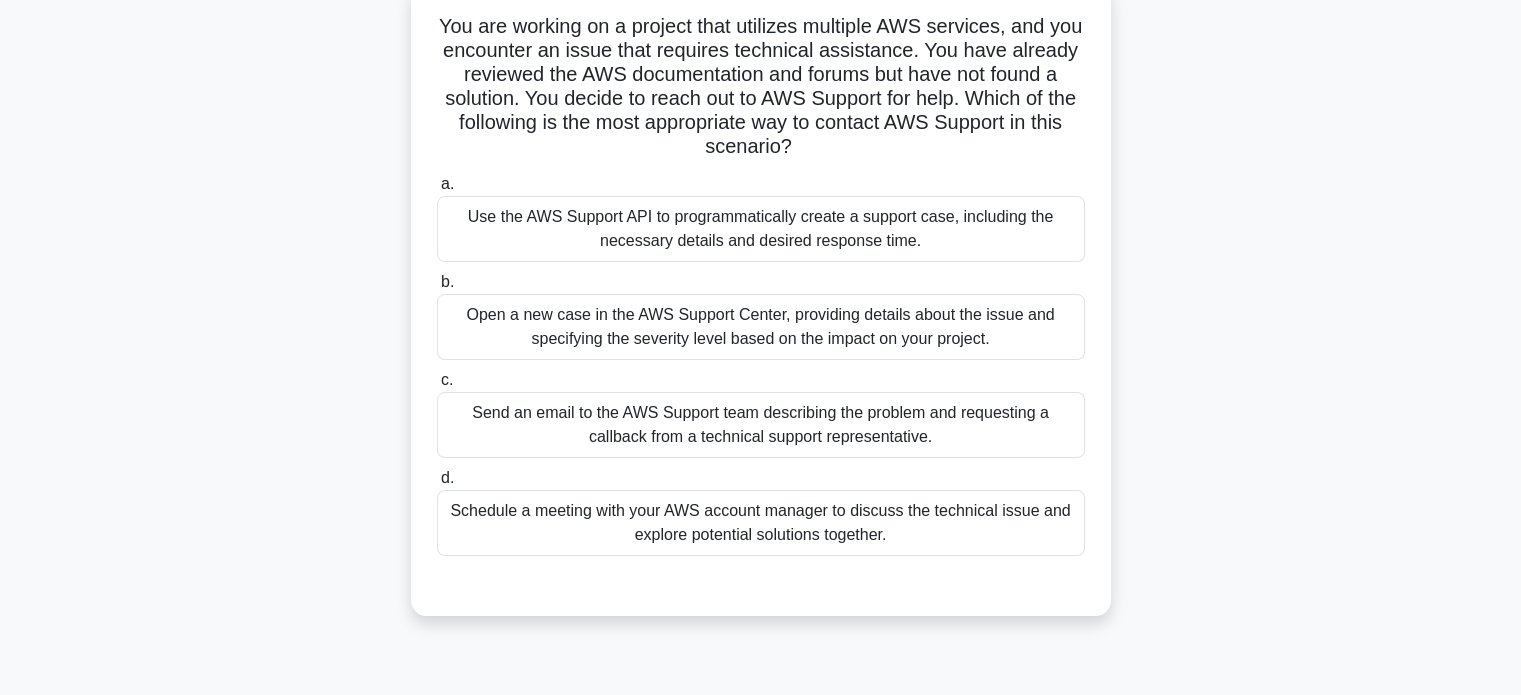 click on "Use the AWS Support API to programmatically create a support case, including the necessary details and desired response time." at bounding box center [761, 229] 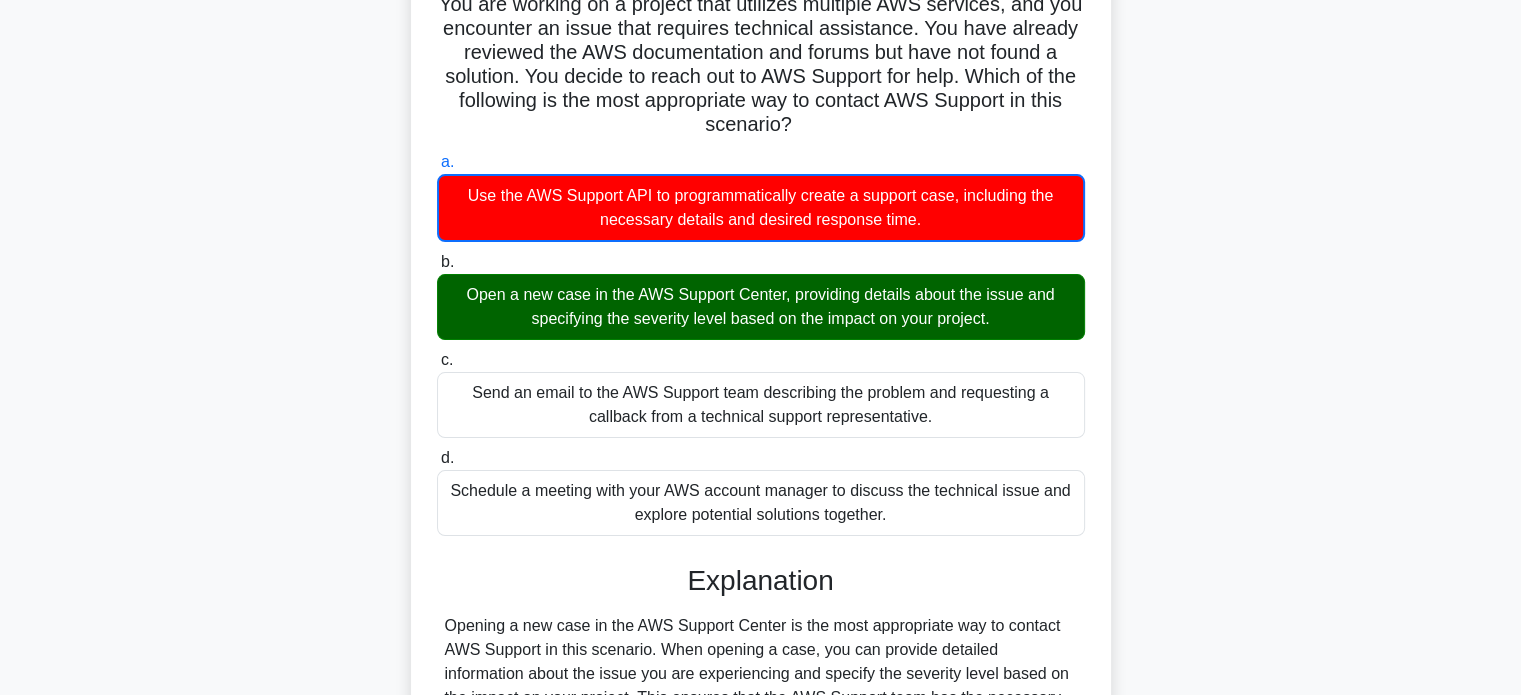 scroll, scrollTop: 0, scrollLeft: 0, axis: both 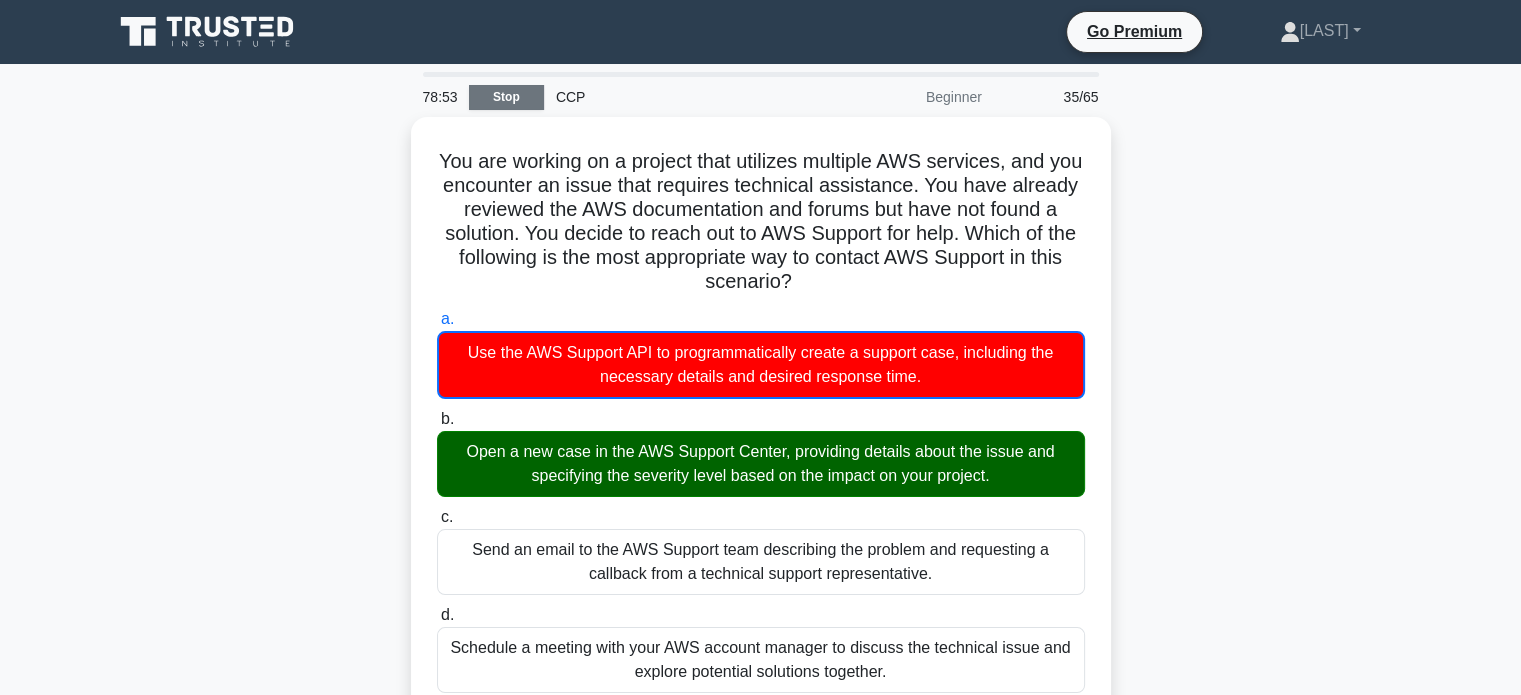 click on "Stop" at bounding box center [506, 97] 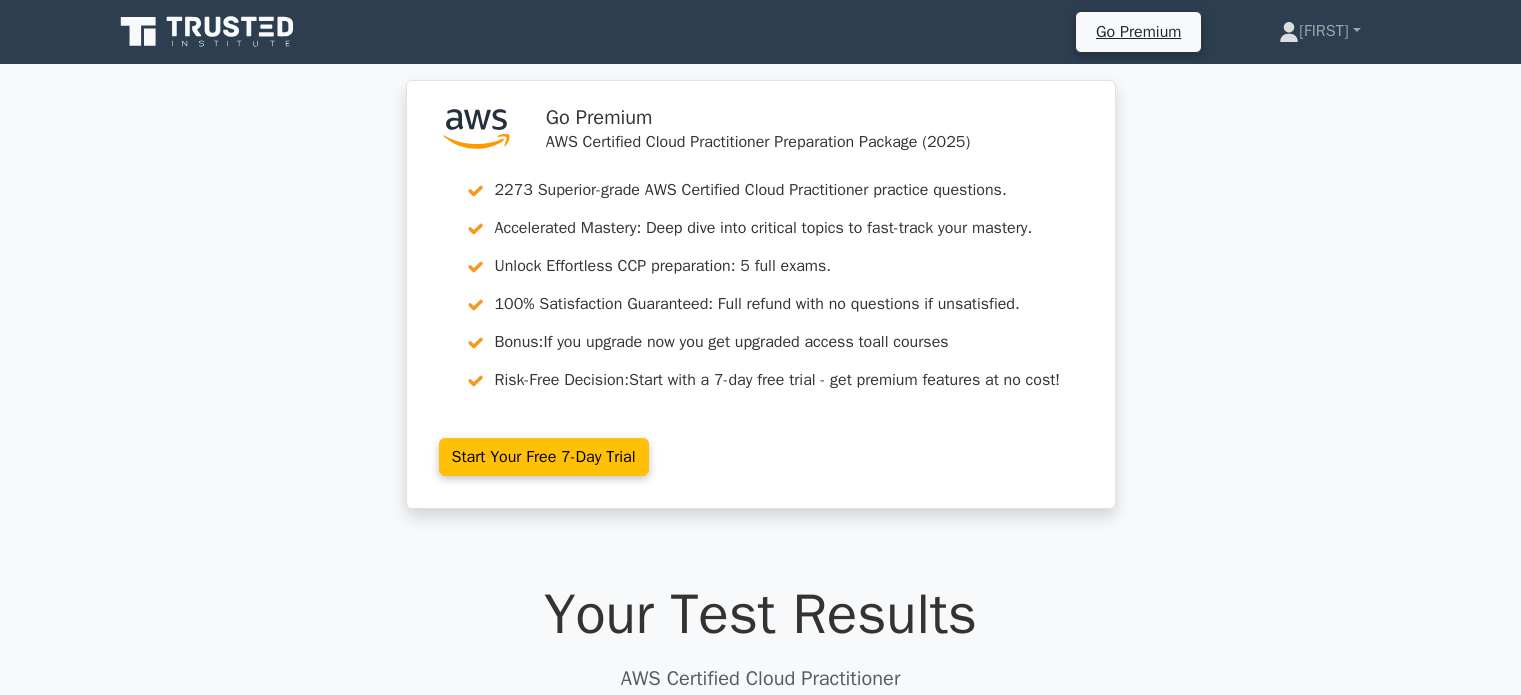 scroll, scrollTop: 0, scrollLeft: 0, axis: both 